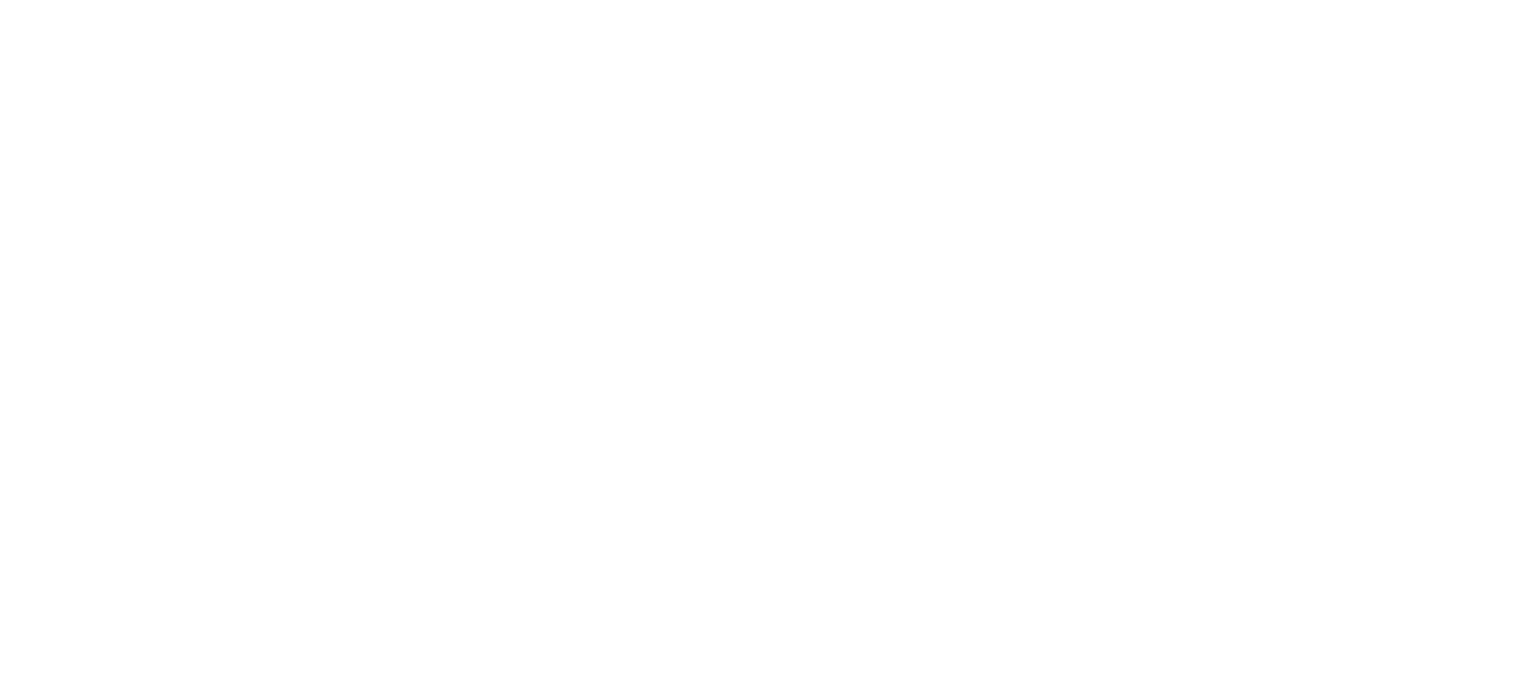 scroll, scrollTop: 0, scrollLeft: 0, axis: both 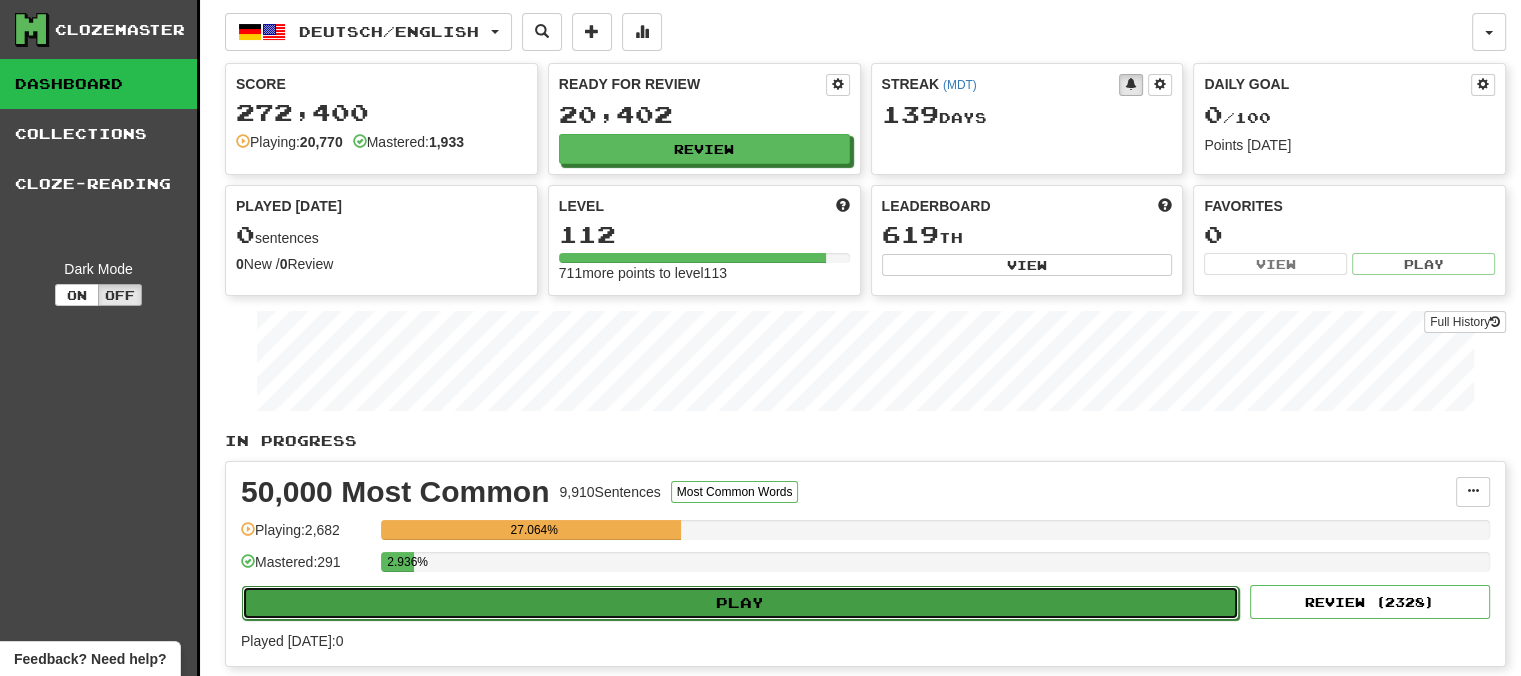 click on "Play" at bounding box center [740, 603] 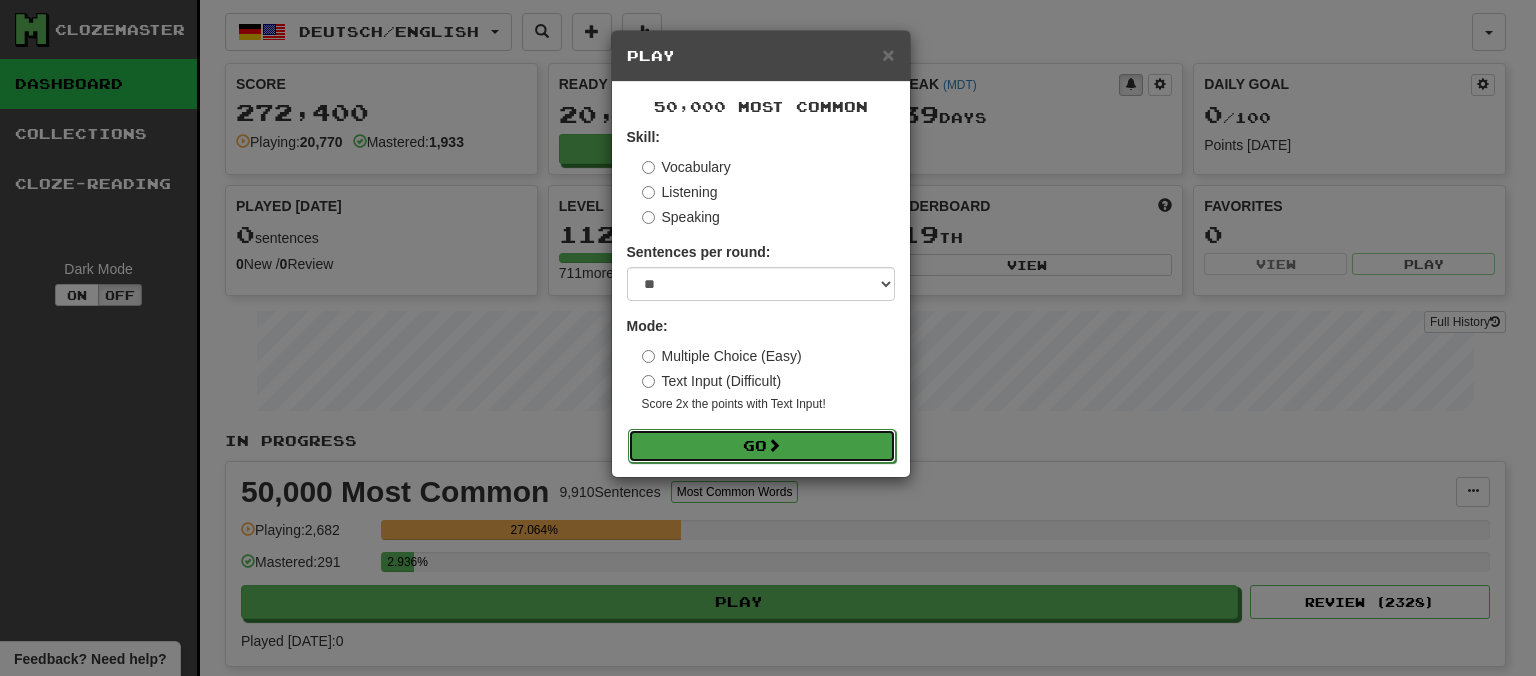 click on "Go" at bounding box center [762, 446] 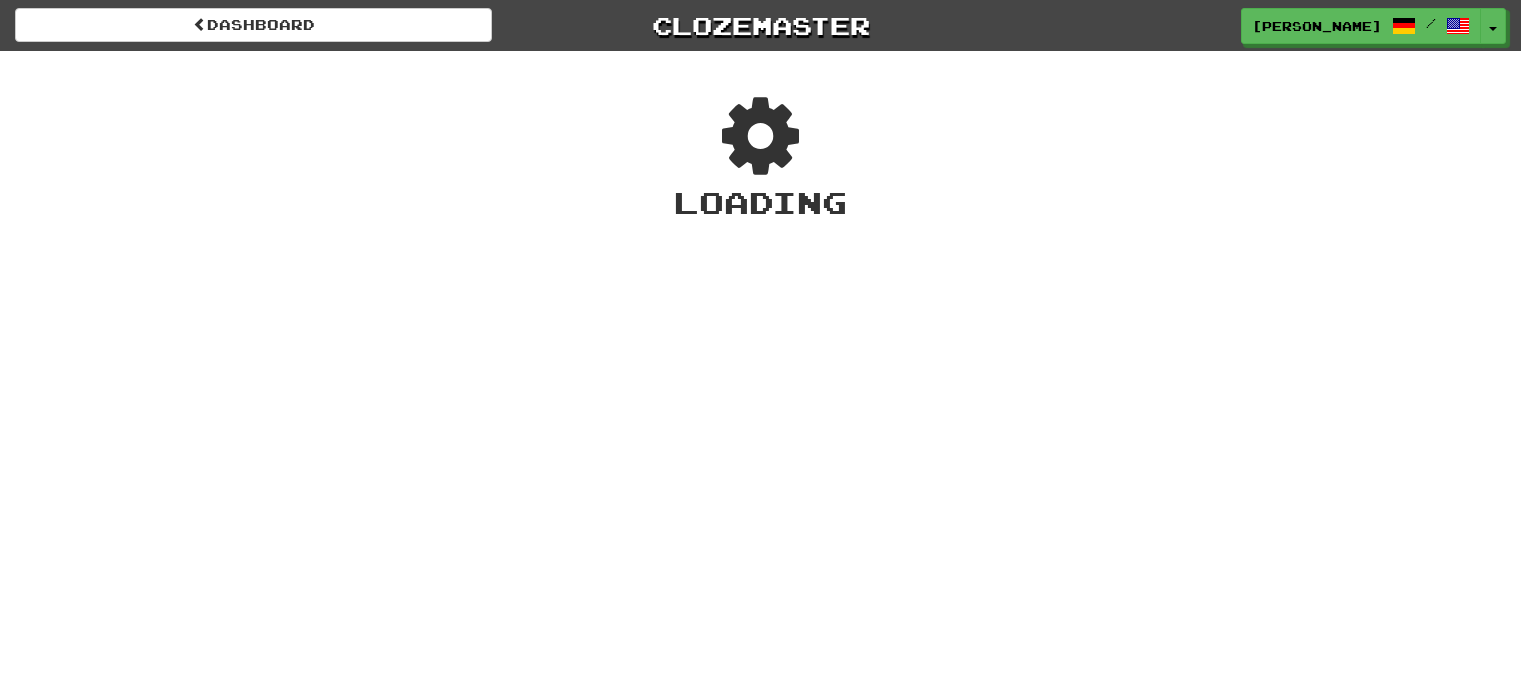 scroll, scrollTop: 0, scrollLeft: 0, axis: both 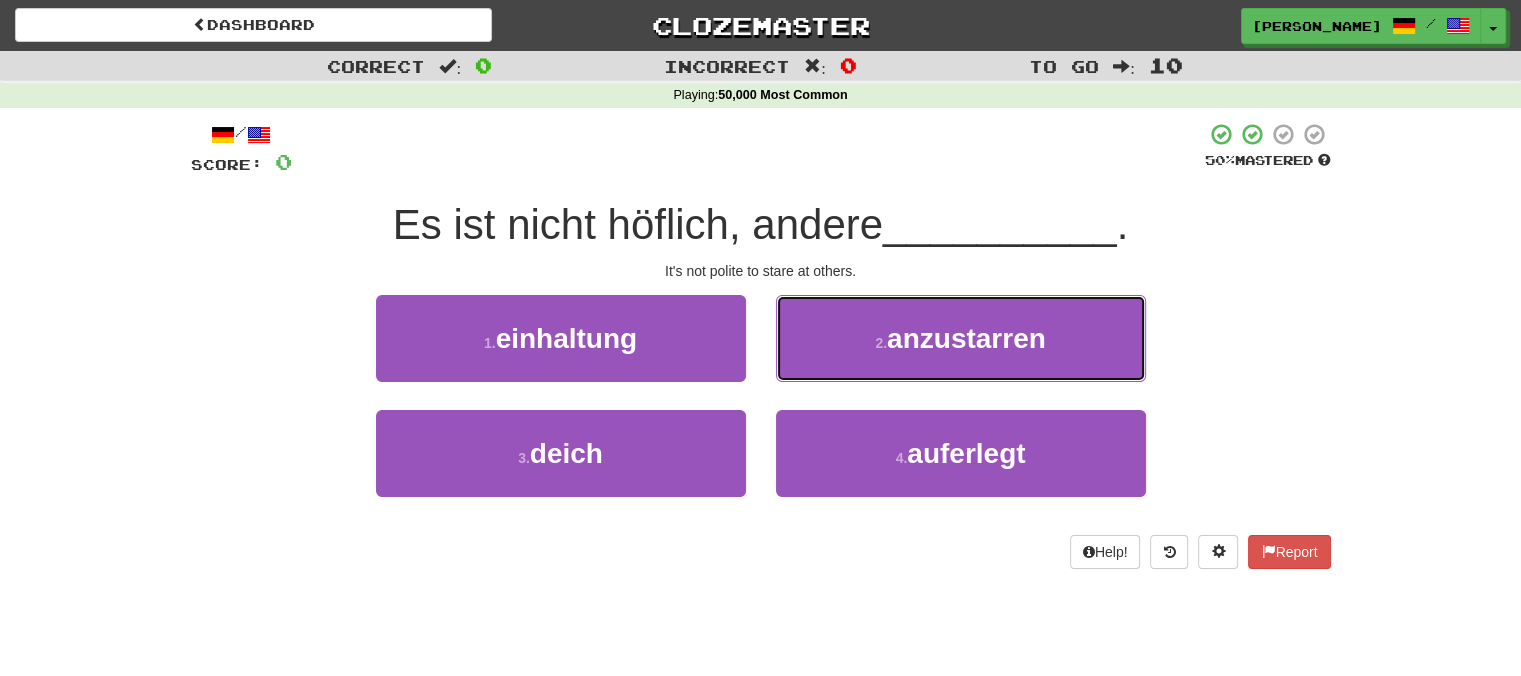 click on "anzustarren" at bounding box center (966, 338) 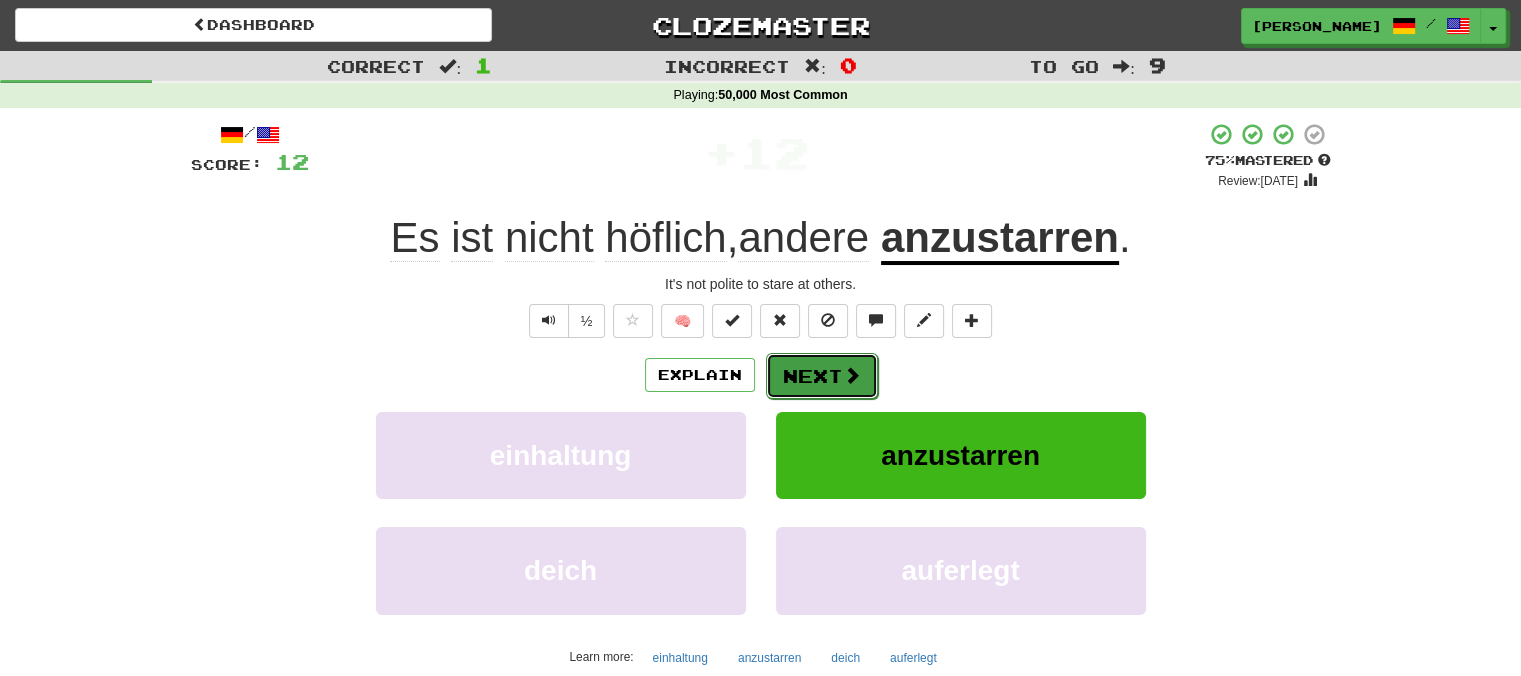 click on "Next" at bounding box center [822, 376] 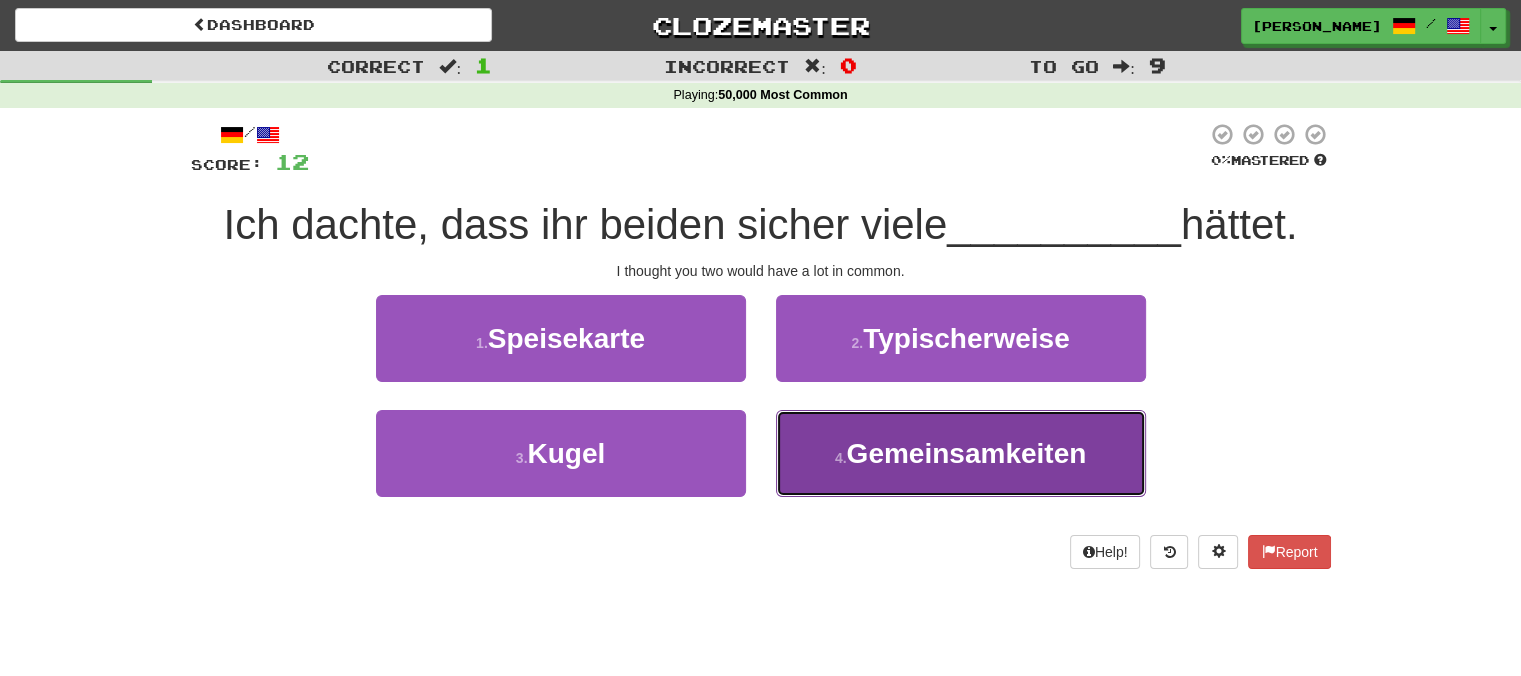 click on "4 .  Gemeinsamkeiten" at bounding box center (961, 453) 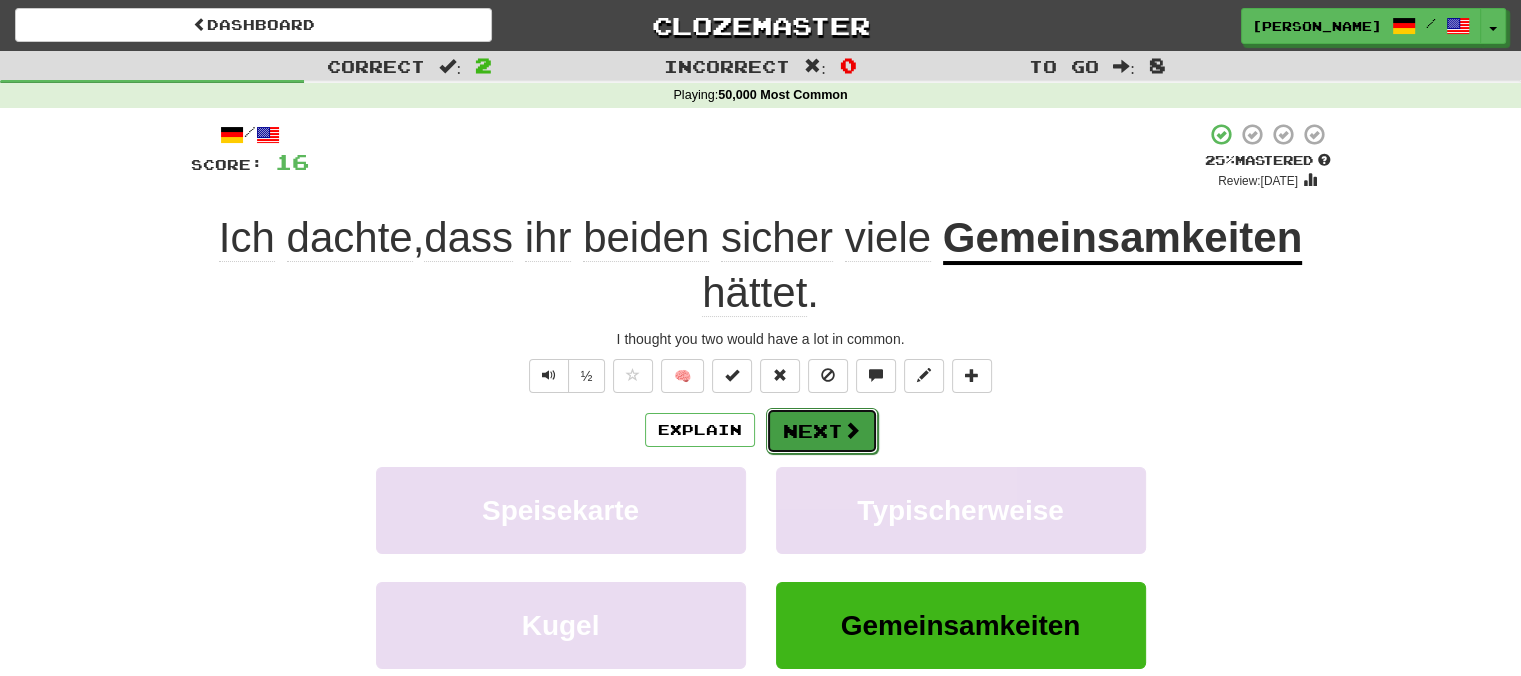 click on "Next" at bounding box center [822, 431] 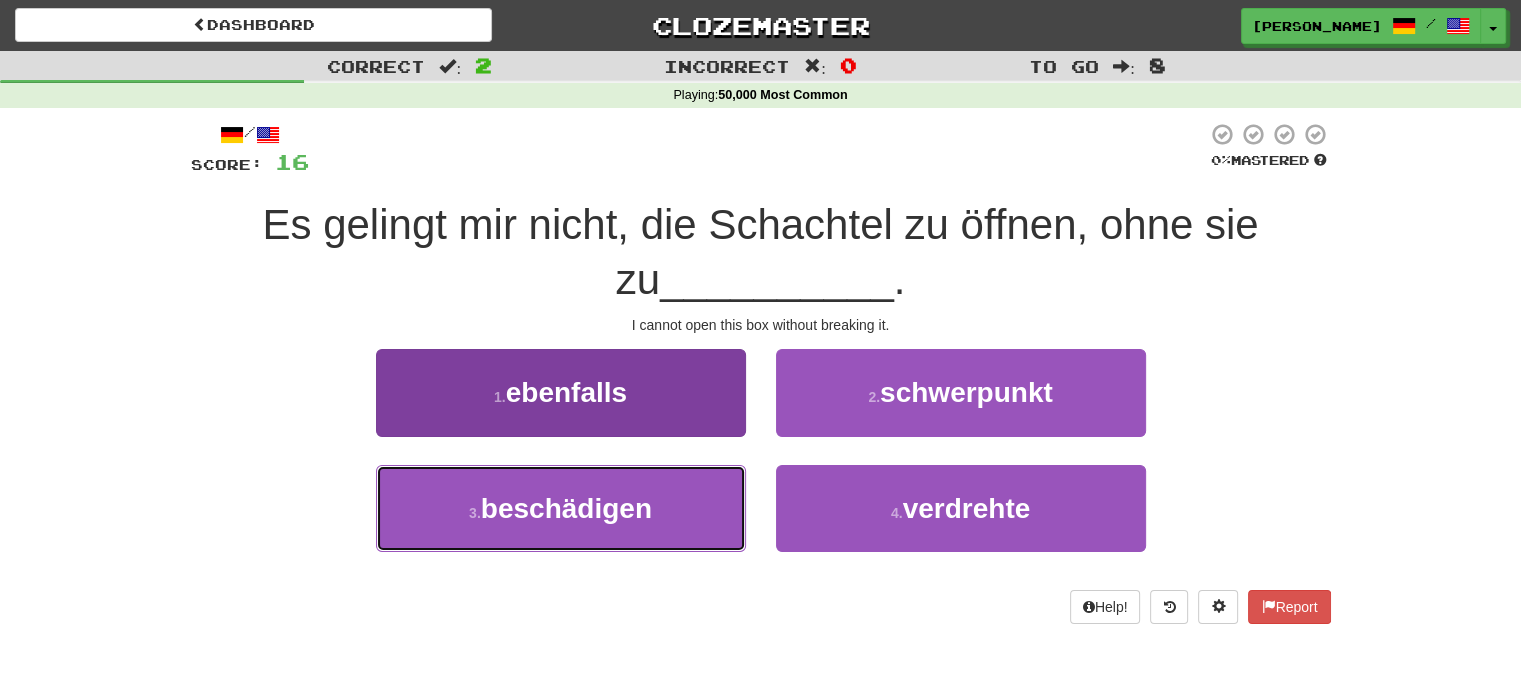 click on "beschädigen" at bounding box center (566, 508) 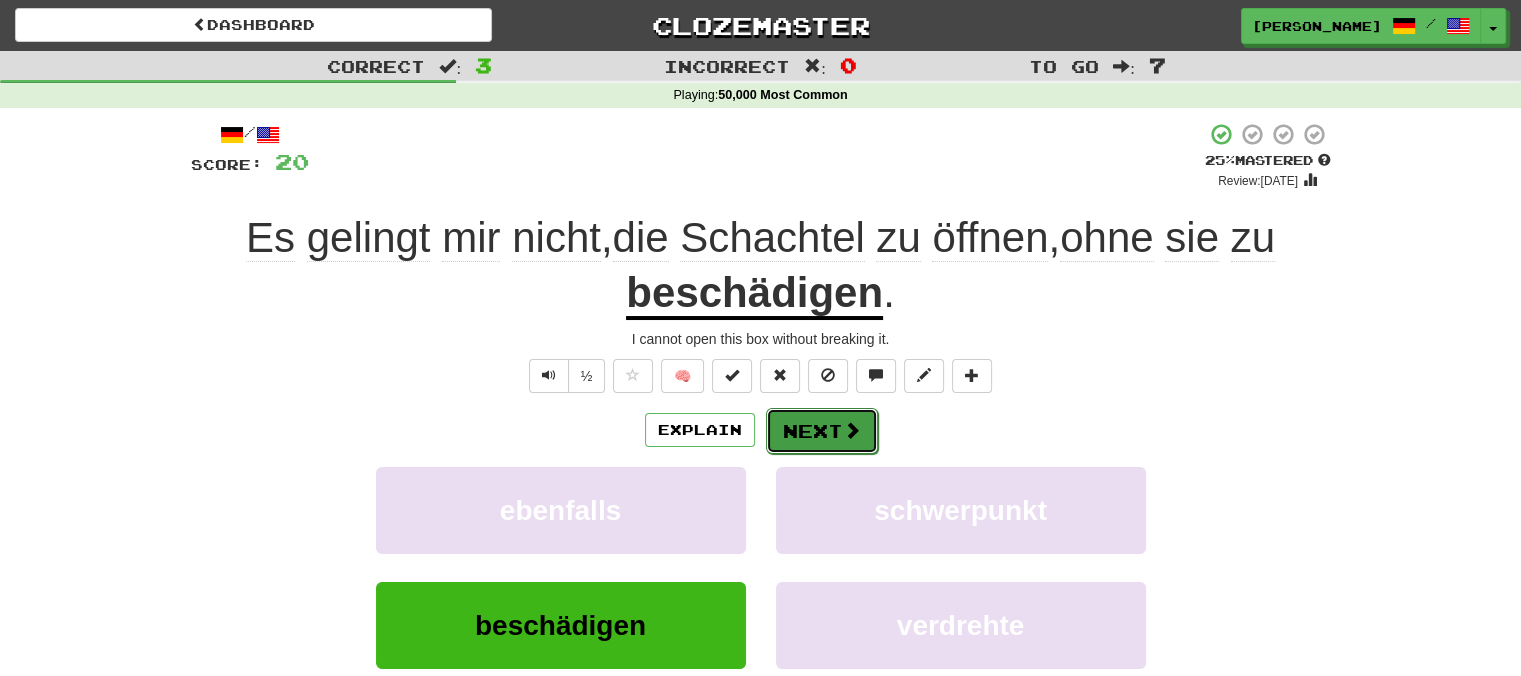 click on "Next" at bounding box center [822, 431] 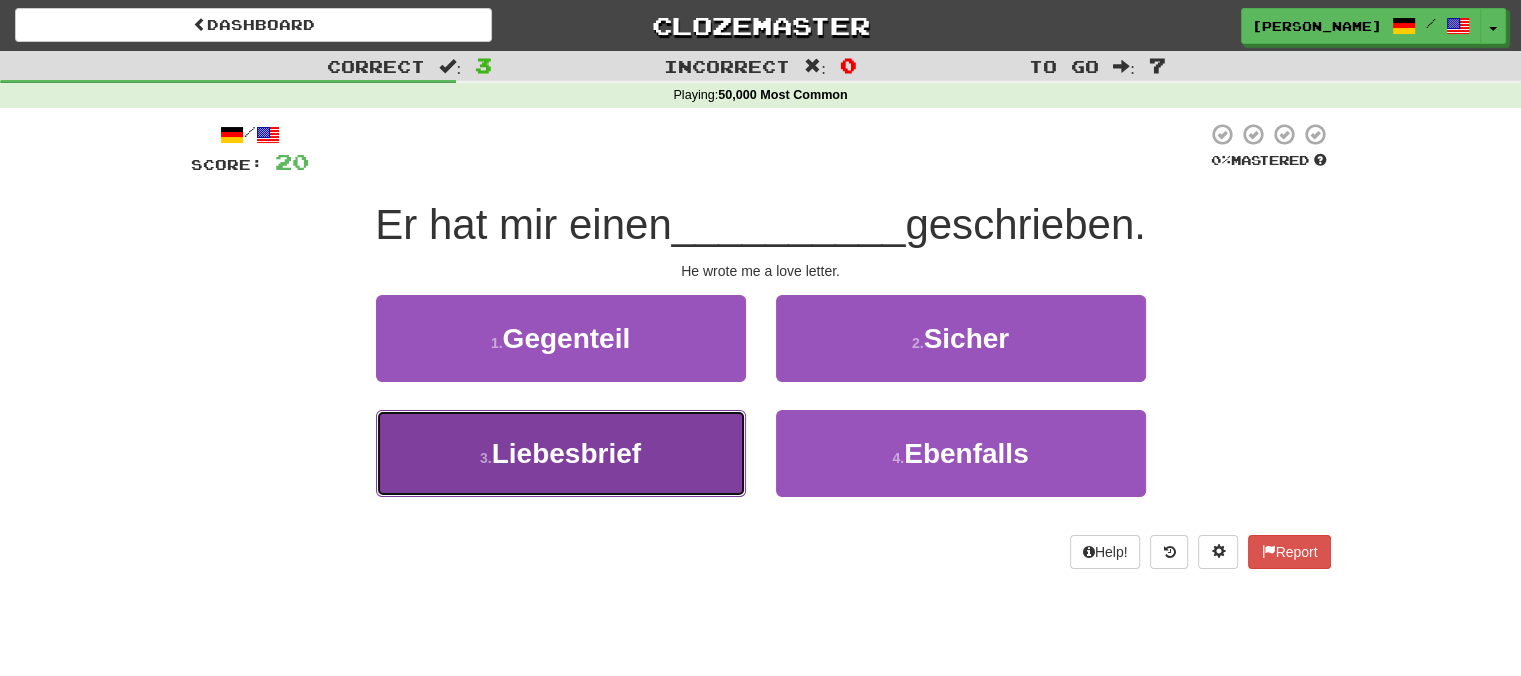 click on "Liebesbrief" at bounding box center [566, 453] 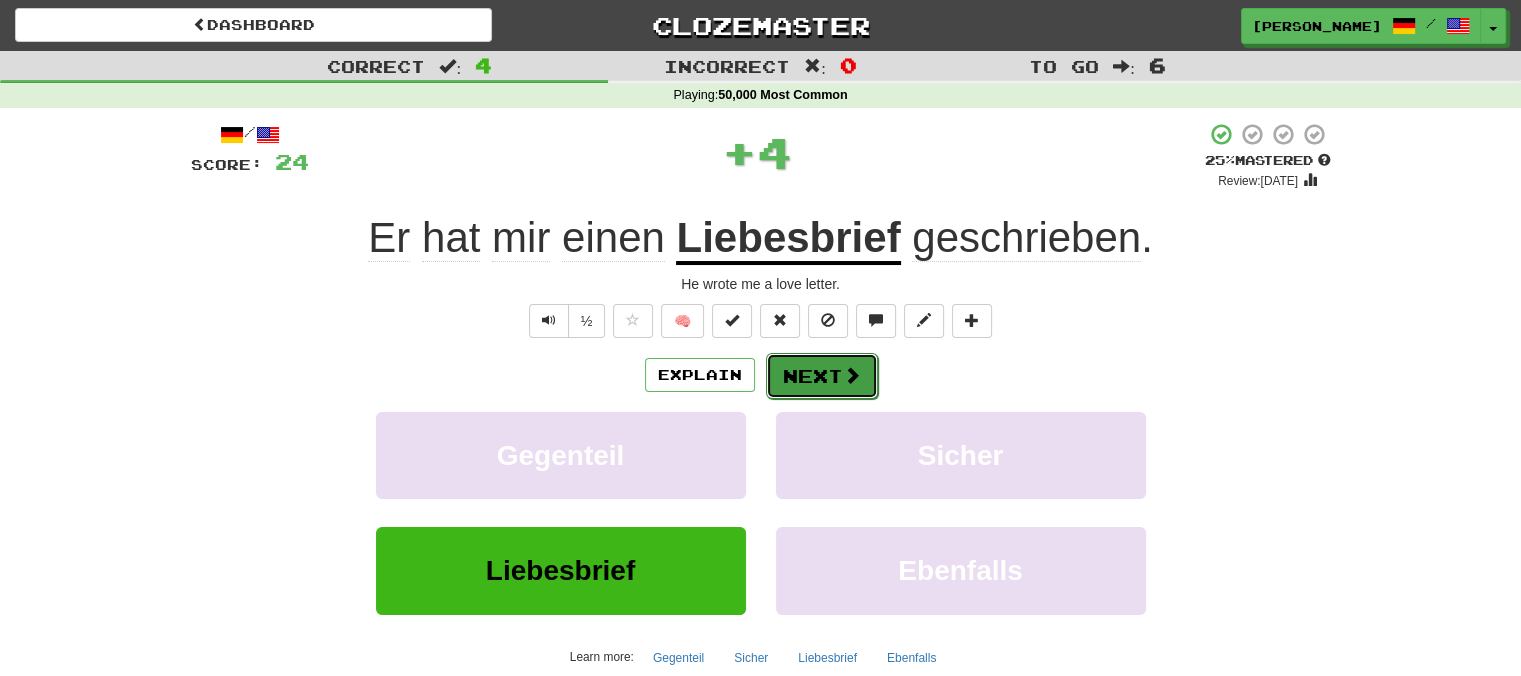click on "Next" at bounding box center [822, 376] 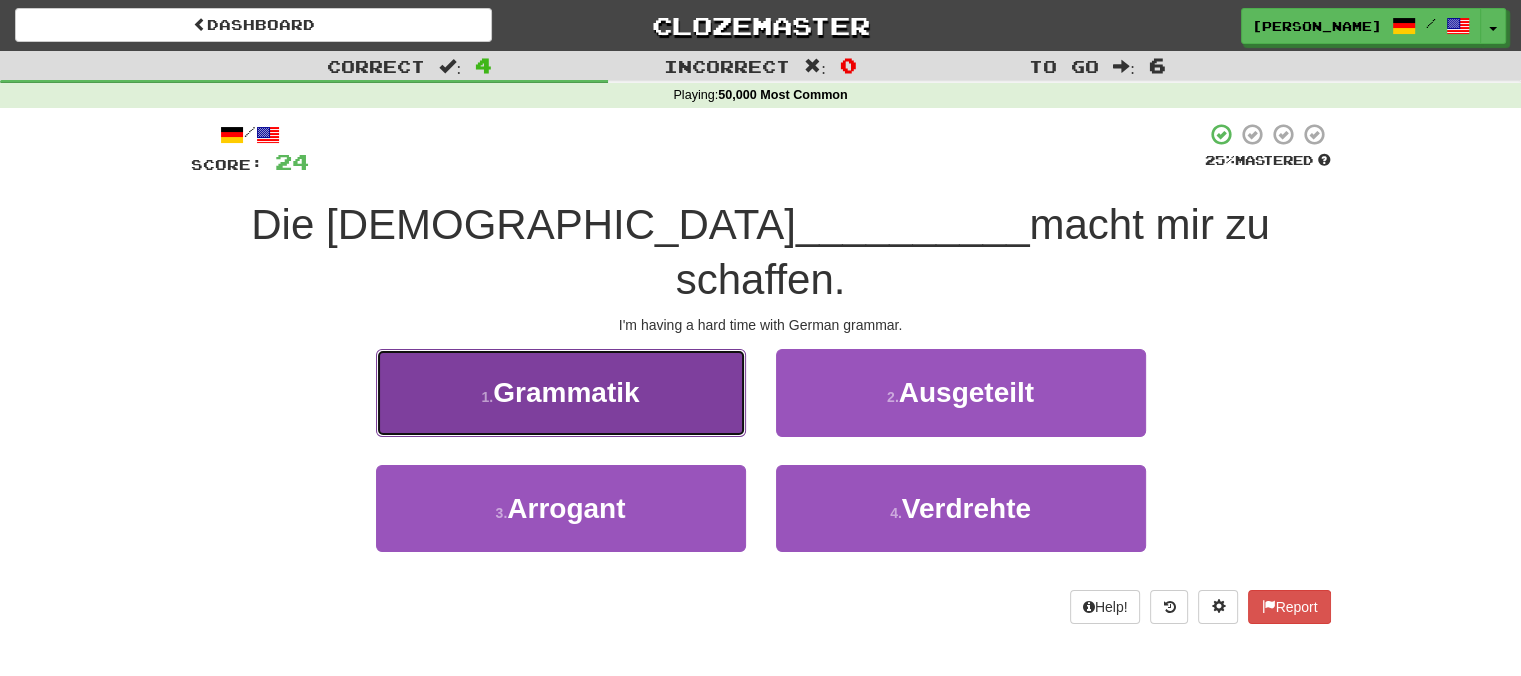 click on "1 .  Grammatik" at bounding box center [561, 392] 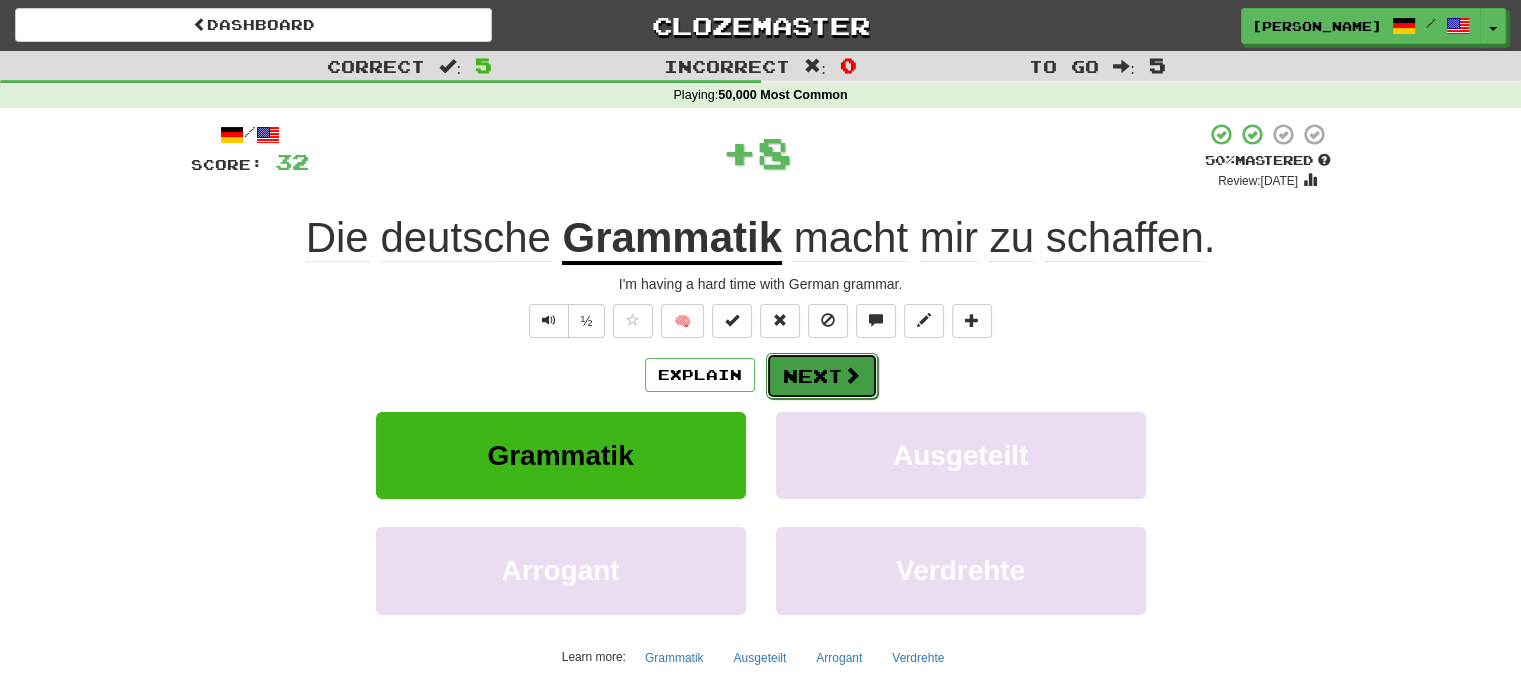 click on "Next" at bounding box center (822, 376) 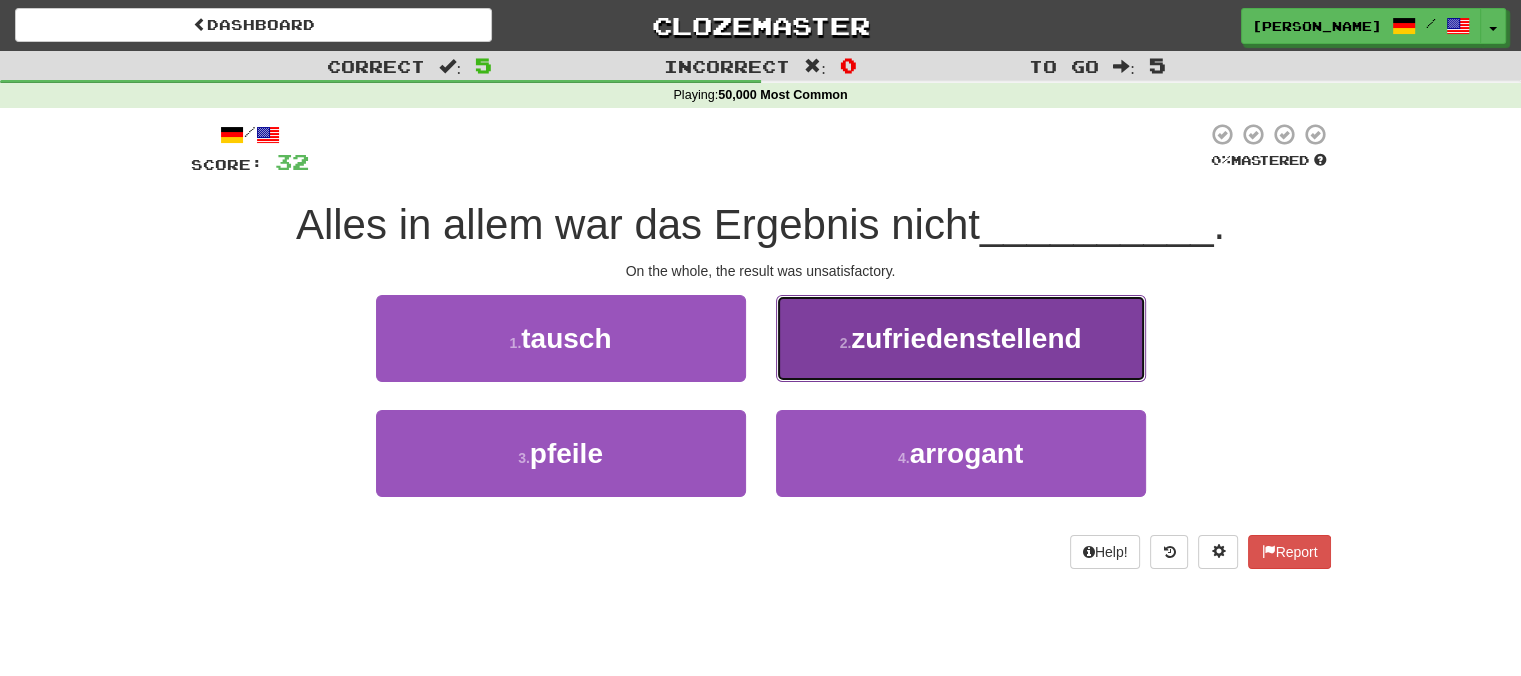 click on "2 .  zufriedenstellend" at bounding box center [961, 338] 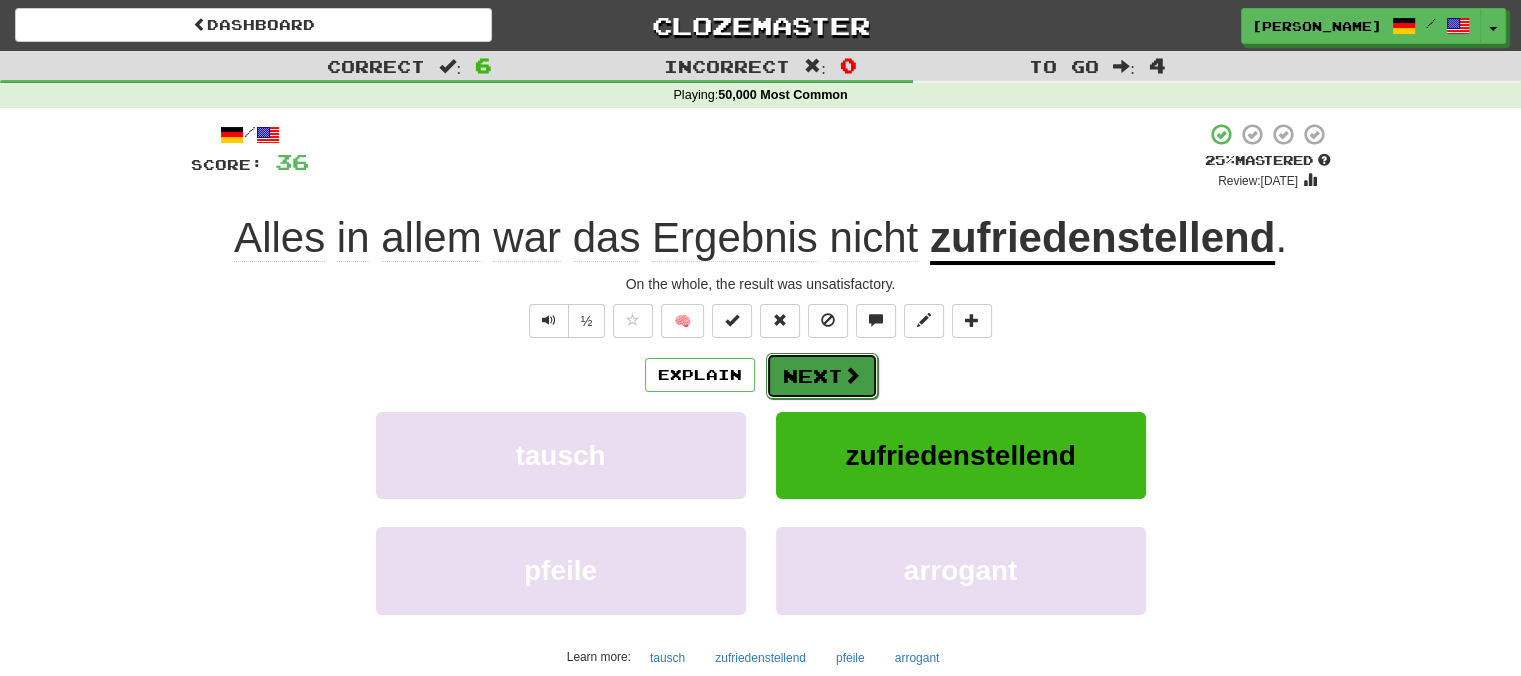 click on "Next" at bounding box center (822, 376) 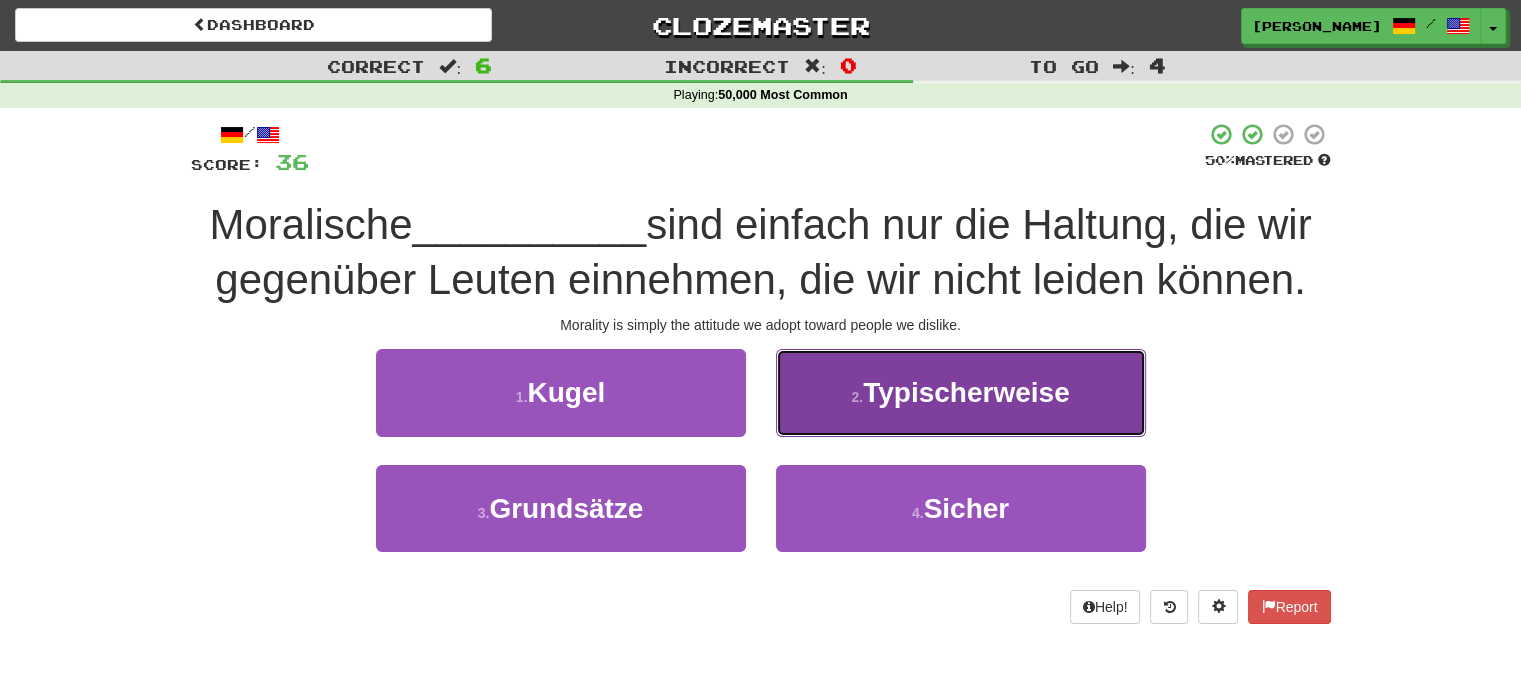 click on "2 .  Typischerweise" at bounding box center [961, 392] 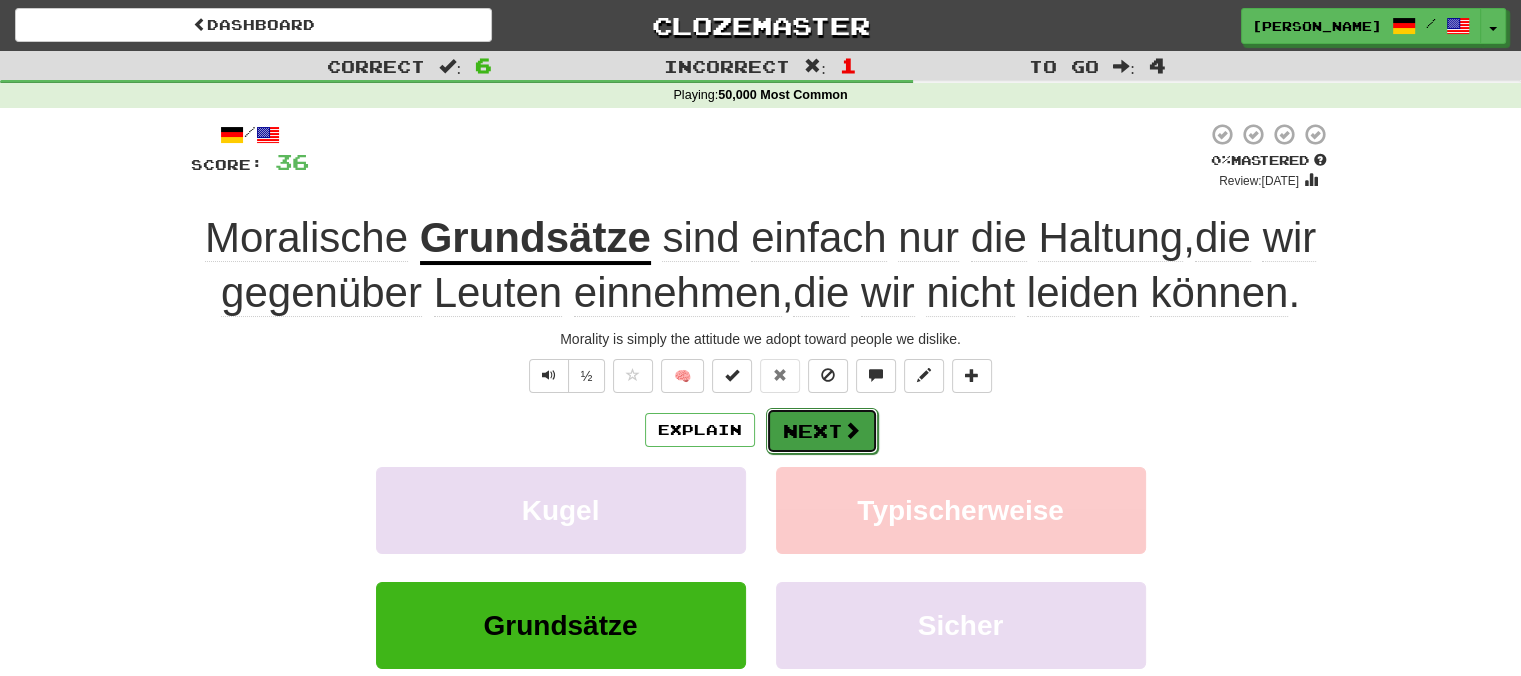 click on "Next" at bounding box center [822, 431] 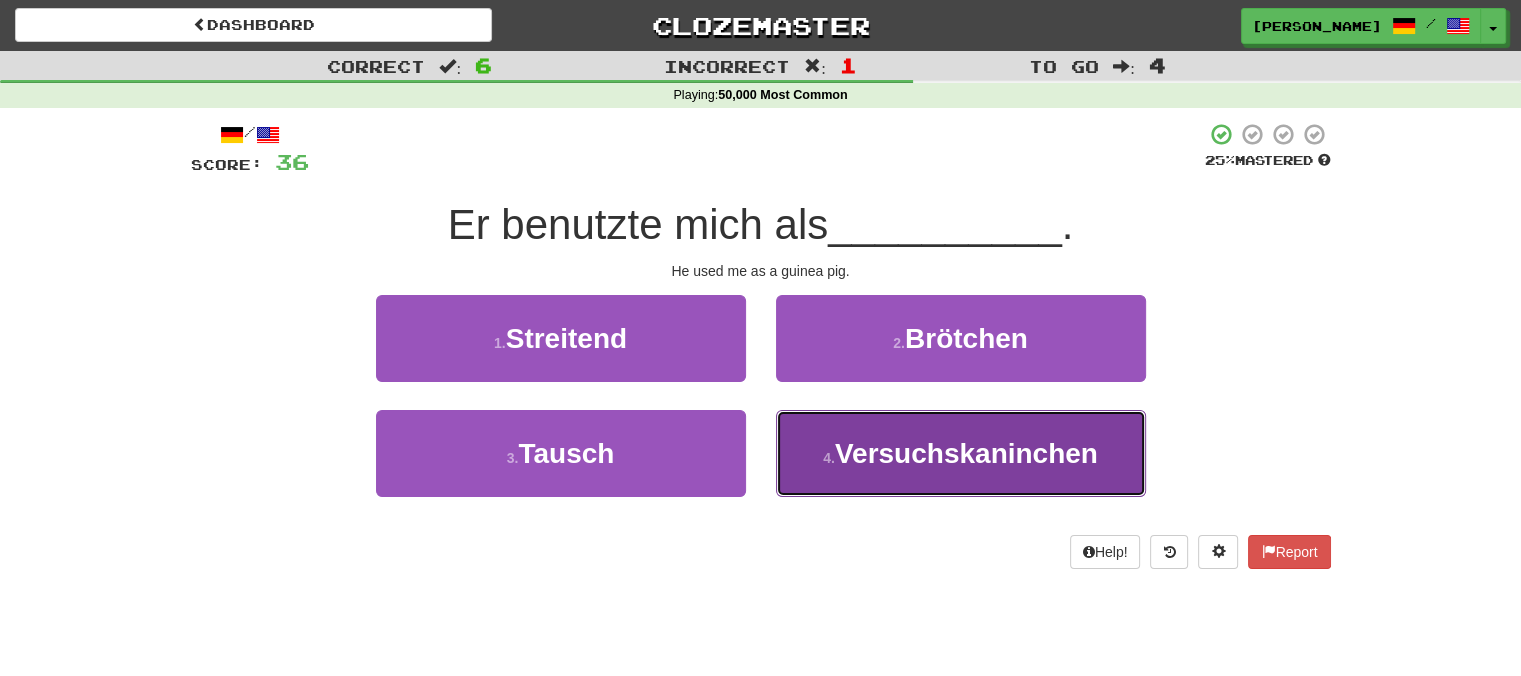 click on "4 ." at bounding box center [829, 458] 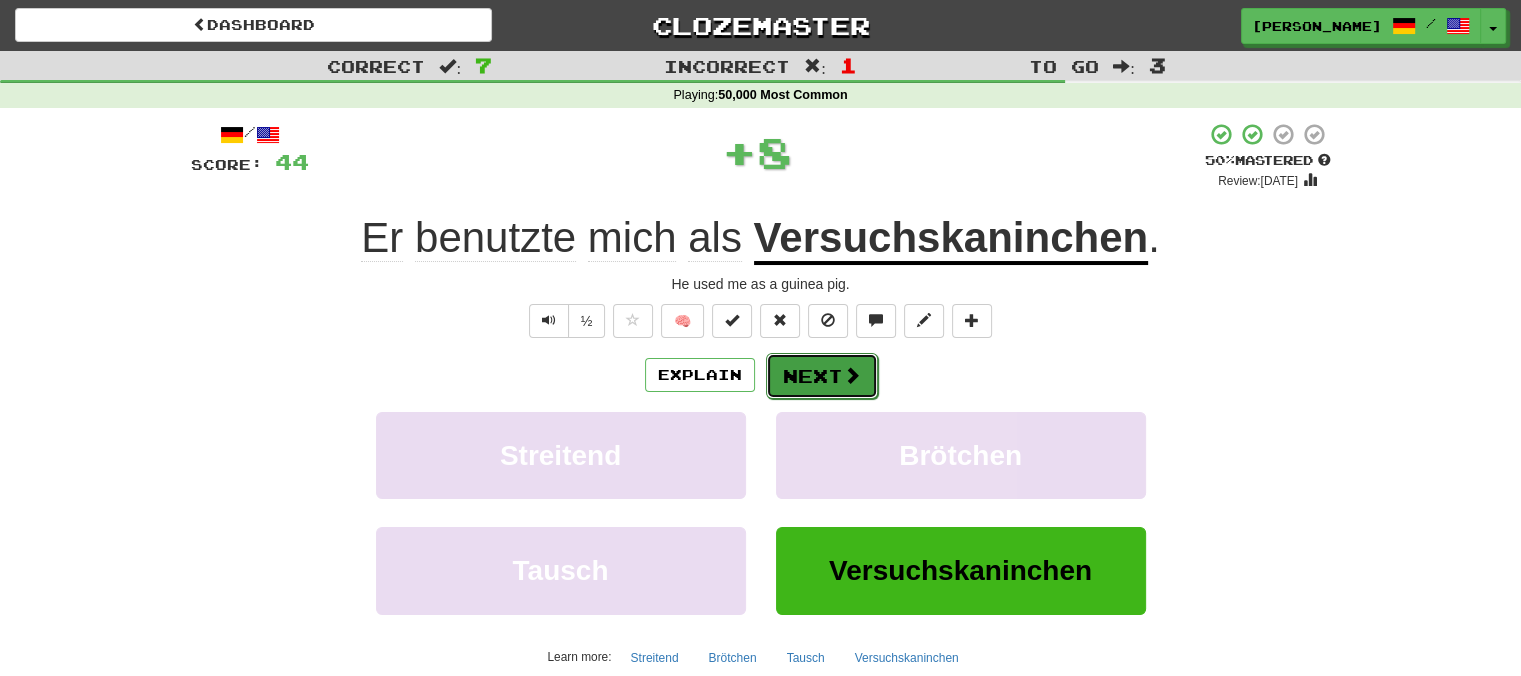 click on "Next" at bounding box center [822, 376] 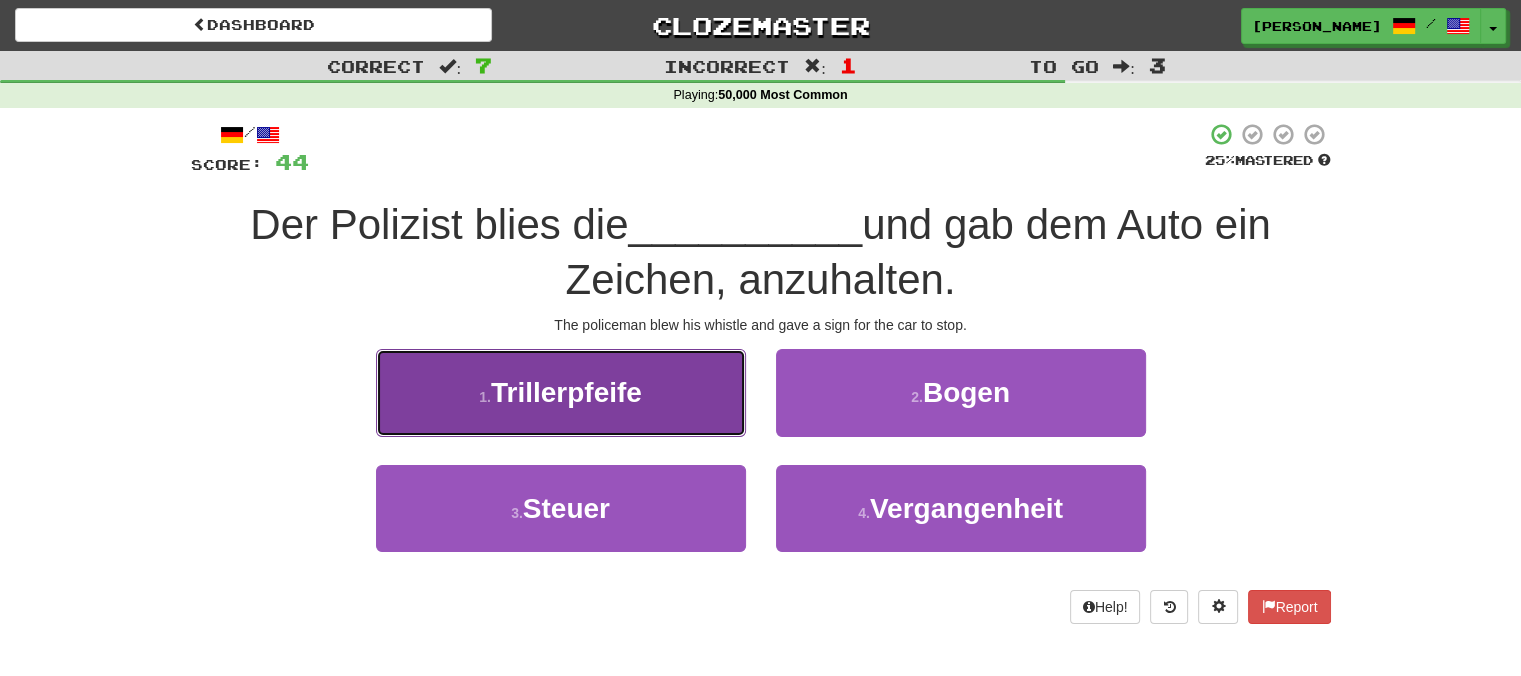 click on "1 .  Trillerpfeife" at bounding box center (561, 392) 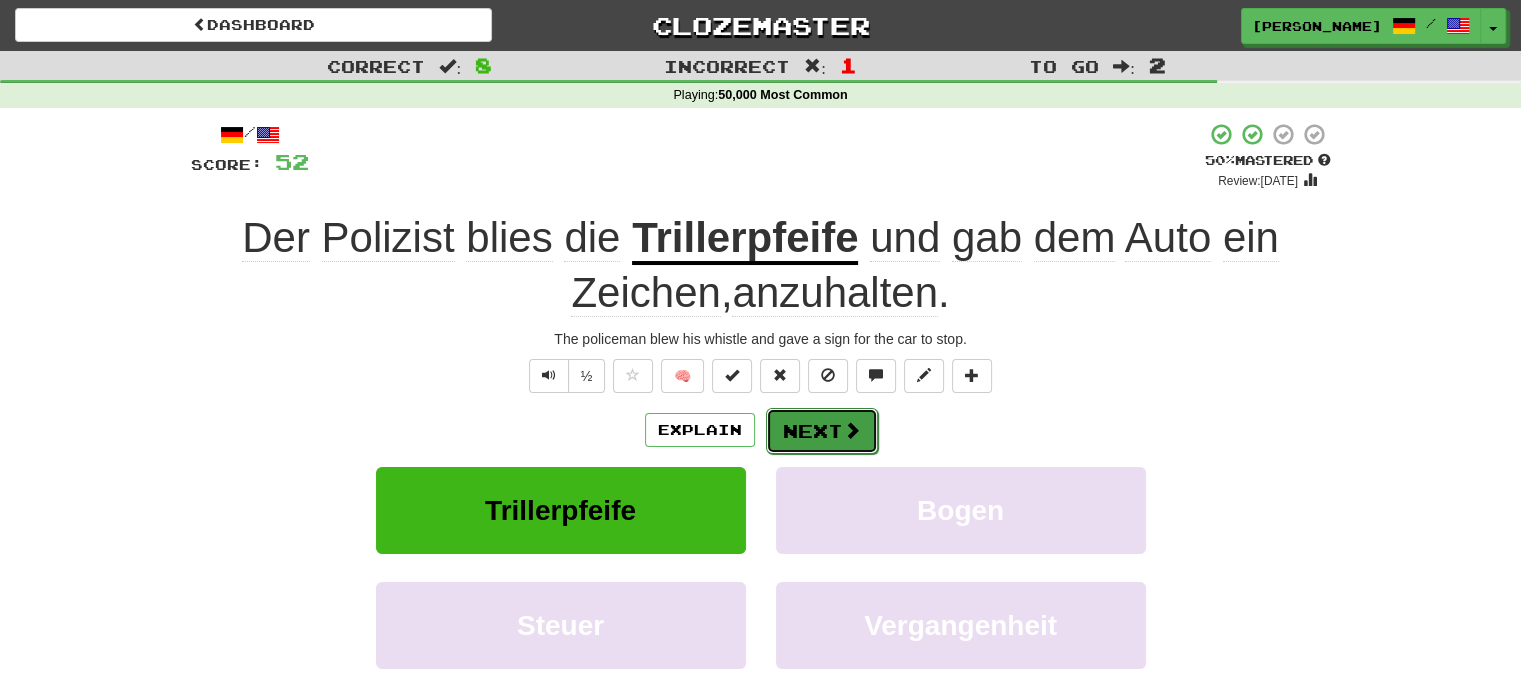 click on "Next" at bounding box center [822, 431] 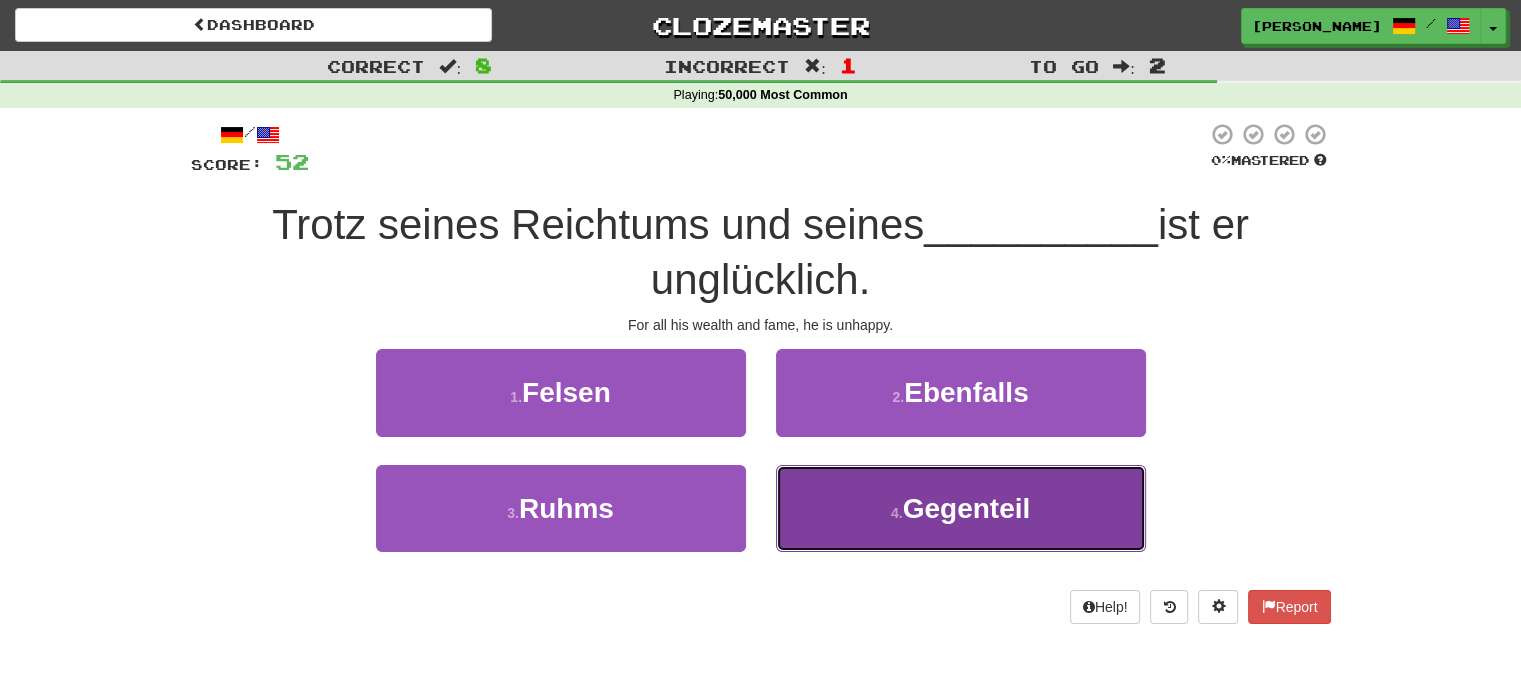 click on "4 .  Gegenteil" at bounding box center [961, 508] 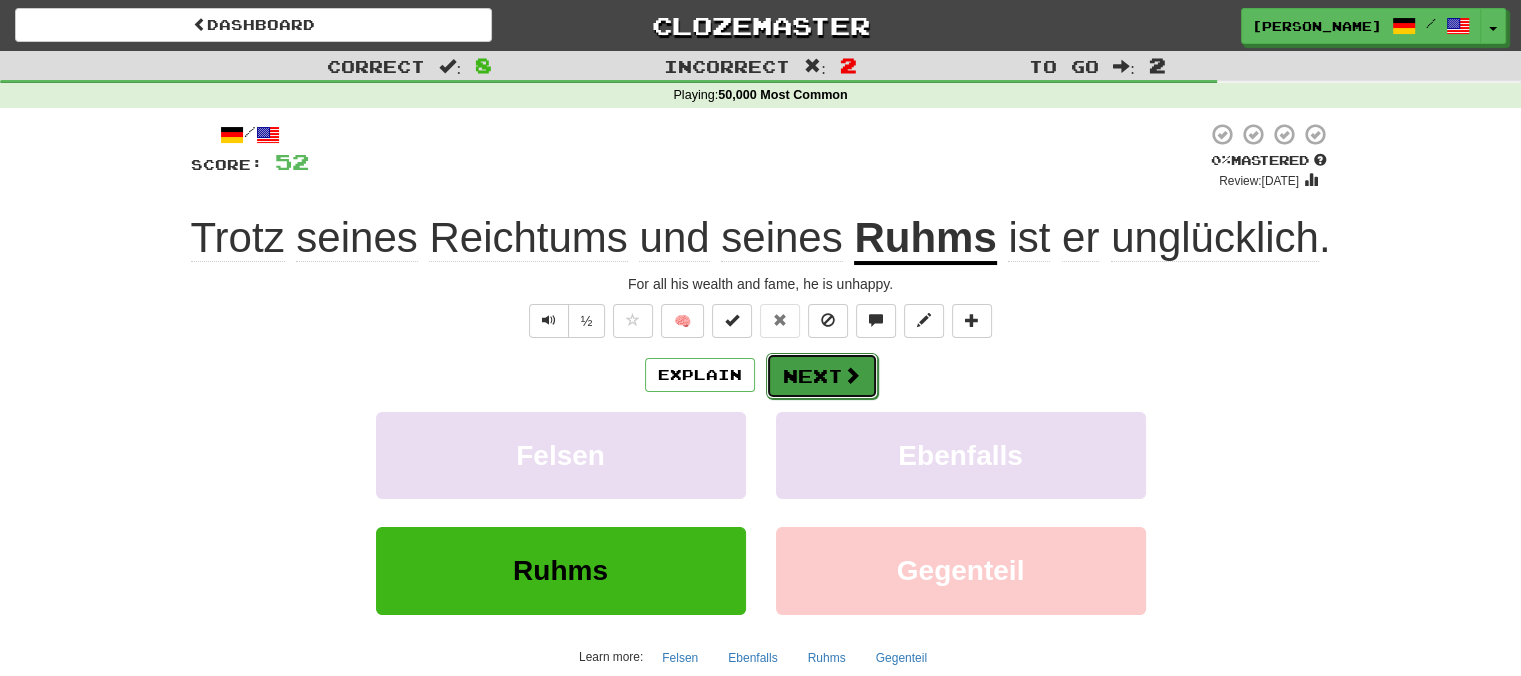 click on "Next" at bounding box center (822, 376) 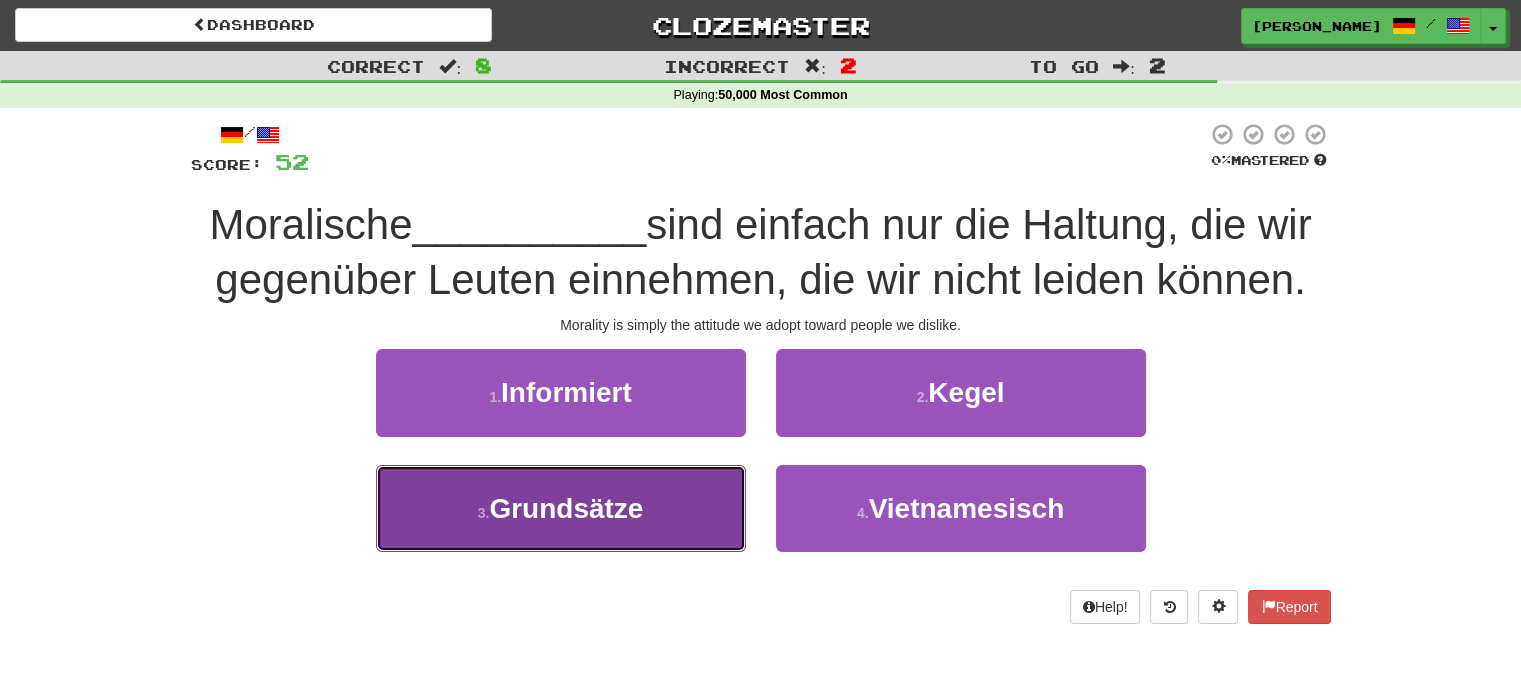 click on "3 .  Grundsätze" at bounding box center (561, 508) 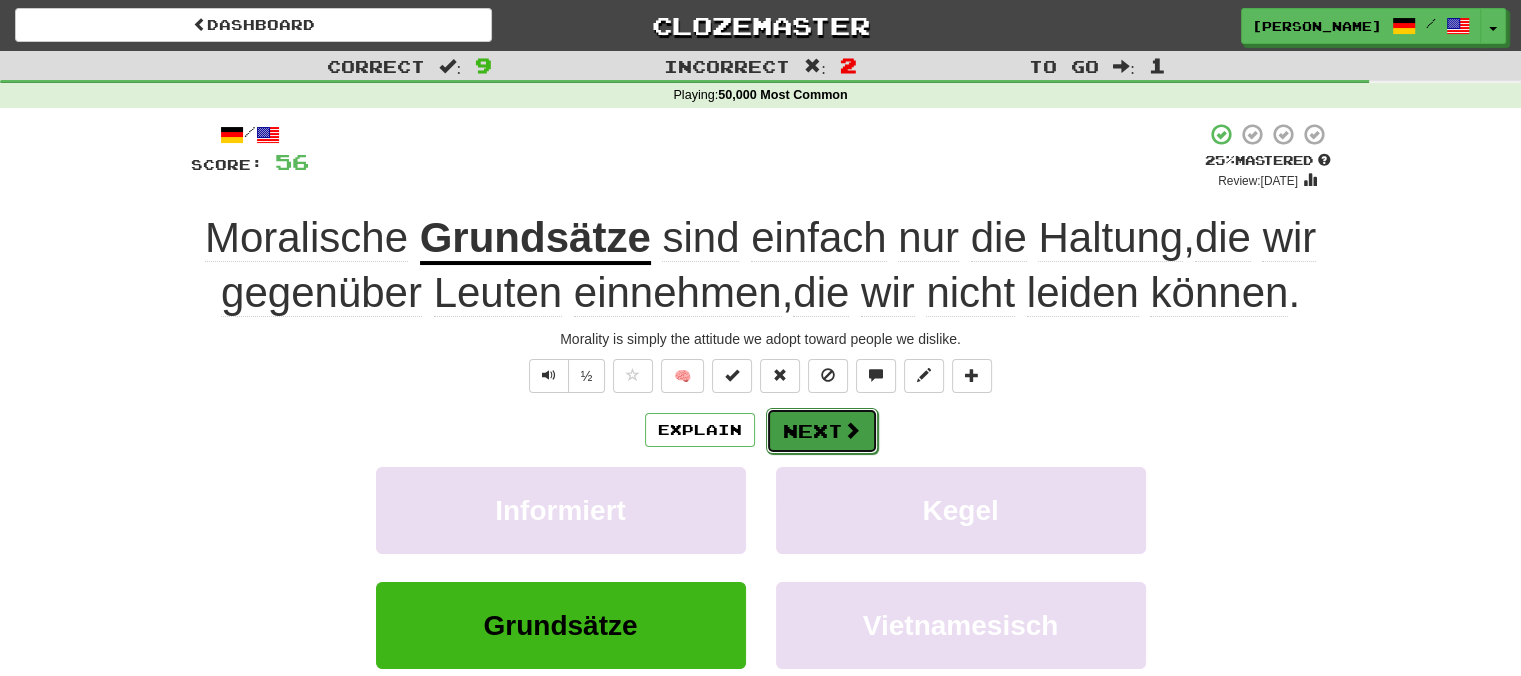 click on "Next" at bounding box center [822, 431] 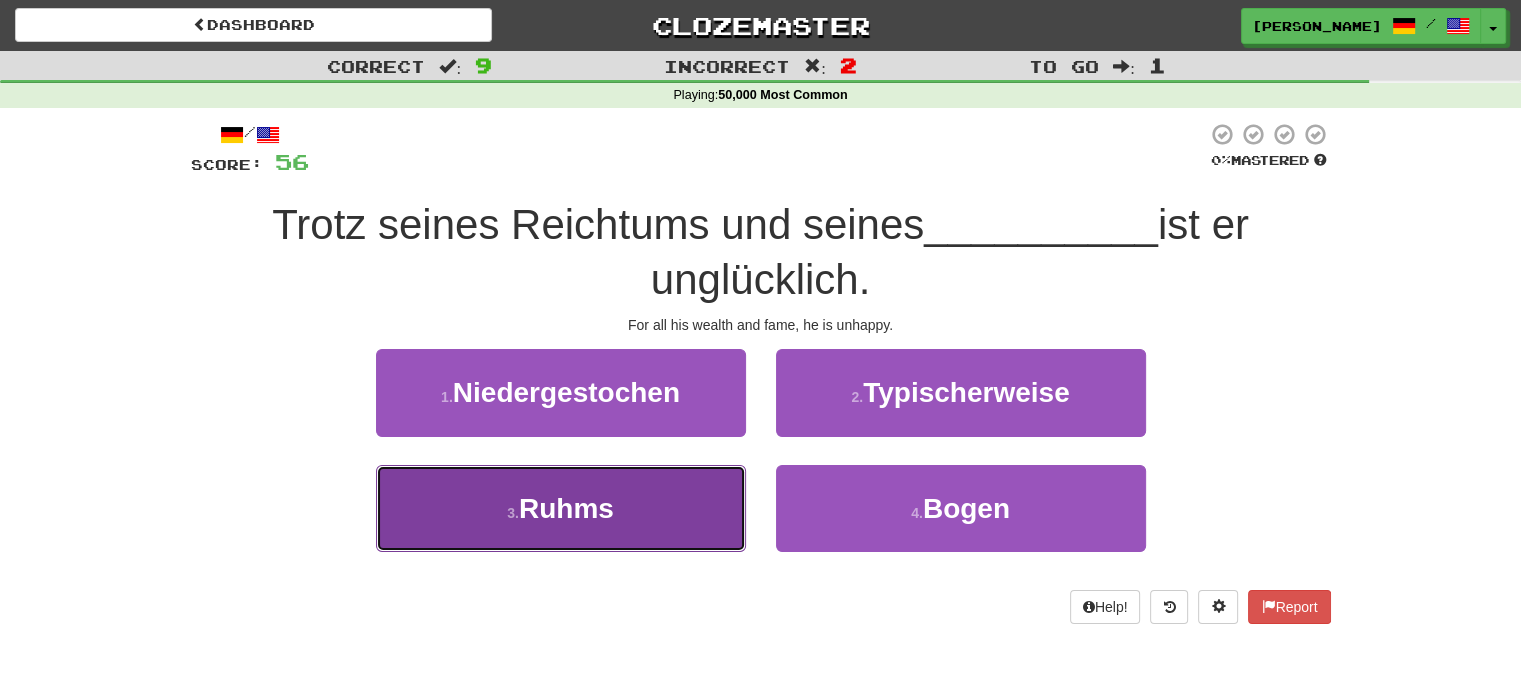 click on "3 .  Ruhms" at bounding box center (561, 508) 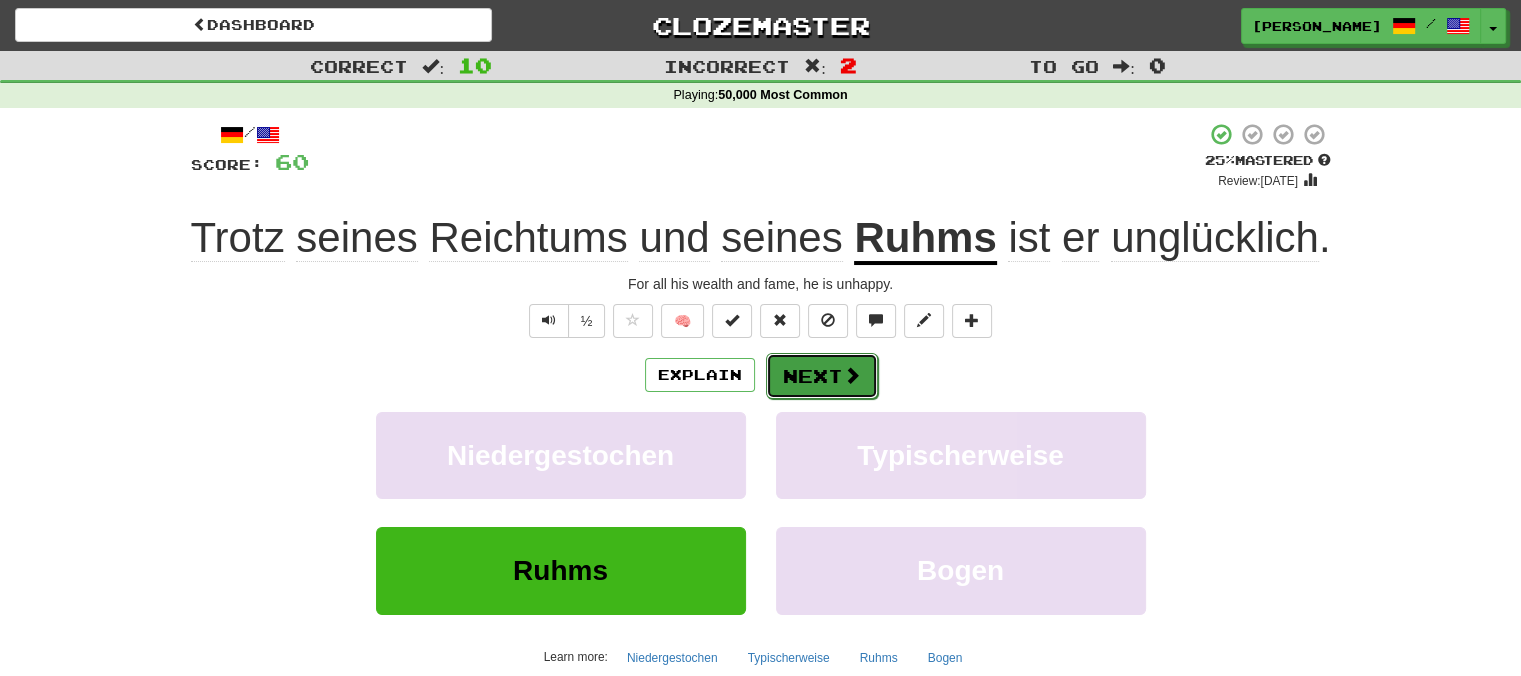 click at bounding box center (852, 375) 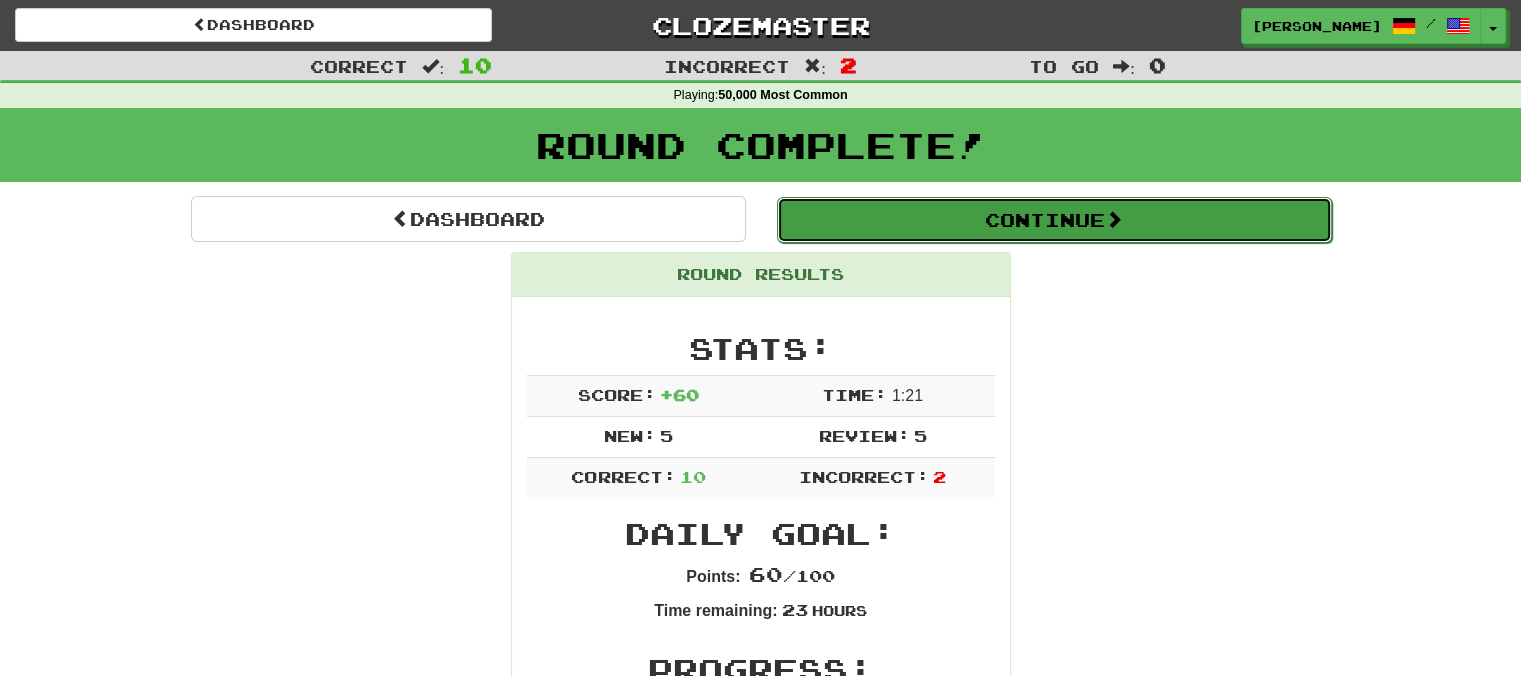click on "Continue" at bounding box center (1054, 220) 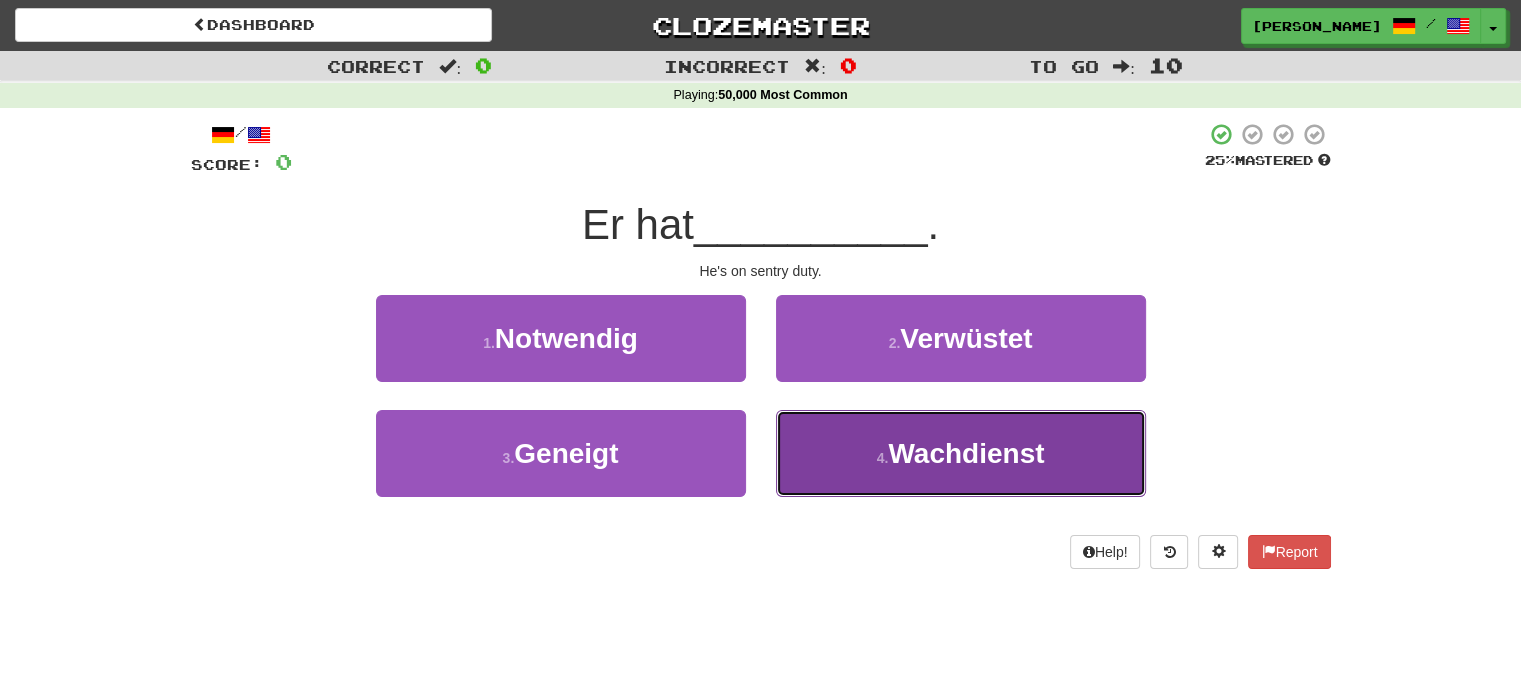 click on "4 .  Wachdienst" at bounding box center [961, 453] 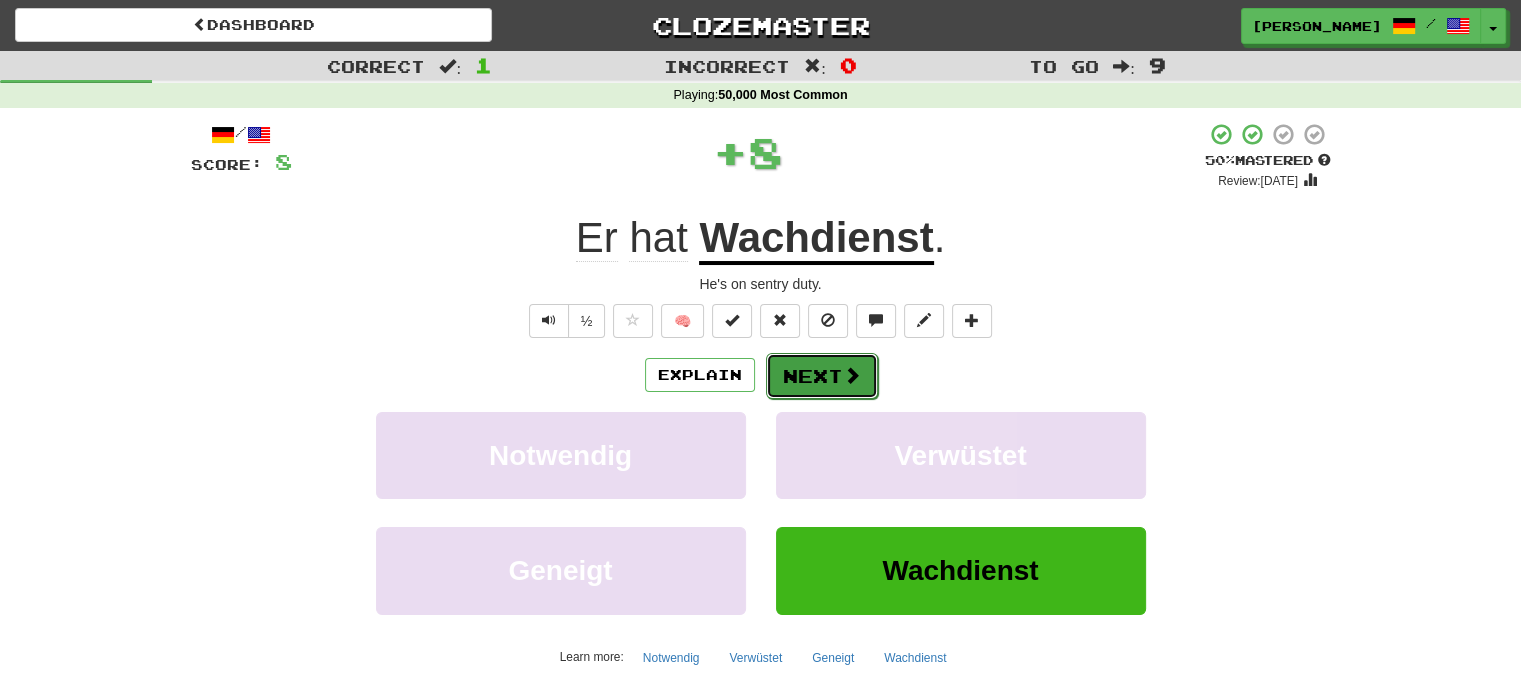 click on "Next" at bounding box center [822, 376] 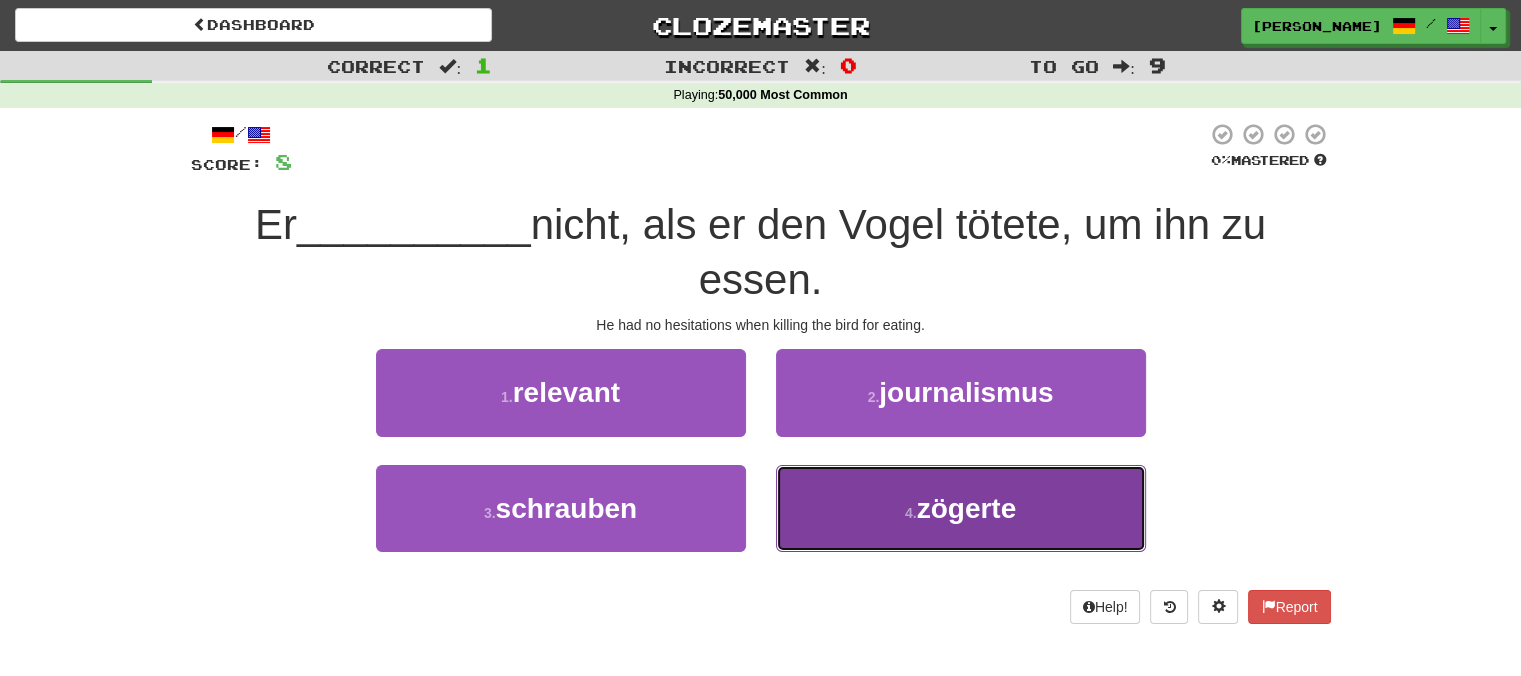 click on "4 .  zögerte" at bounding box center [961, 508] 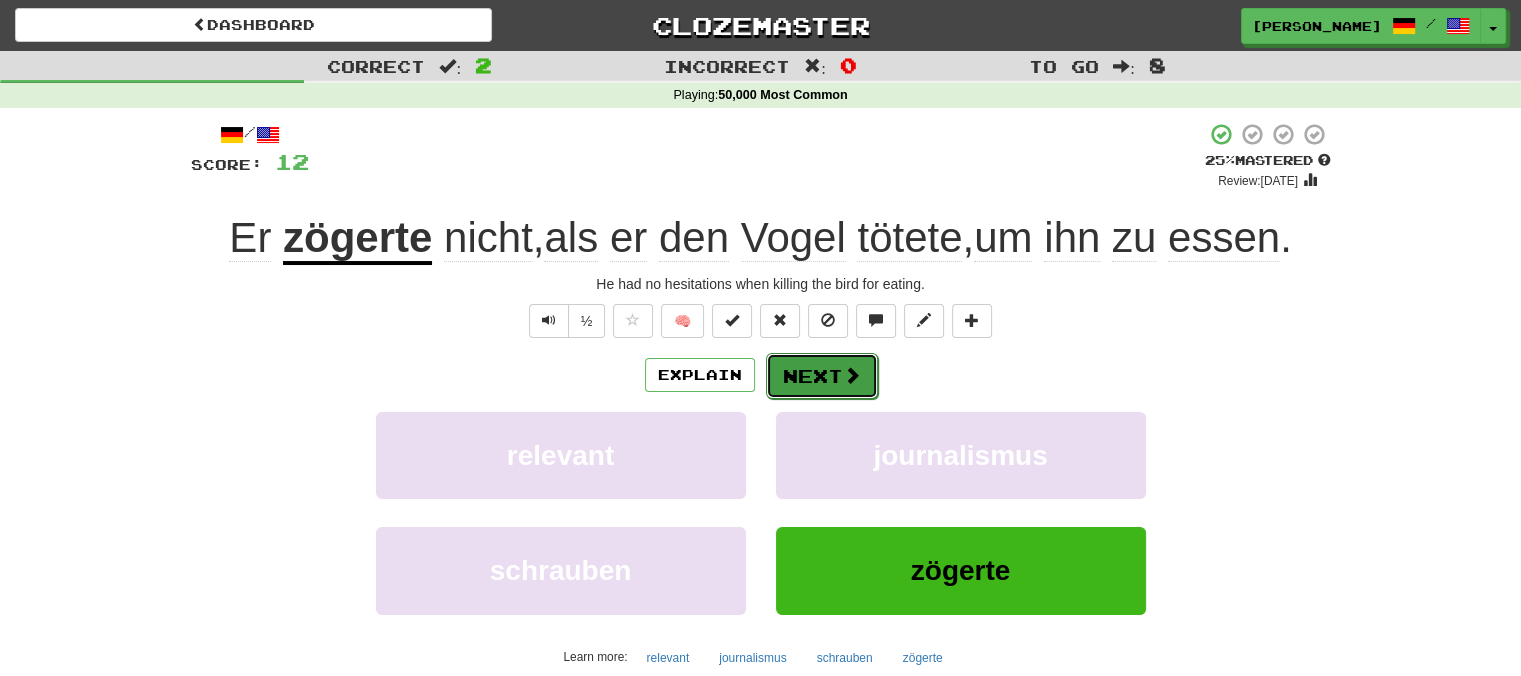 click on "Next" at bounding box center [822, 376] 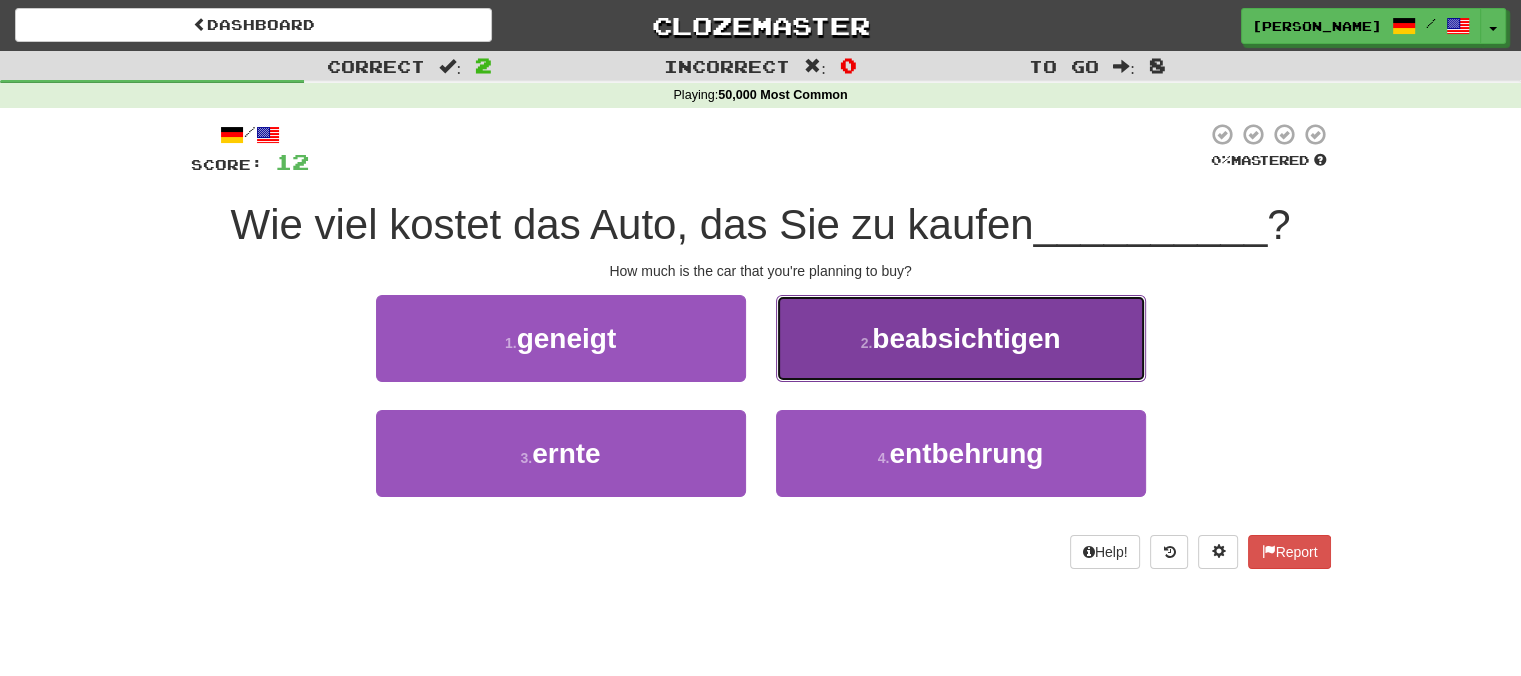 click on "2 .  beabsichtigen" at bounding box center [961, 338] 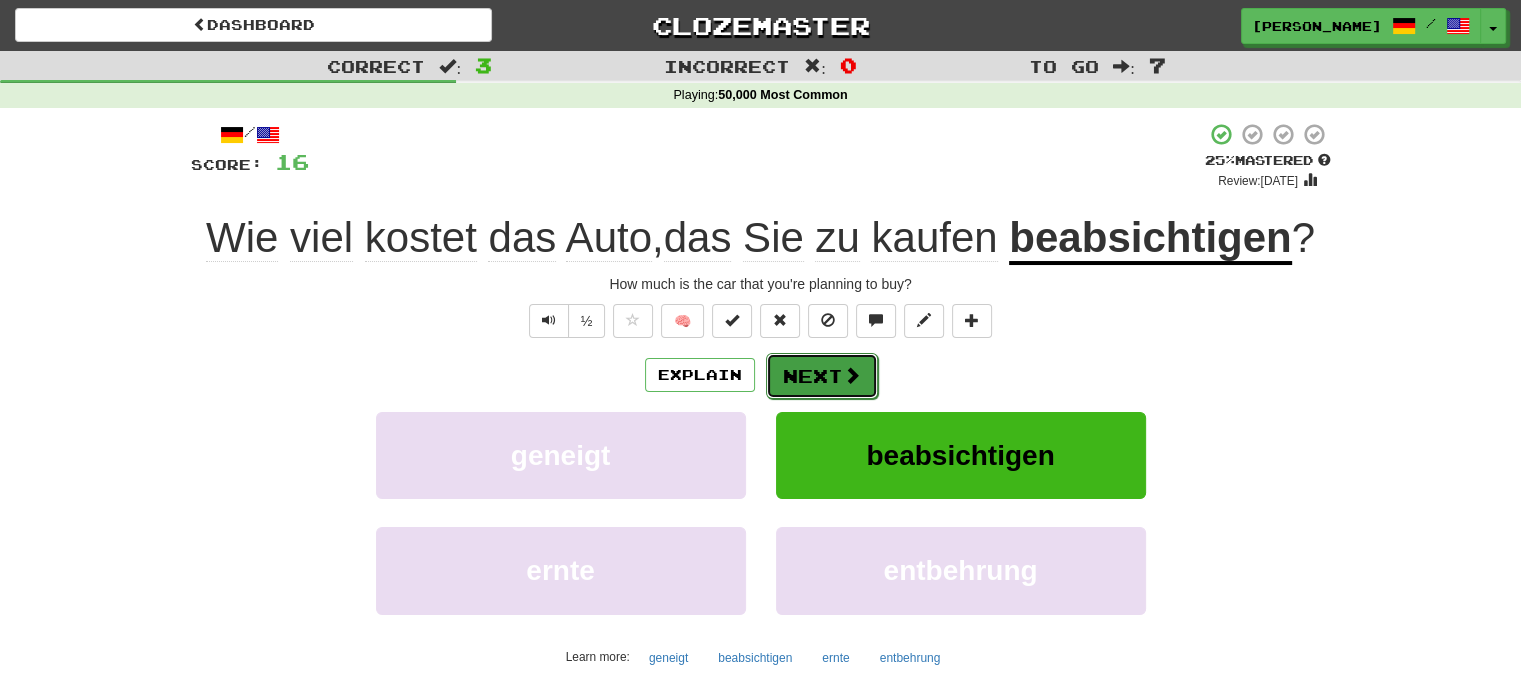 click on "Next" at bounding box center (822, 376) 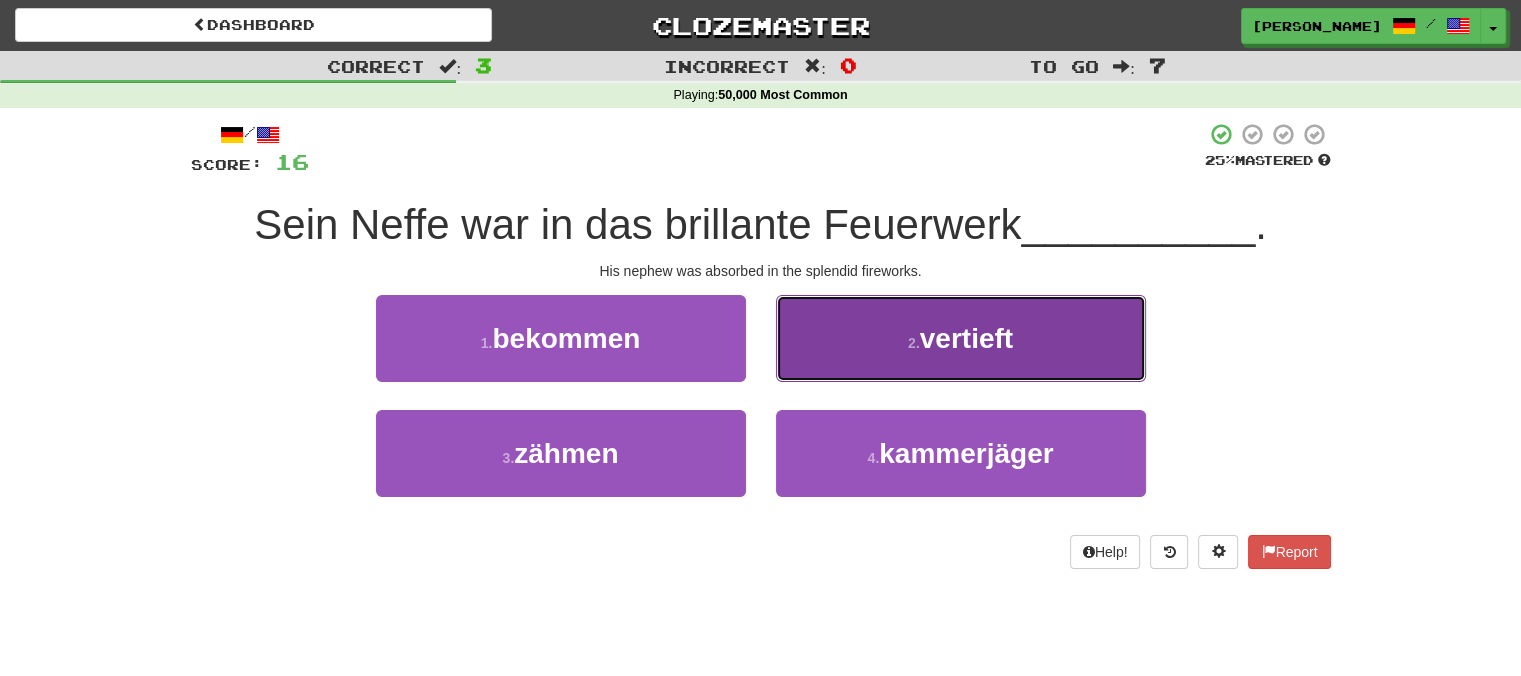 click on "2 .  vertieft" at bounding box center (961, 338) 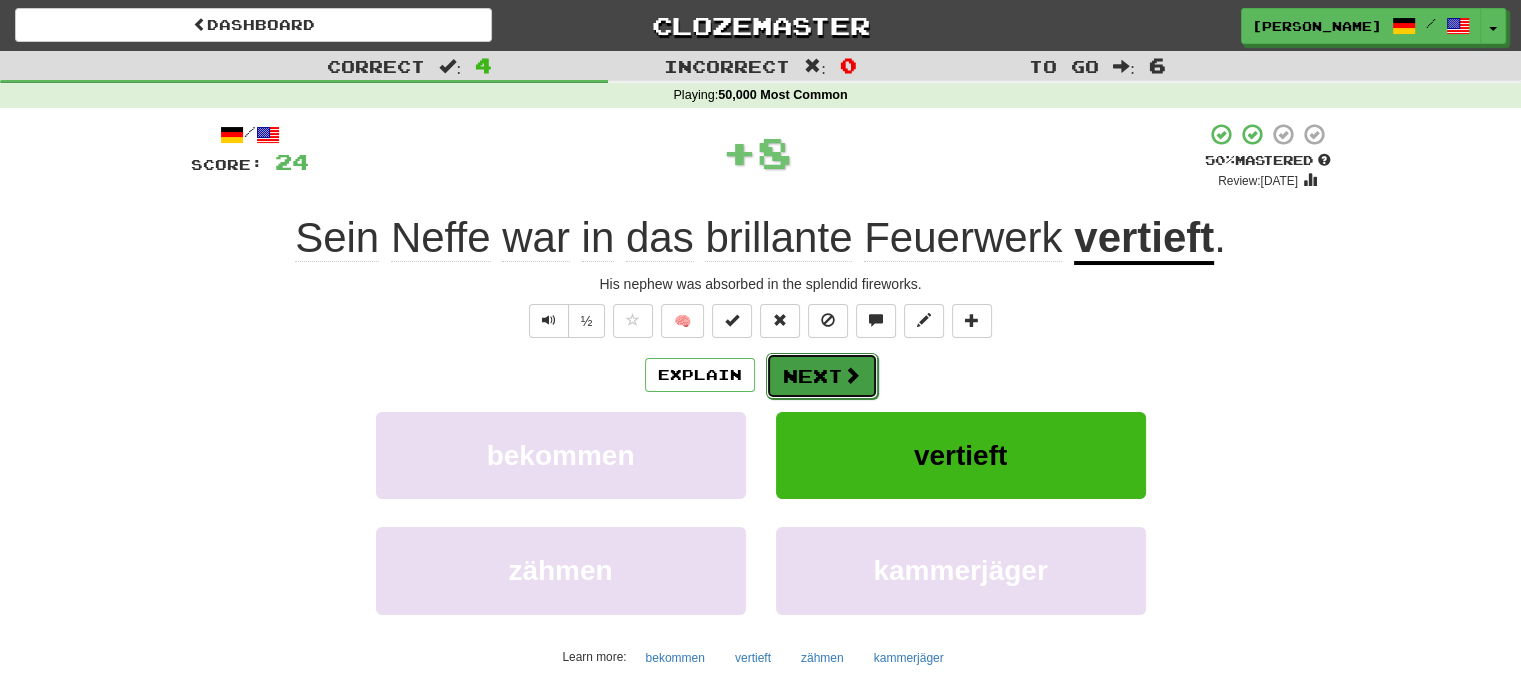 click at bounding box center (852, 375) 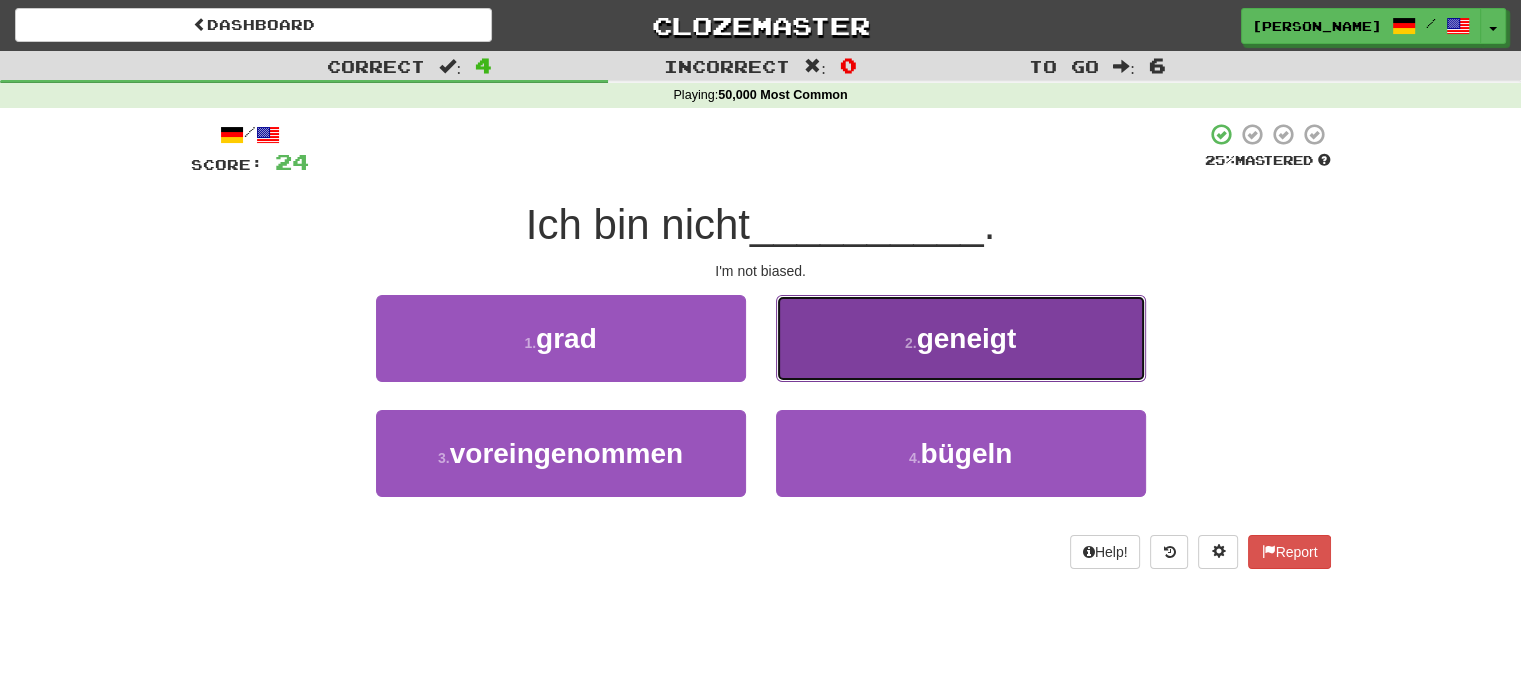 click on "2 .  geneigt" at bounding box center (961, 338) 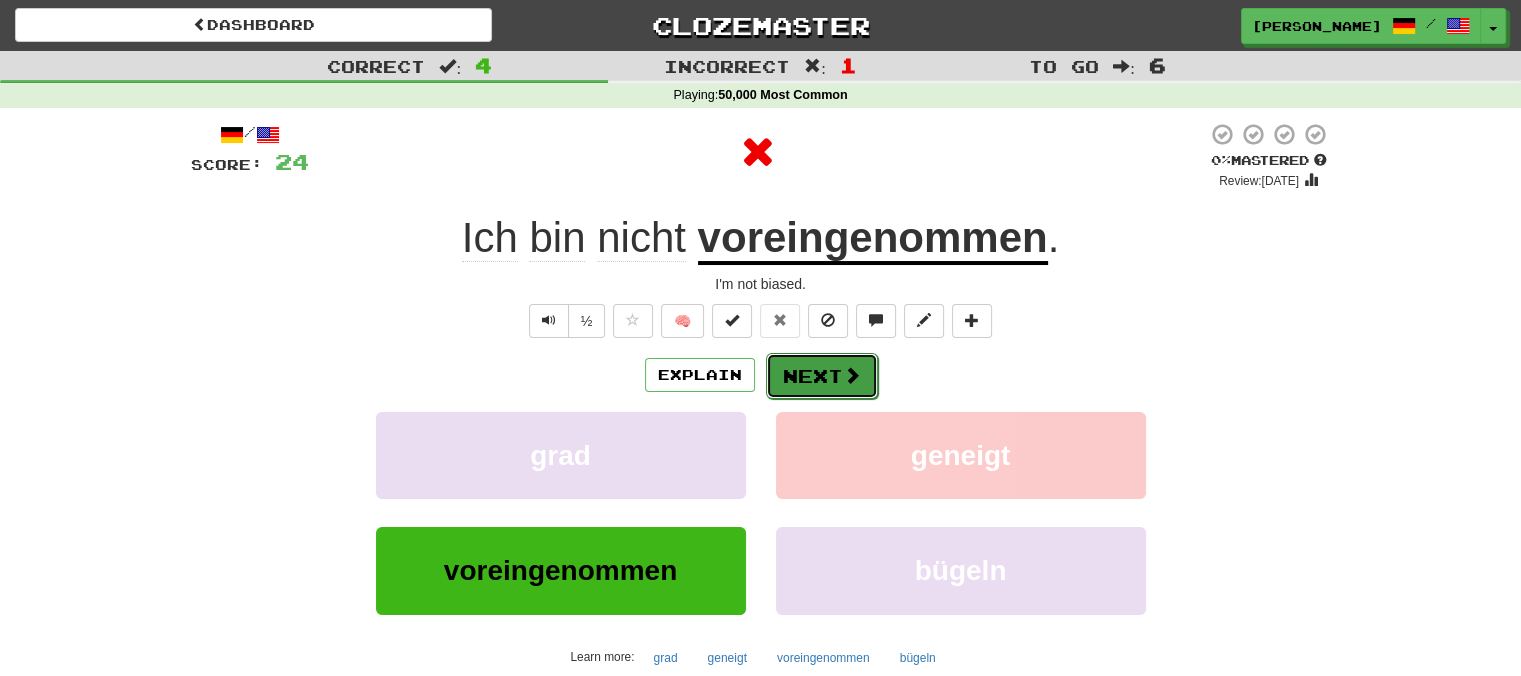 click at bounding box center (852, 375) 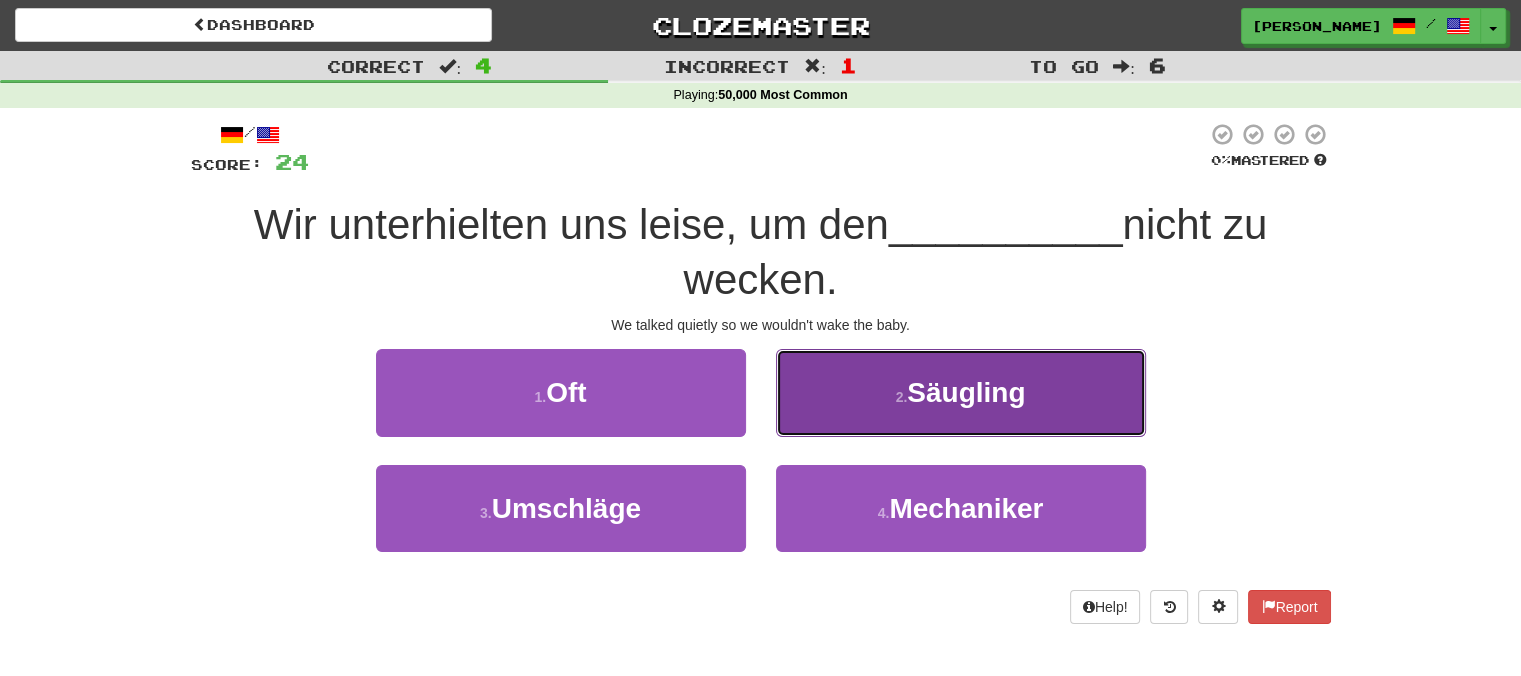 click on "2 .  Säugling" at bounding box center [961, 392] 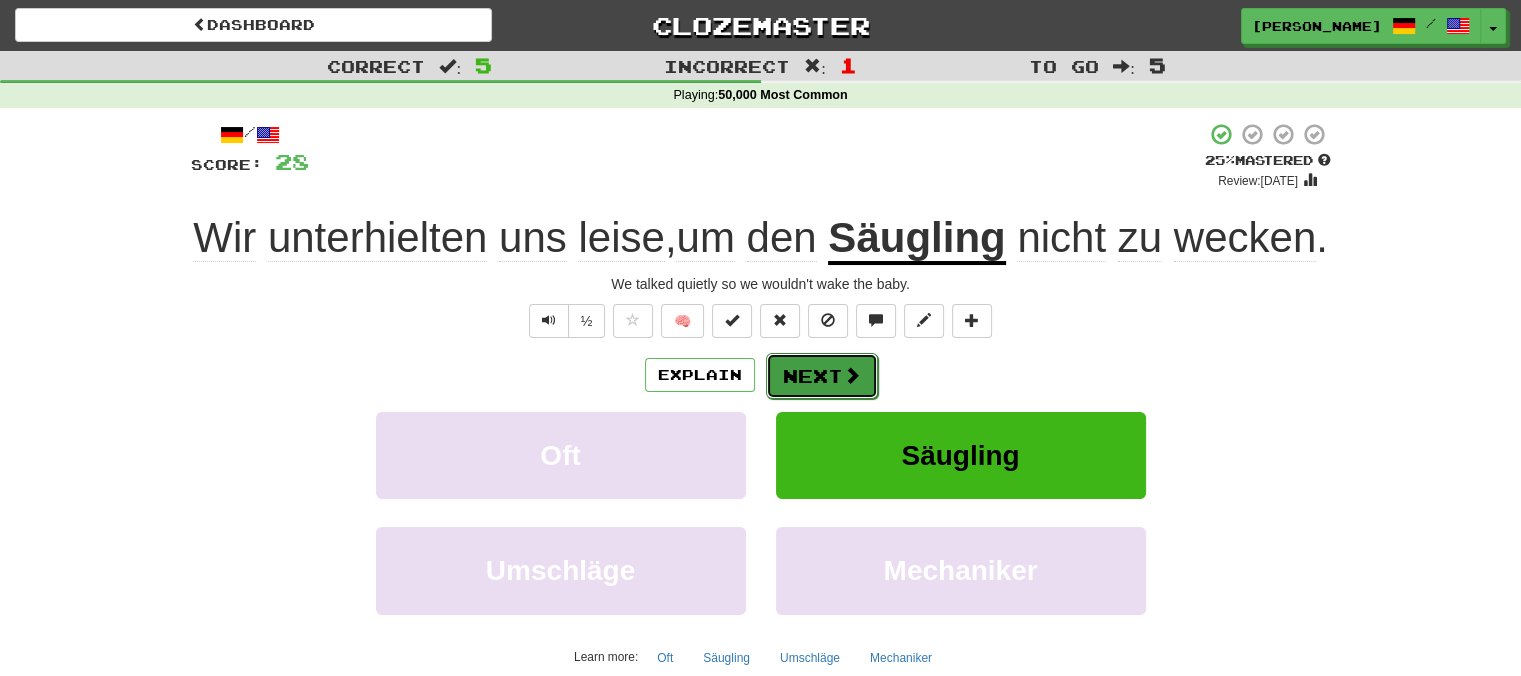 click on "Next" at bounding box center [822, 376] 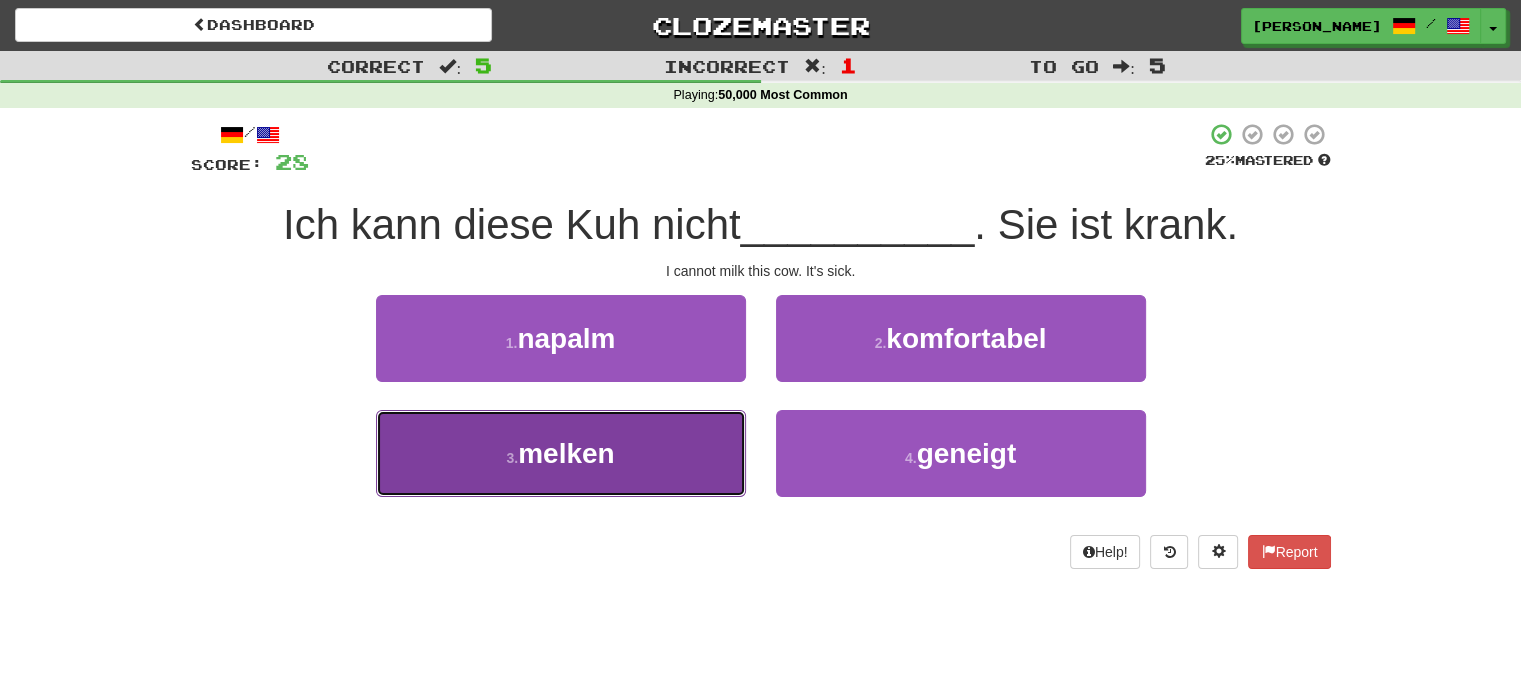 click on "3 .  melken" at bounding box center (561, 453) 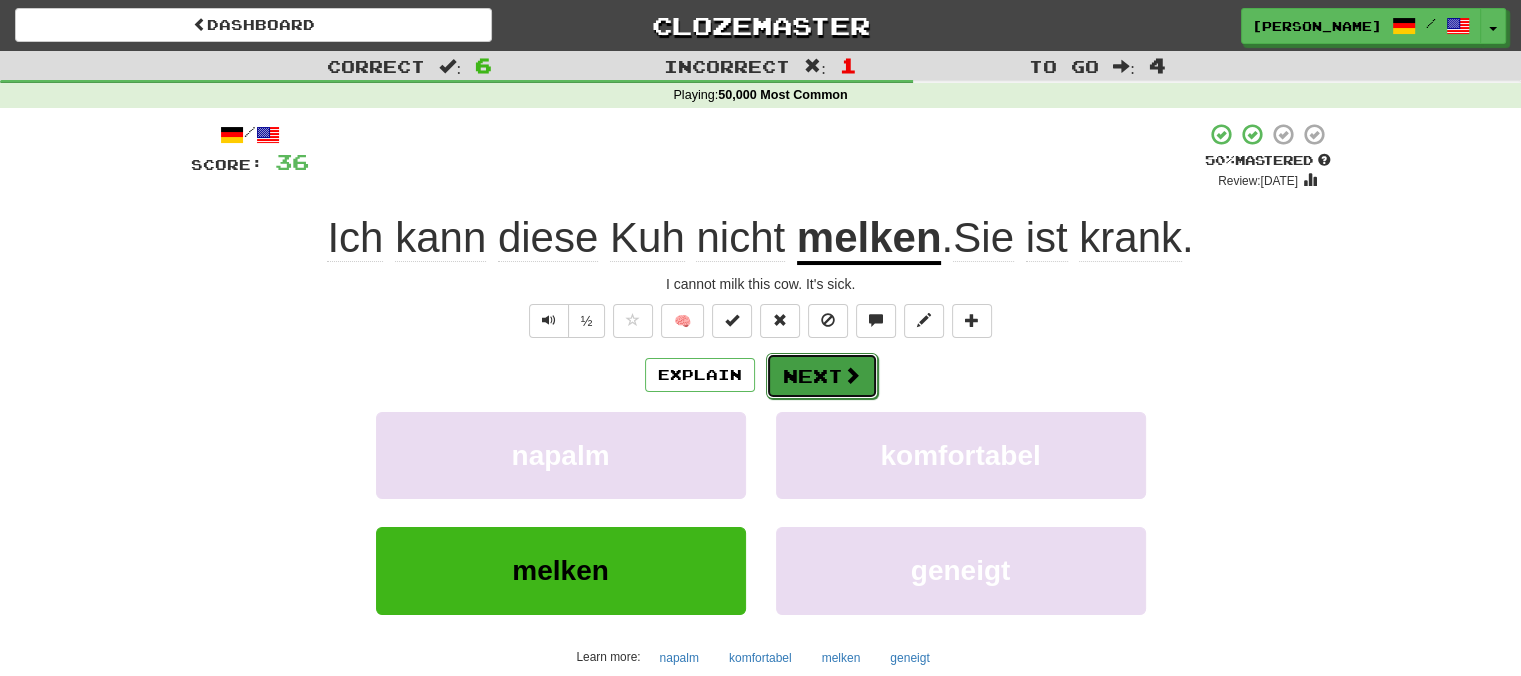 click on "Next" at bounding box center (822, 376) 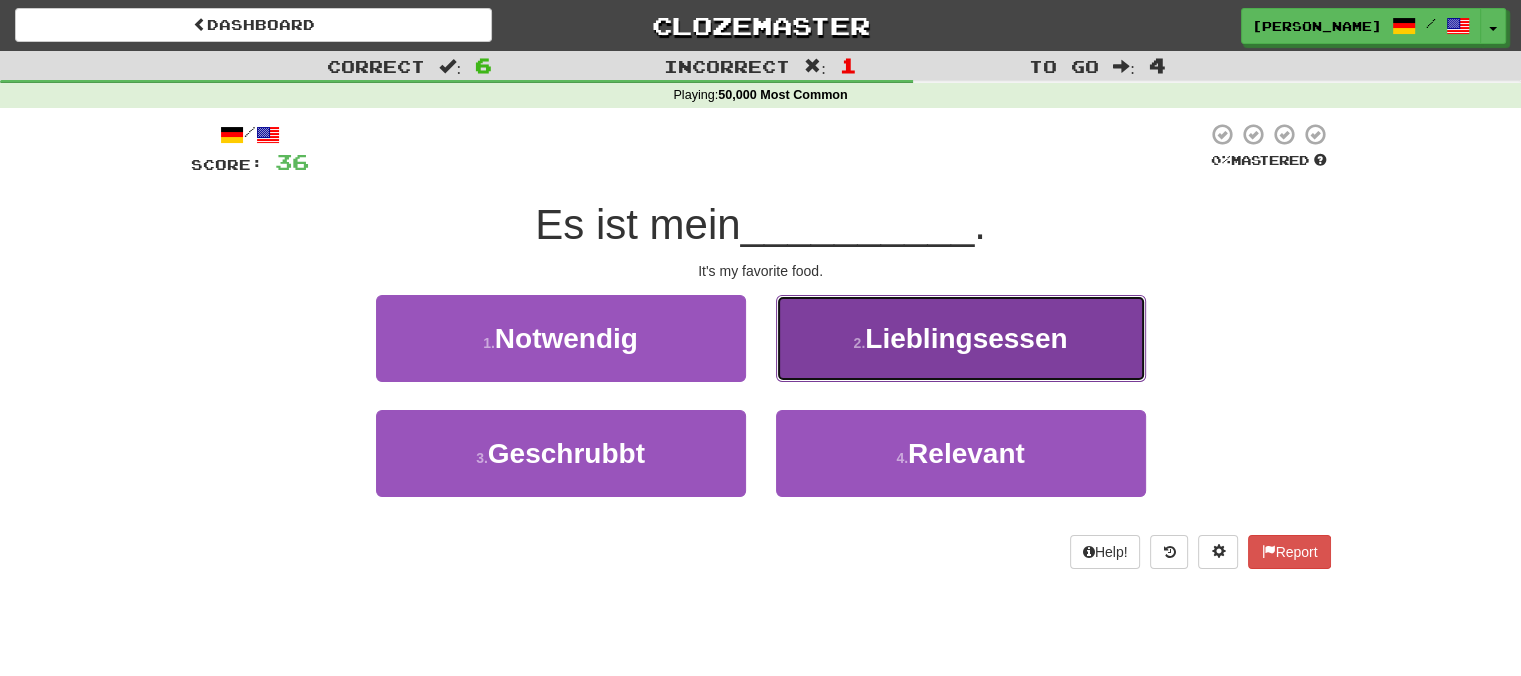 click on "2 .  Lieblingsessen" at bounding box center (961, 338) 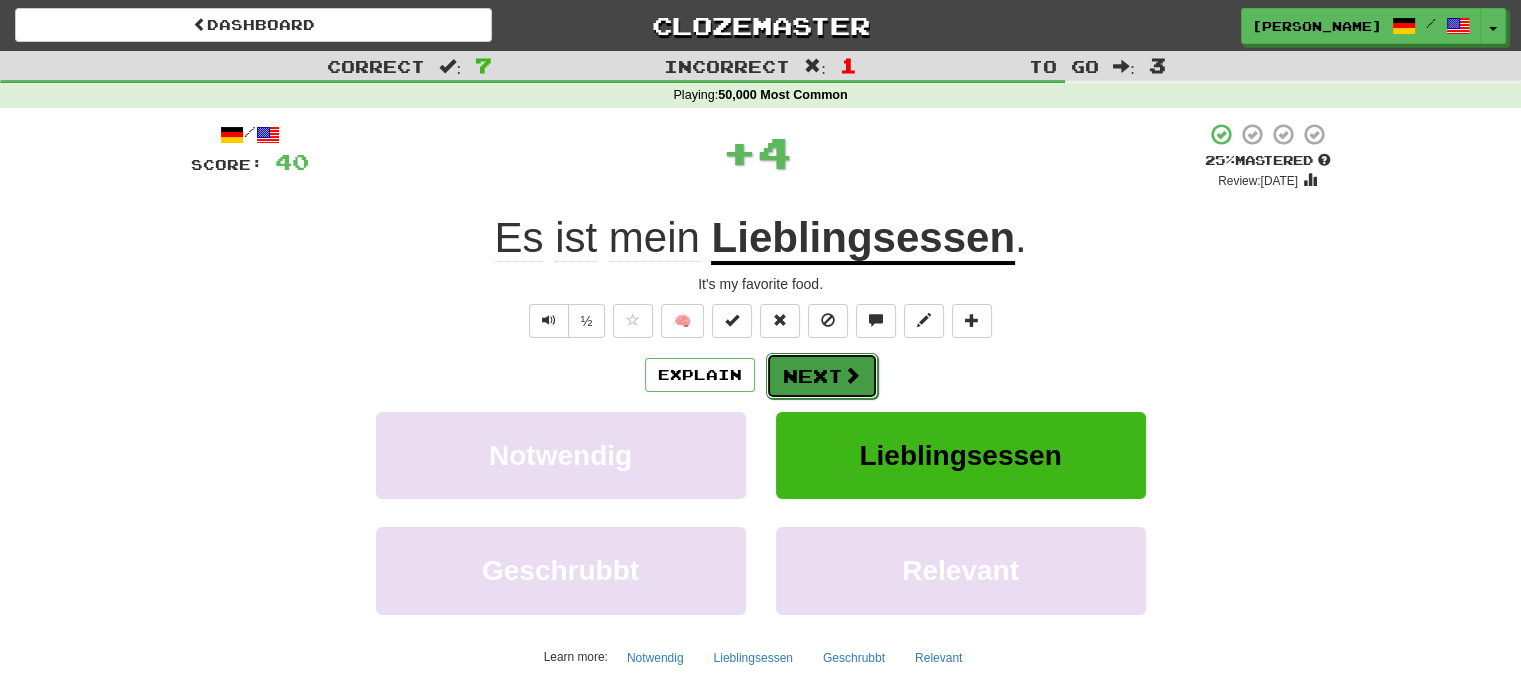 click on "Next" at bounding box center (822, 376) 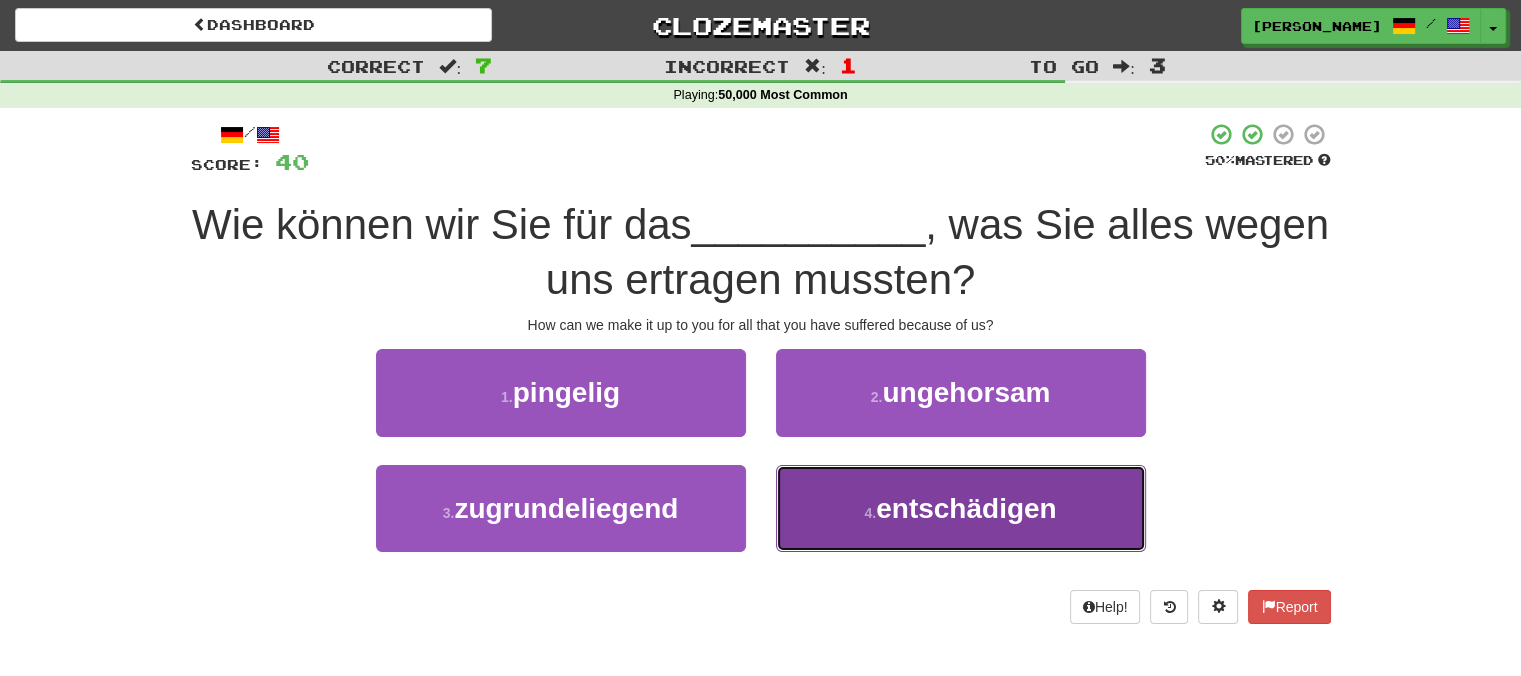 click on "4 .  entschädigen" at bounding box center (961, 508) 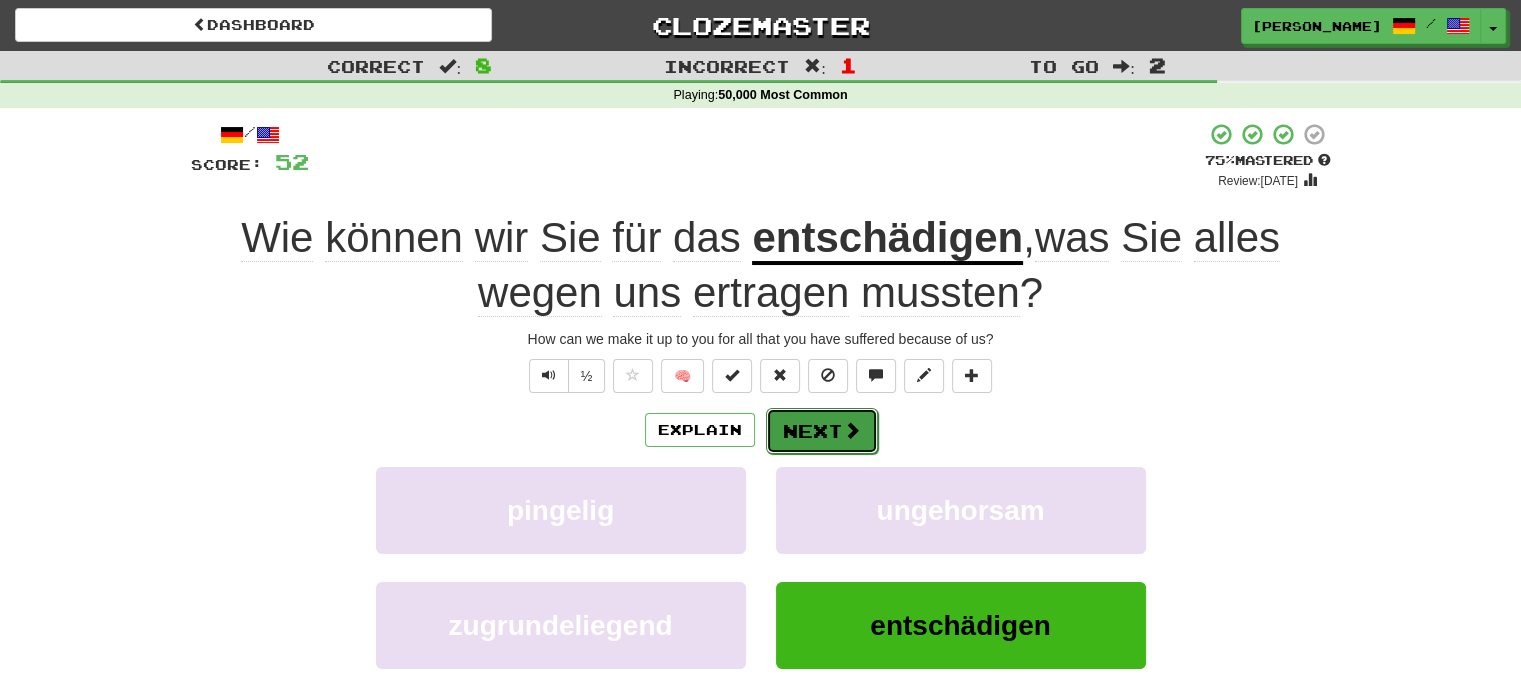 click on "Next" at bounding box center [822, 431] 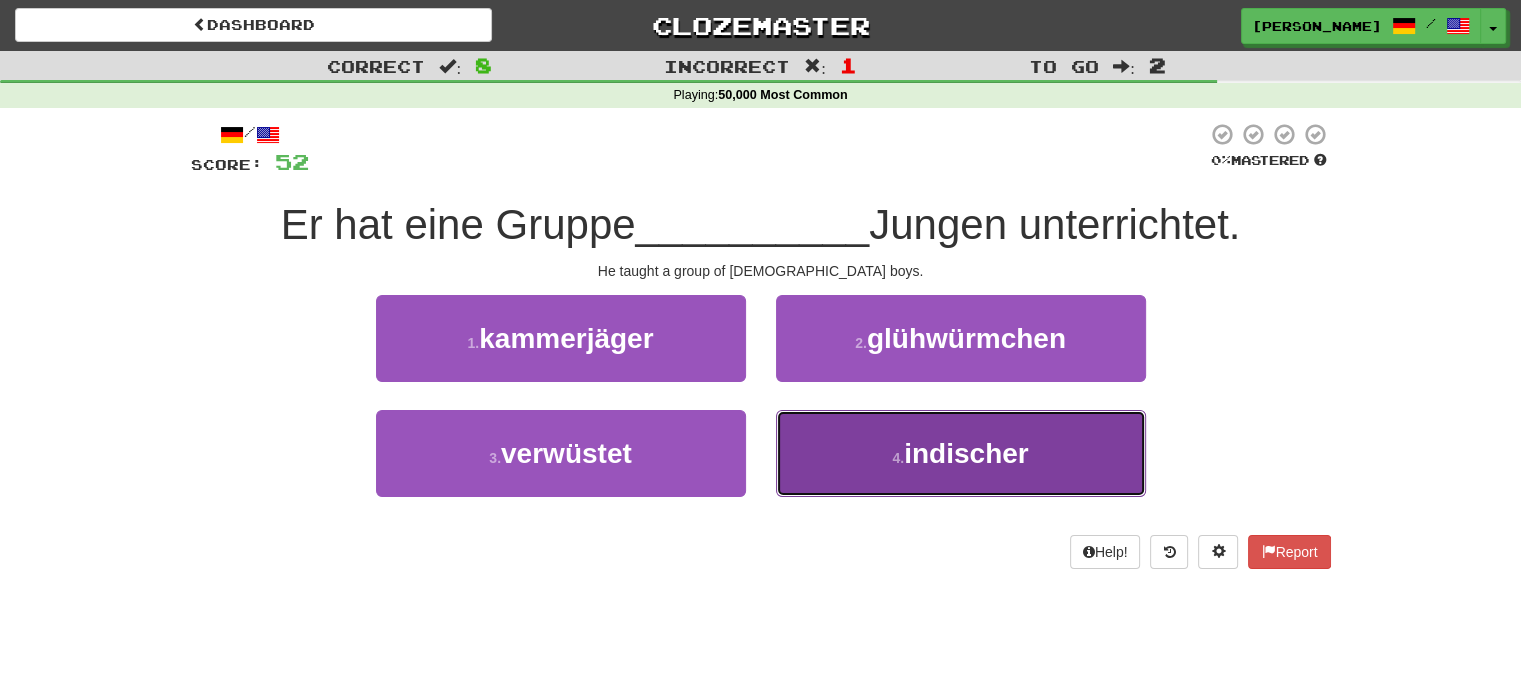 click on "4 .  indischer" at bounding box center [961, 453] 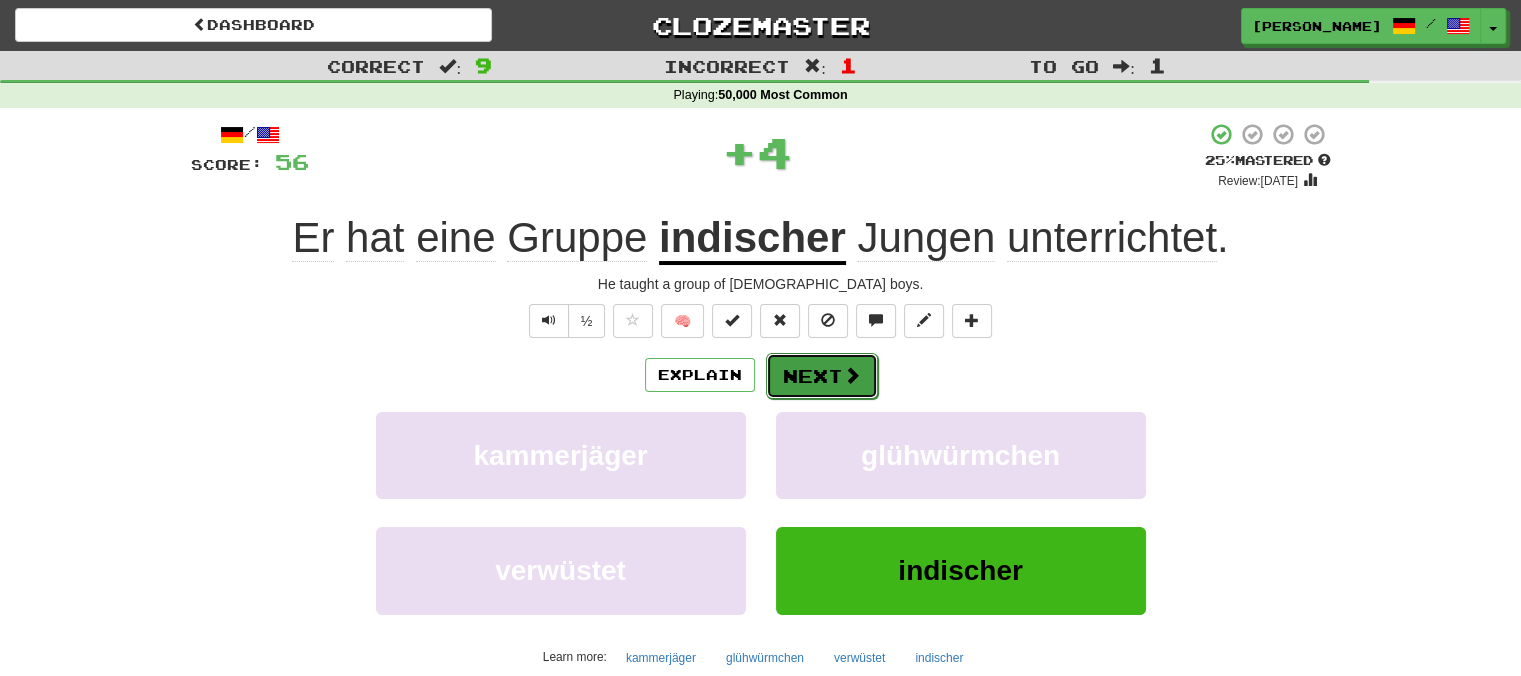 click on "Next" at bounding box center [822, 376] 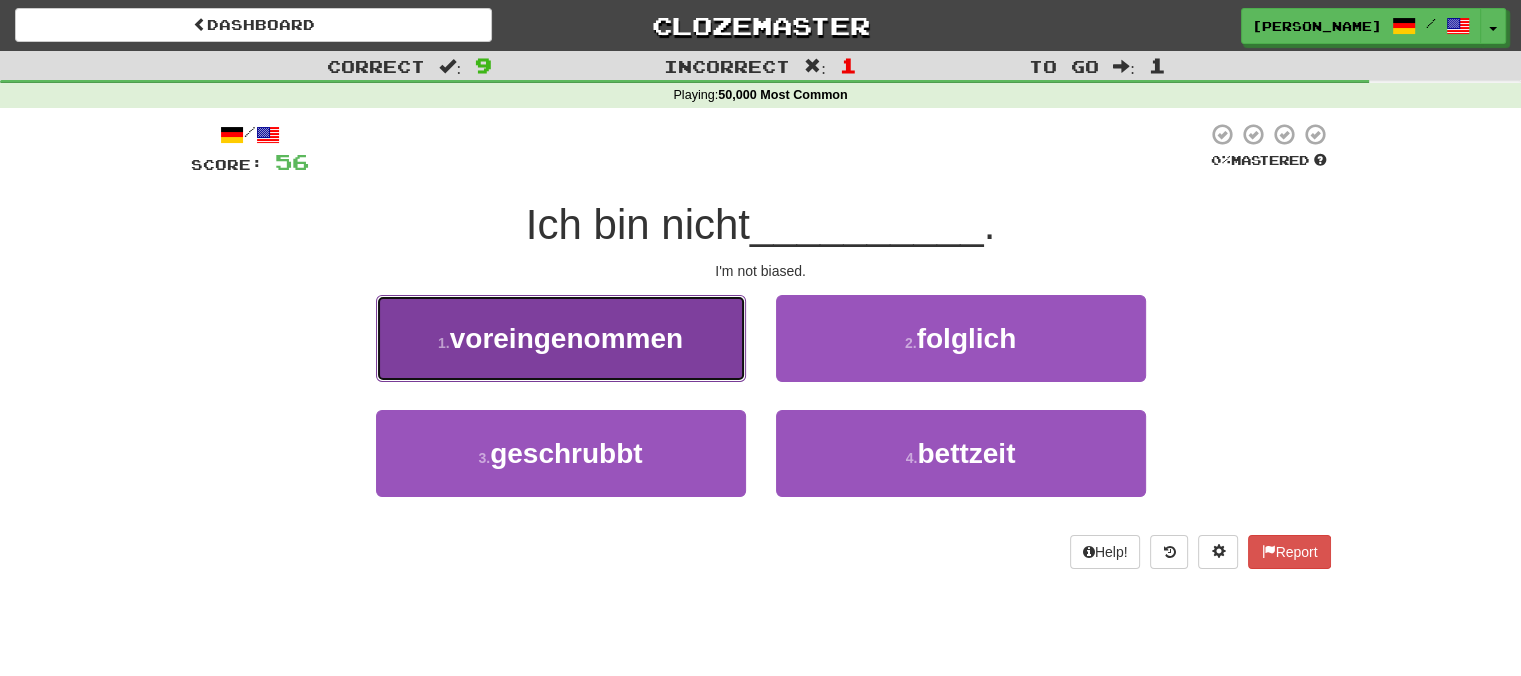 click on "voreingenommen" at bounding box center (566, 338) 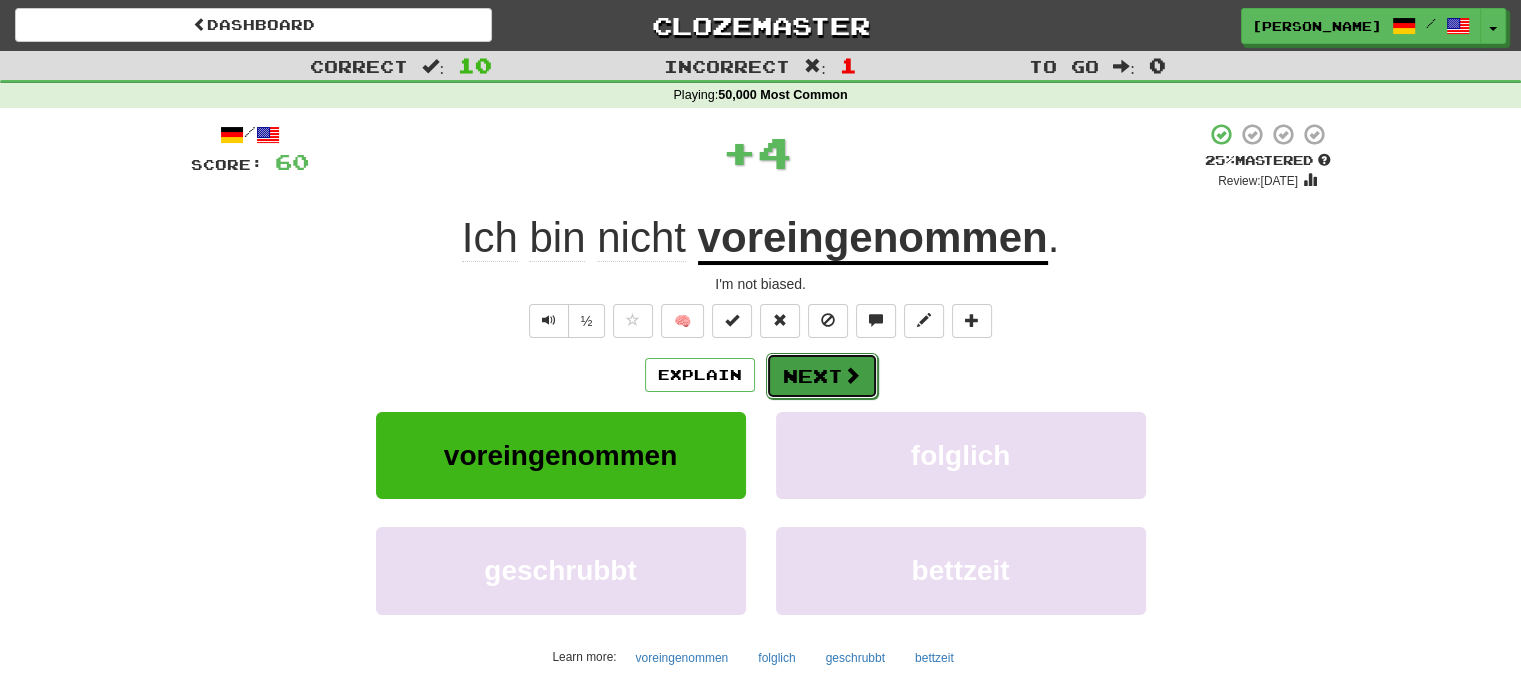 click on "Next" at bounding box center [822, 376] 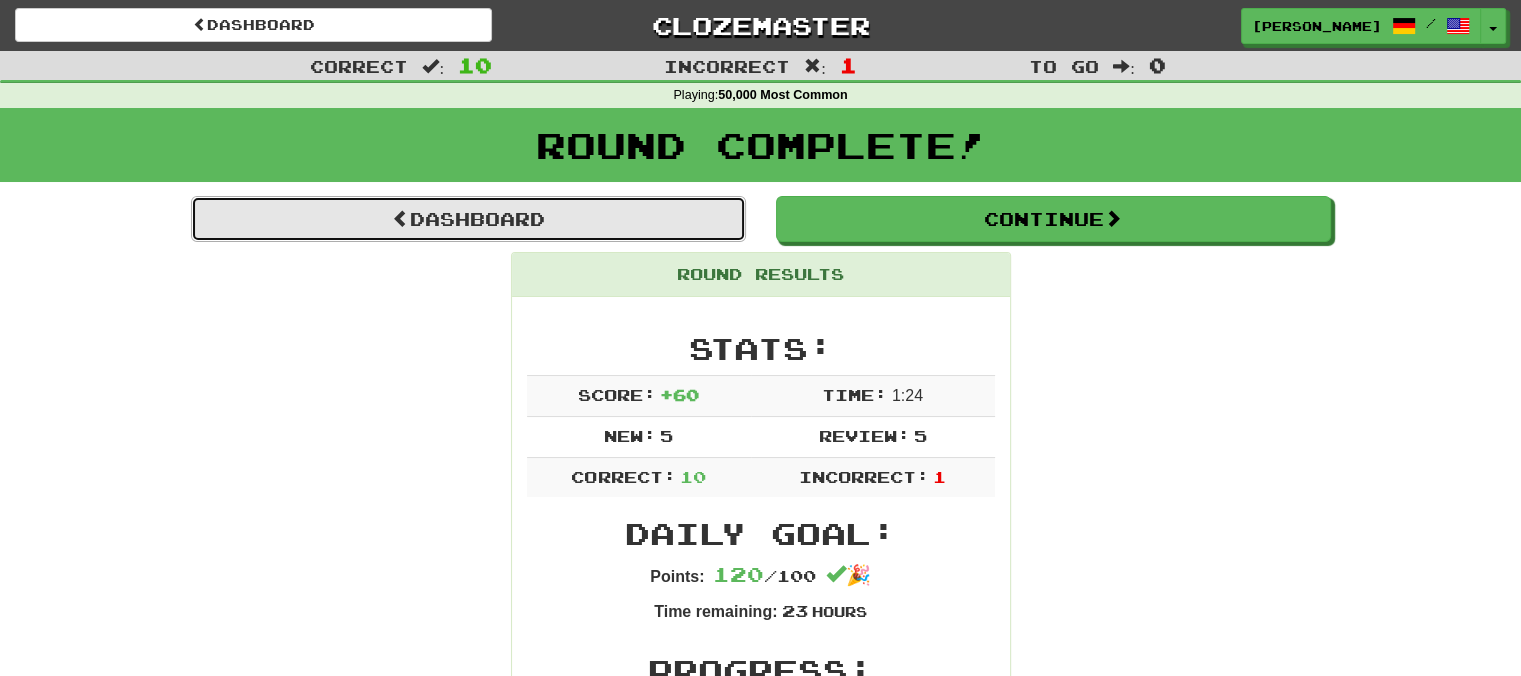click on "Dashboard" at bounding box center (468, 219) 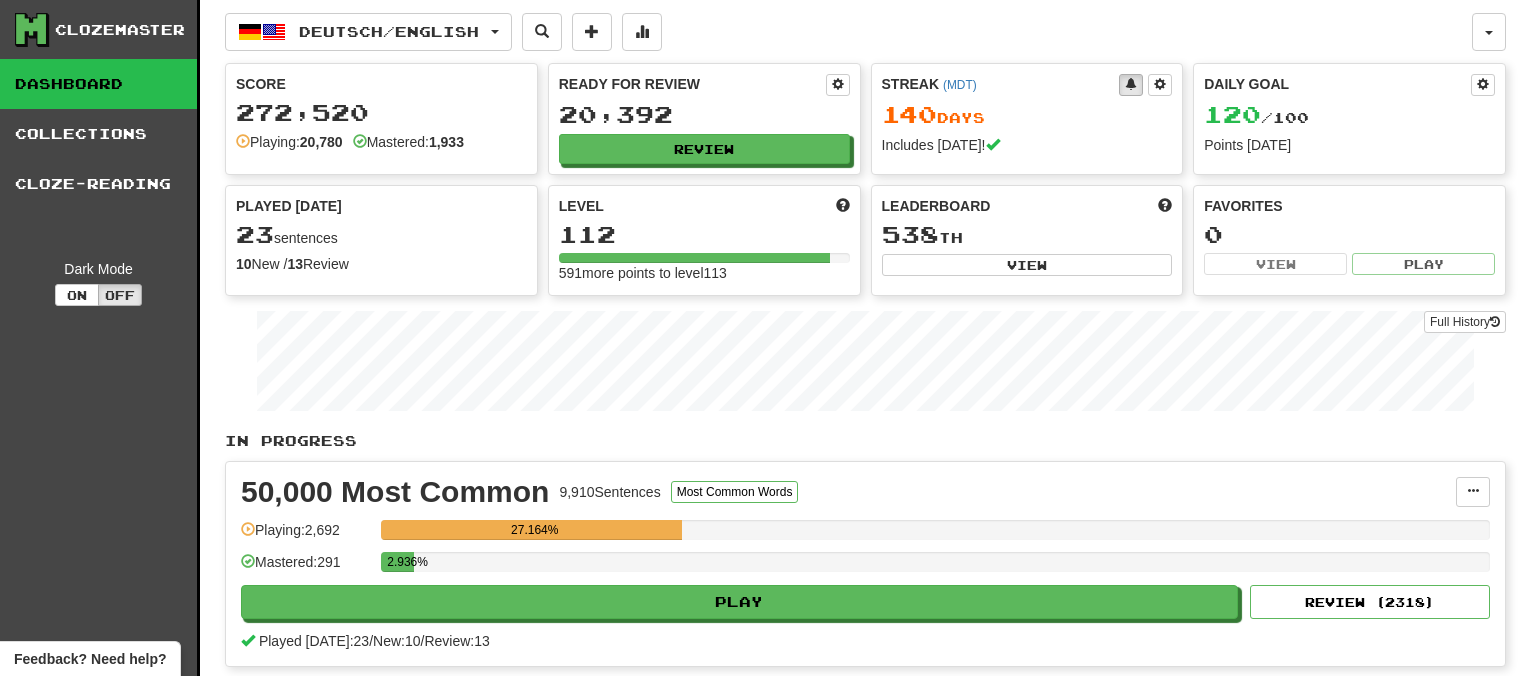 scroll, scrollTop: 0, scrollLeft: 0, axis: both 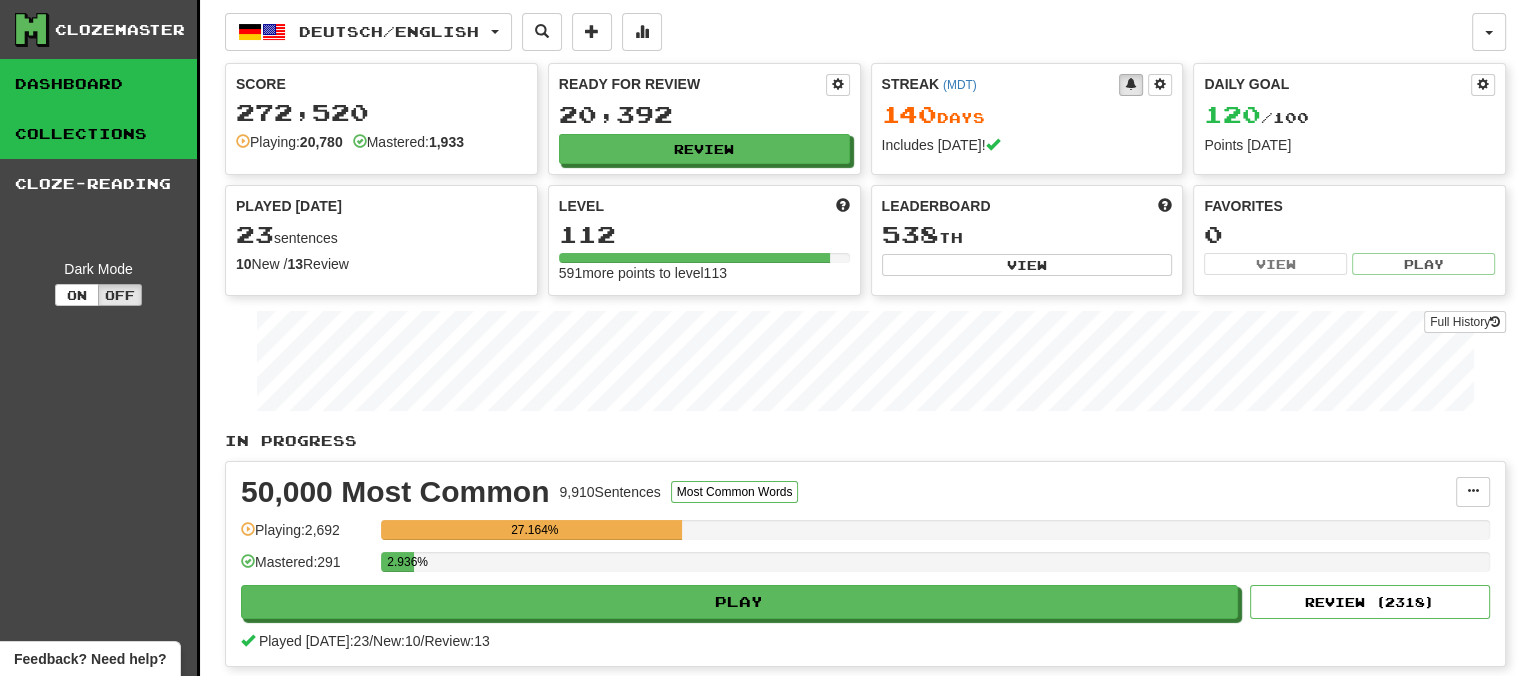 click on "Collections" at bounding box center [98, 134] 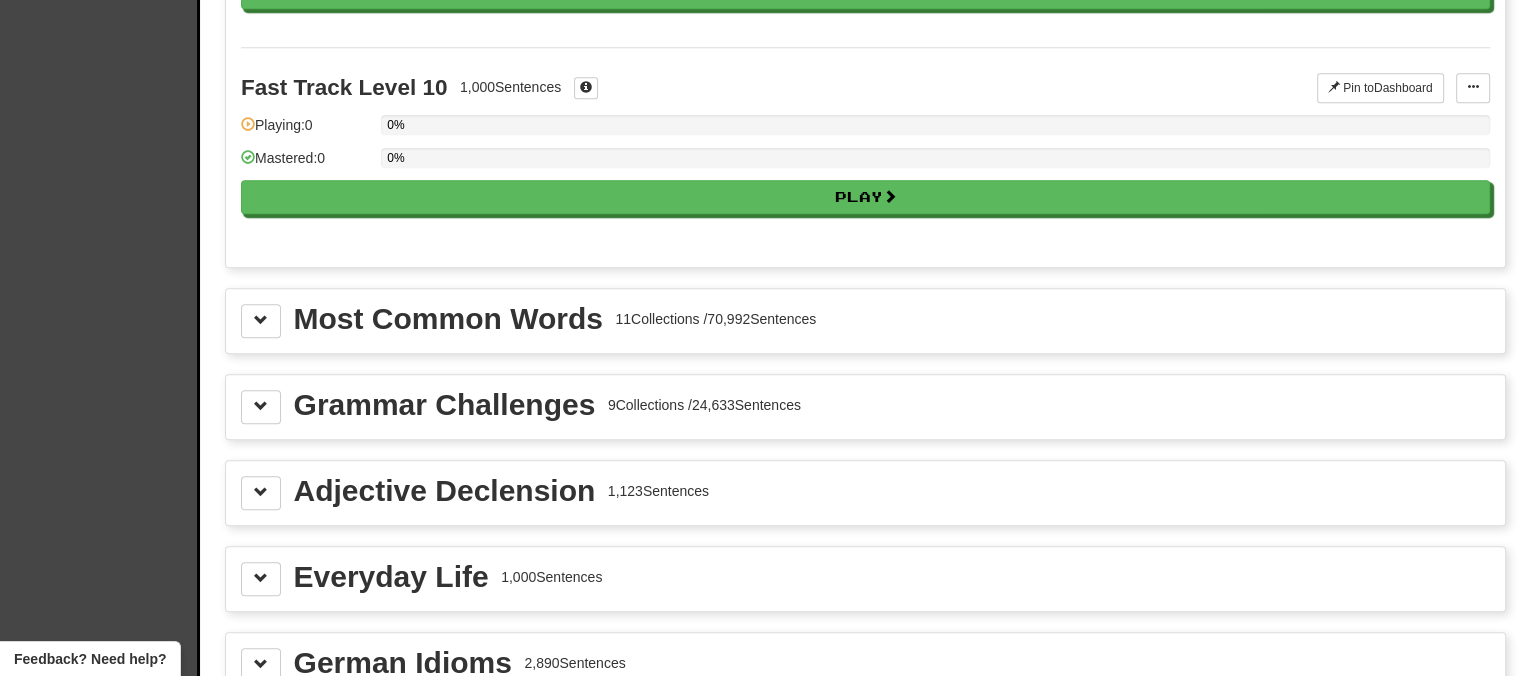 scroll, scrollTop: 2021, scrollLeft: 0, axis: vertical 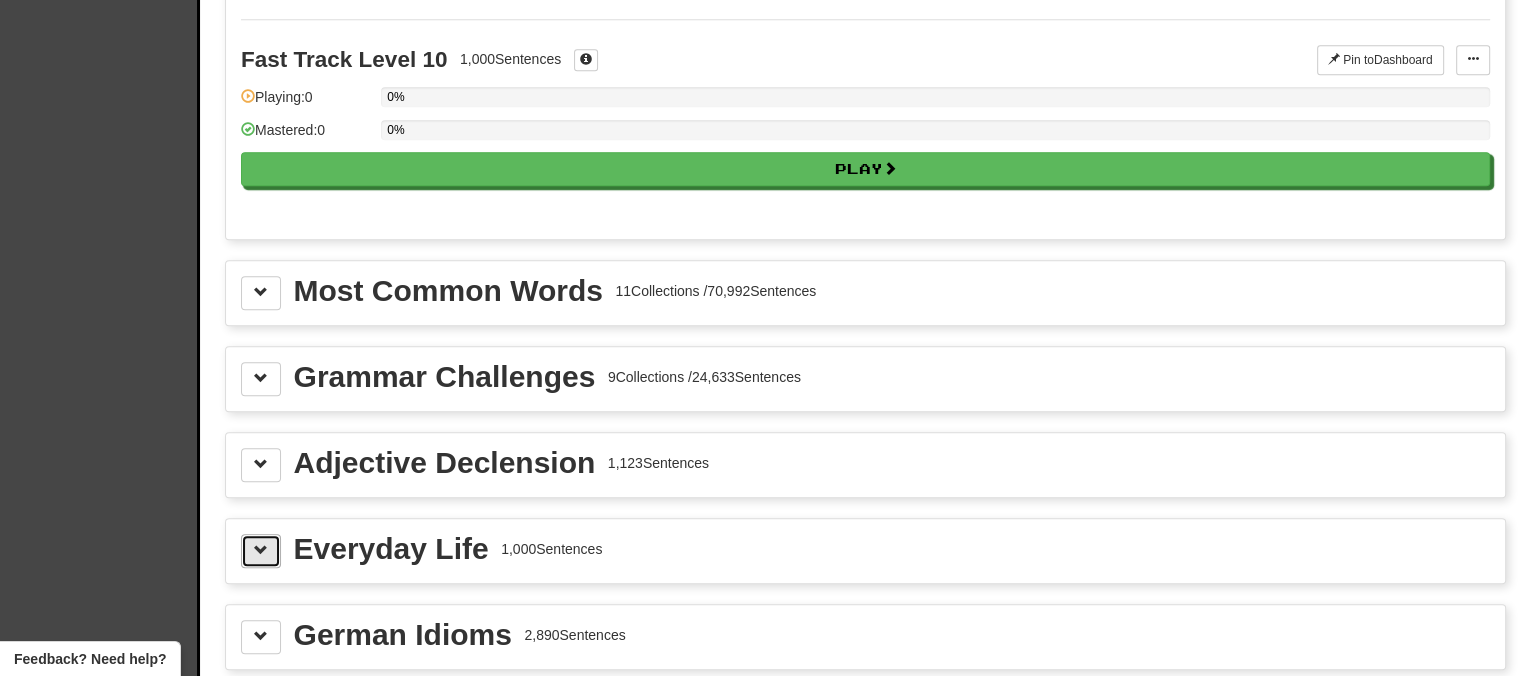 click at bounding box center (261, 551) 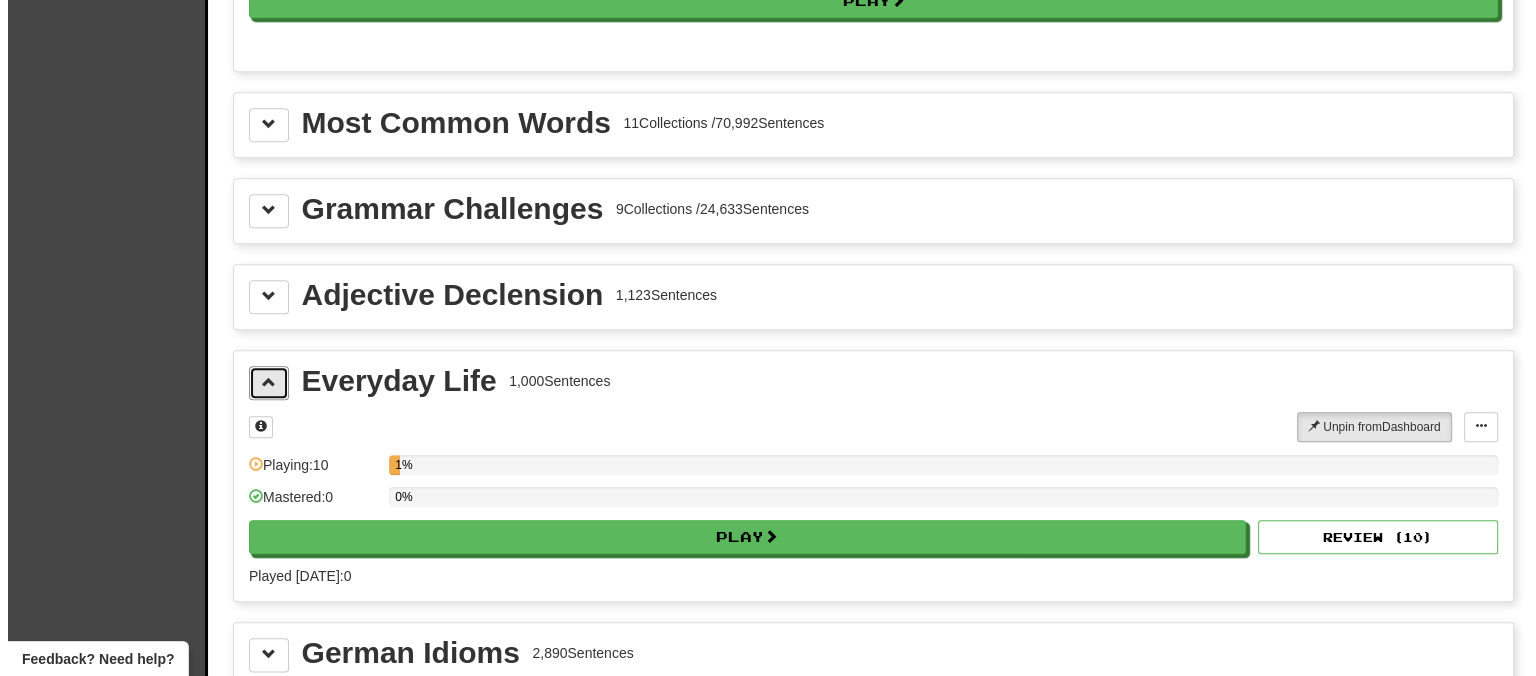 scroll, scrollTop: 2229, scrollLeft: 0, axis: vertical 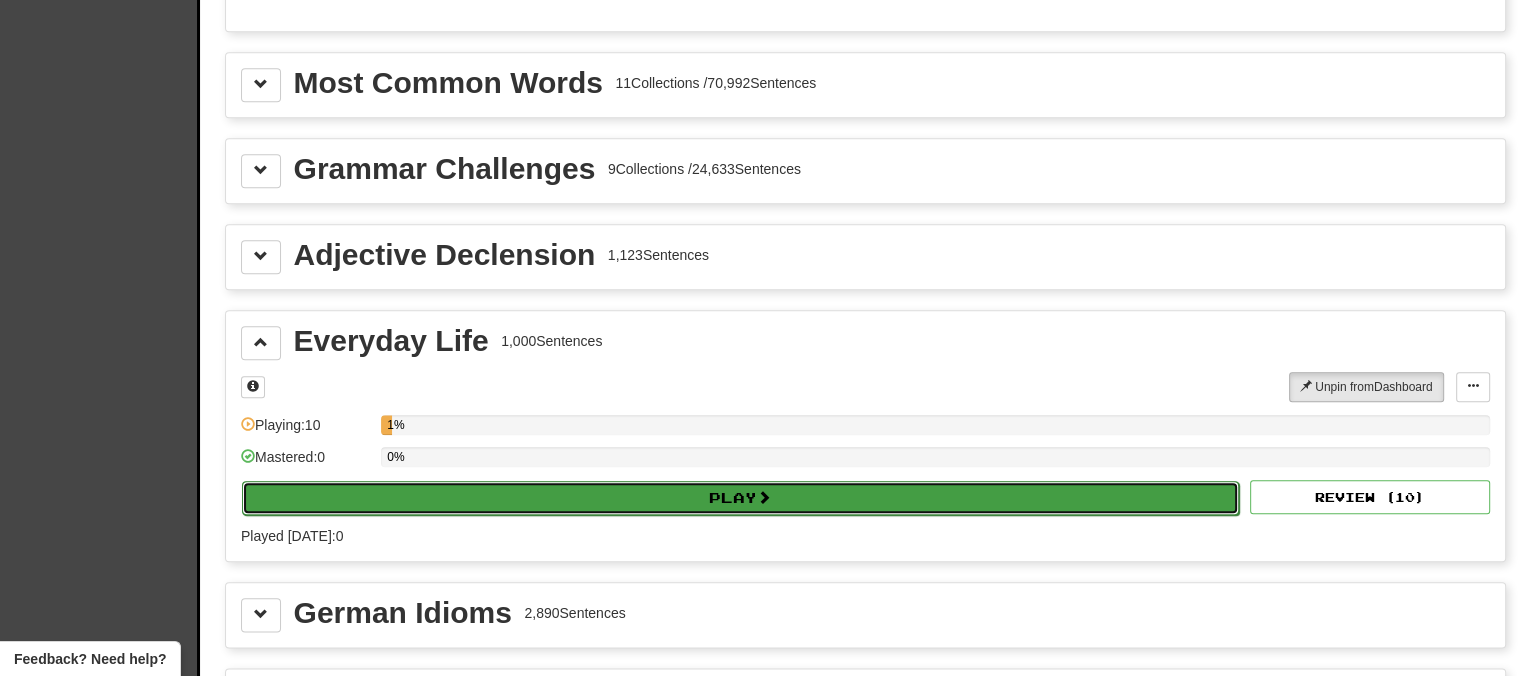 click on "Play" at bounding box center (740, 498) 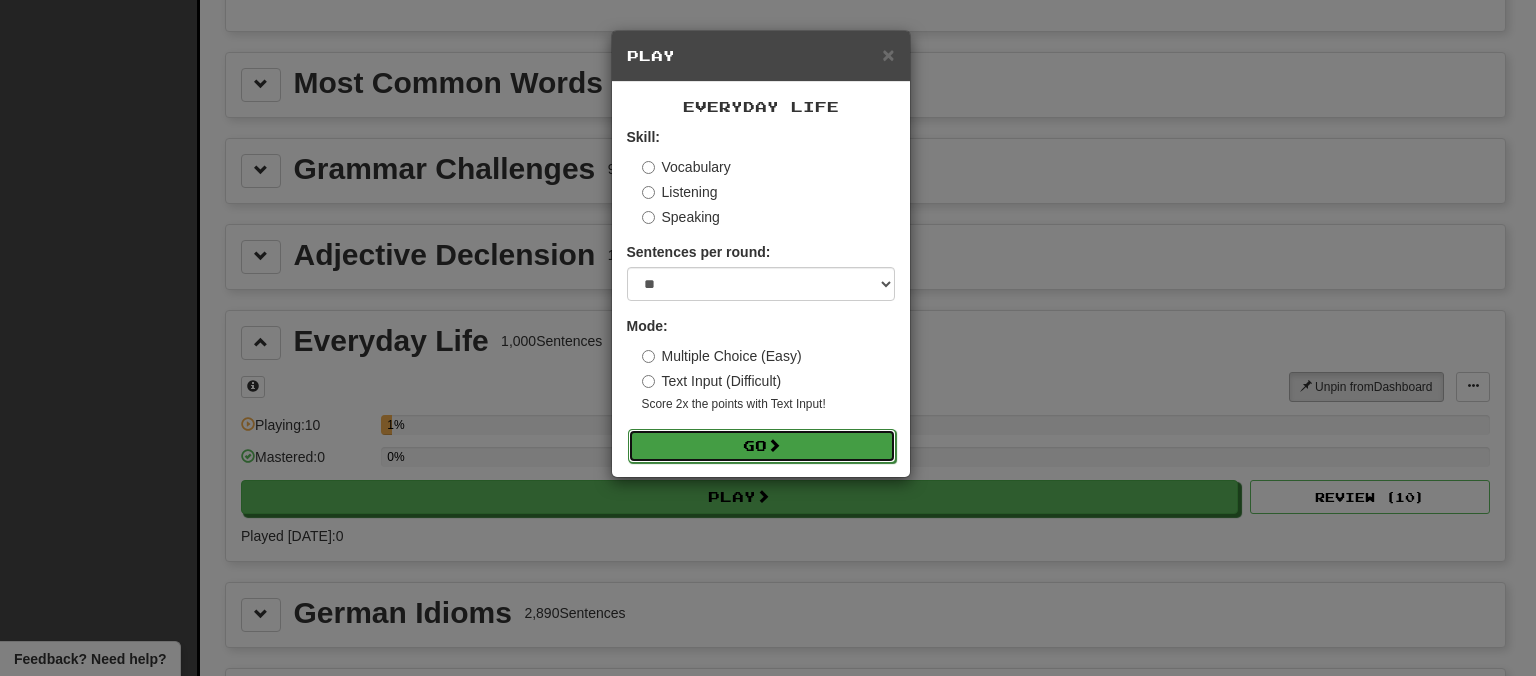 click on "Go" at bounding box center [762, 446] 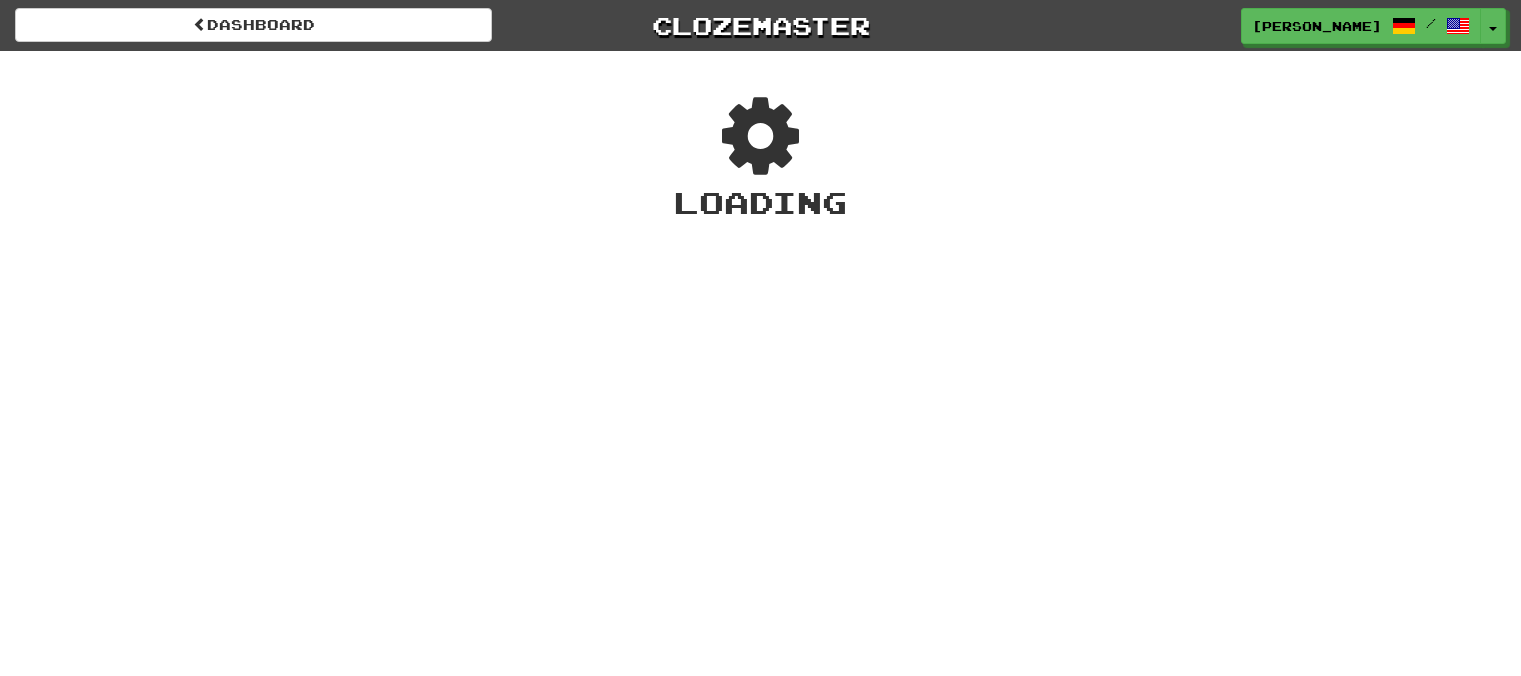 scroll, scrollTop: 0, scrollLeft: 0, axis: both 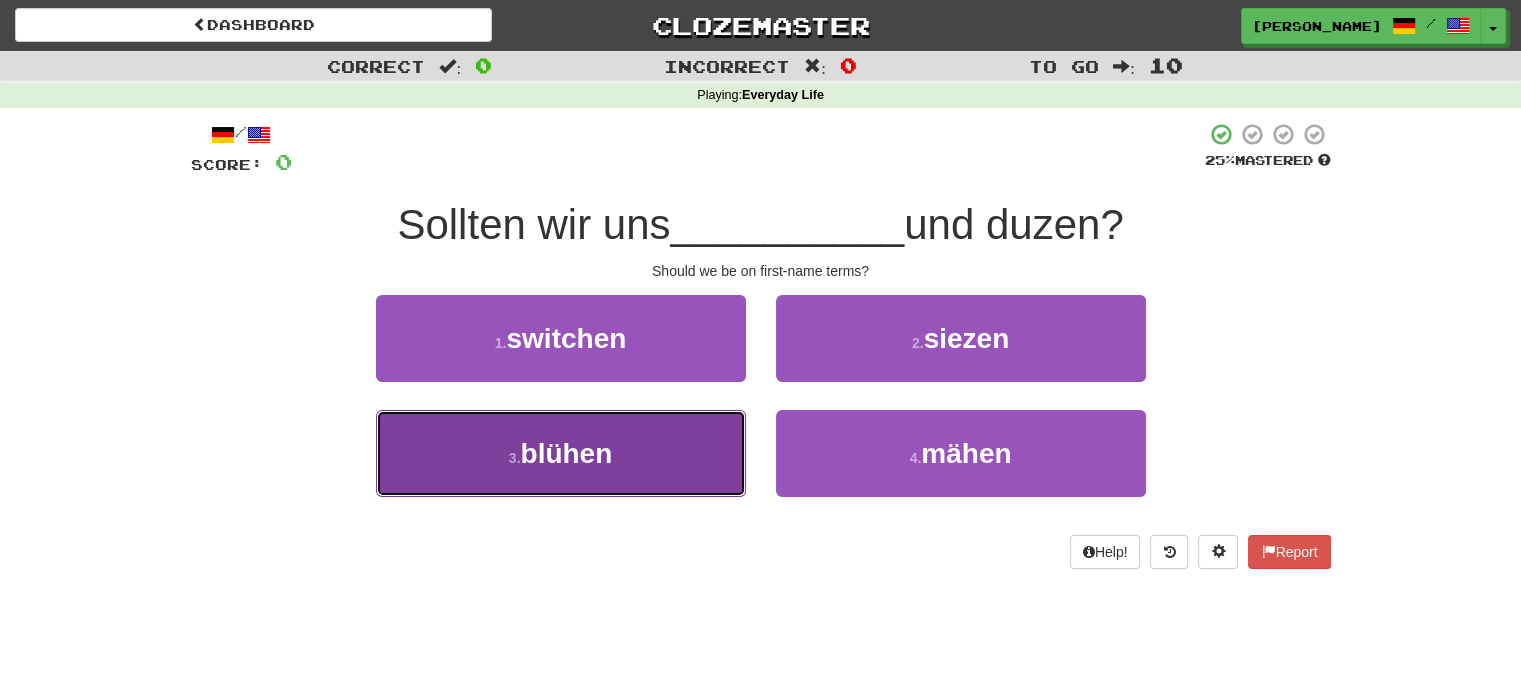 click on "3 .  blühen" at bounding box center [561, 453] 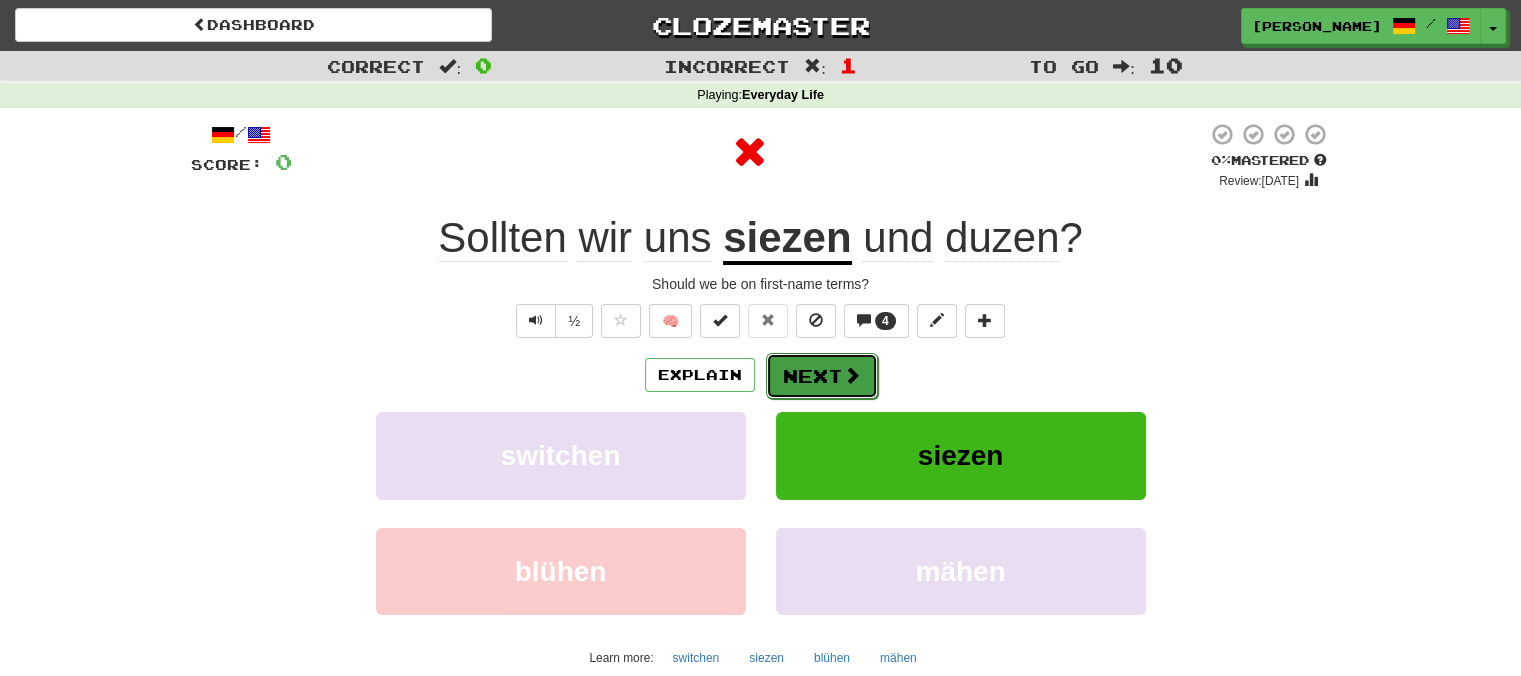 click on "Next" at bounding box center [822, 376] 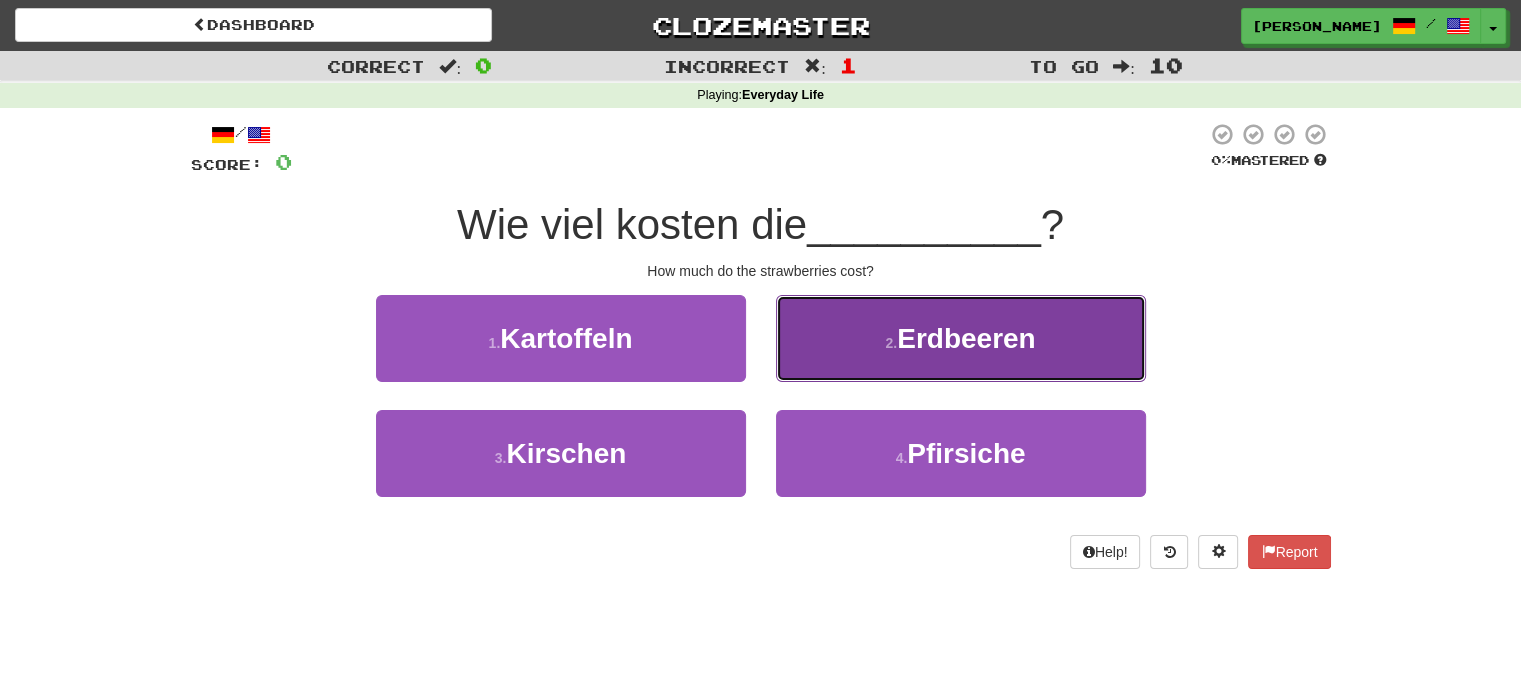 click on "2 .  Erdbeeren" at bounding box center [961, 338] 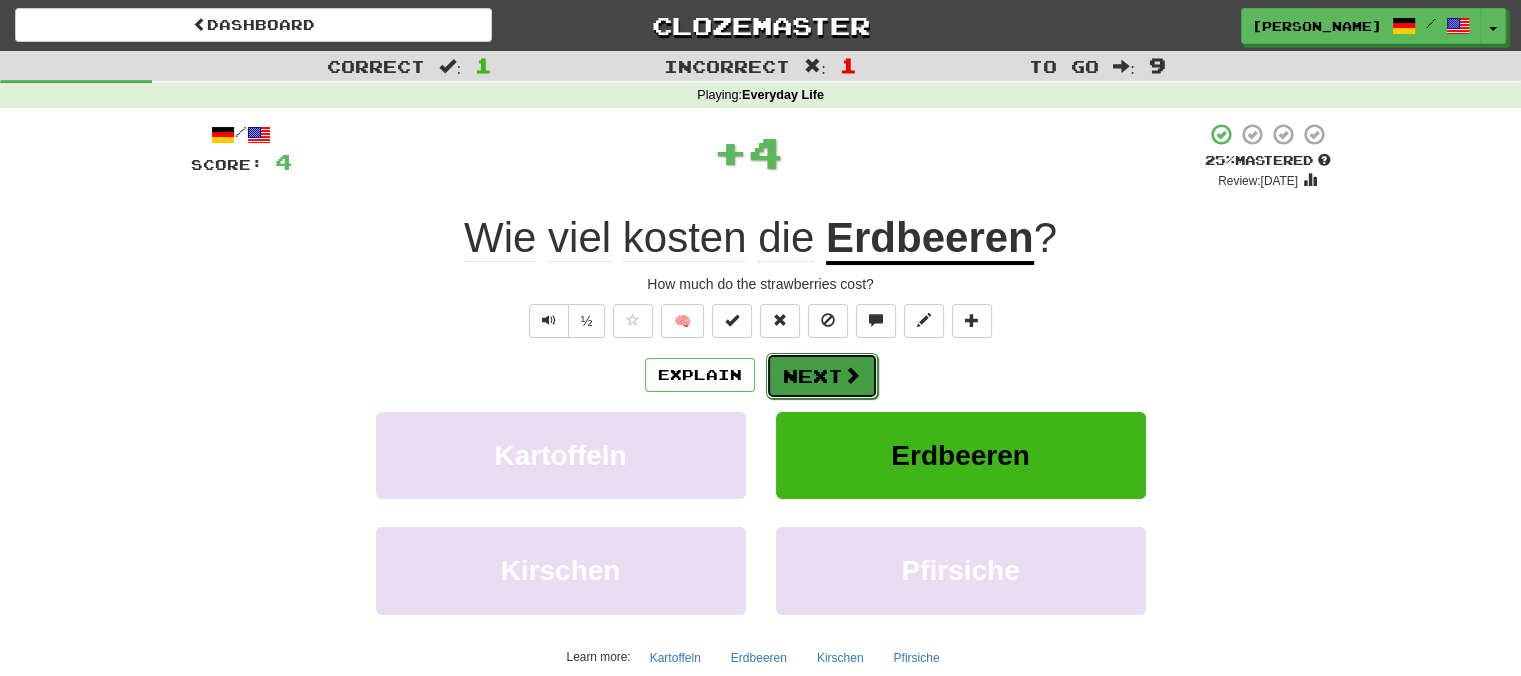 click on "Next" at bounding box center [822, 376] 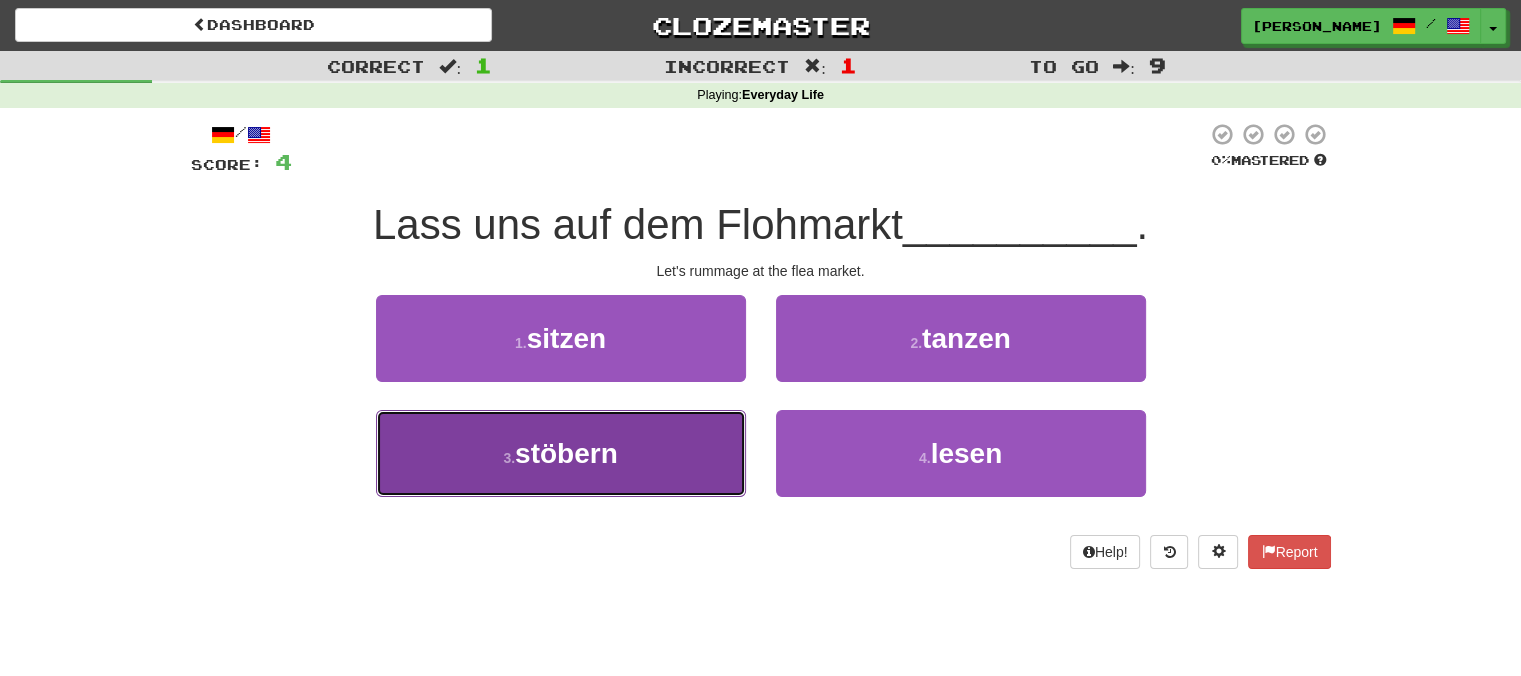 click on "3 .  stöbern" at bounding box center [561, 453] 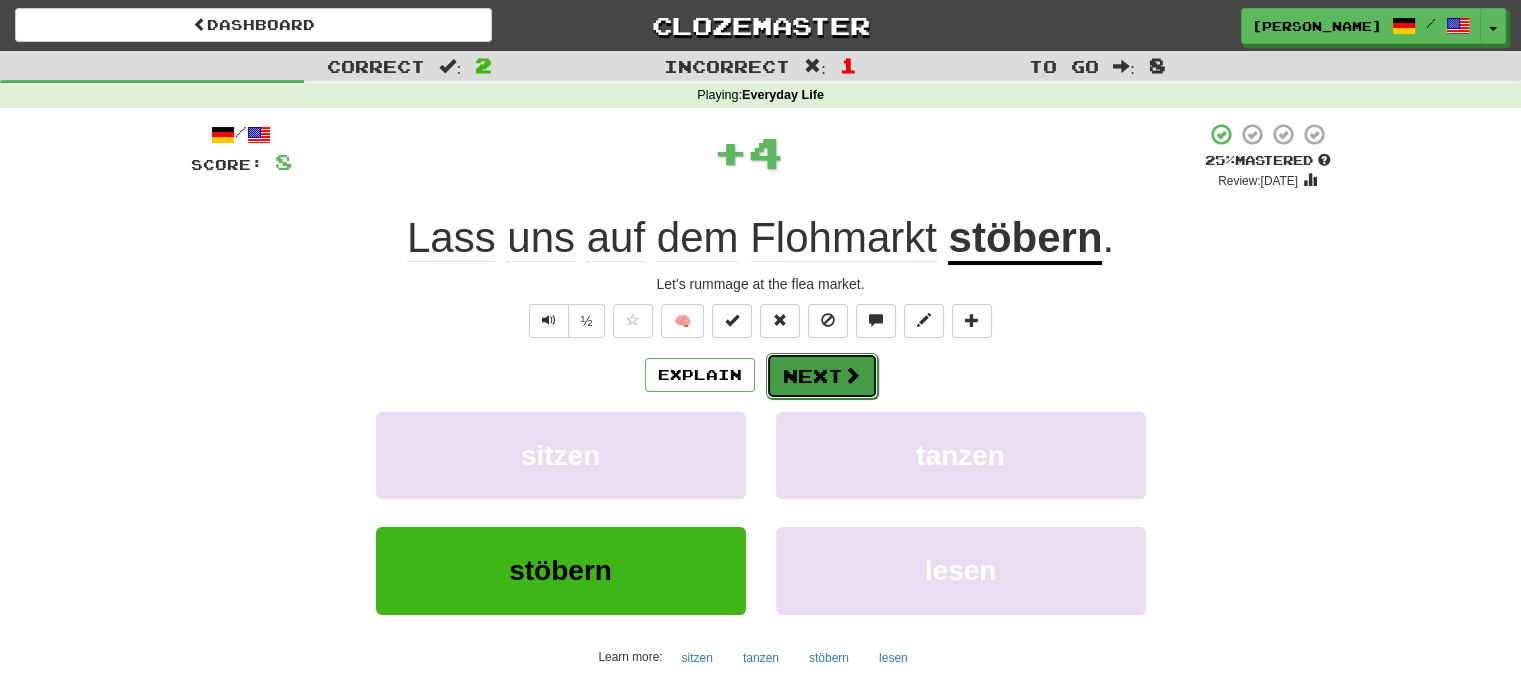 click on "Next" at bounding box center (822, 376) 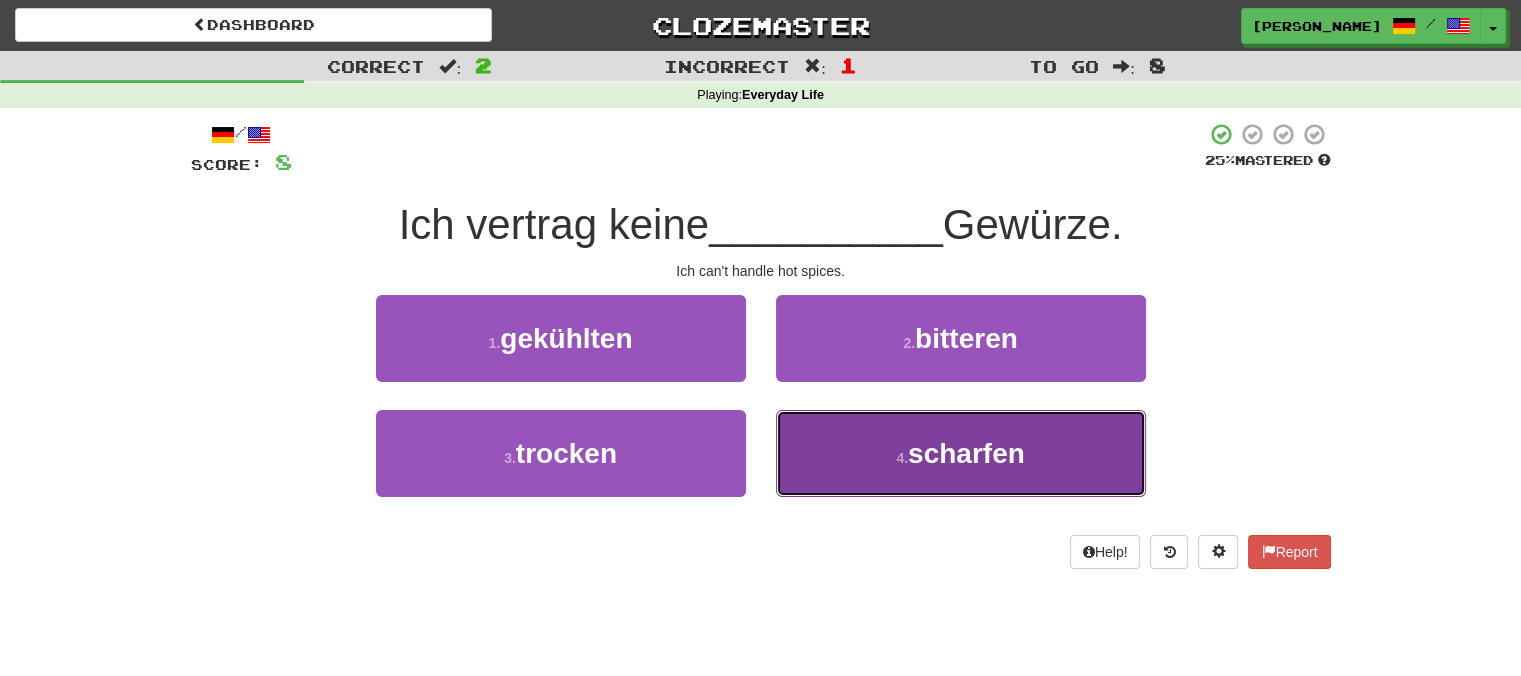 click on "4 .  scharfen" at bounding box center (961, 453) 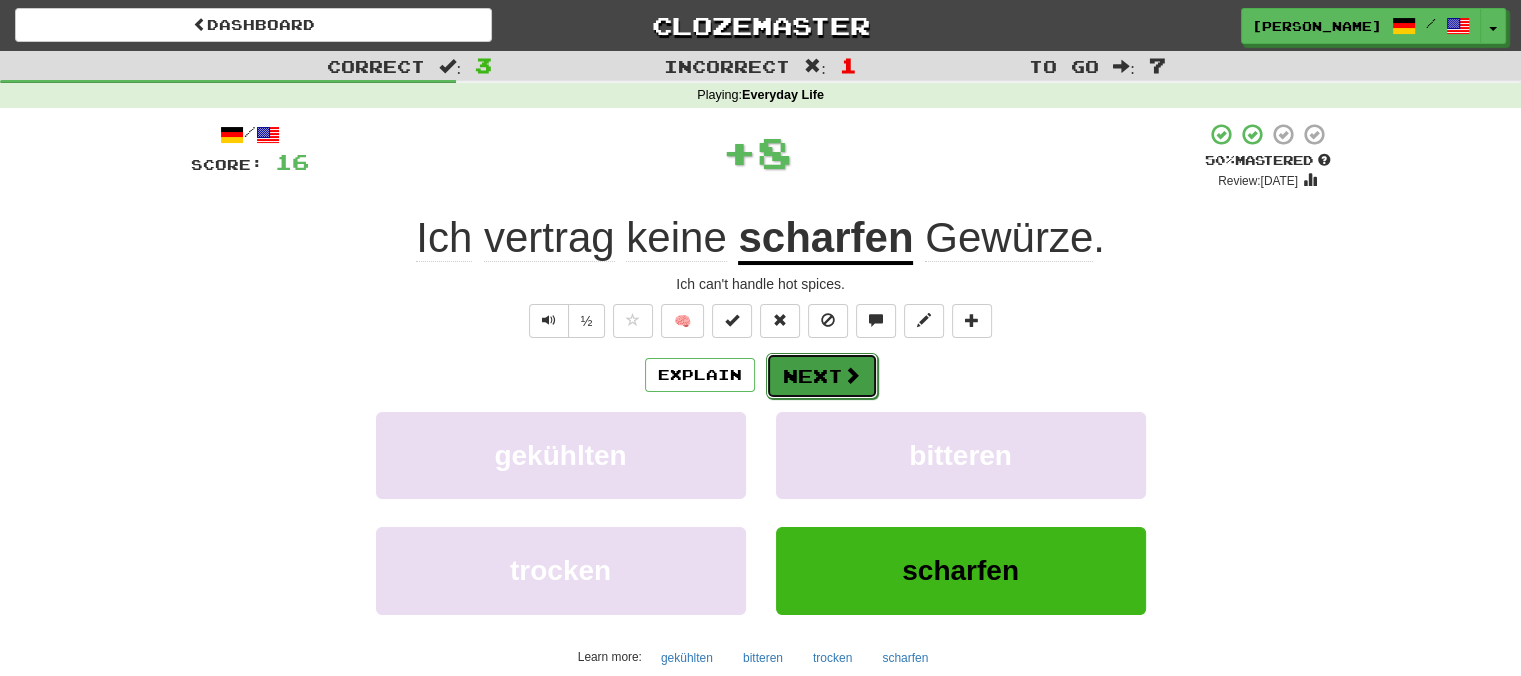click on "Next" at bounding box center [822, 376] 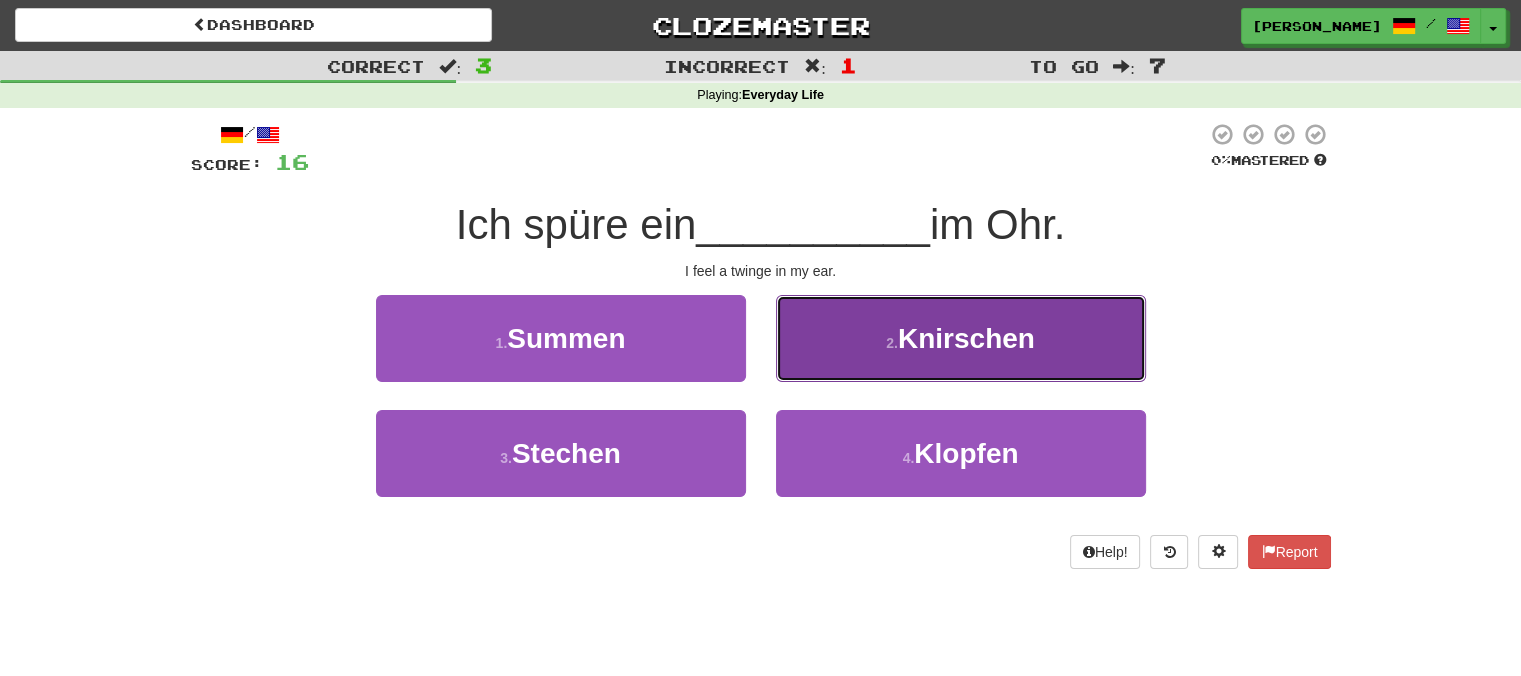 click on "2 .  Knirschen" at bounding box center [961, 338] 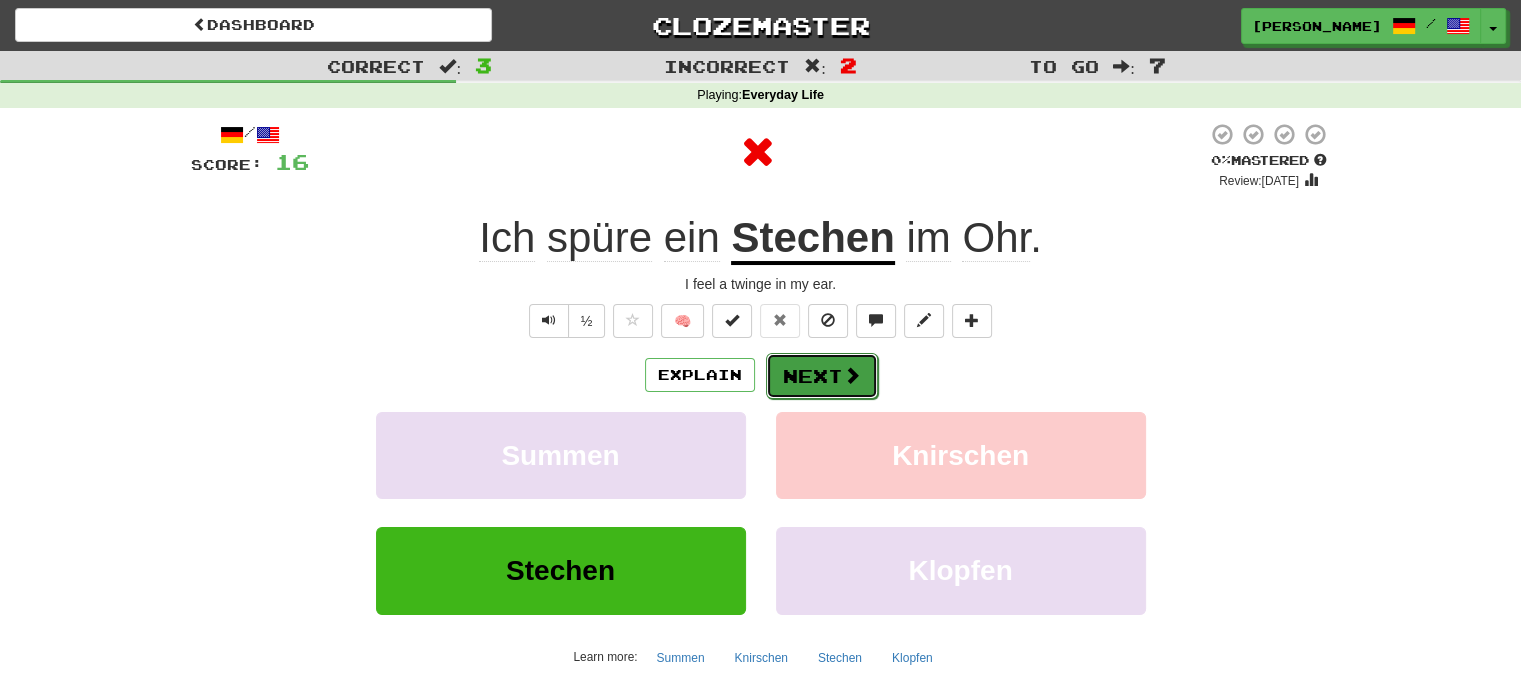 click on "Next" at bounding box center [822, 376] 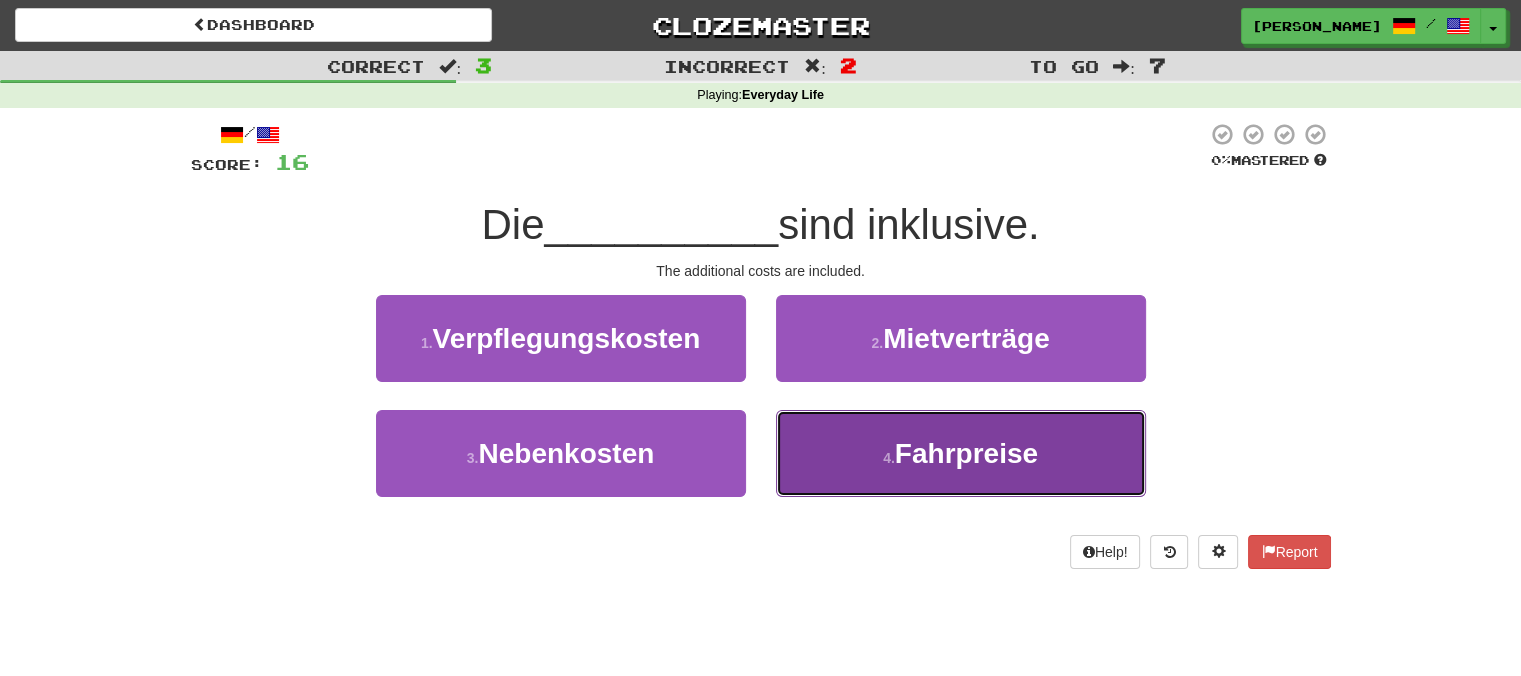 click on "4 .  Fahrpreise" at bounding box center (961, 453) 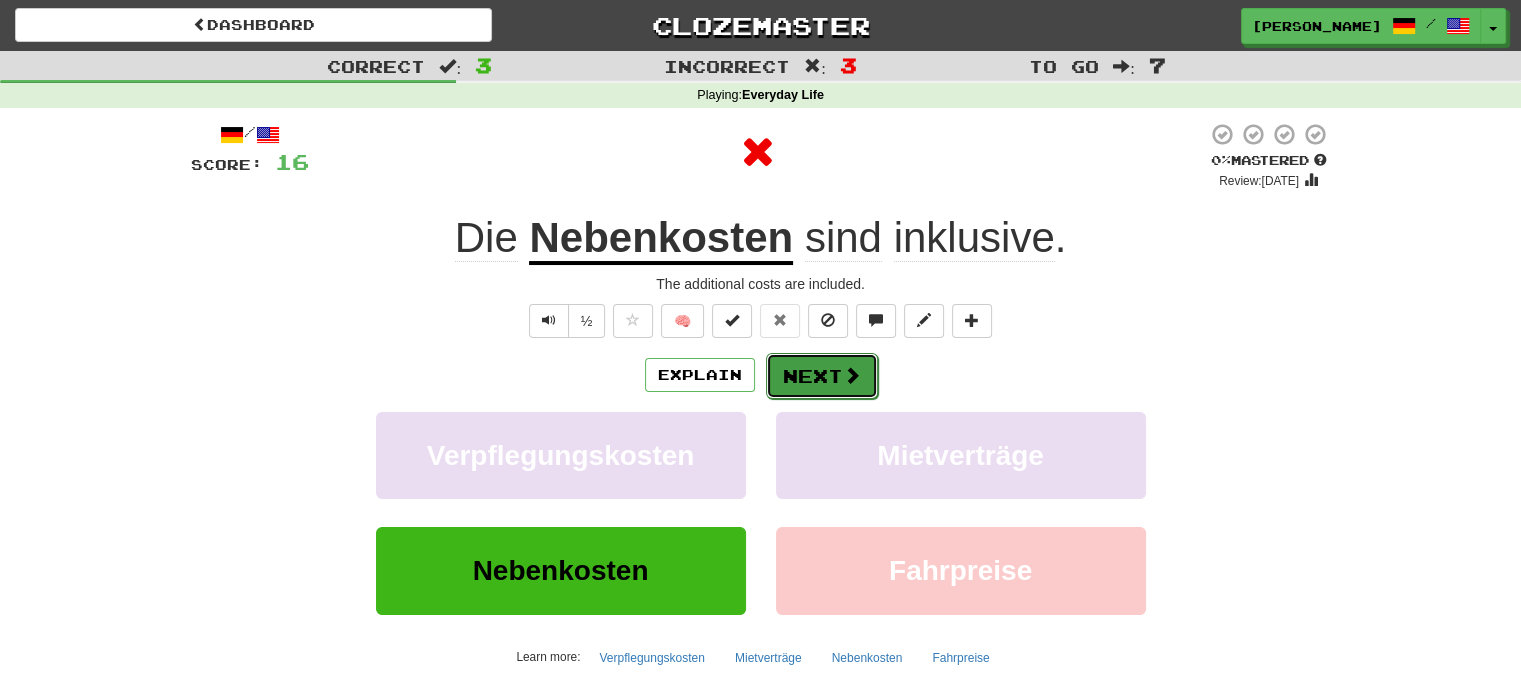 click on "Next" at bounding box center (822, 376) 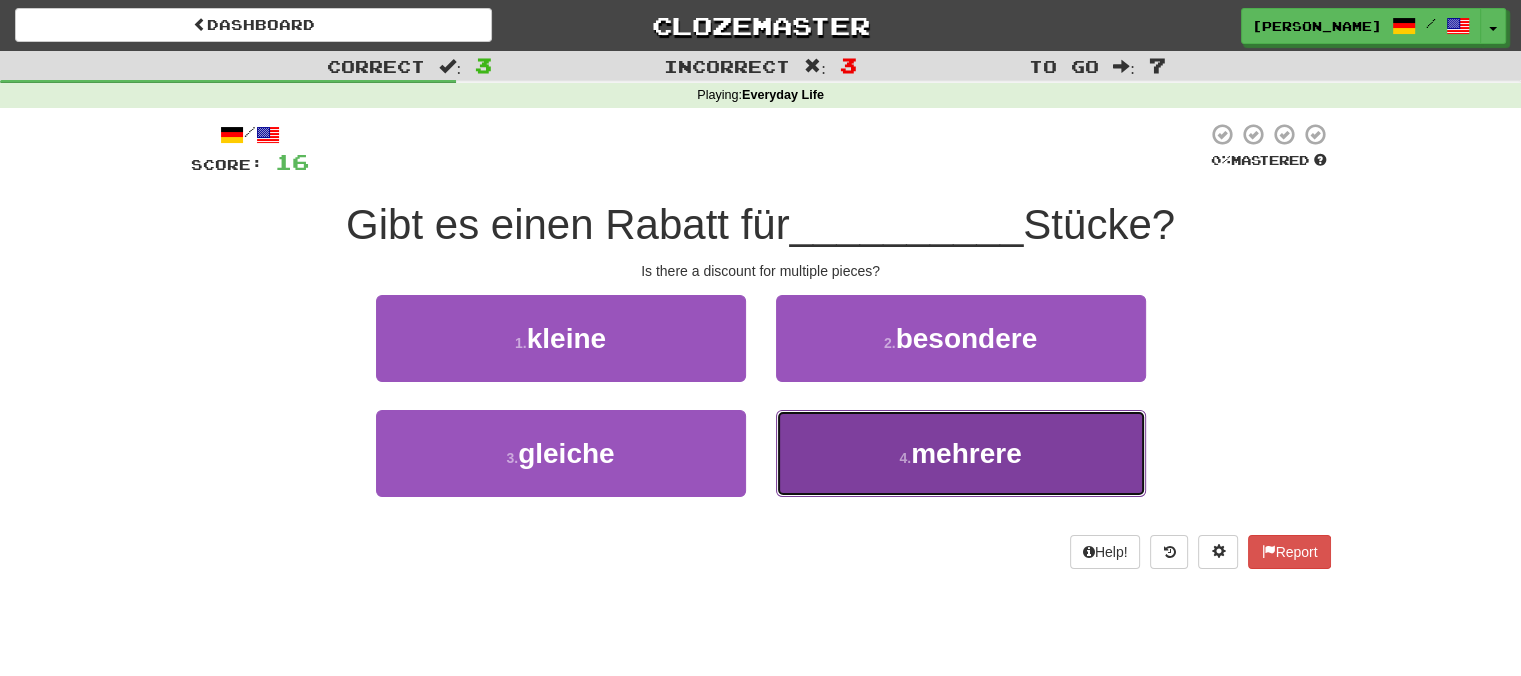 click on "4 .  mehrere" at bounding box center (961, 453) 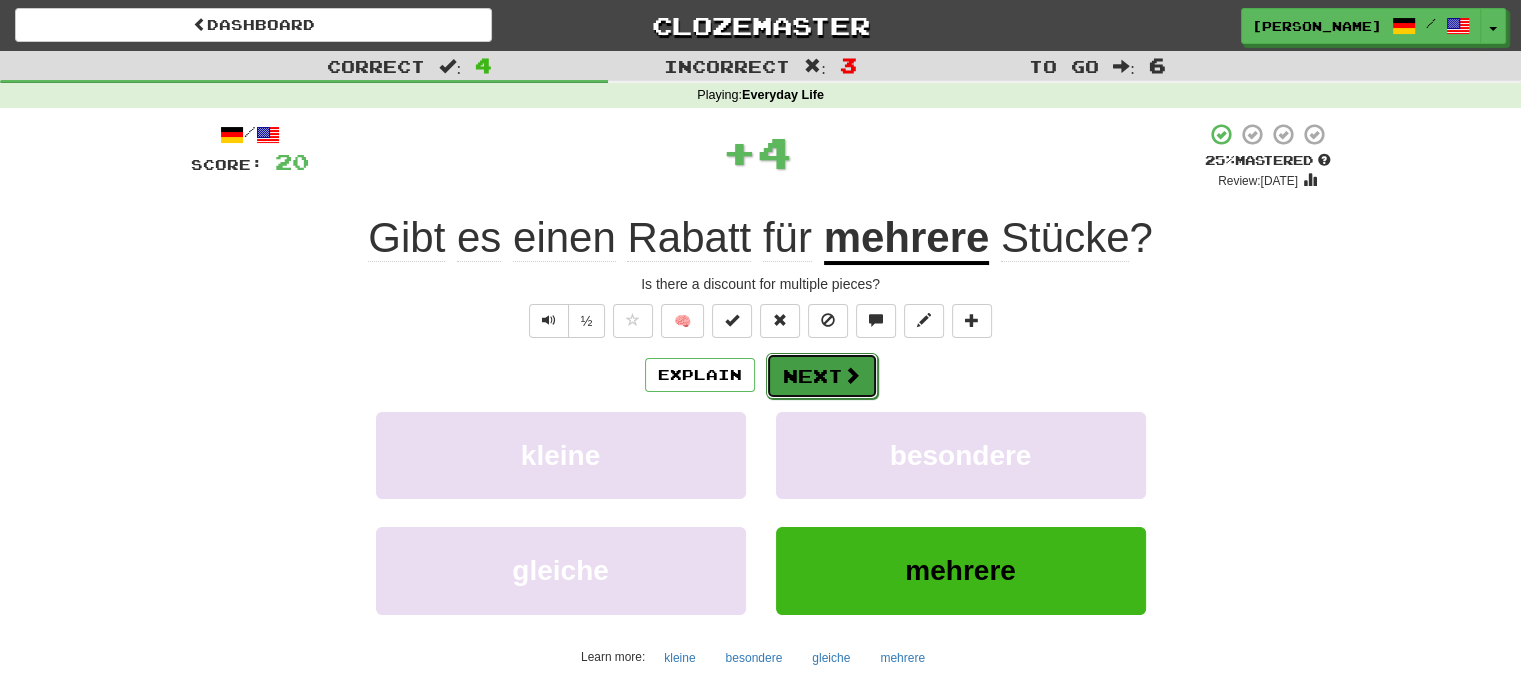 click on "Next" at bounding box center [822, 376] 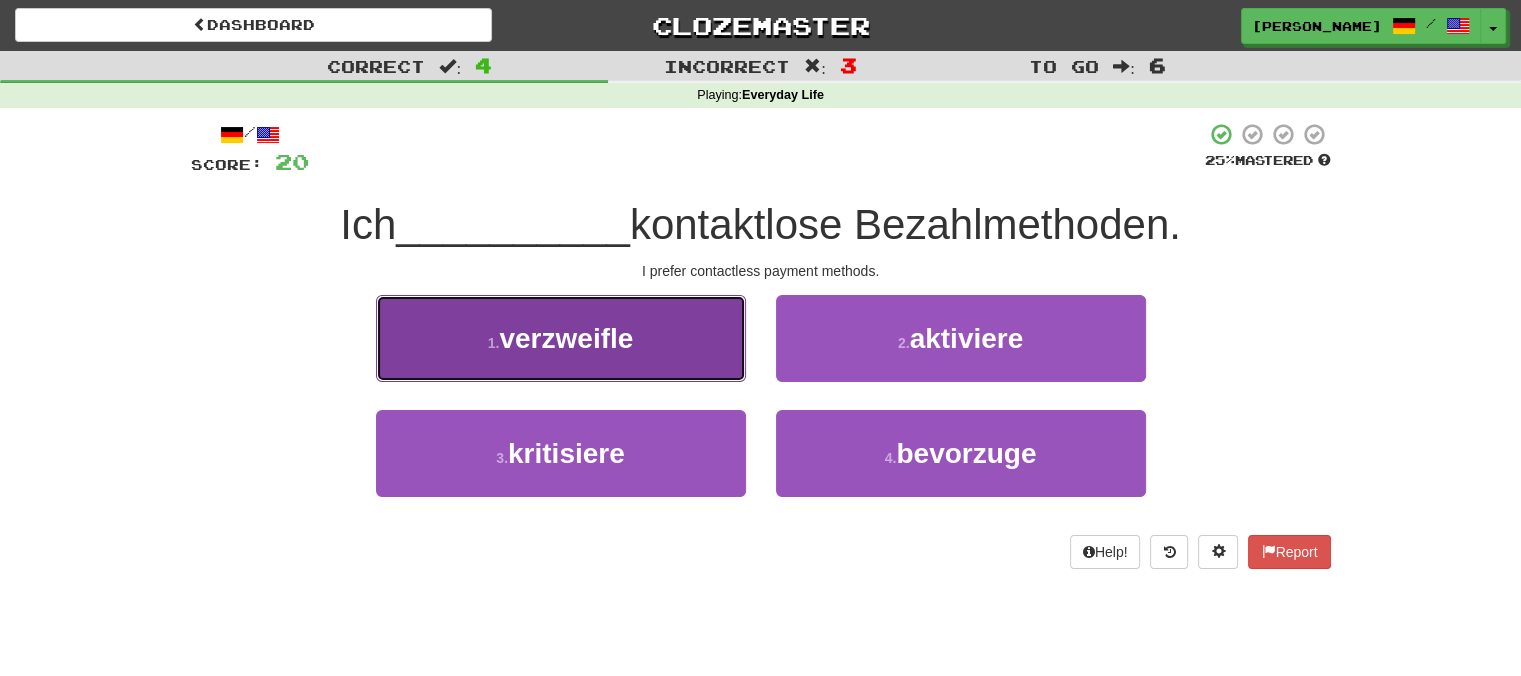click on "1 .  verzweifle" at bounding box center (561, 338) 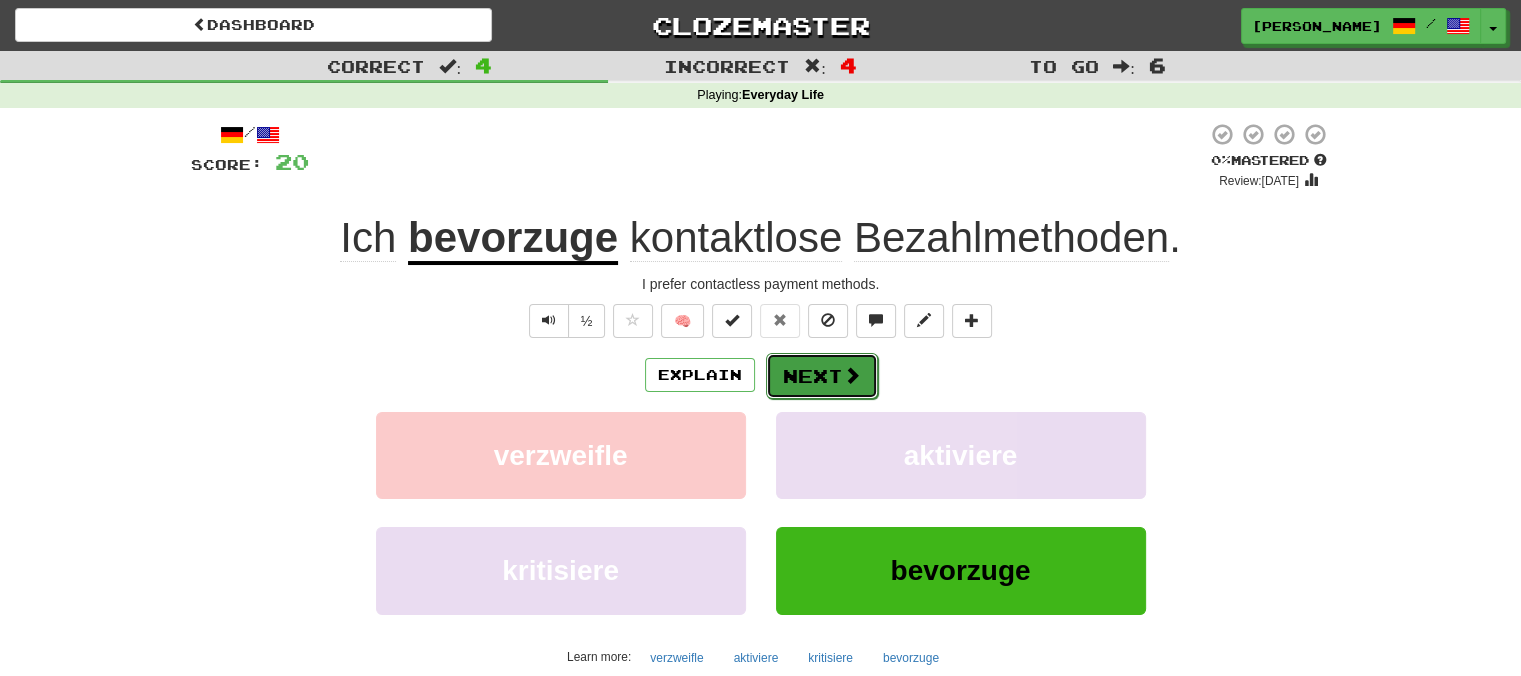 click on "Next" at bounding box center (822, 376) 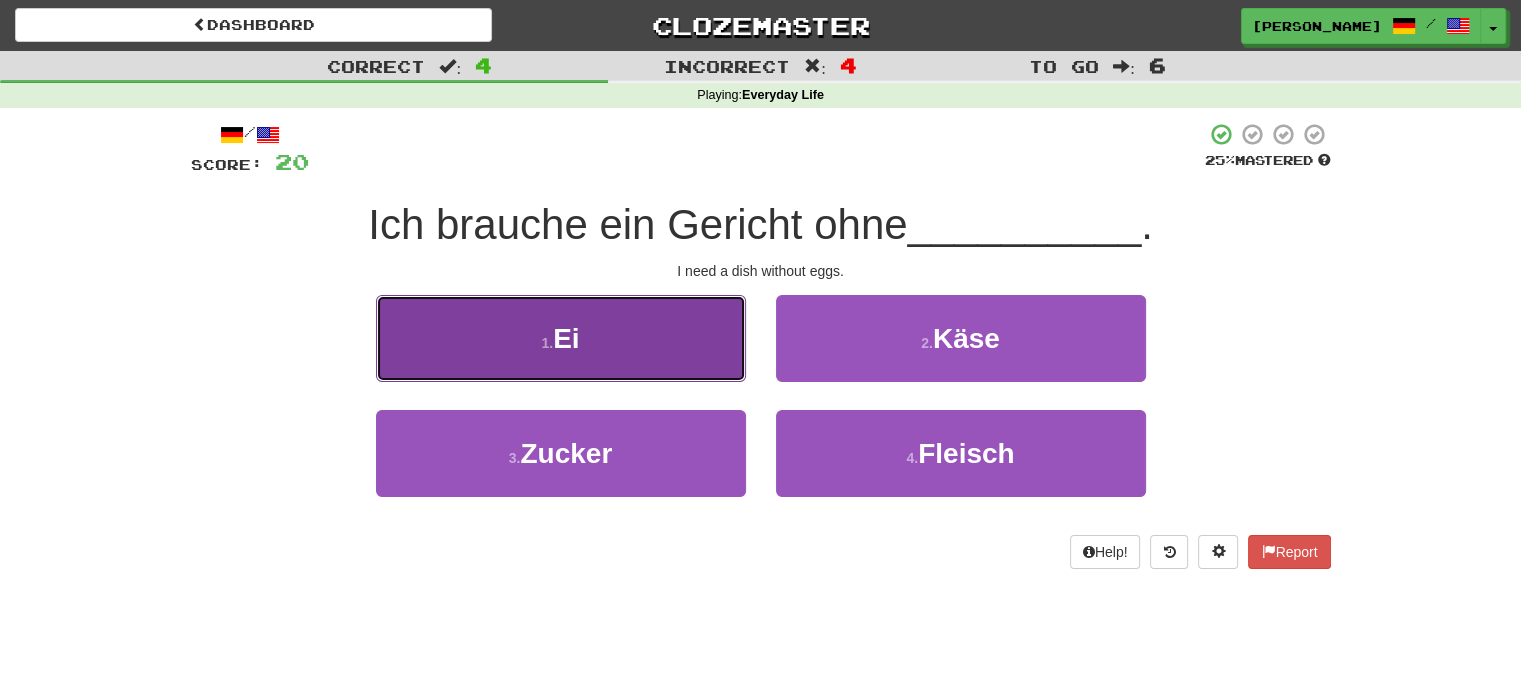 click on "1 .  Ei" at bounding box center [561, 338] 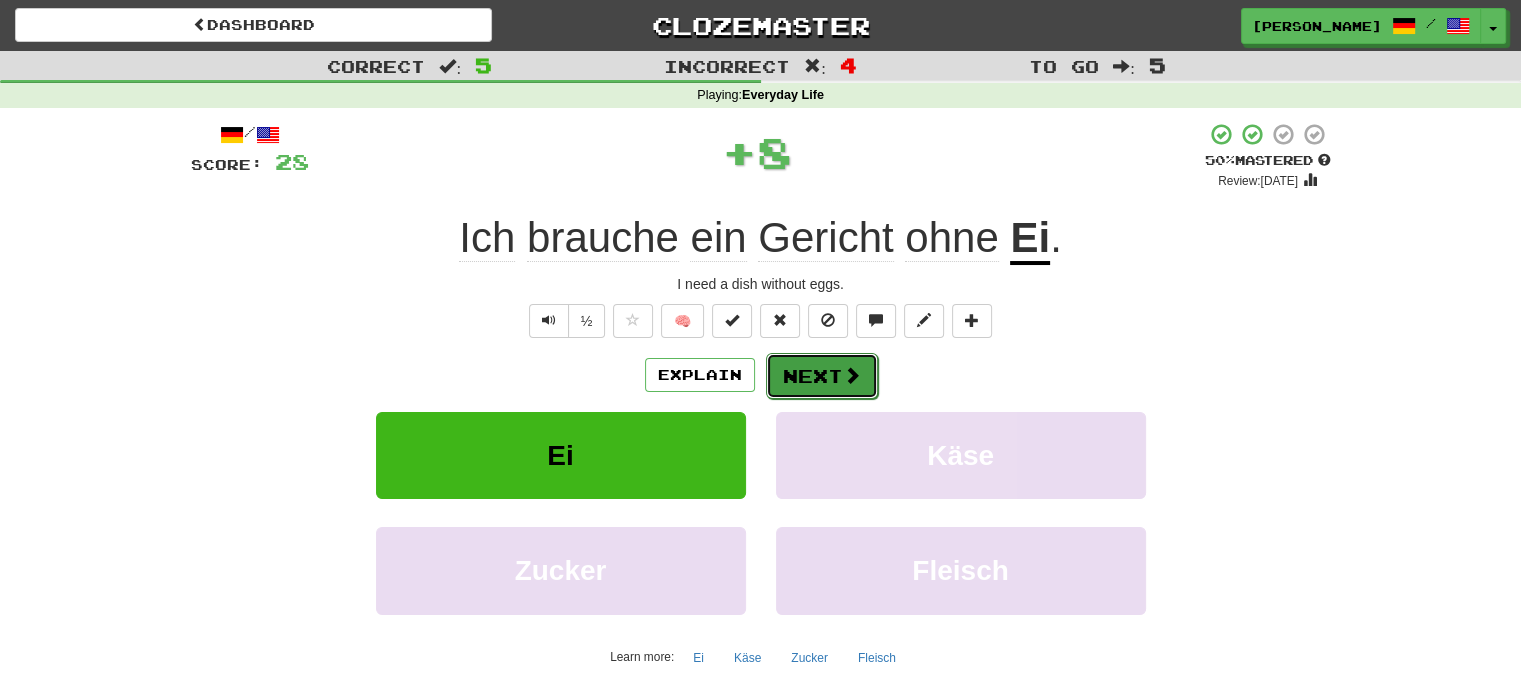 click at bounding box center (852, 375) 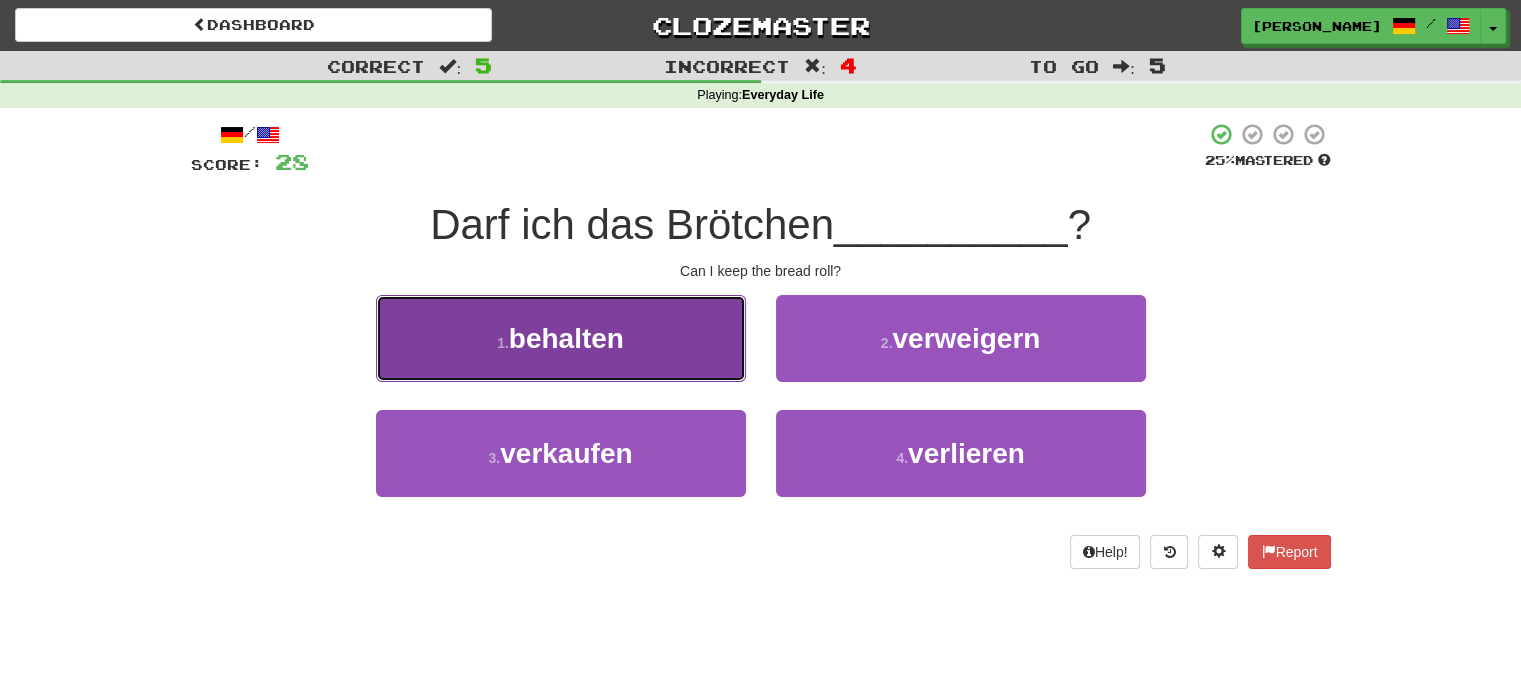 click on "1 .  behalten" at bounding box center (561, 338) 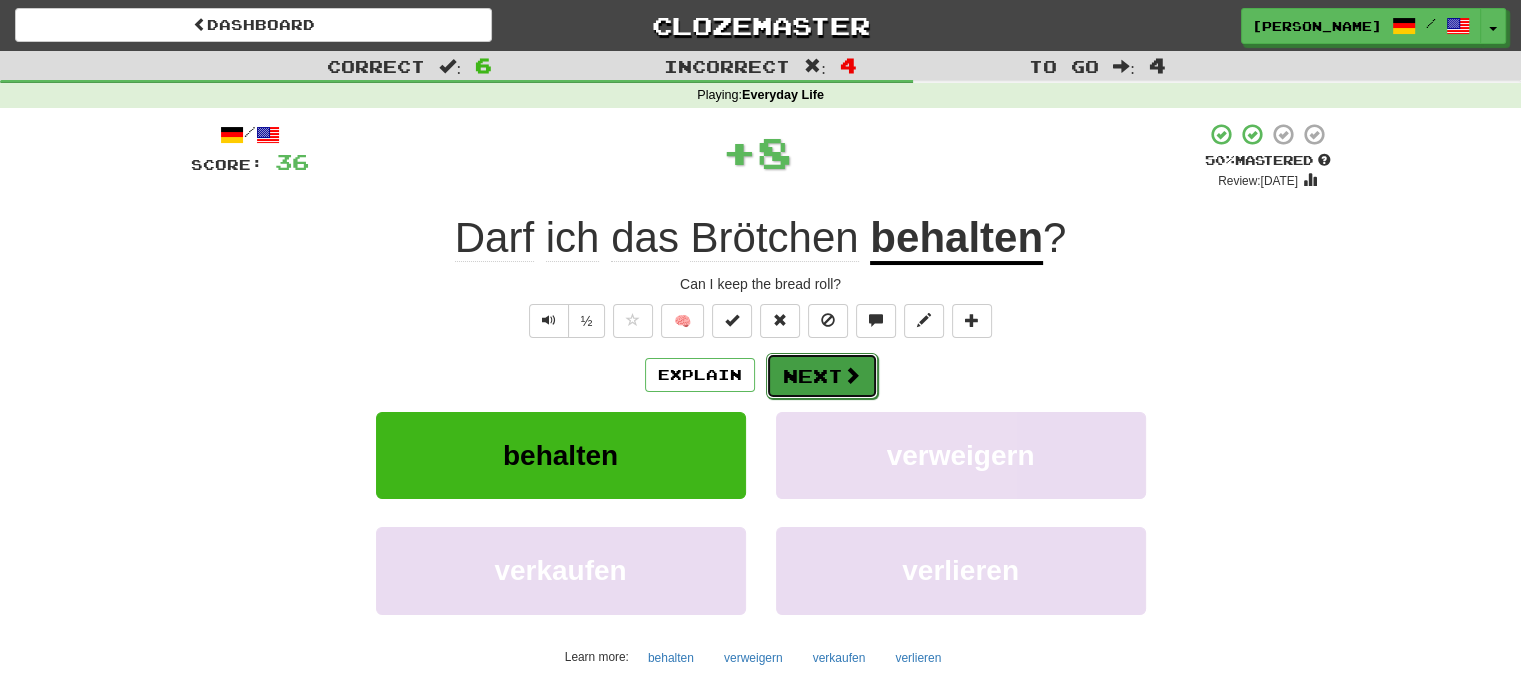 click on "Next" at bounding box center (822, 376) 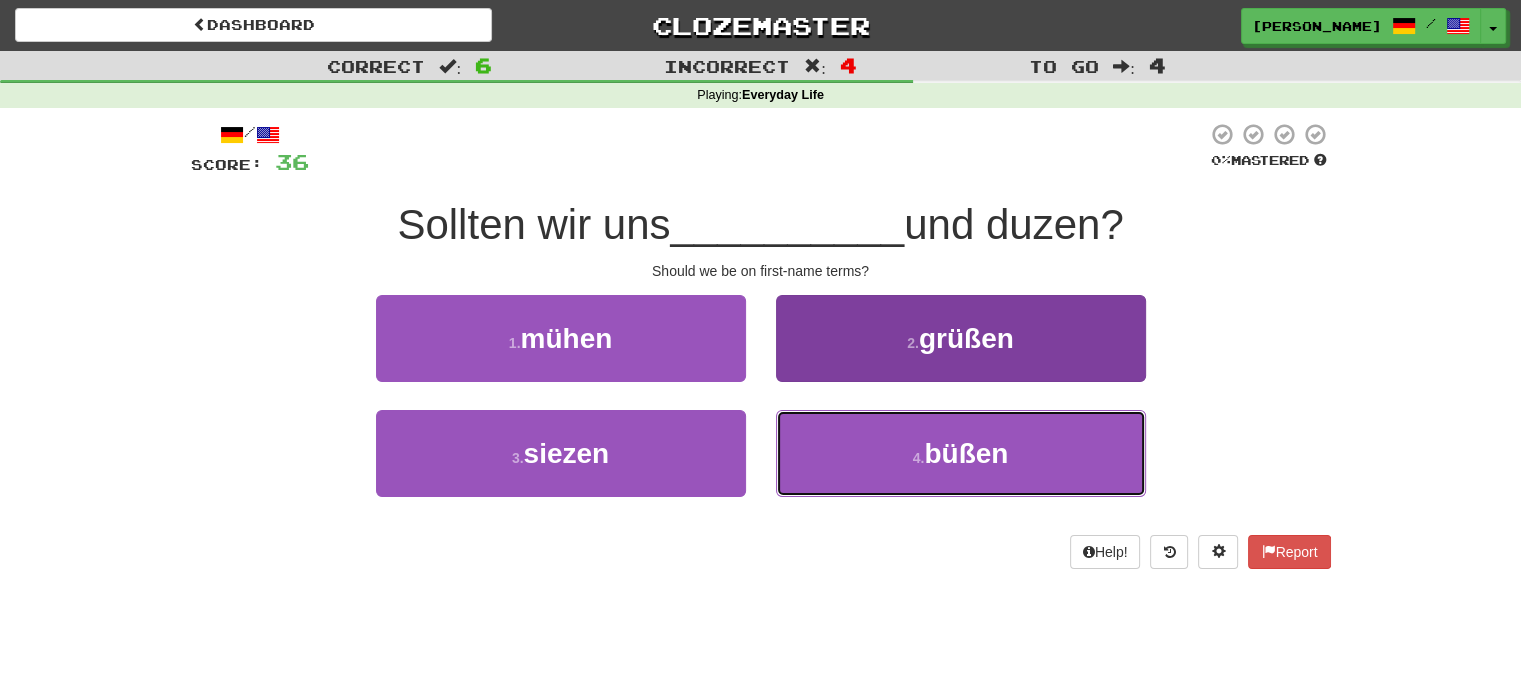 click on "4 .  büßen" at bounding box center [961, 453] 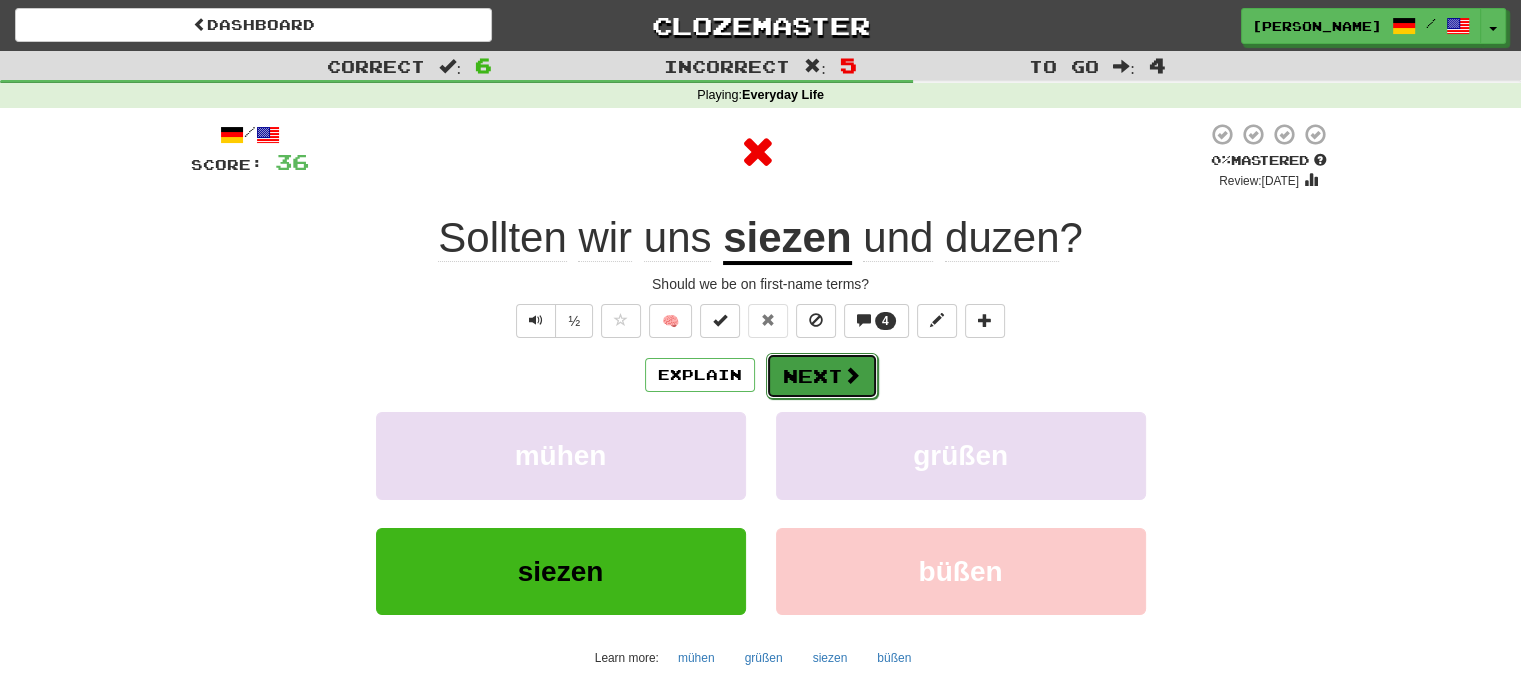 click on "Next" at bounding box center [822, 376] 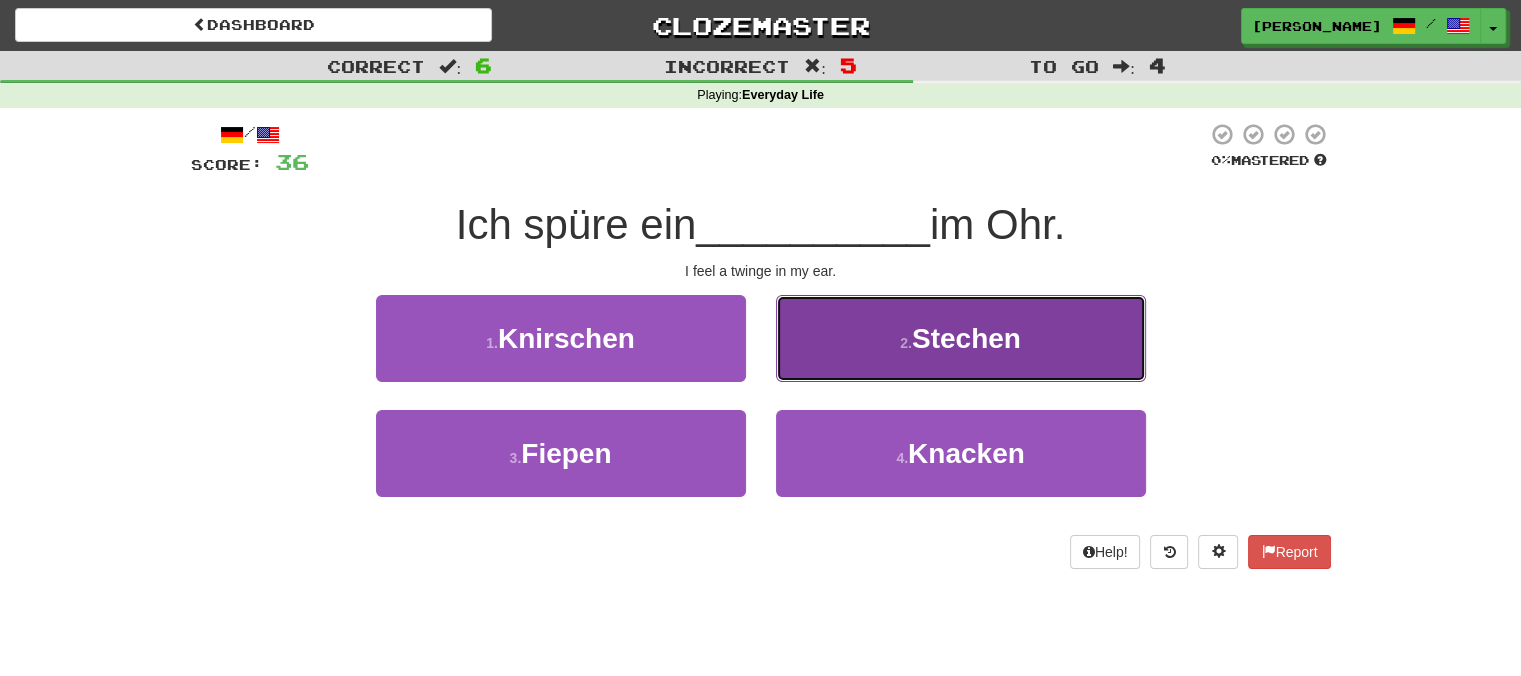 click on "2 .  Stechen" at bounding box center [961, 338] 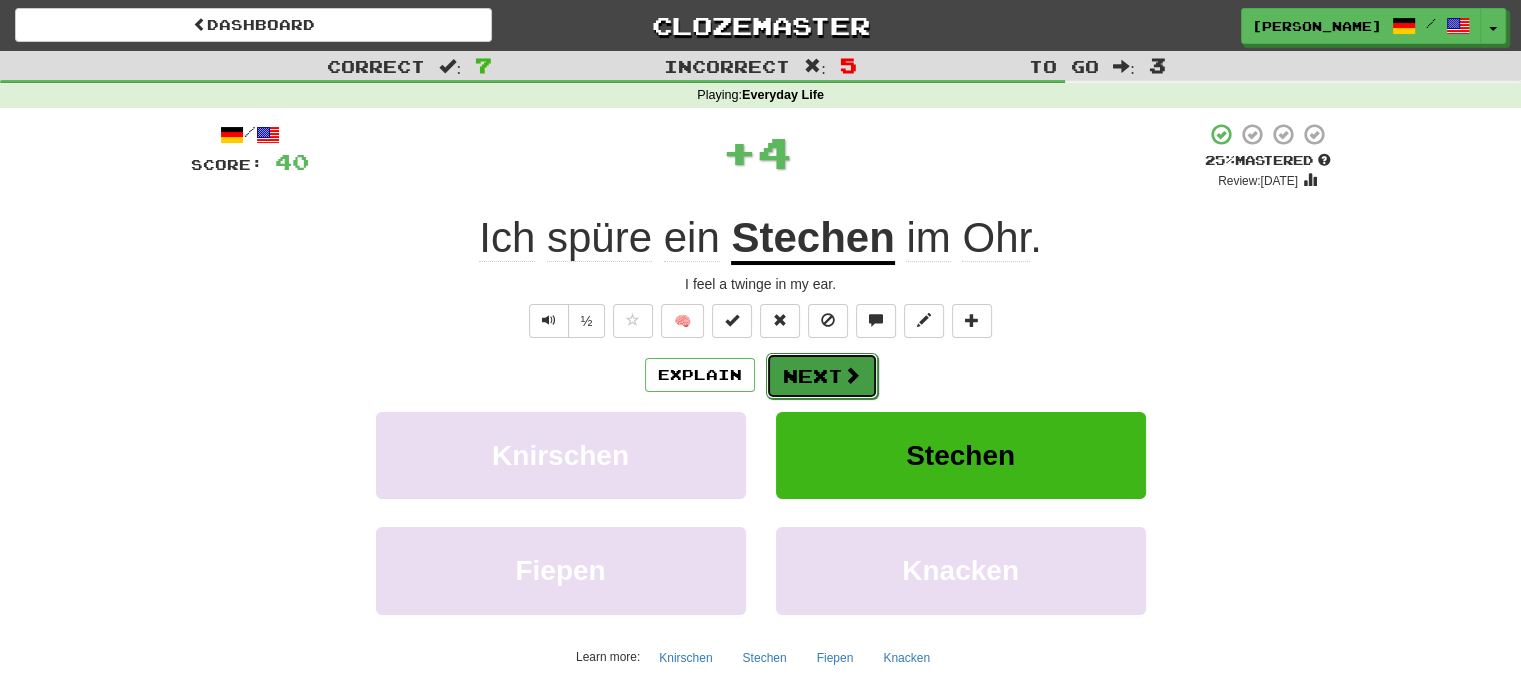 click on "Next" at bounding box center (822, 376) 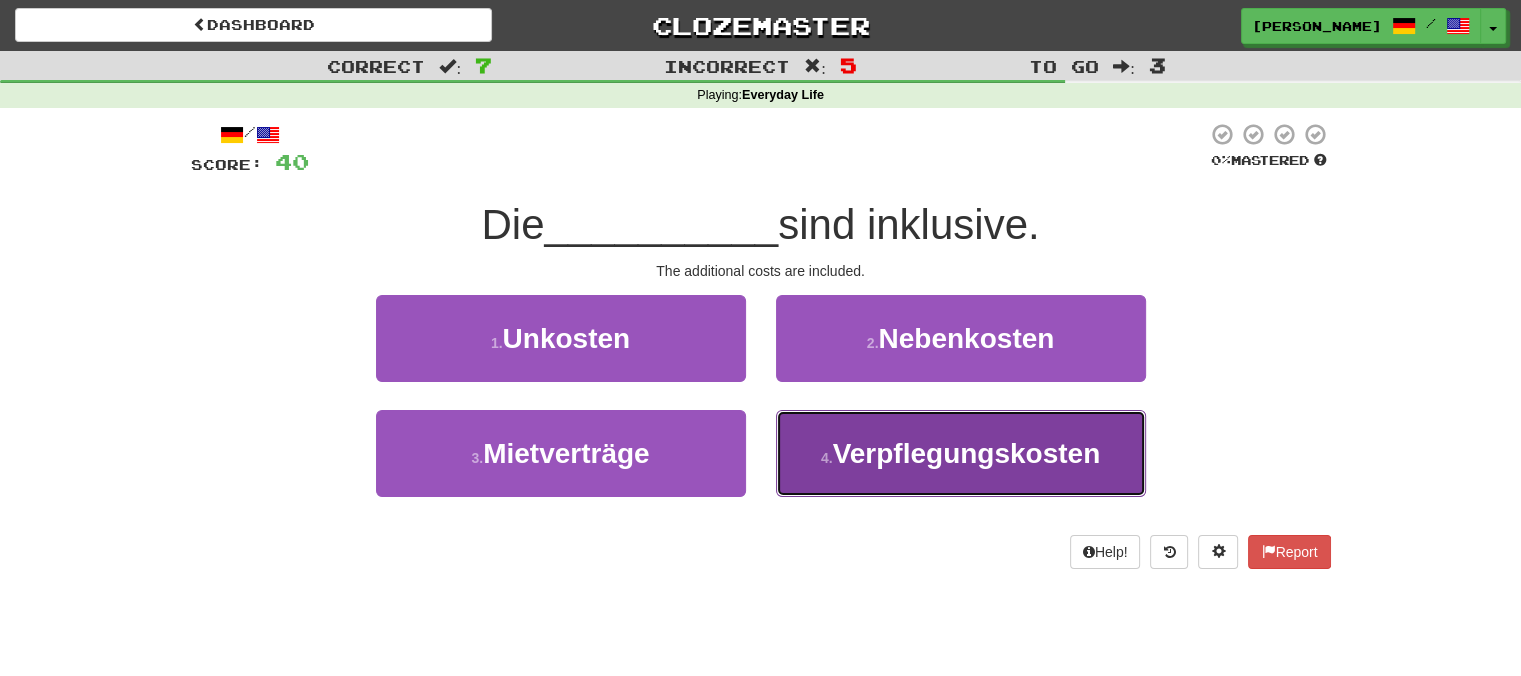 click on "4 ." at bounding box center (827, 458) 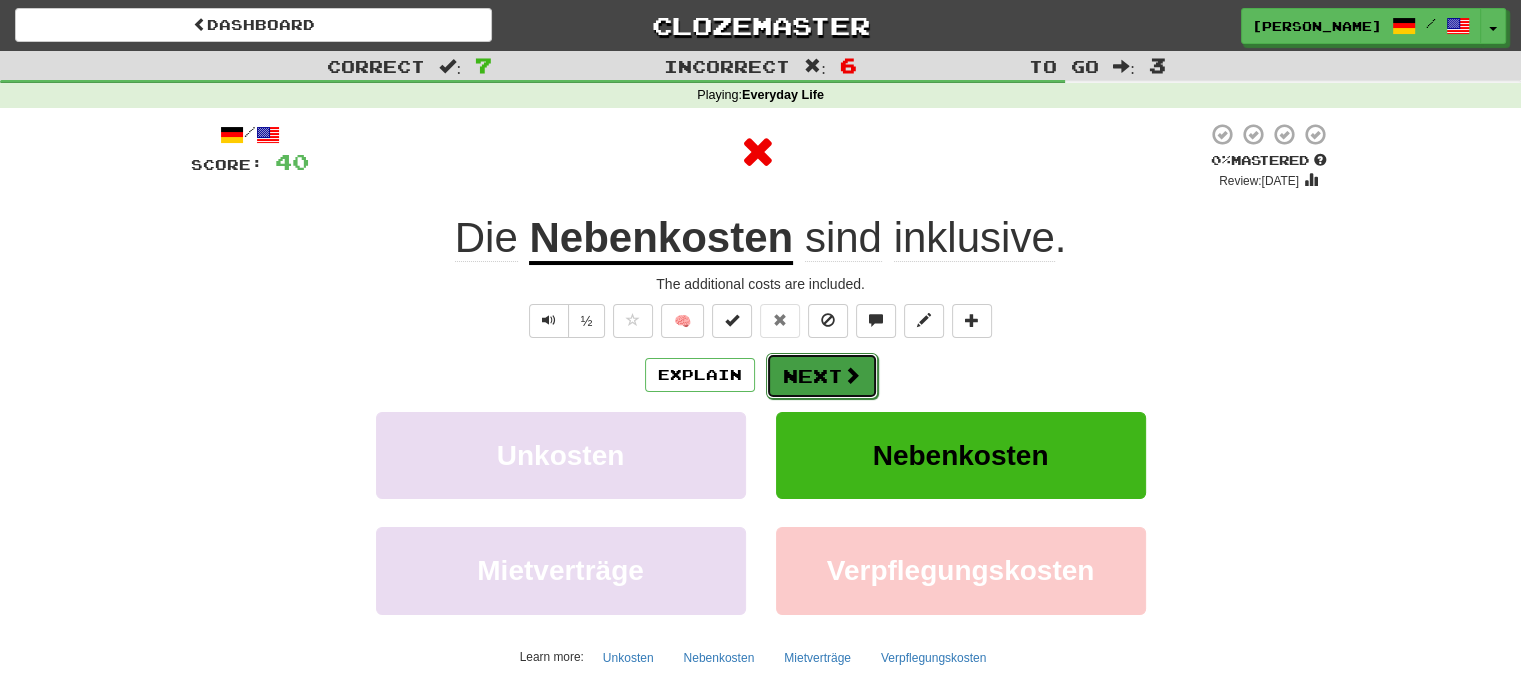 click on "Next" at bounding box center [822, 376] 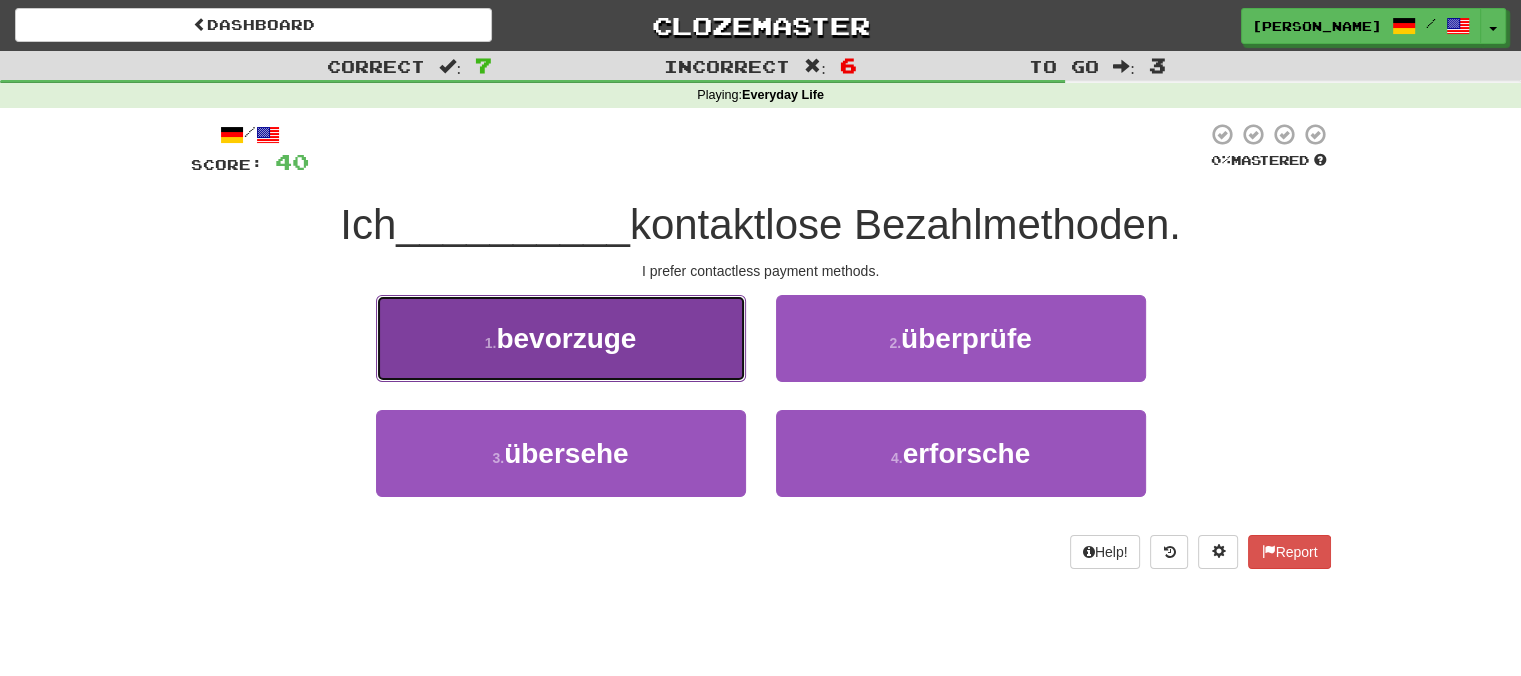 click on "1 .  bevorzuge" at bounding box center (561, 338) 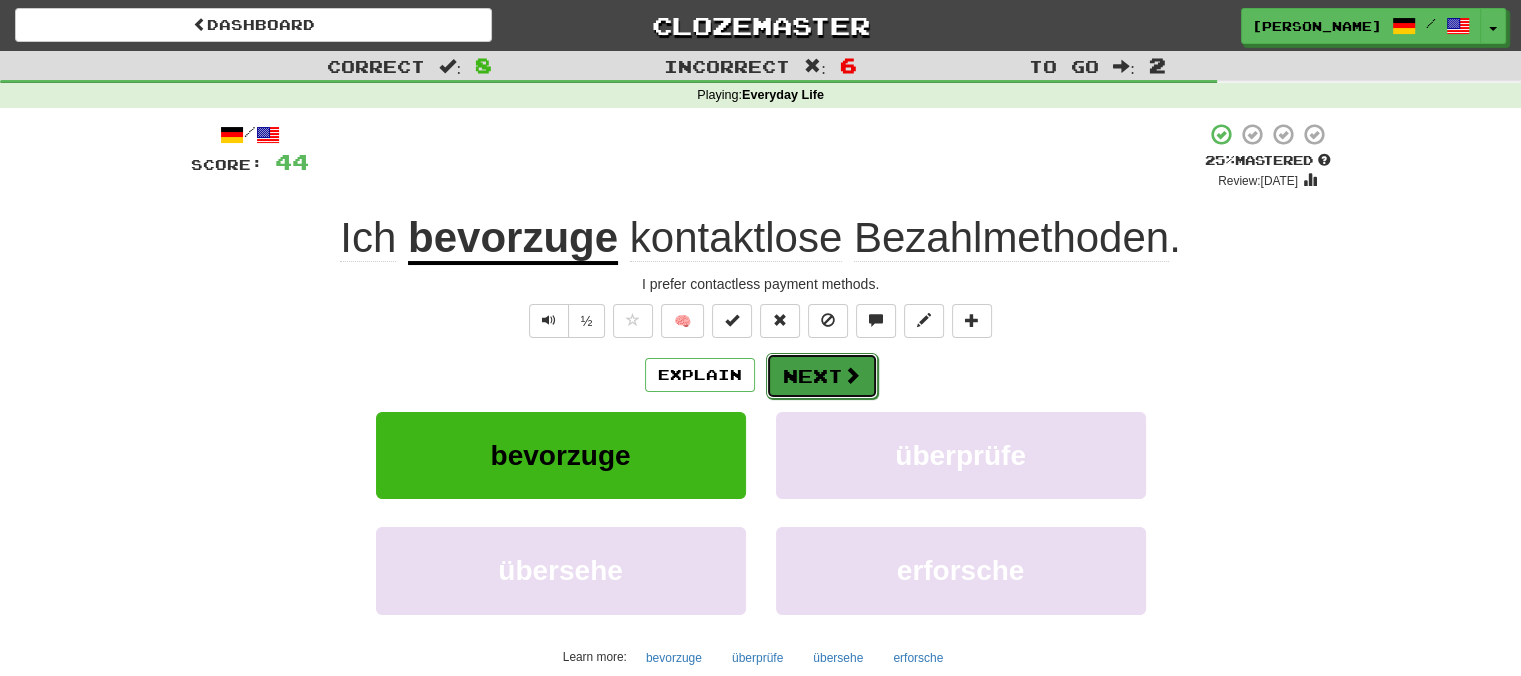 click on "Next" at bounding box center (822, 376) 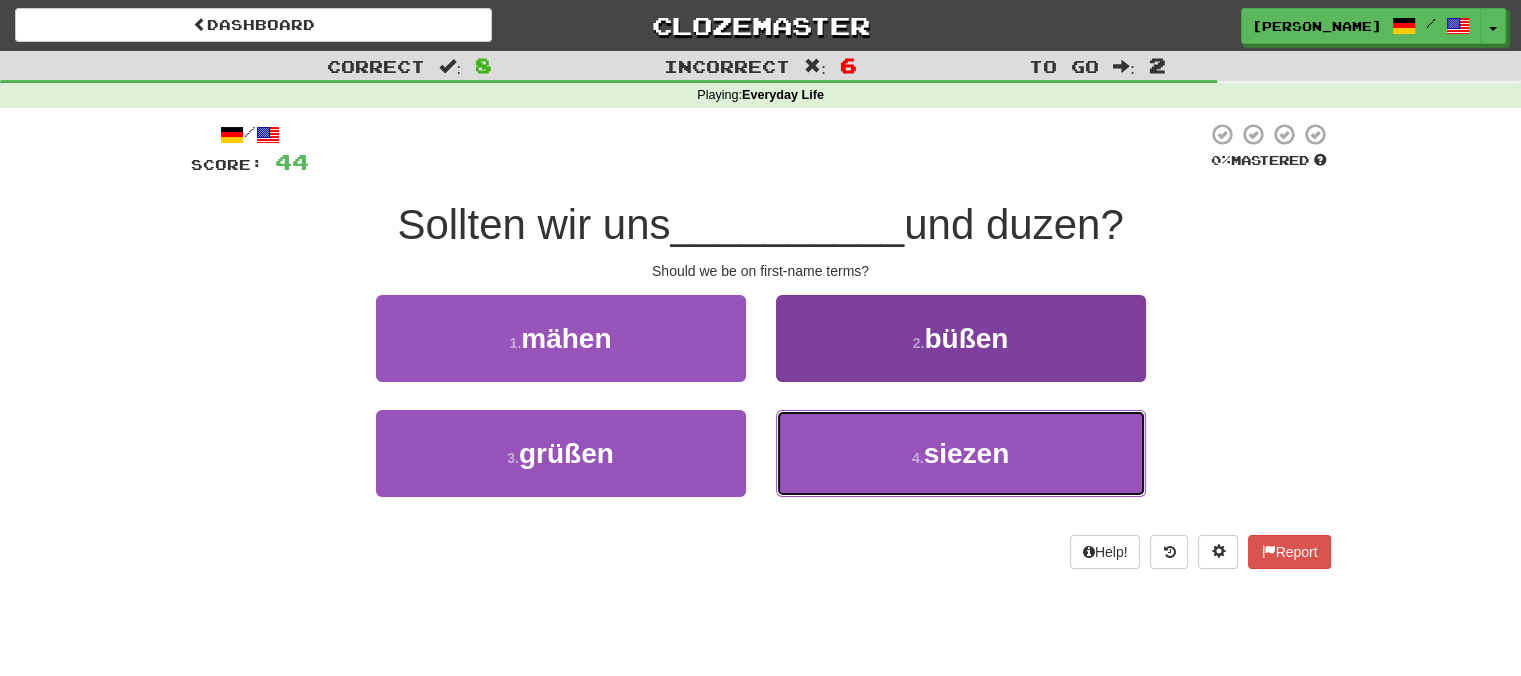 click on "4 .  siezen" at bounding box center (961, 453) 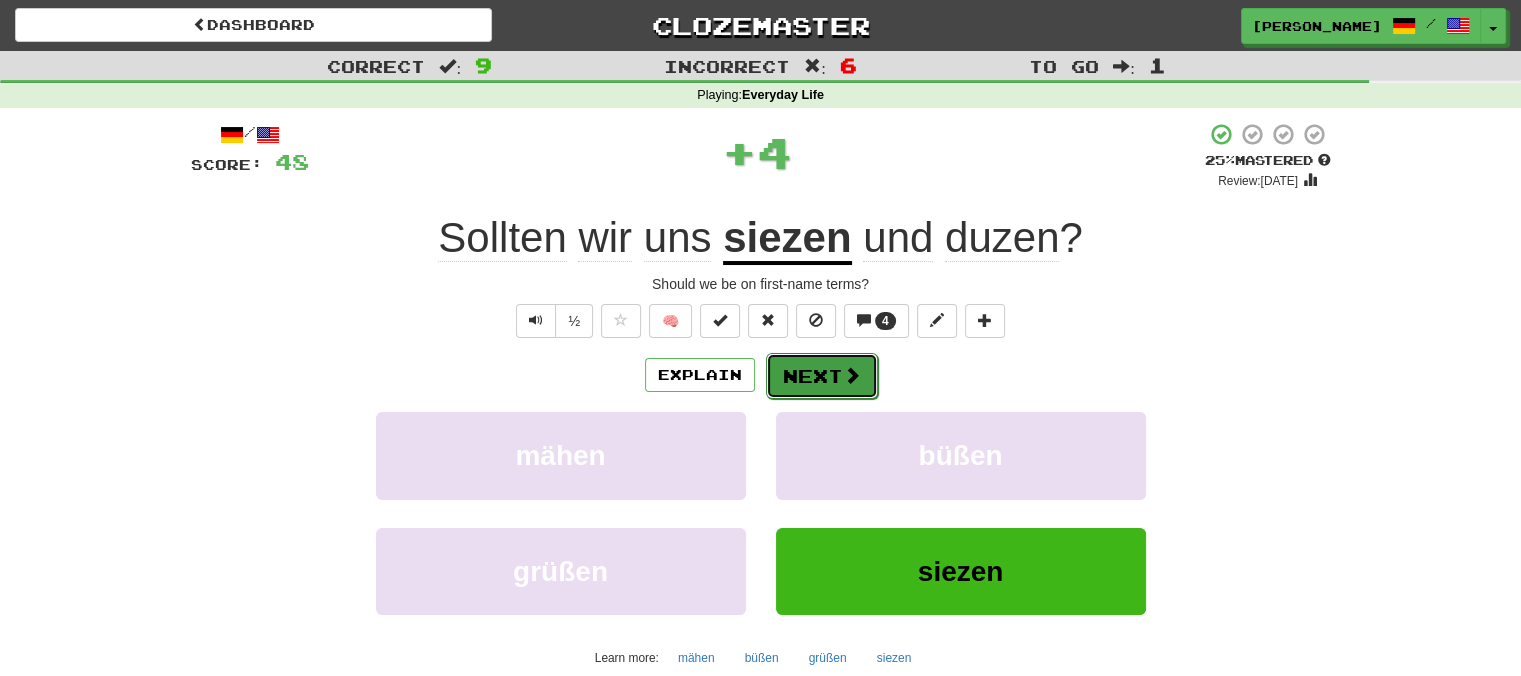 click at bounding box center (852, 375) 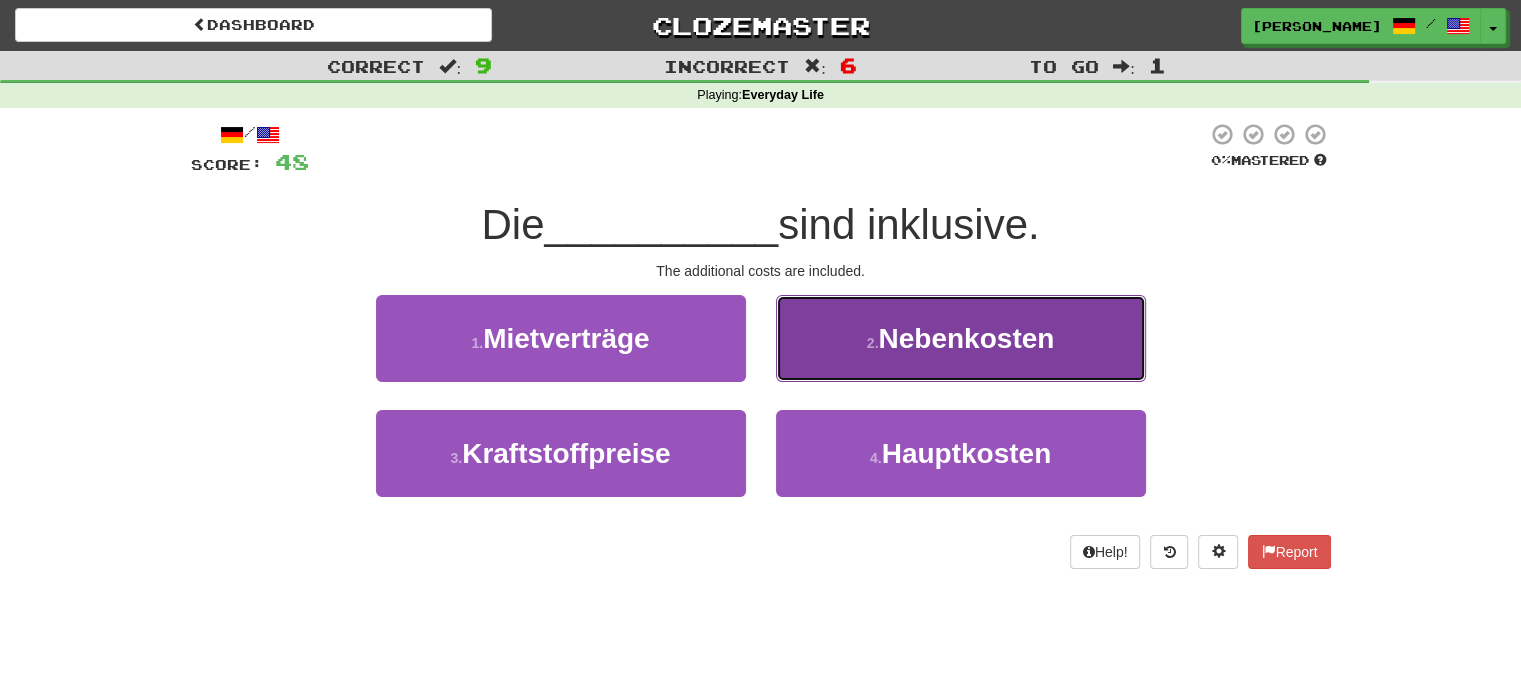 click on "2 .  Nebenkosten" at bounding box center [961, 338] 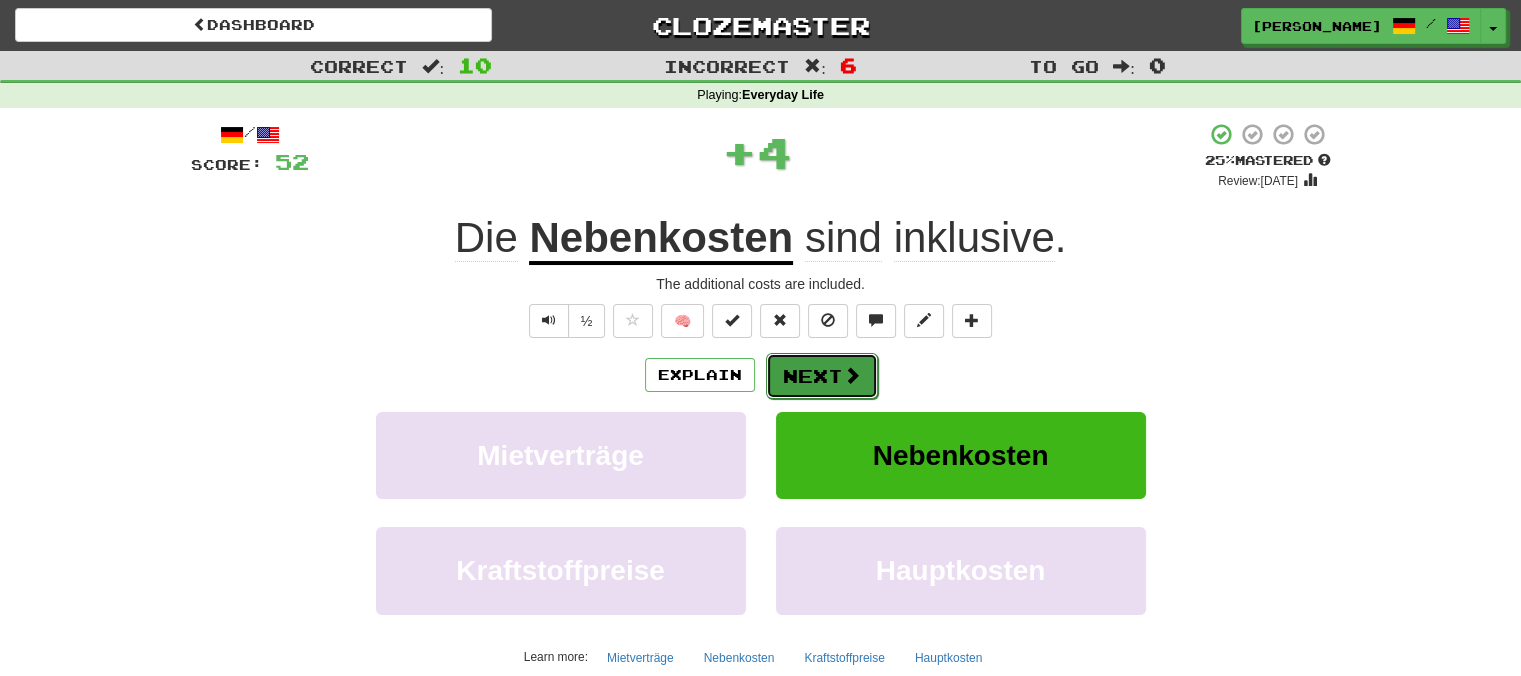click on "Next" at bounding box center (822, 376) 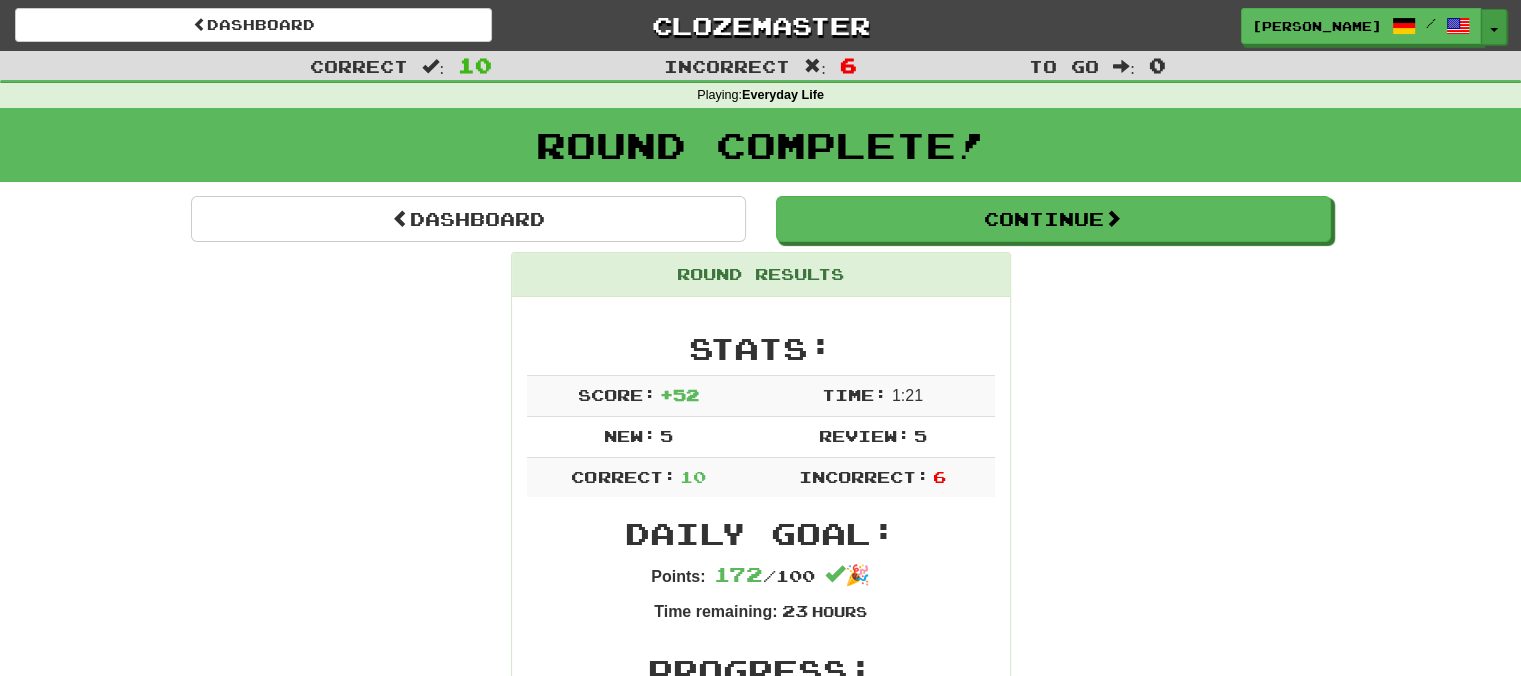 click on "Toggle Dropdown" at bounding box center [1494, 27] 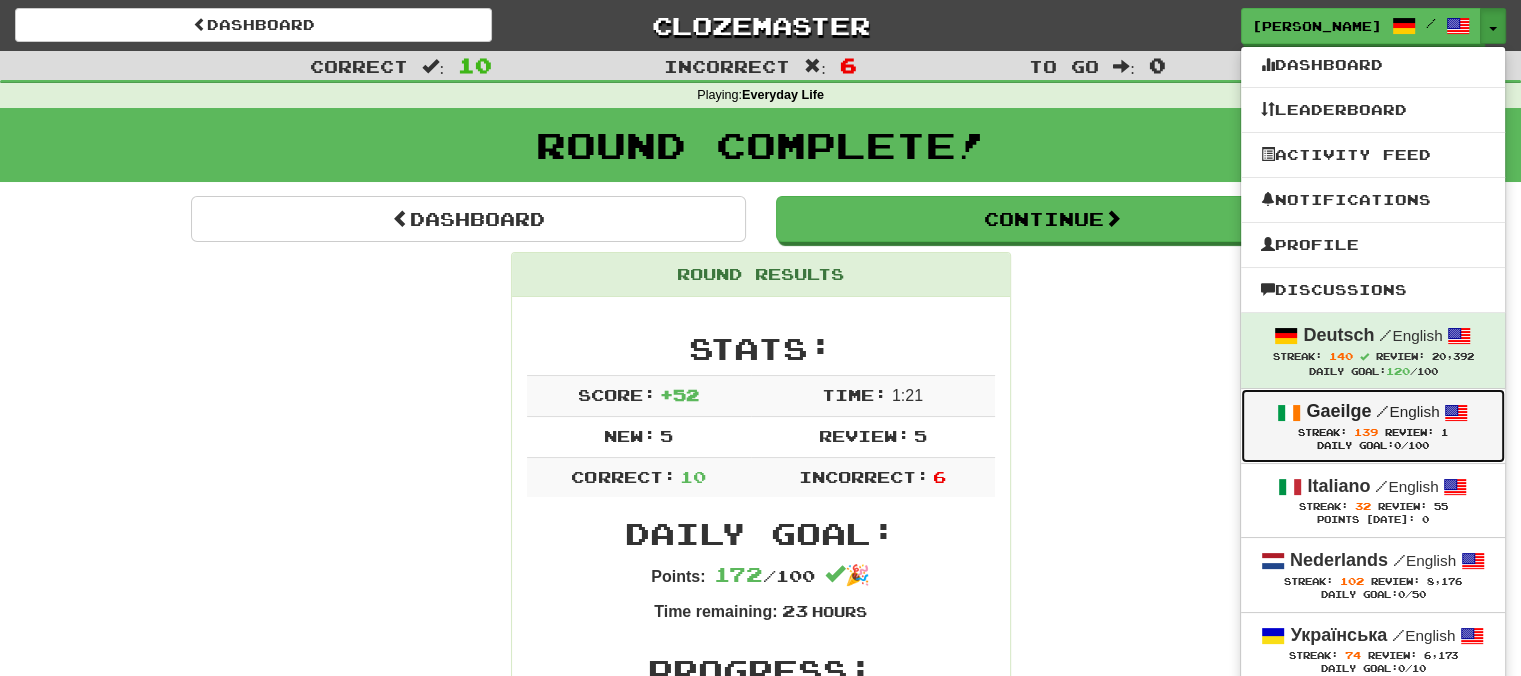 click on "Gaeilge
/
English" at bounding box center [1373, 412] 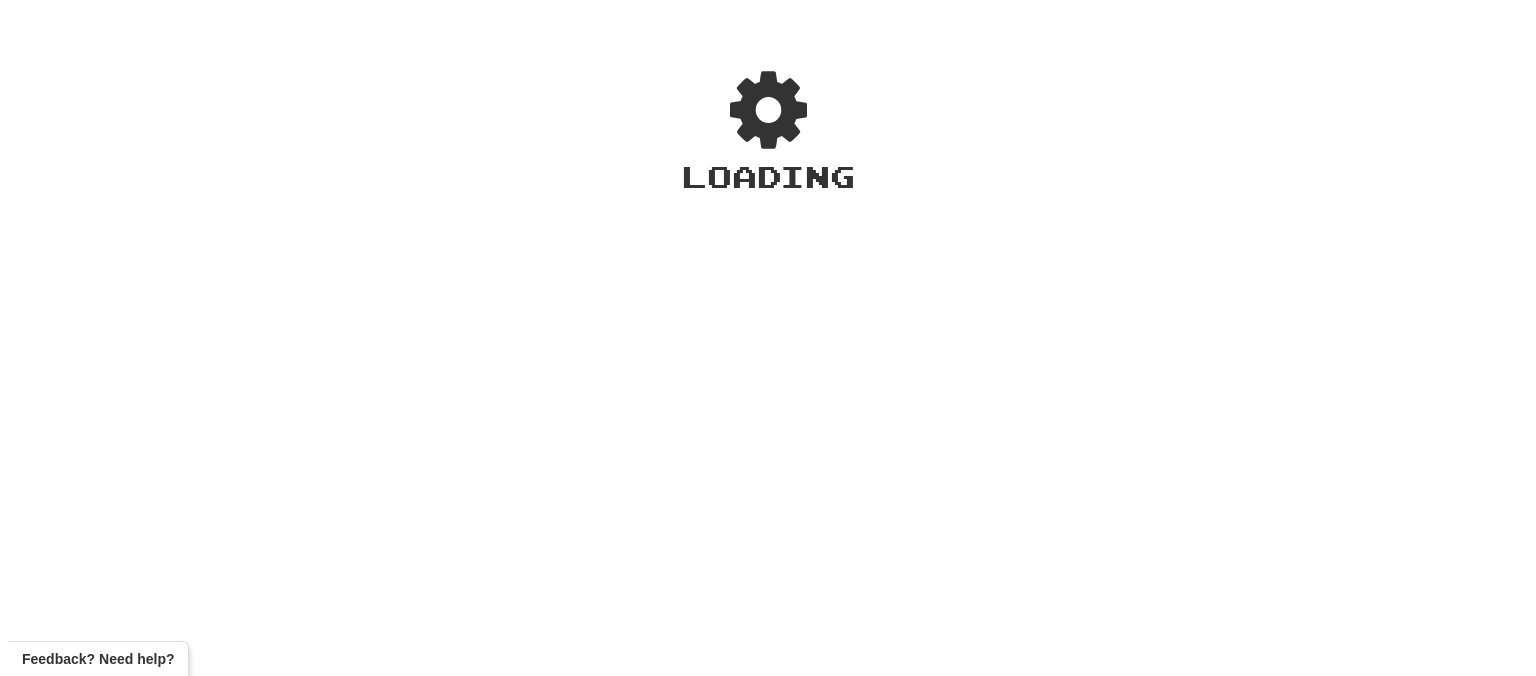 scroll, scrollTop: 0, scrollLeft: 0, axis: both 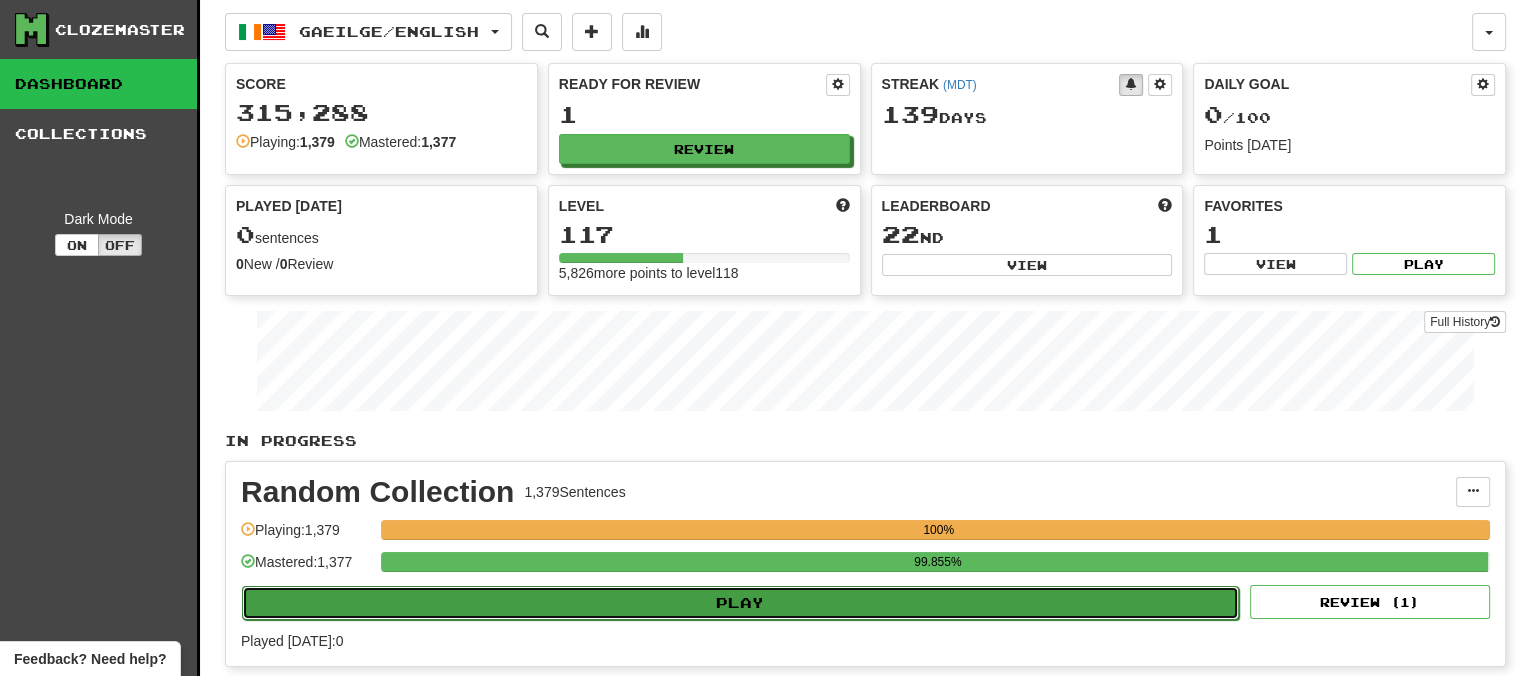 click on "Play" at bounding box center [740, 603] 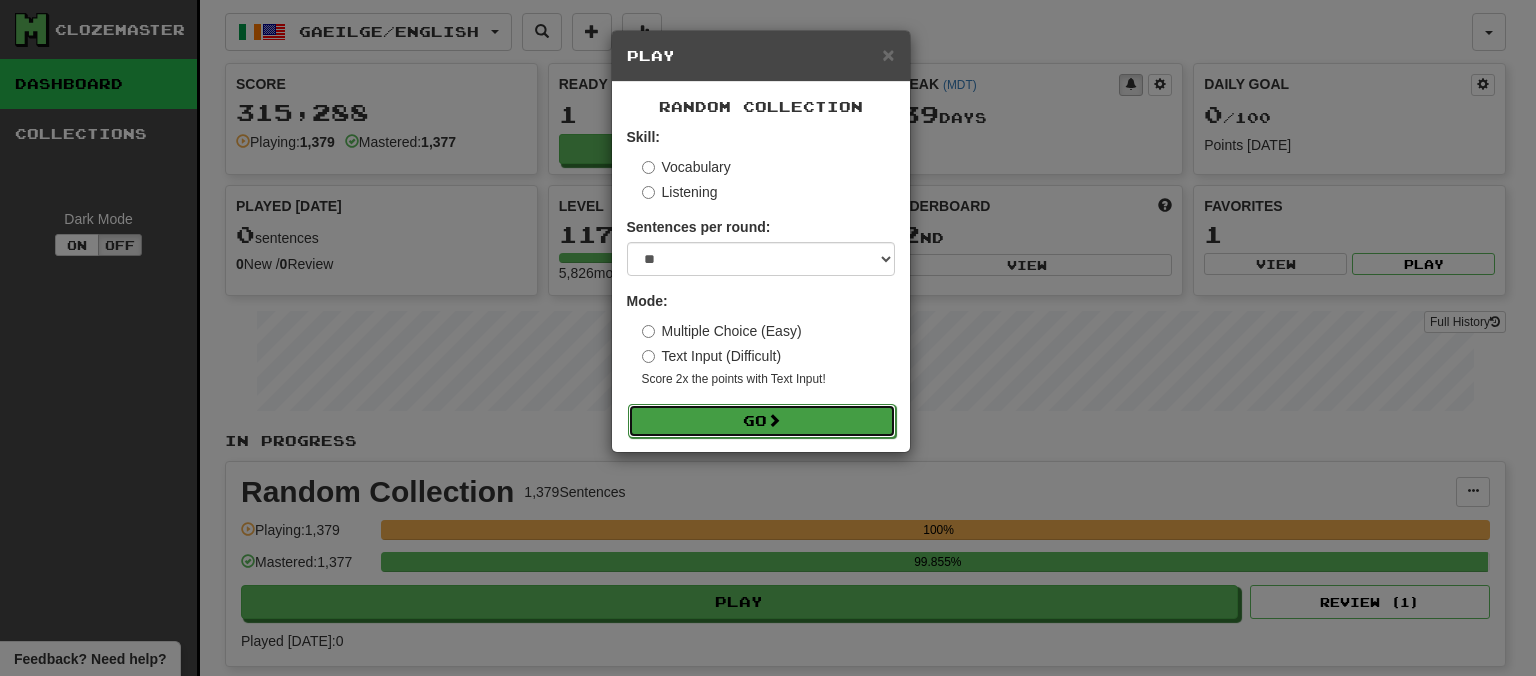 click on "Go" at bounding box center [762, 421] 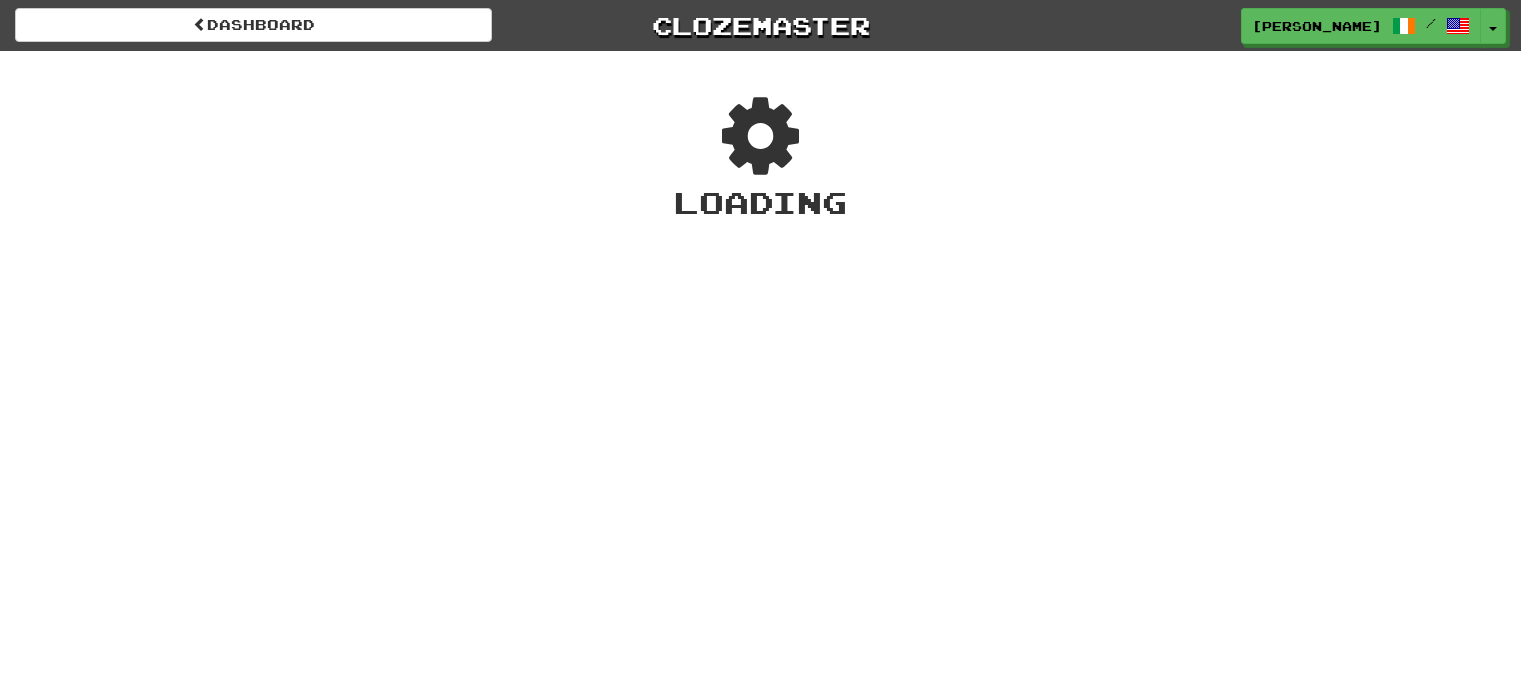 scroll, scrollTop: 0, scrollLeft: 0, axis: both 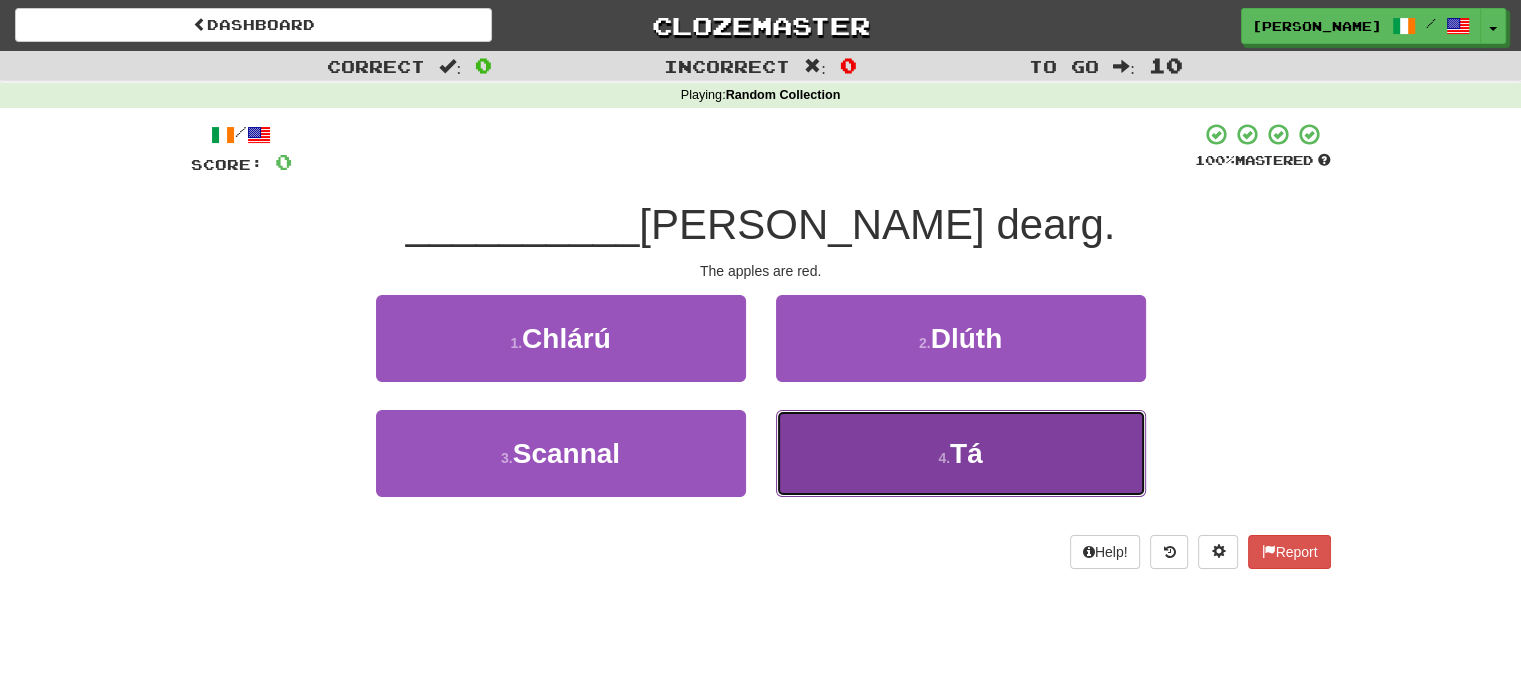click on "4 .  Tá" at bounding box center [961, 453] 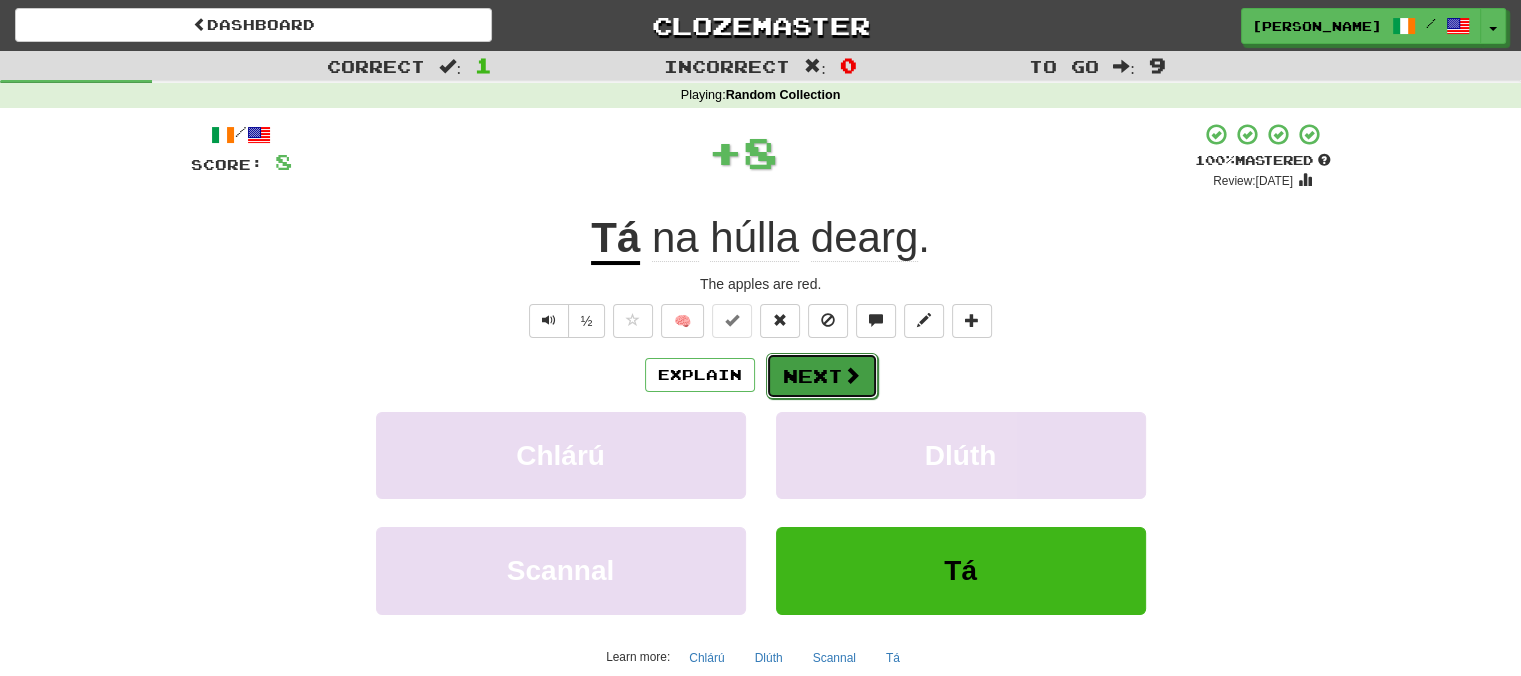 click on "Next" at bounding box center (822, 376) 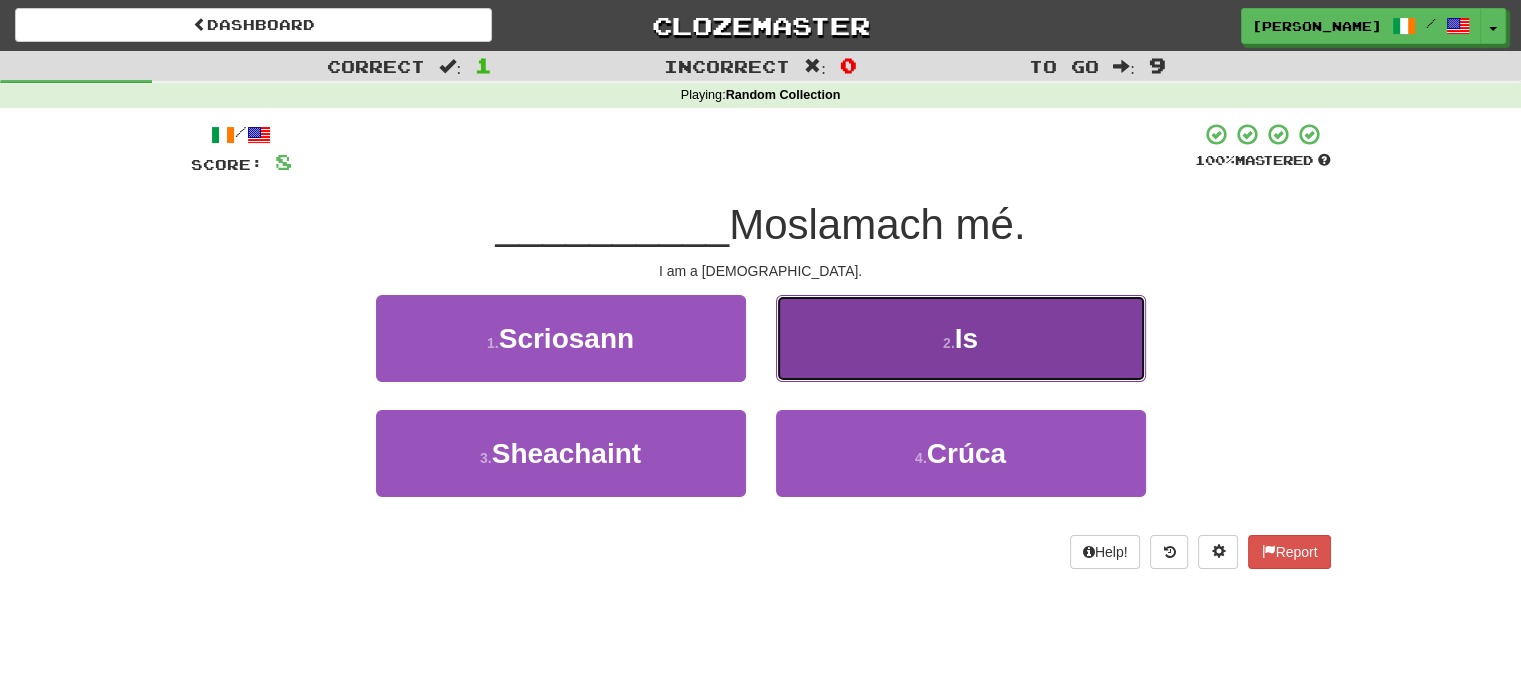 click on "2 .  Is" at bounding box center [961, 338] 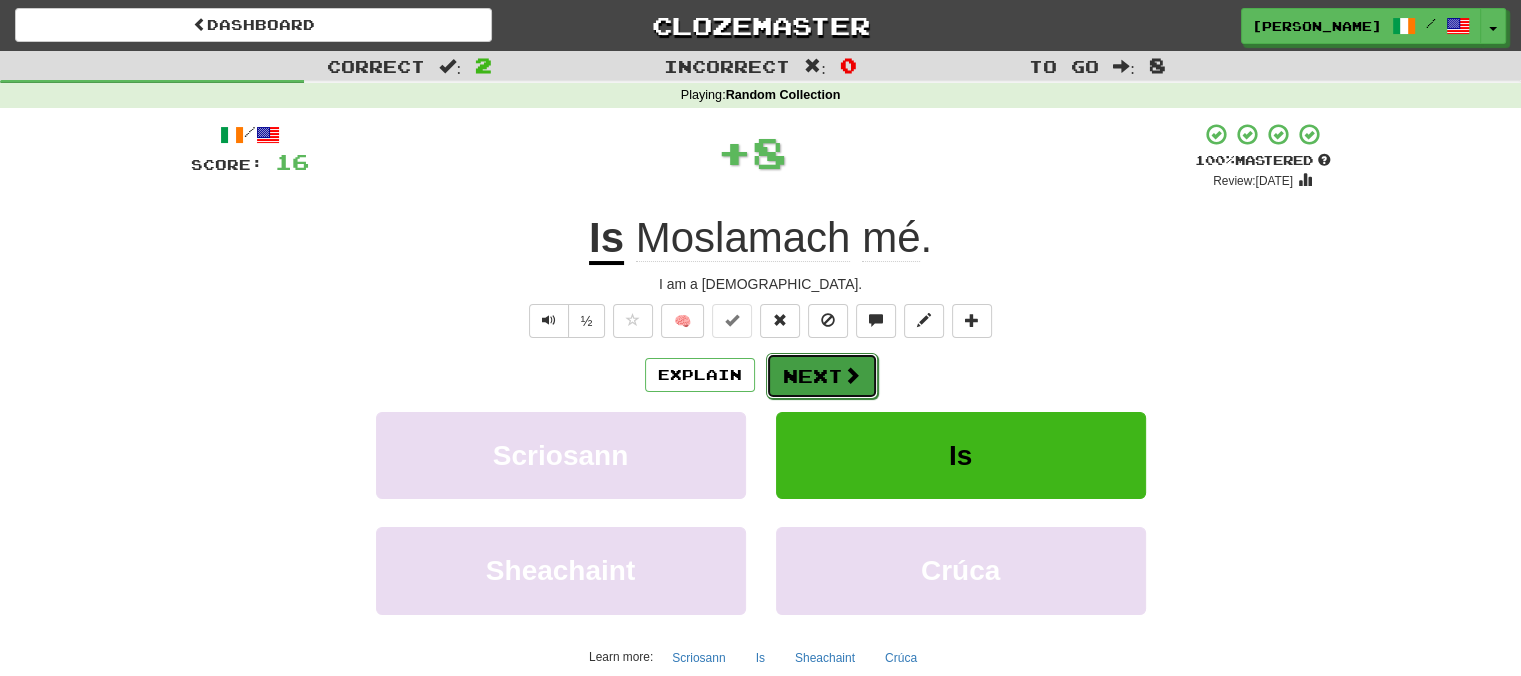 click on "Next" at bounding box center (822, 376) 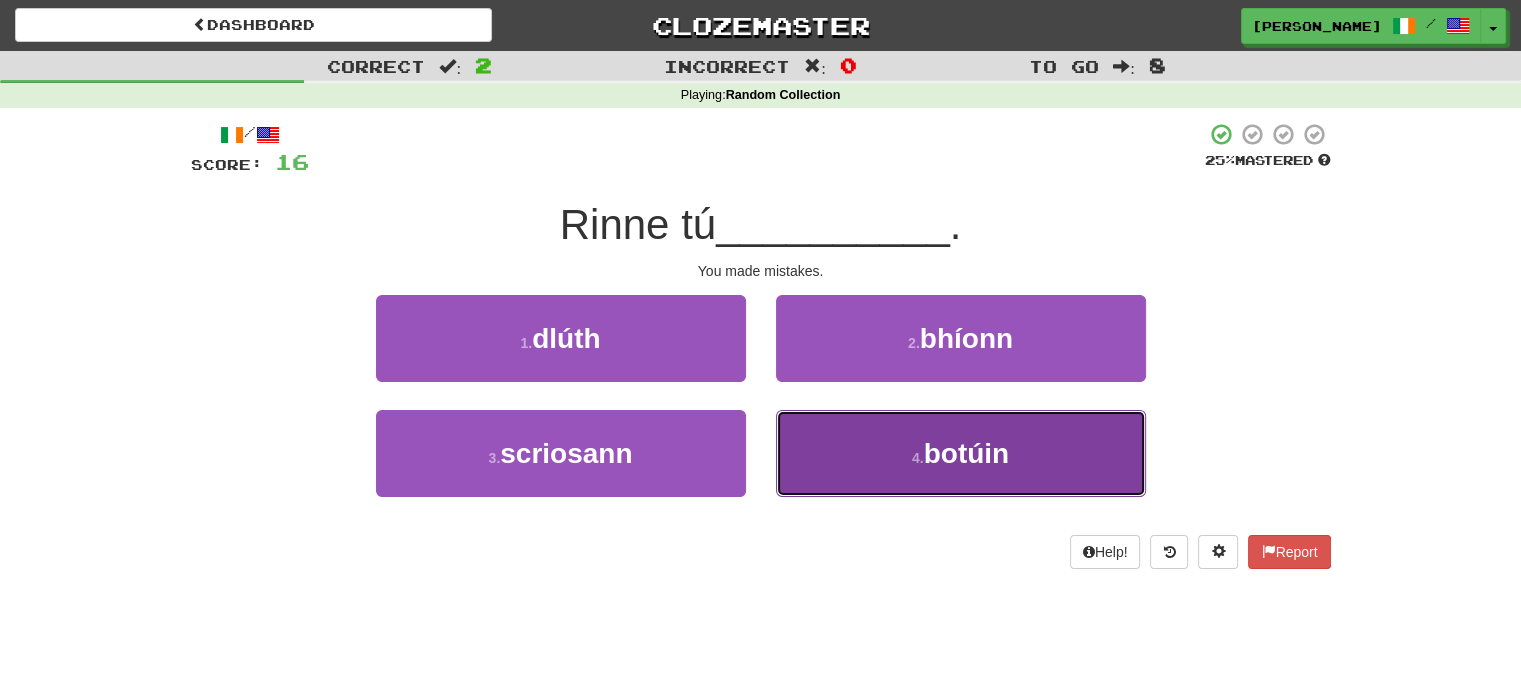 click on "4 .  botúin" at bounding box center (961, 453) 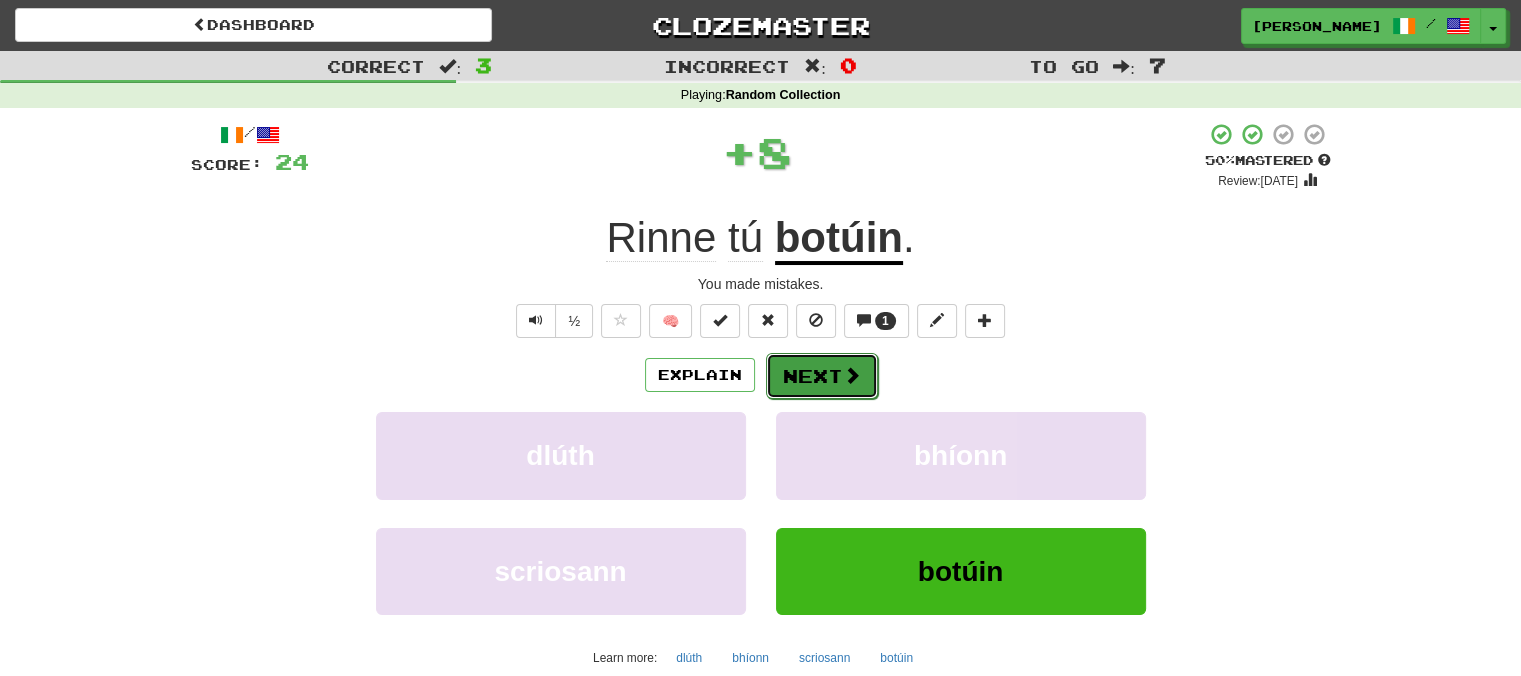 click on "Next" at bounding box center (822, 376) 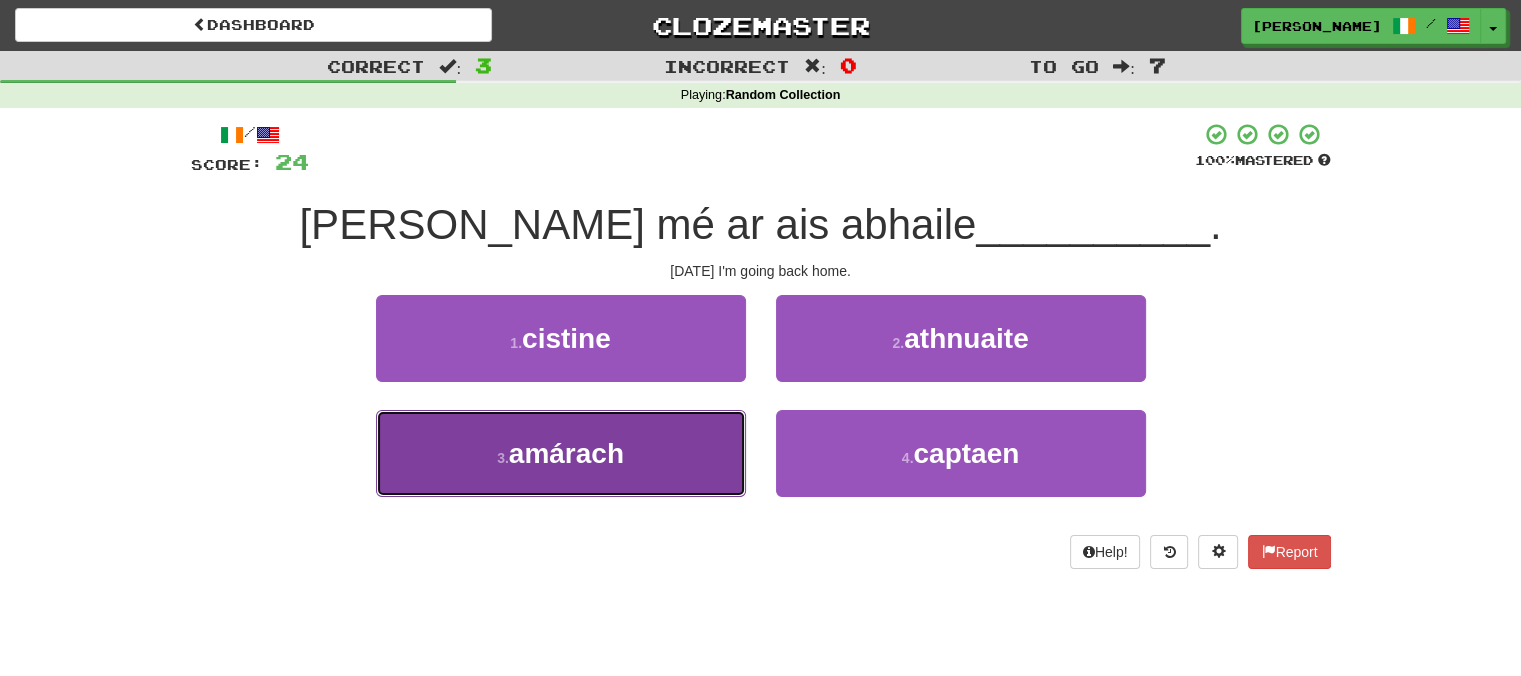 click on "3 .  amárach" at bounding box center (561, 453) 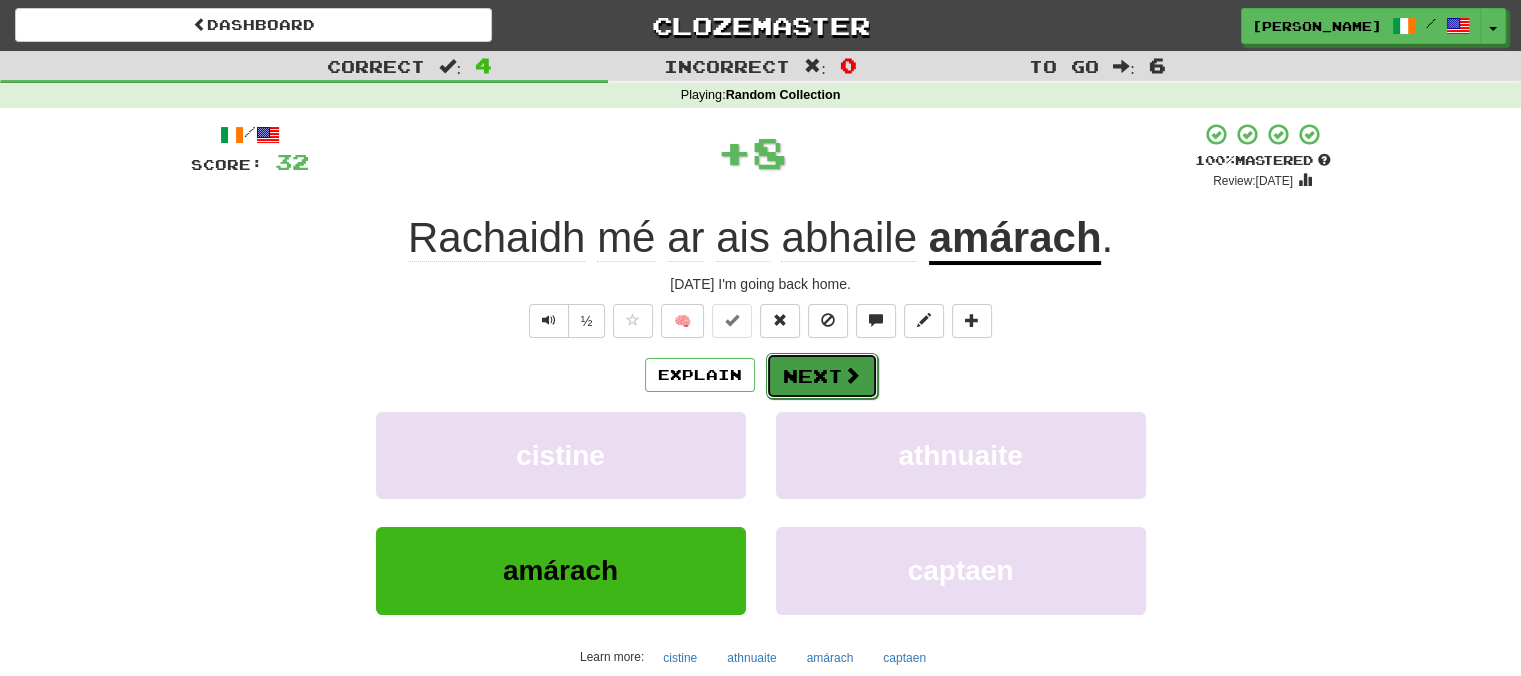 click on "Next" at bounding box center [822, 376] 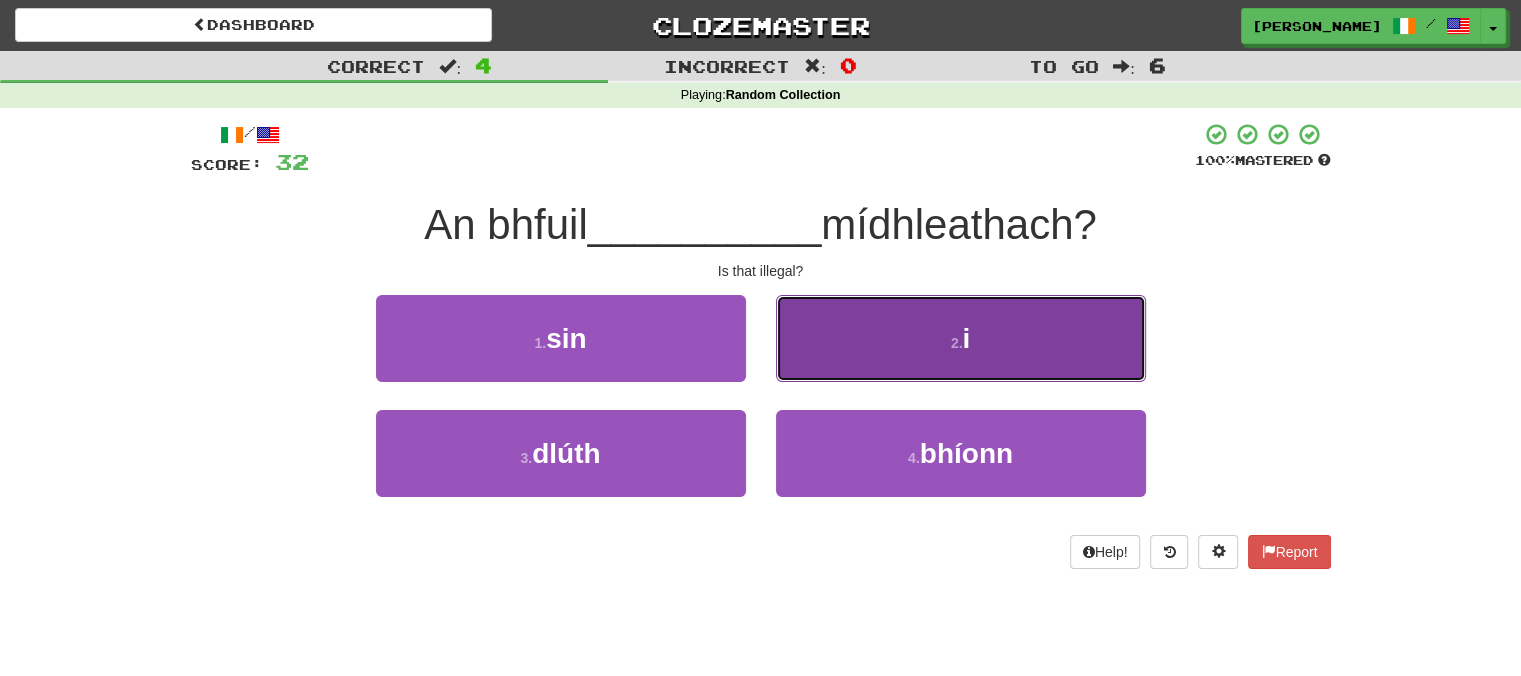 click on "2 .  i" at bounding box center (961, 338) 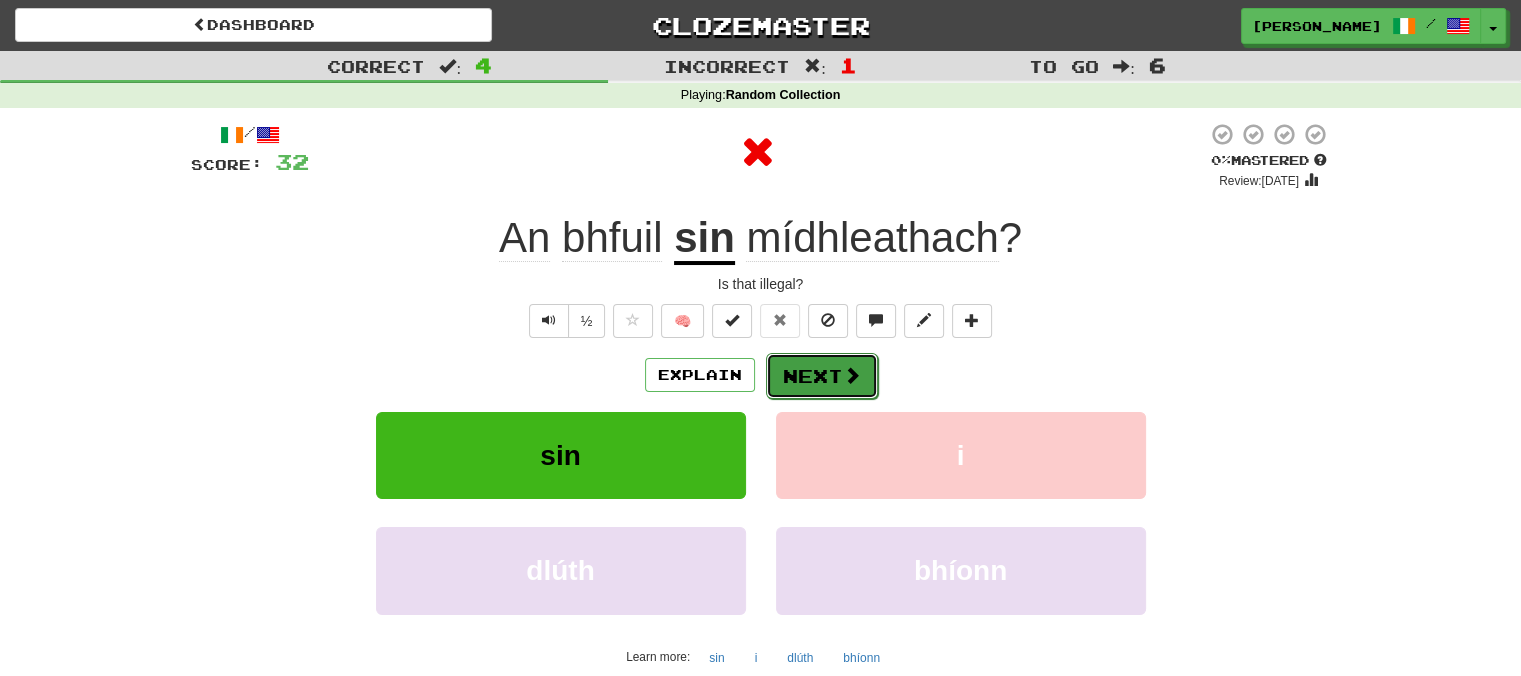 click on "Next" at bounding box center [822, 376] 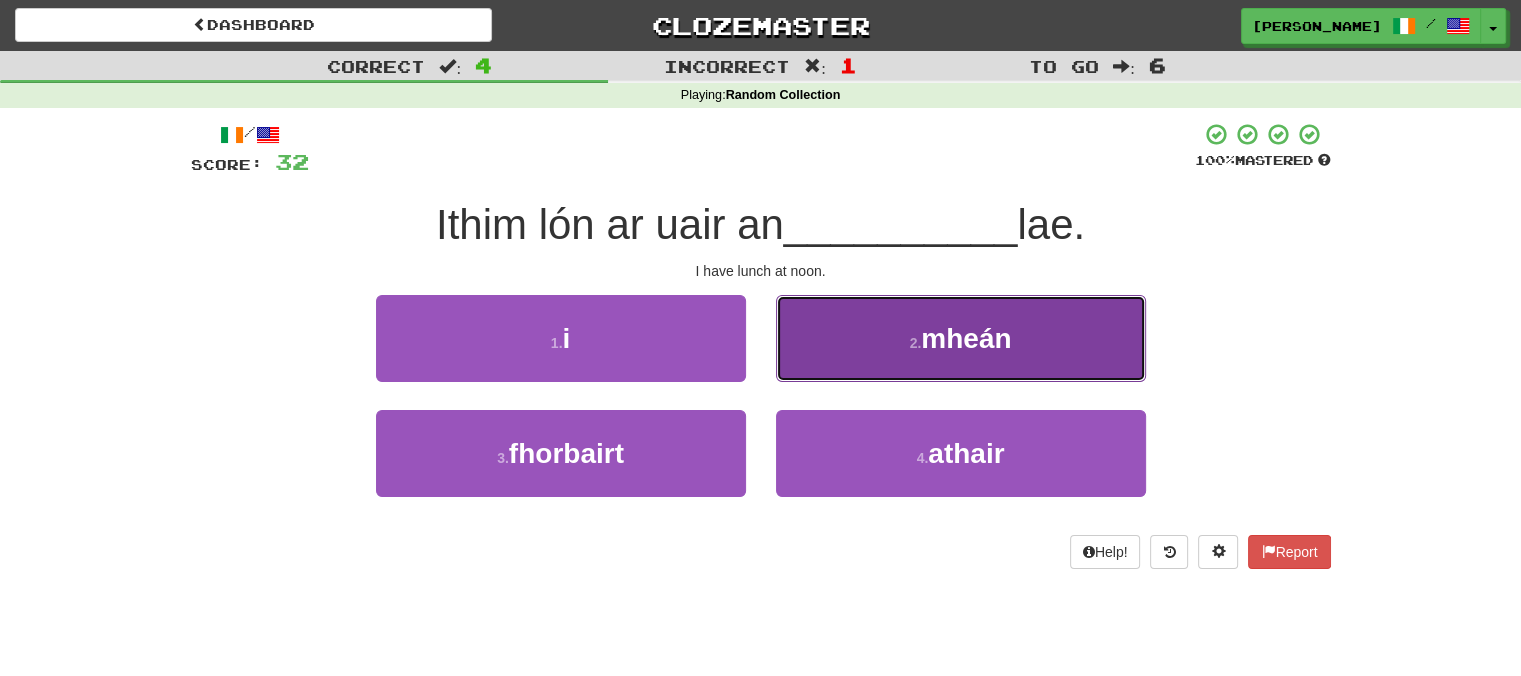 click on "2 .  mheán" at bounding box center (961, 338) 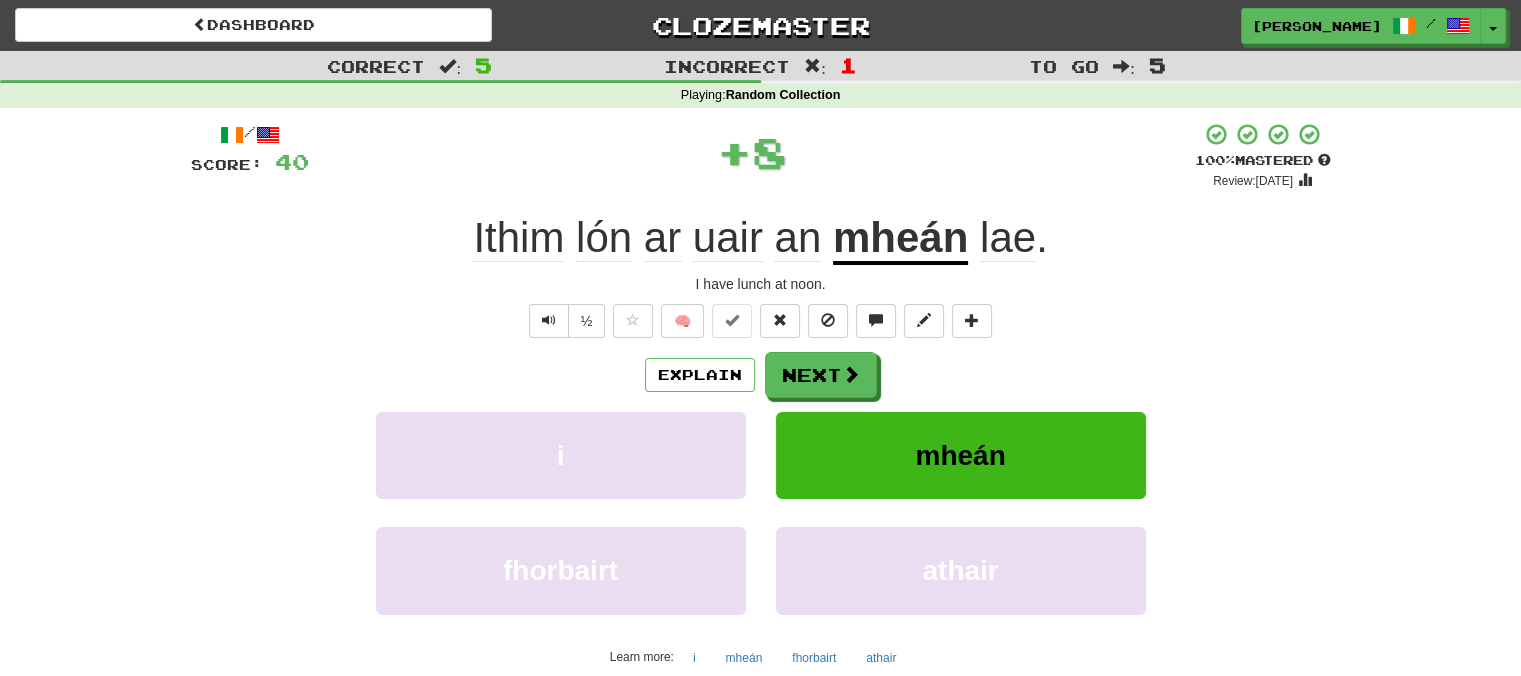 click on "Explain Next i mheán fhorbairt athair Learn more: i mheán fhorbairt athair" at bounding box center (761, 512) 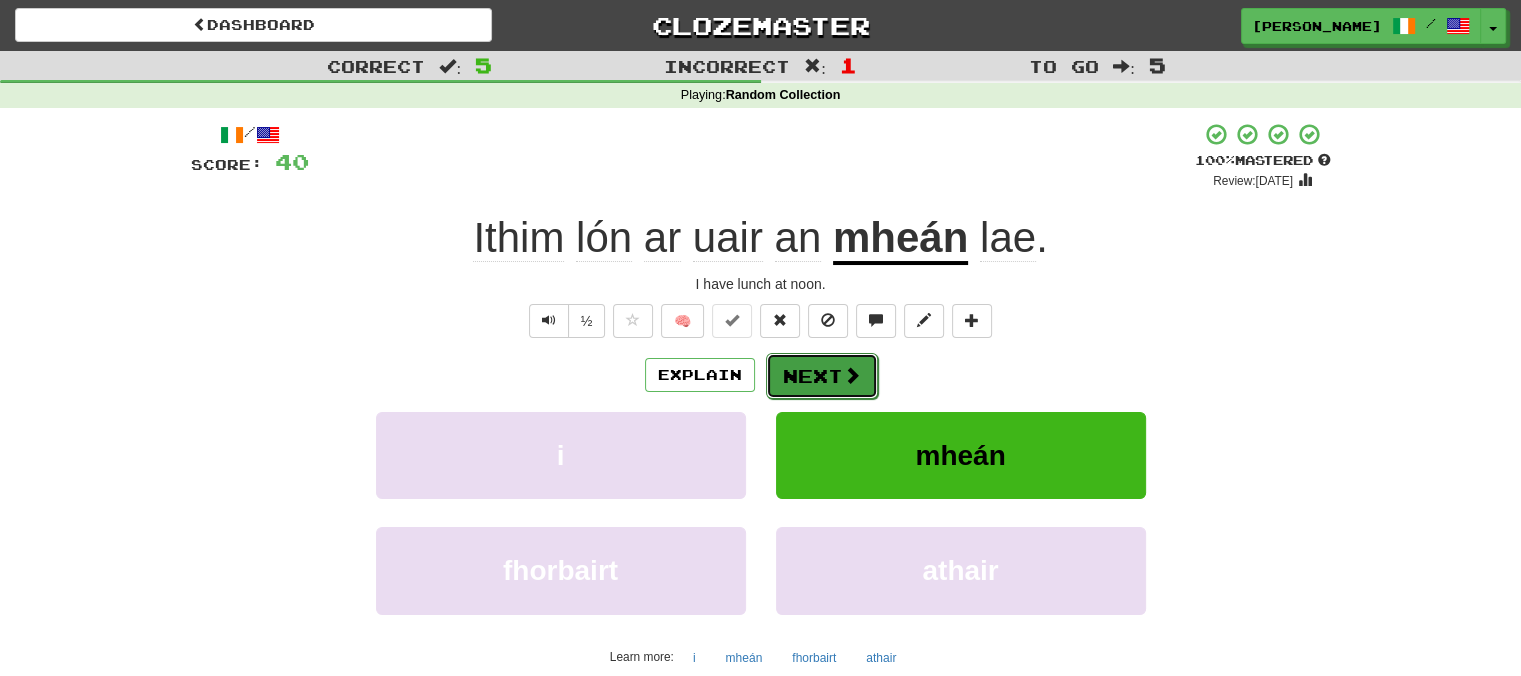 click on "Next" at bounding box center [822, 376] 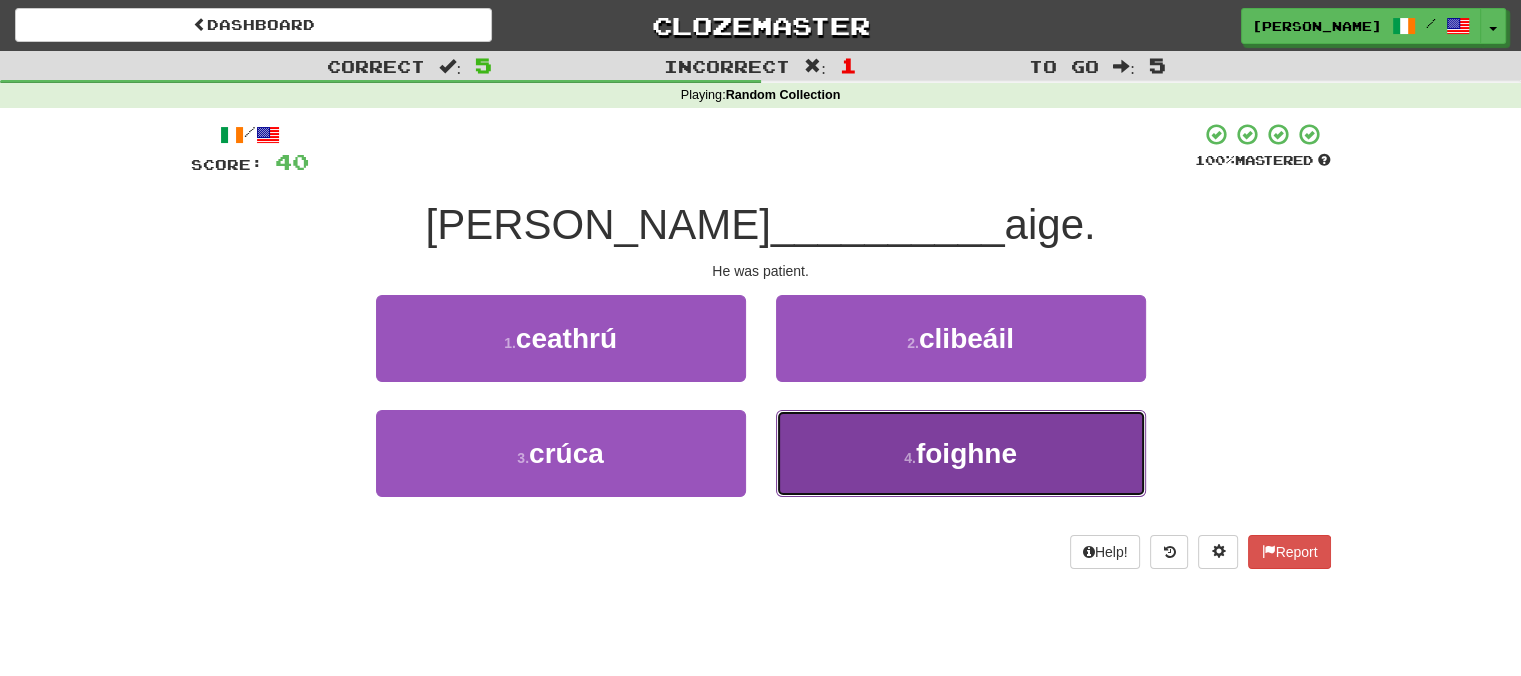 click on "4 .  foighne" at bounding box center [961, 453] 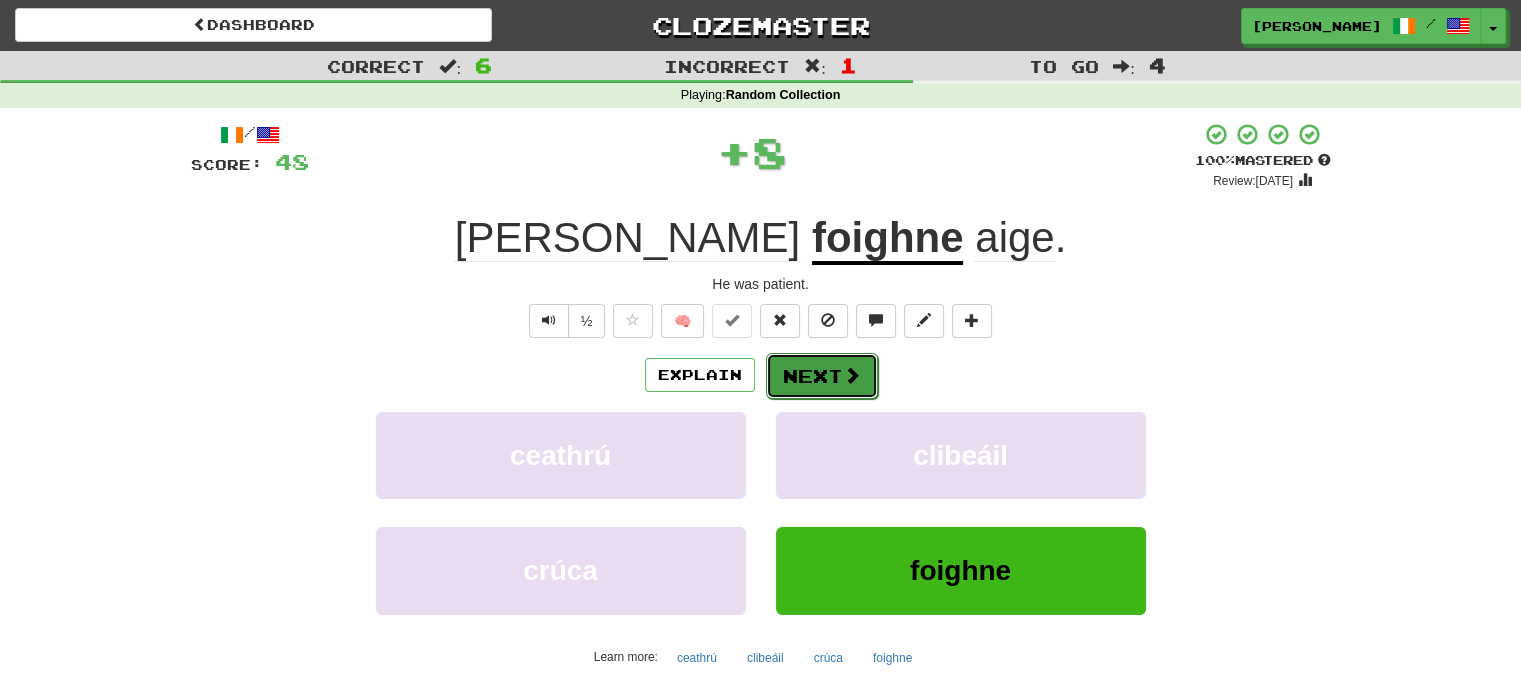 click at bounding box center [852, 375] 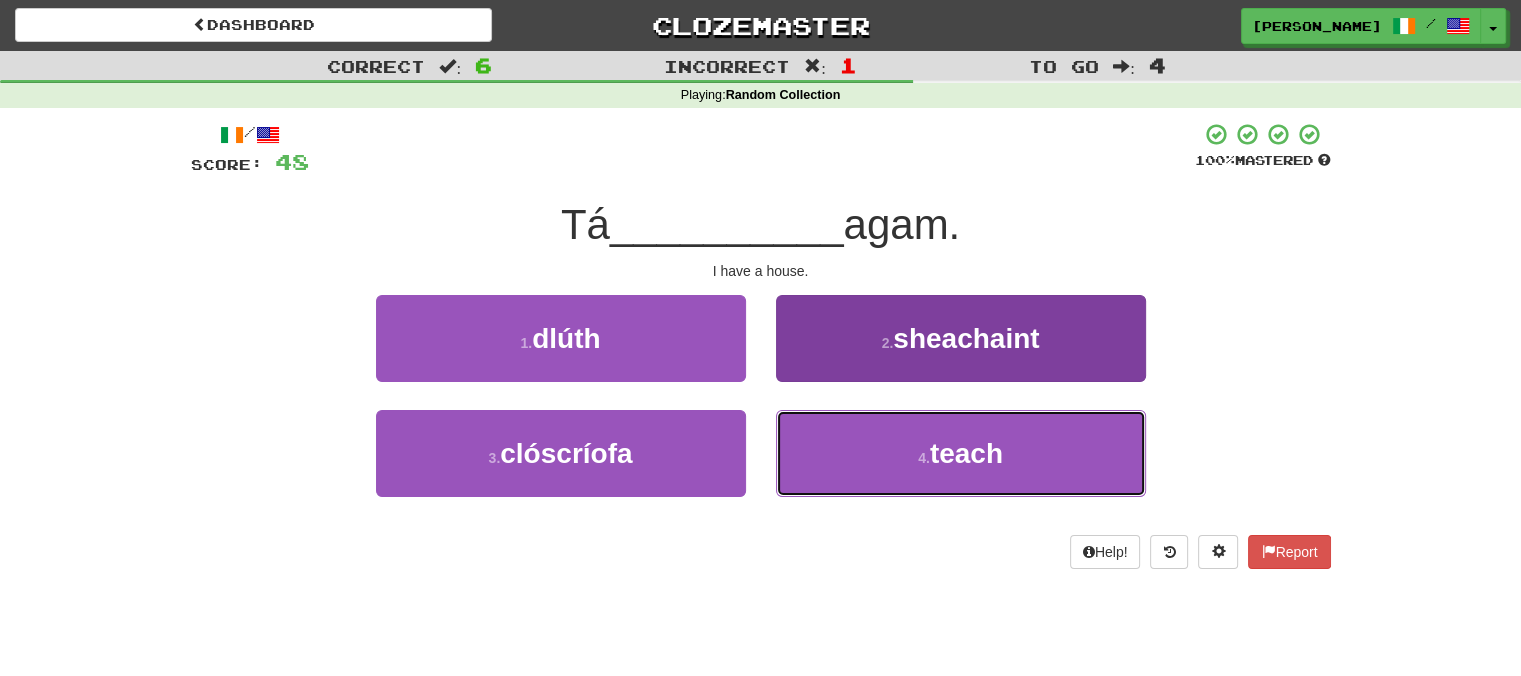 click on "4 .  teach" at bounding box center [961, 453] 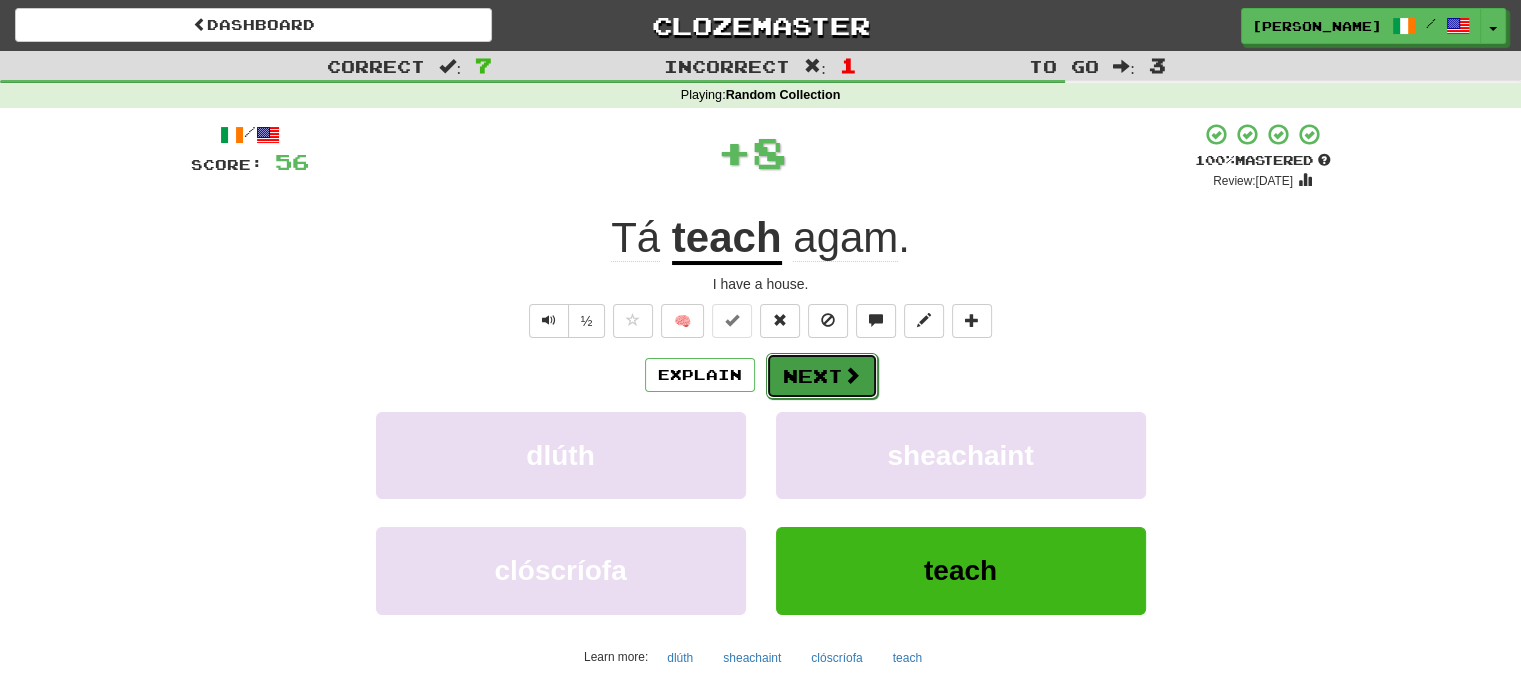 click on "Next" at bounding box center (822, 376) 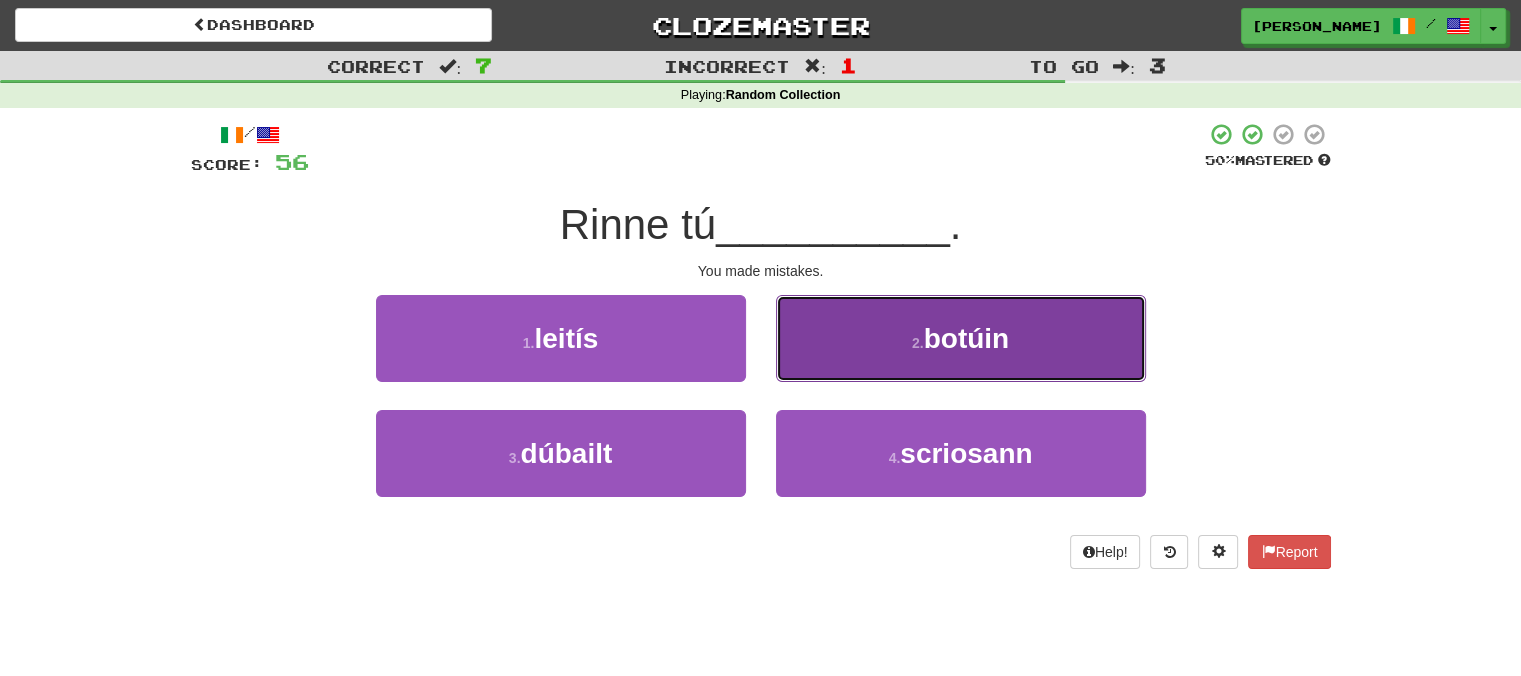 click on "2 .  botúin" at bounding box center [961, 338] 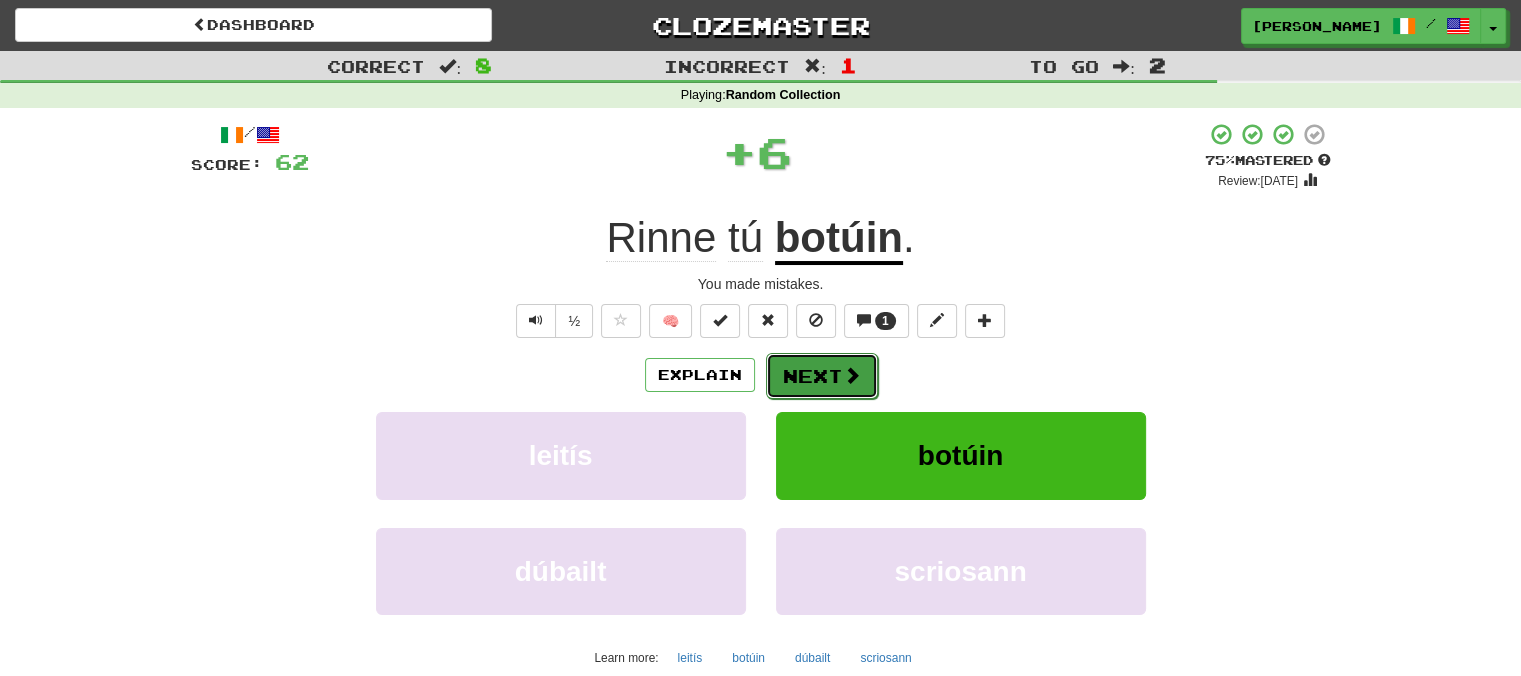 click on "Next" at bounding box center (822, 376) 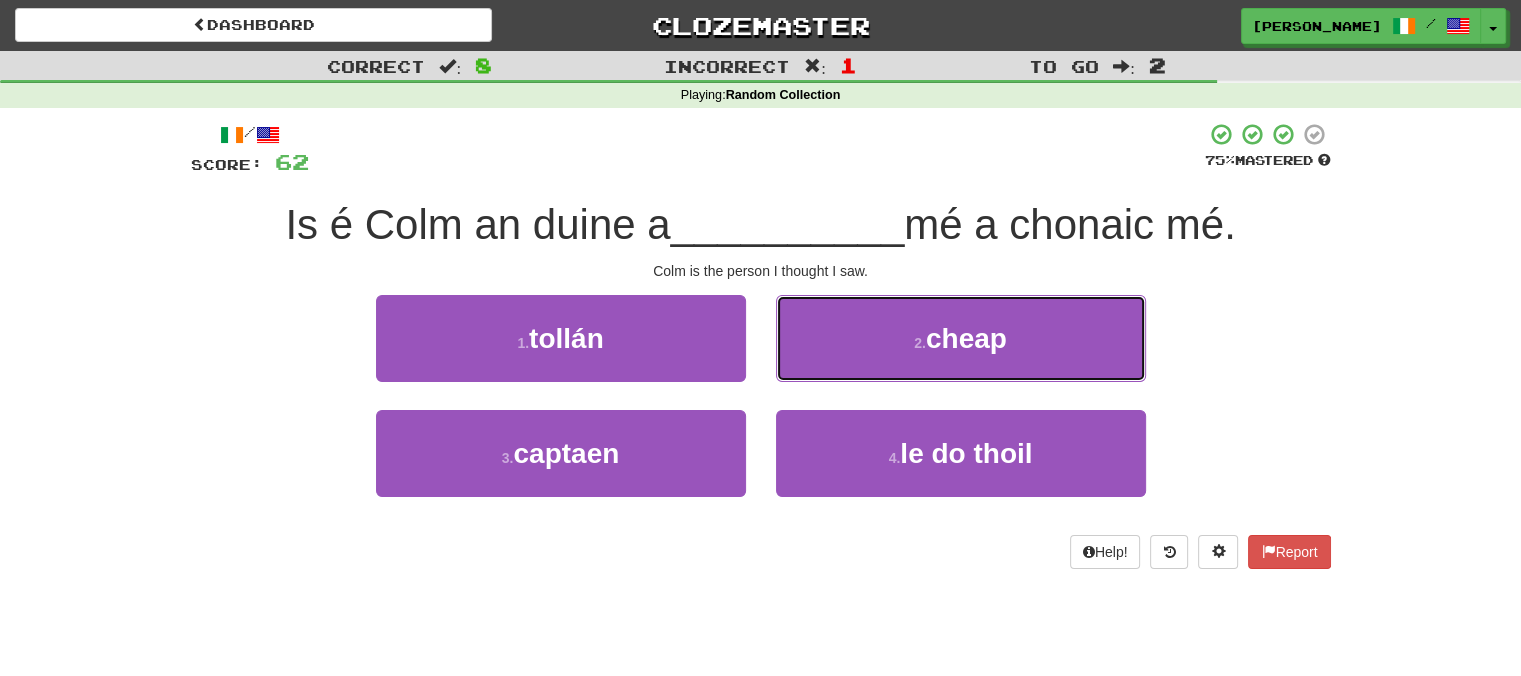 click on "2 .  cheap" at bounding box center [961, 338] 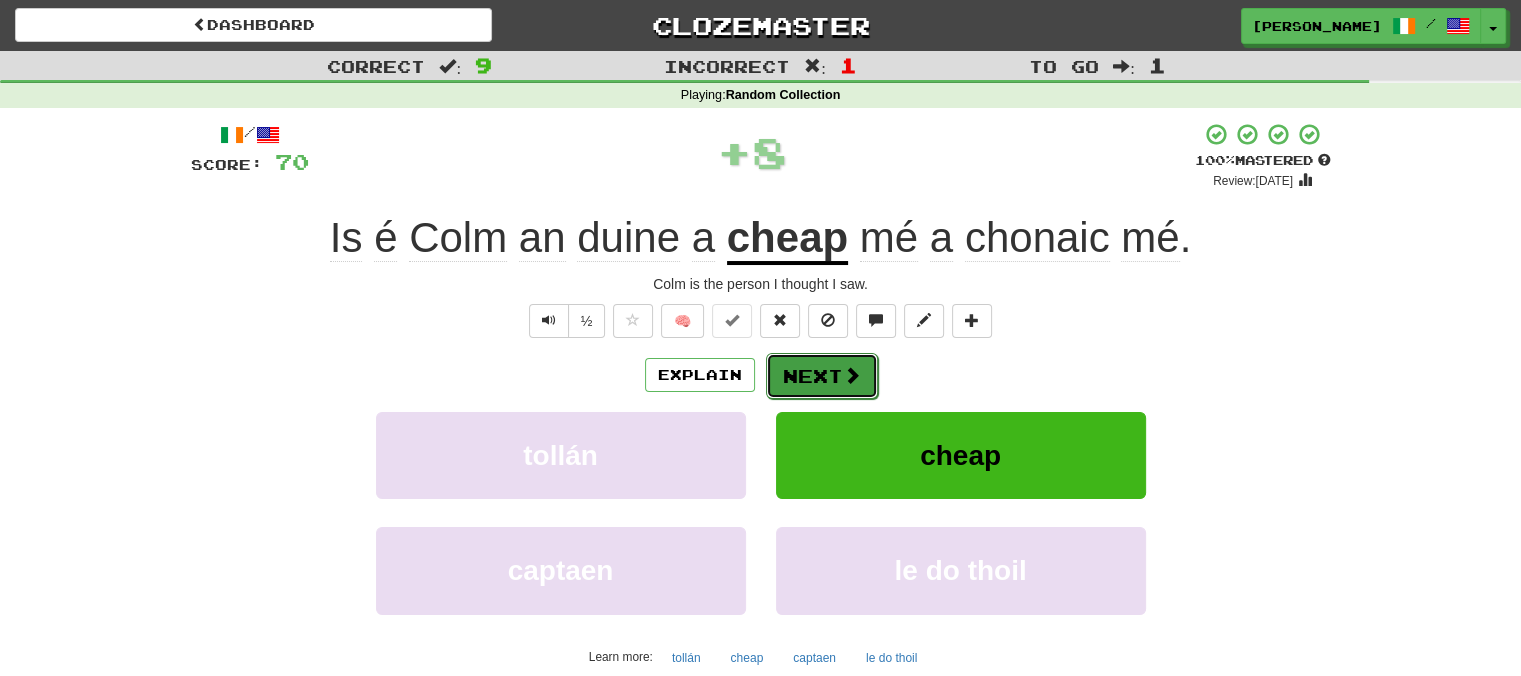 click on "Next" at bounding box center [822, 376] 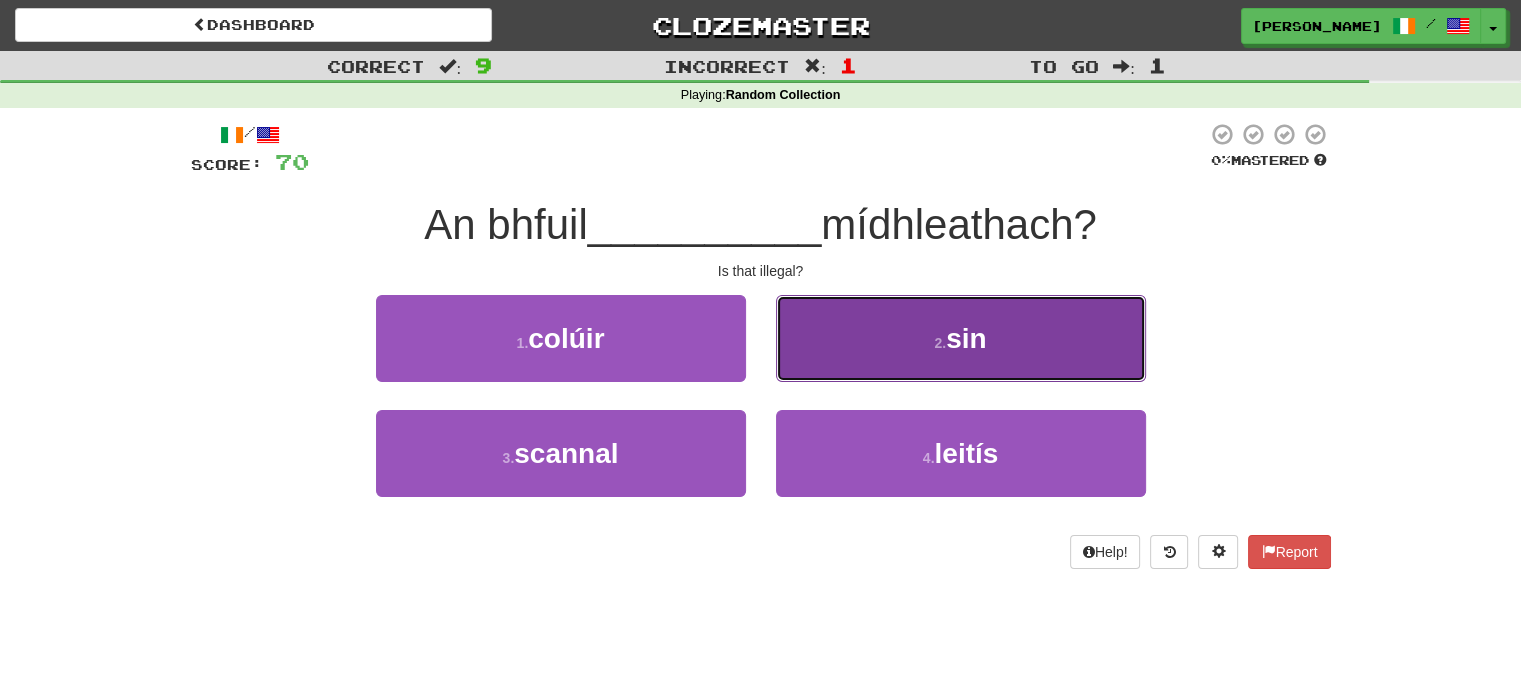 click on "2 .  sin" at bounding box center (961, 338) 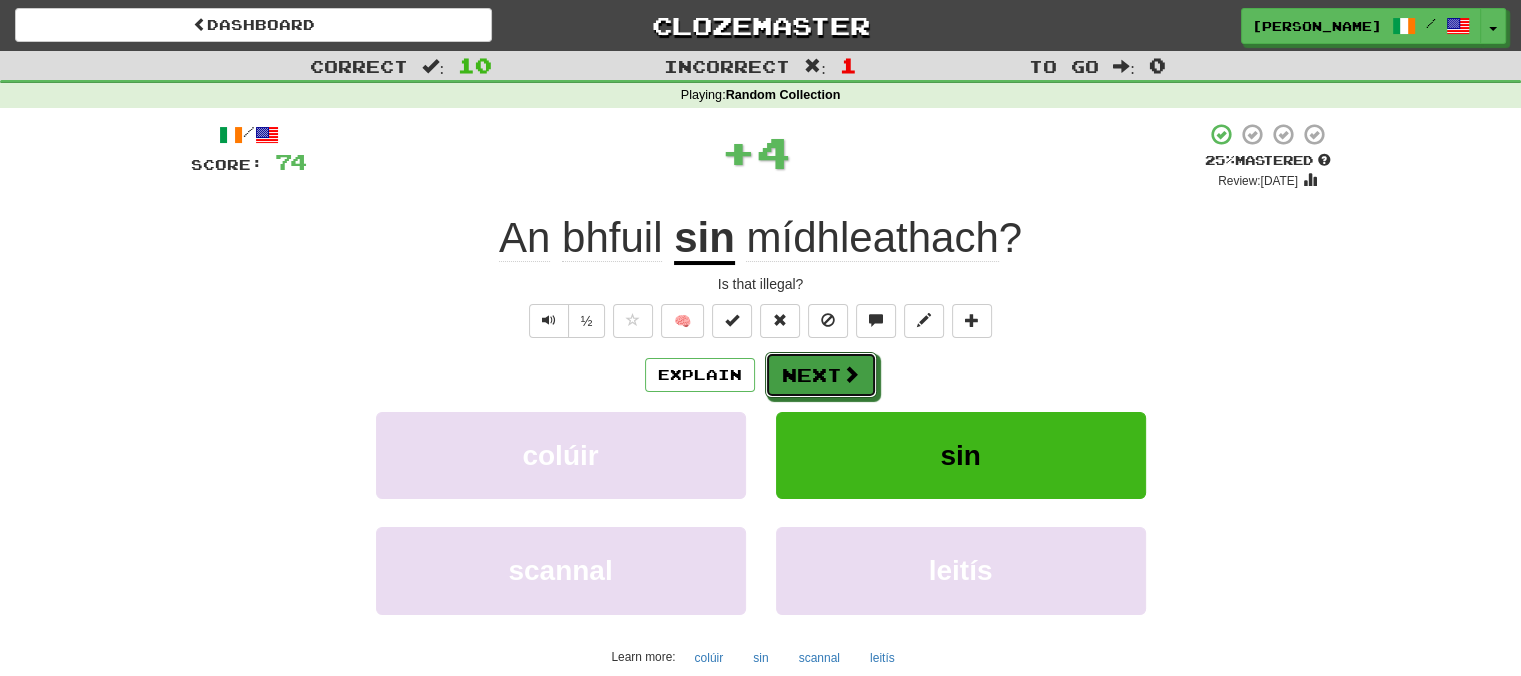 click on "Next" at bounding box center (821, 375) 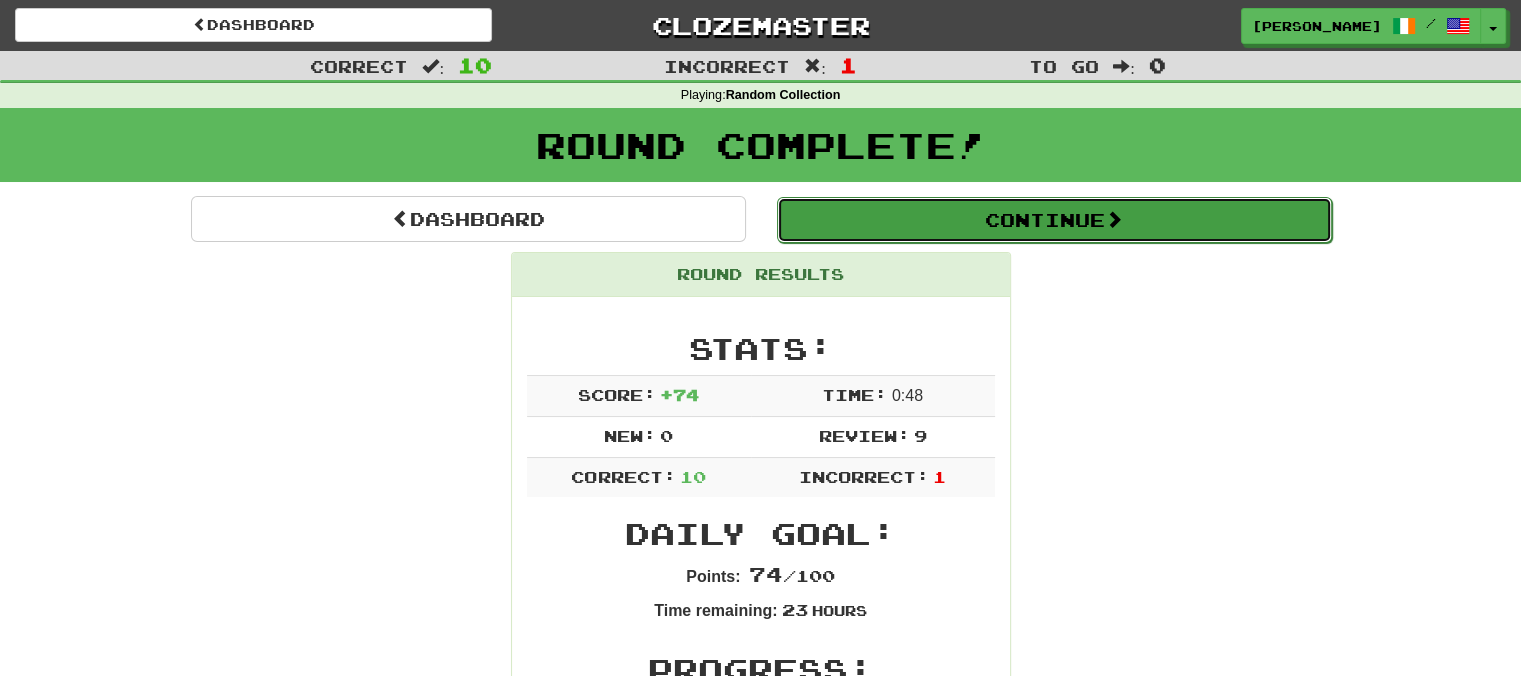 click on "Continue" at bounding box center [1054, 220] 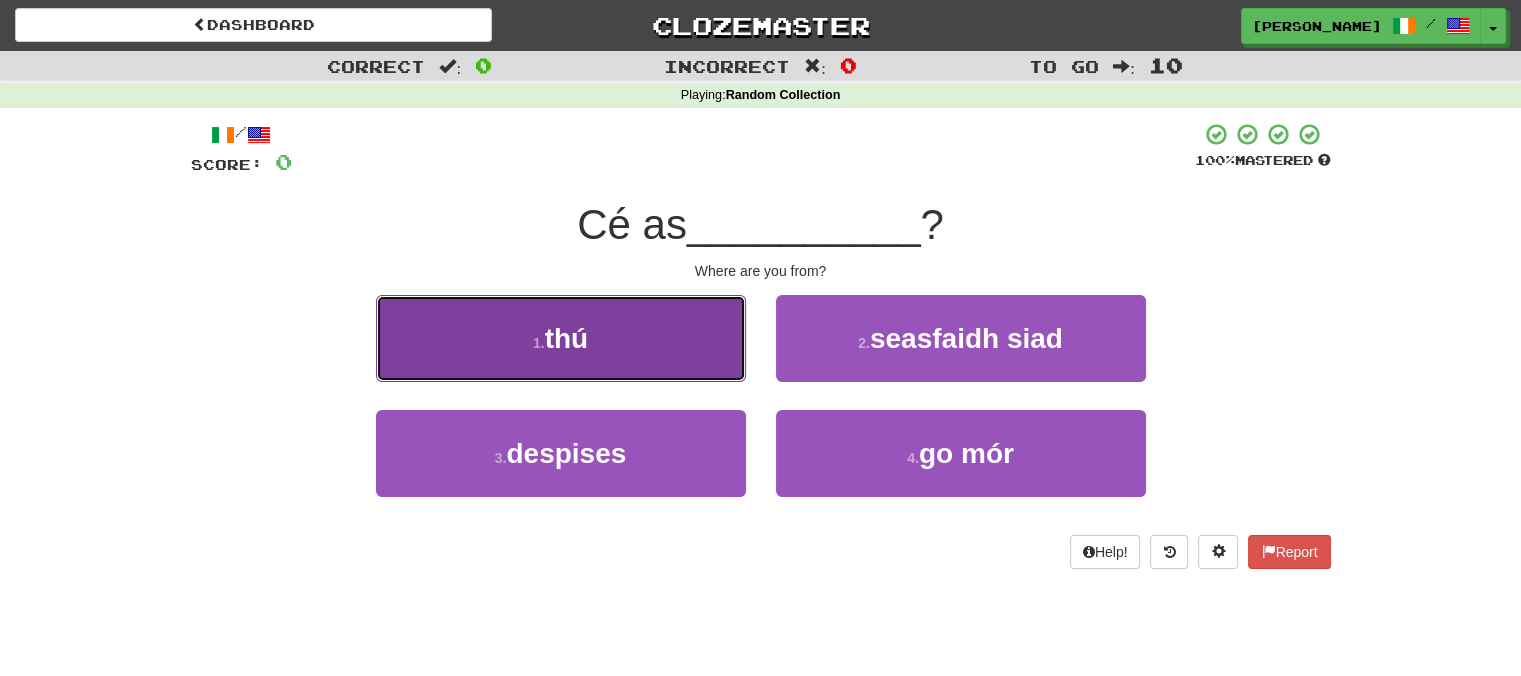 click on "1 .  thú" at bounding box center [561, 338] 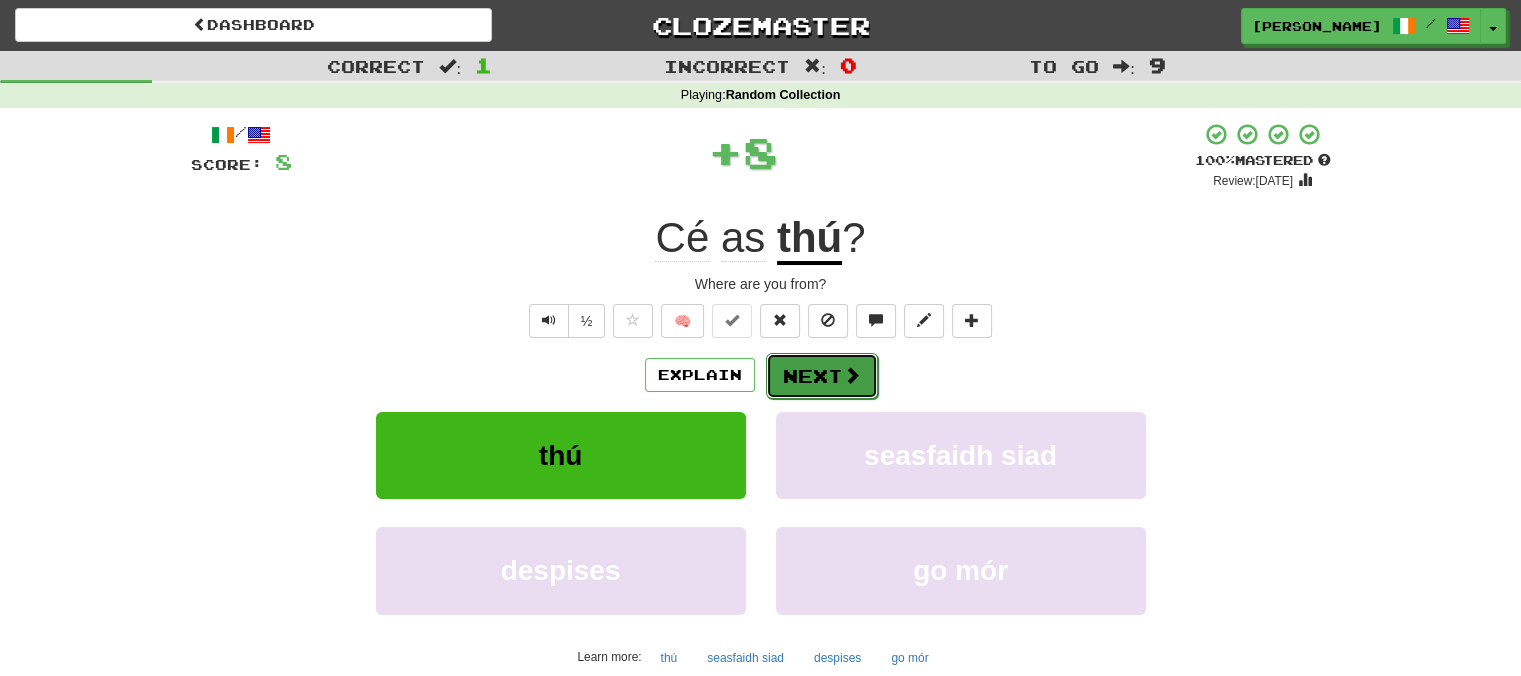 click on "Next" at bounding box center [822, 376] 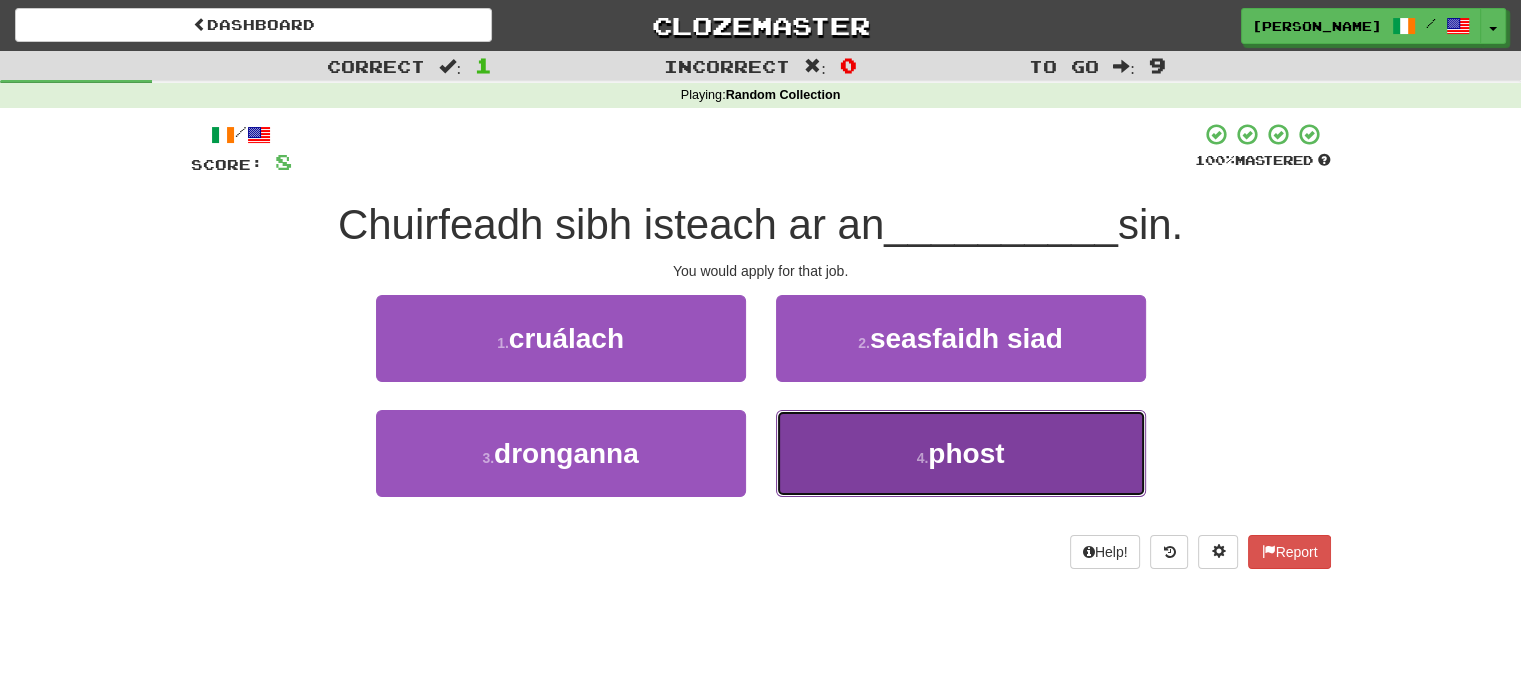 click on "4 .  phost" at bounding box center (961, 453) 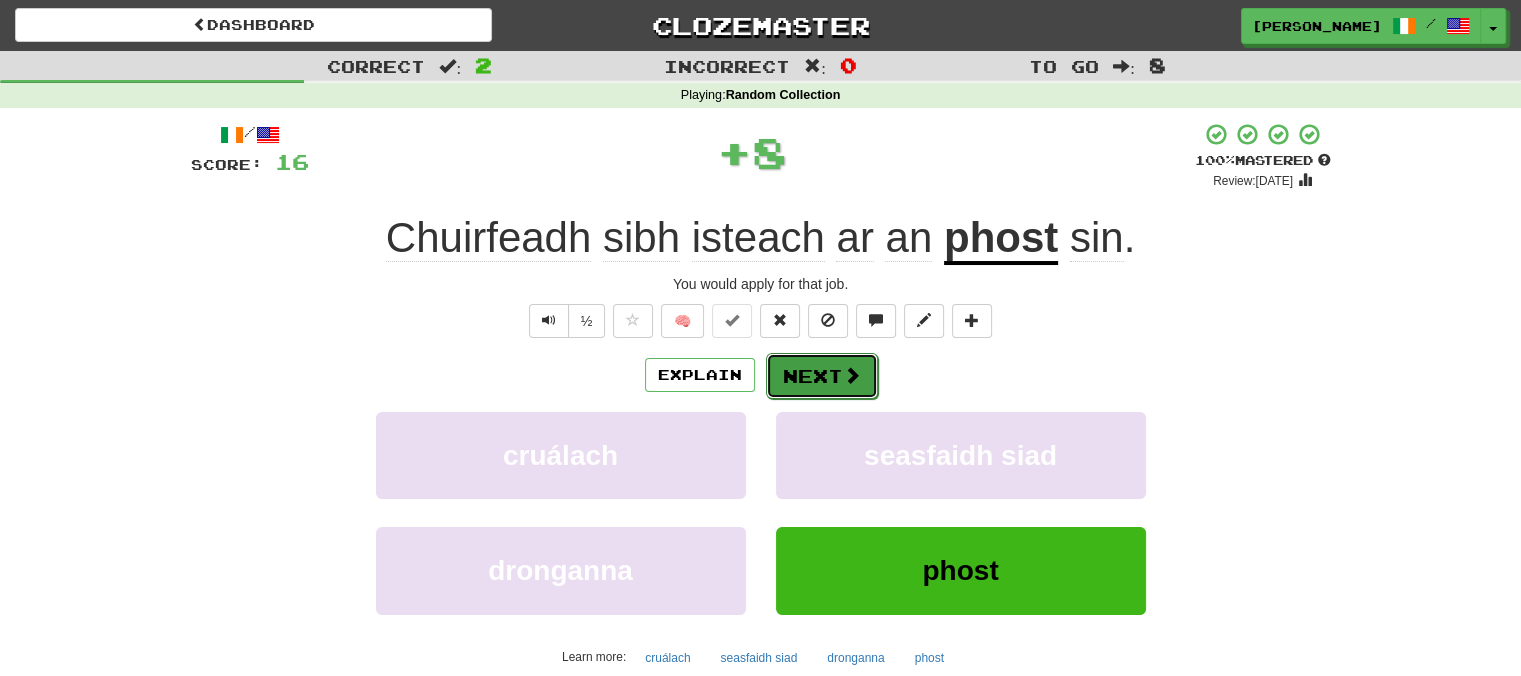 click on "Next" at bounding box center [822, 376] 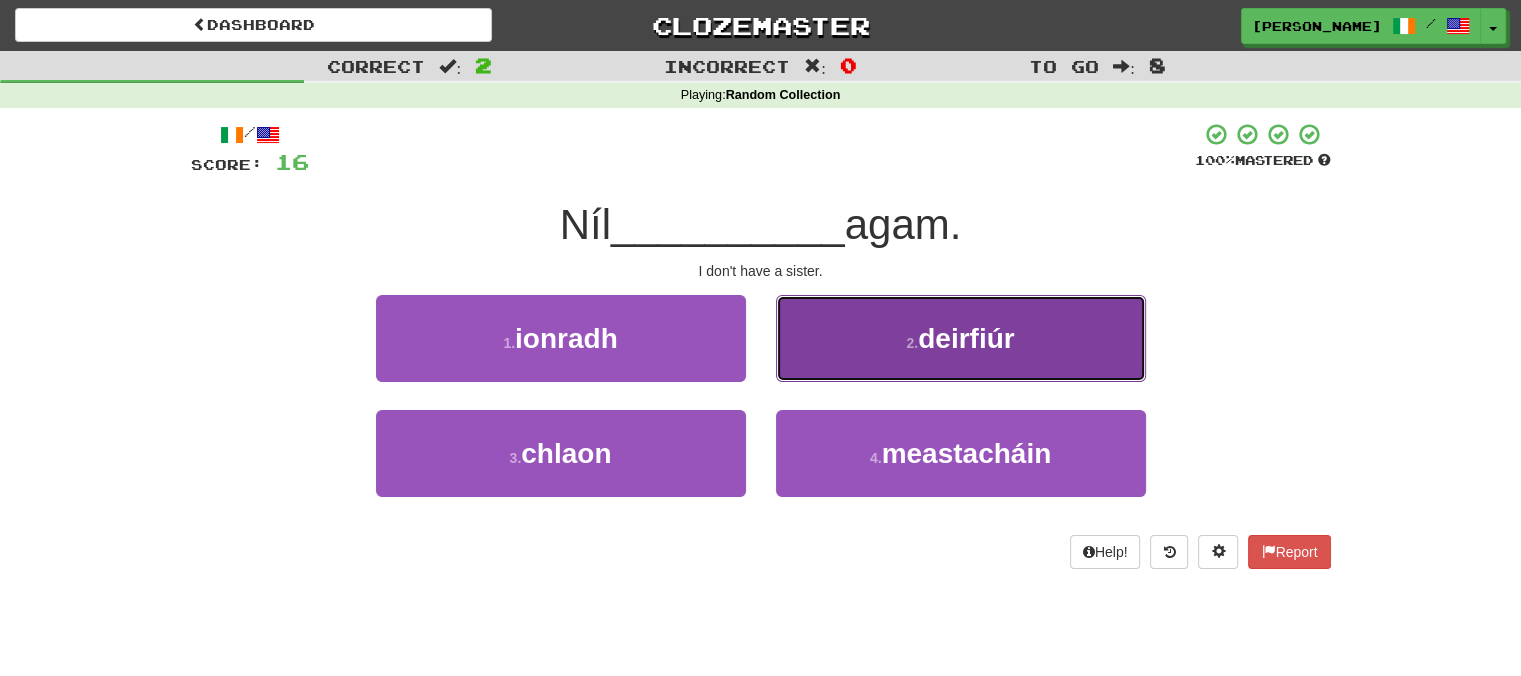 click on "2 .  deirfiúr" at bounding box center [961, 338] 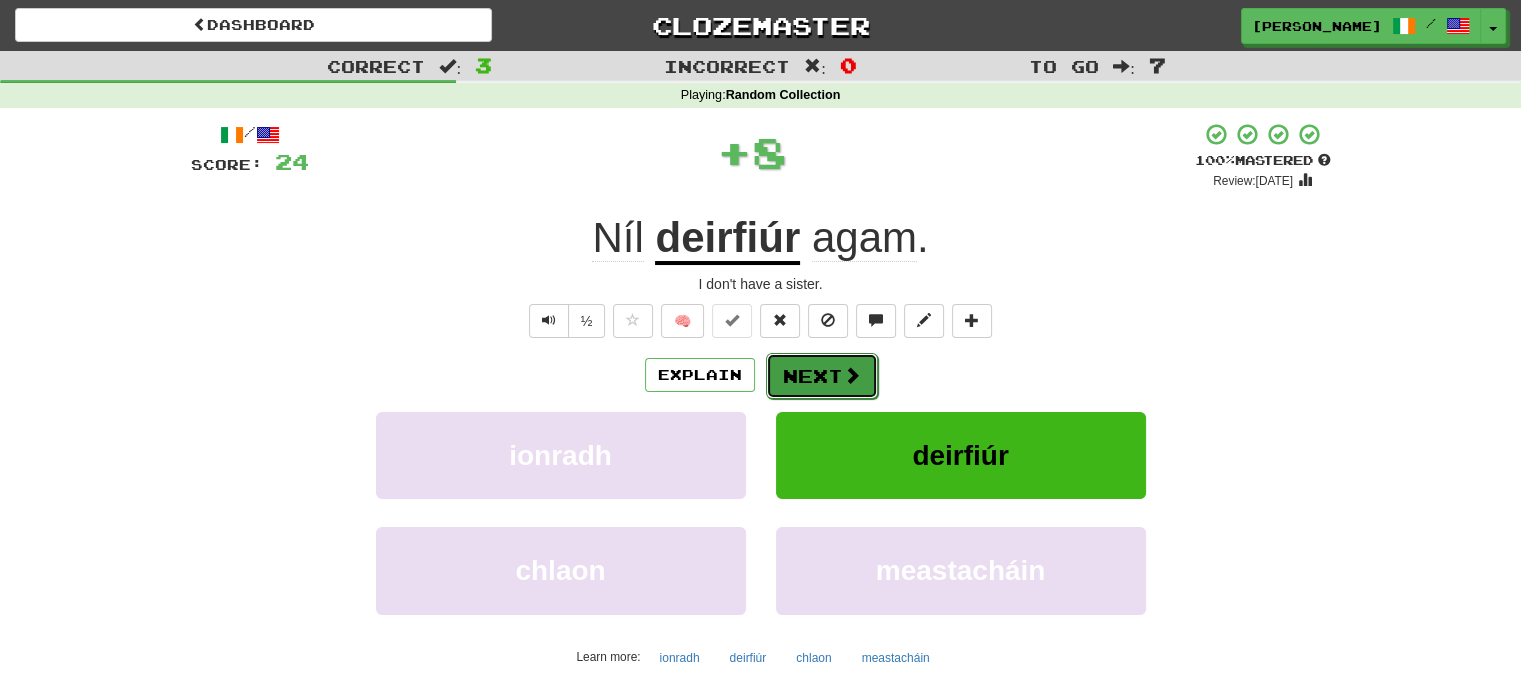 click on "Next" at bounding box center (822, 376) 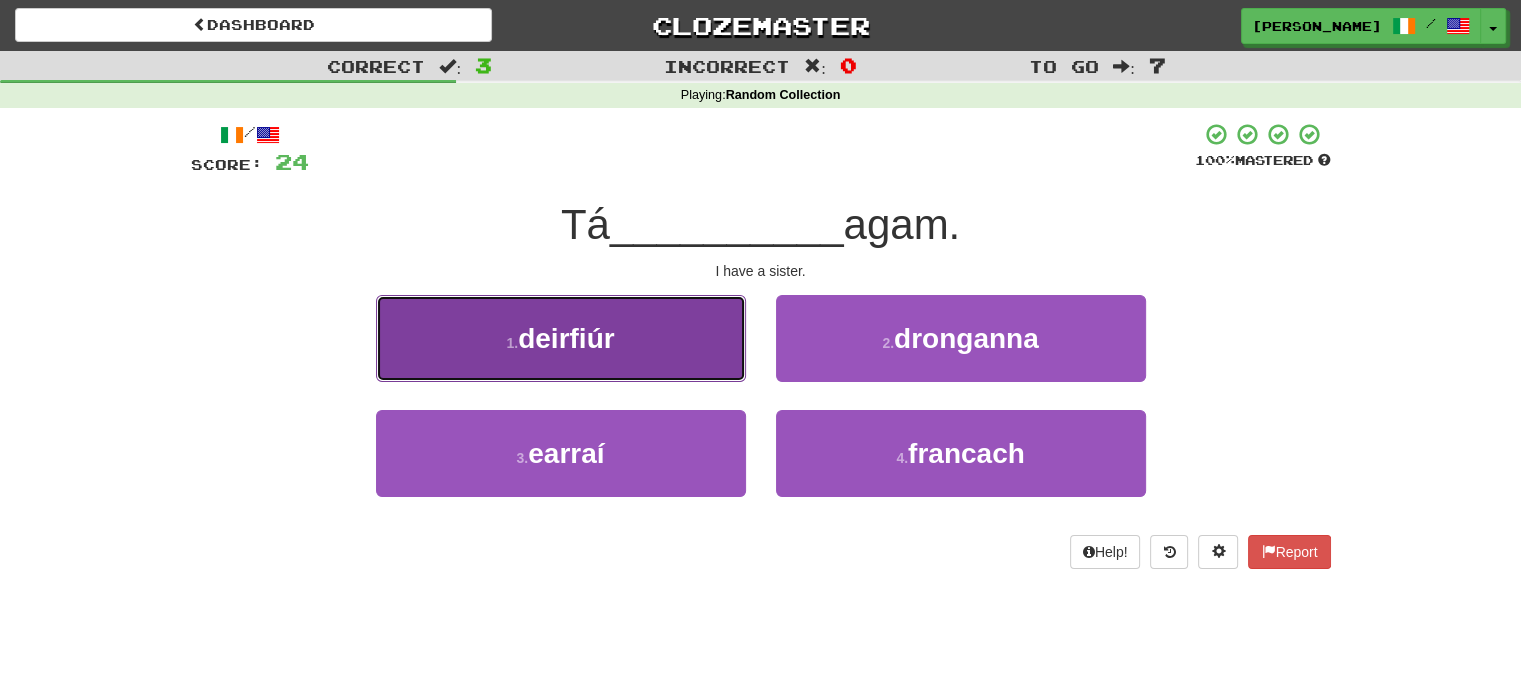 click on "1 .  deirfiúr" at bounding box center [561, 338] 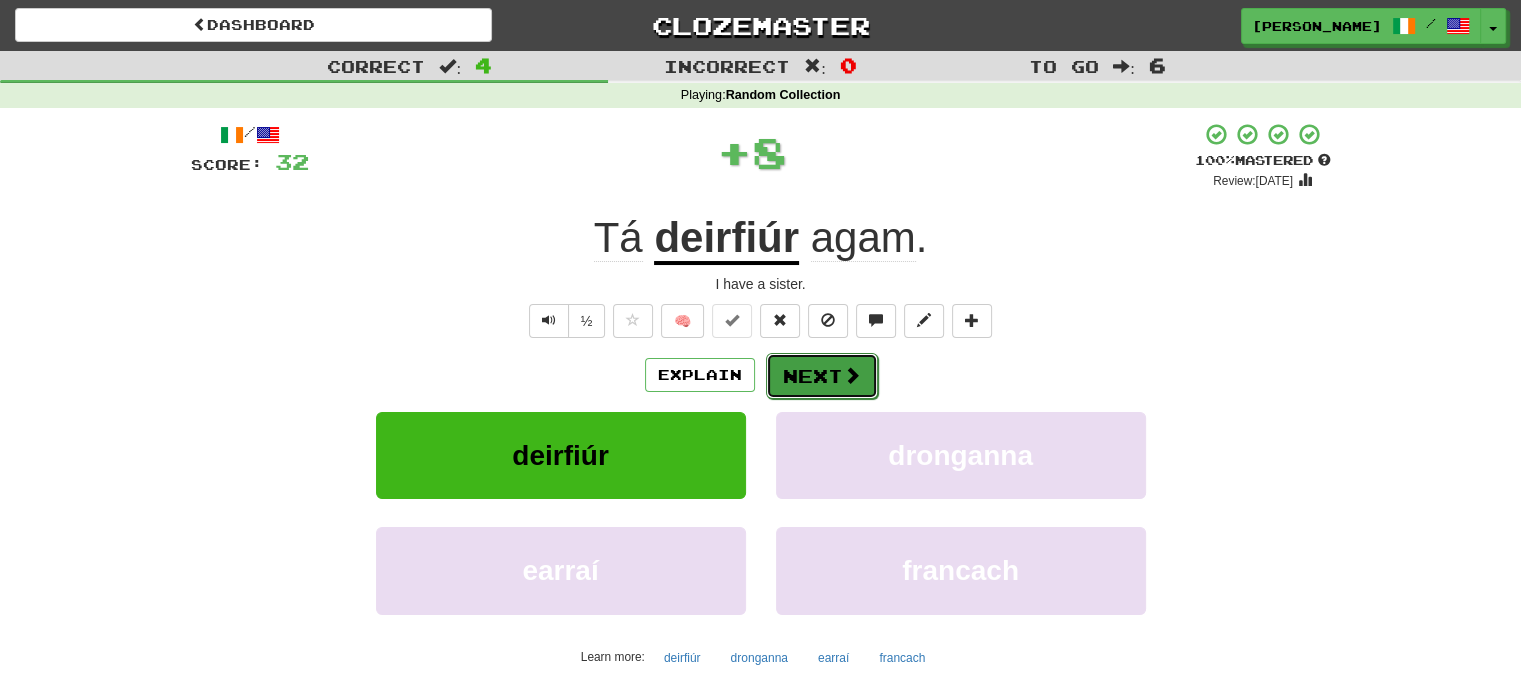 click on "Next" at bounding box center (822, 376) 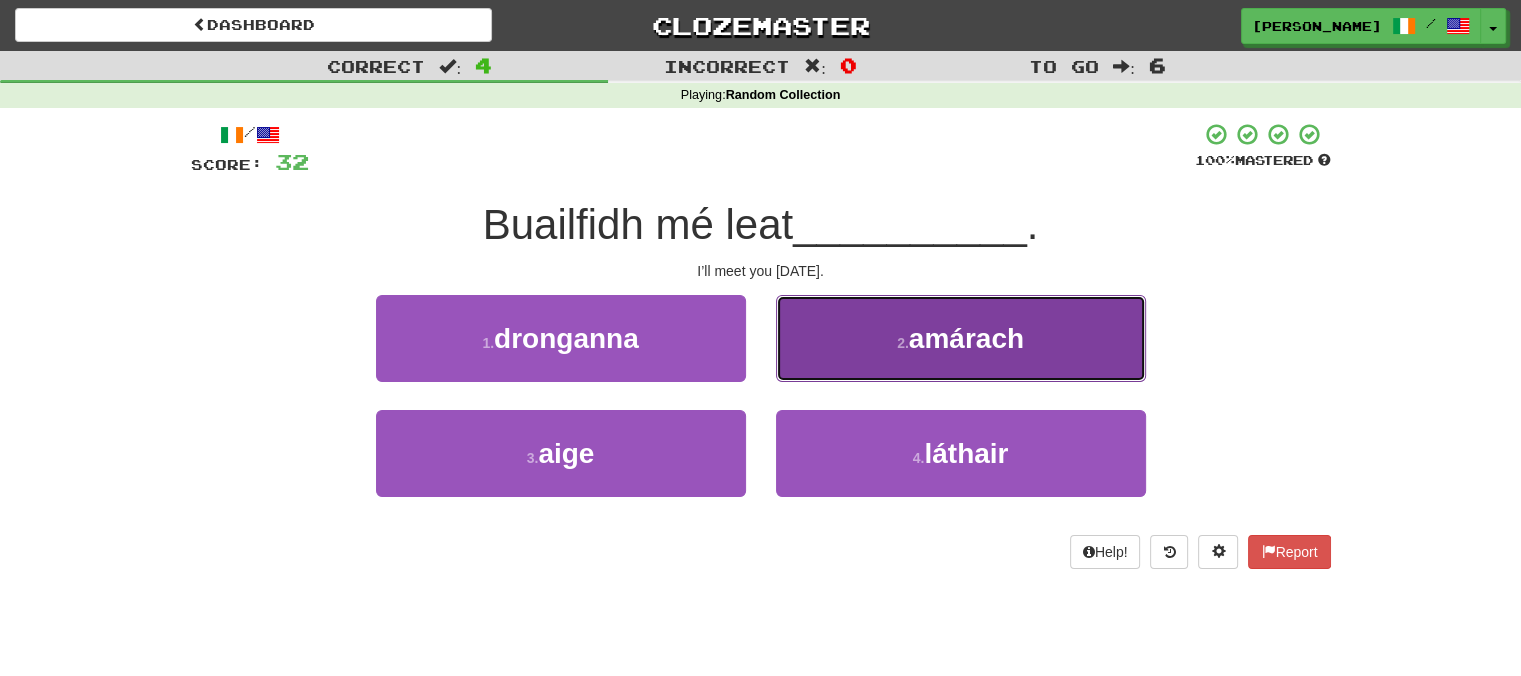 click on "2 .  amárach" at bounding box center [961, 338] 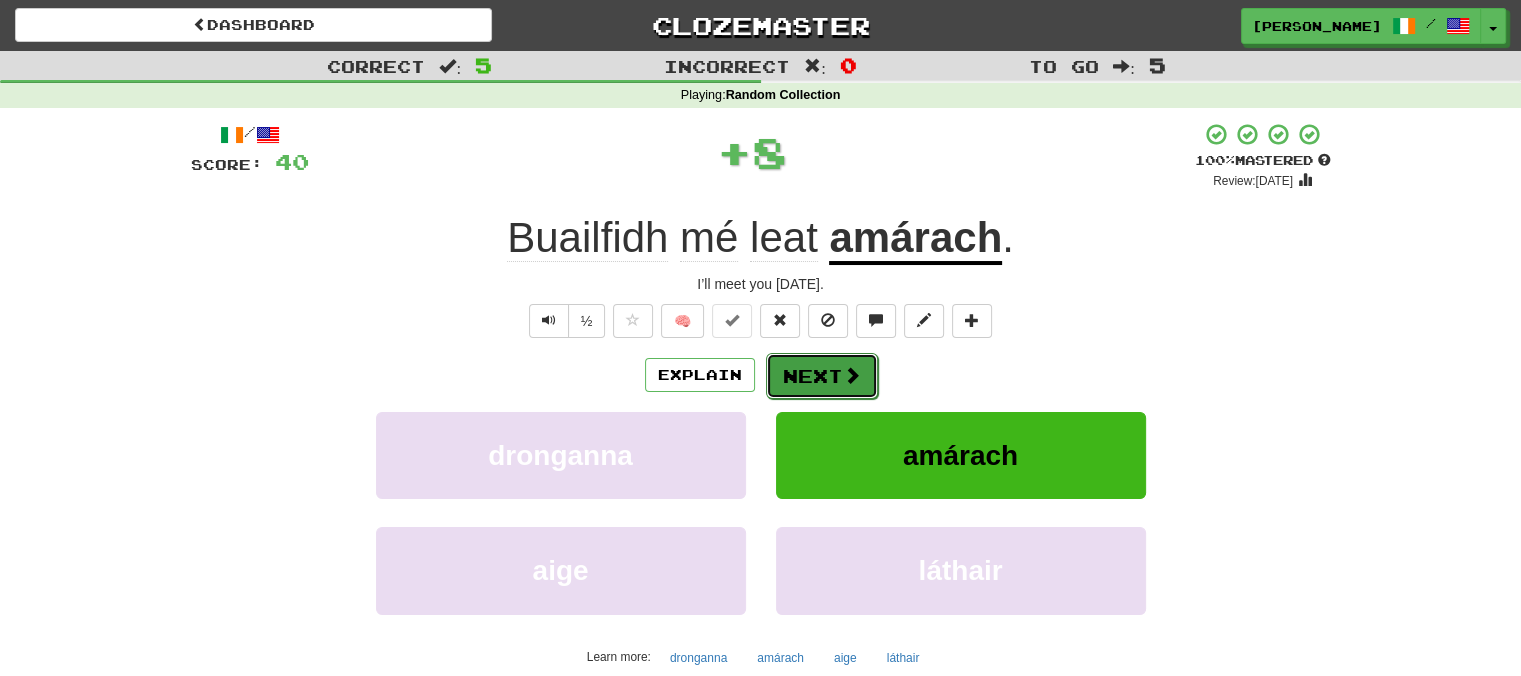 click on "Next" at bounding box center (822, 376) 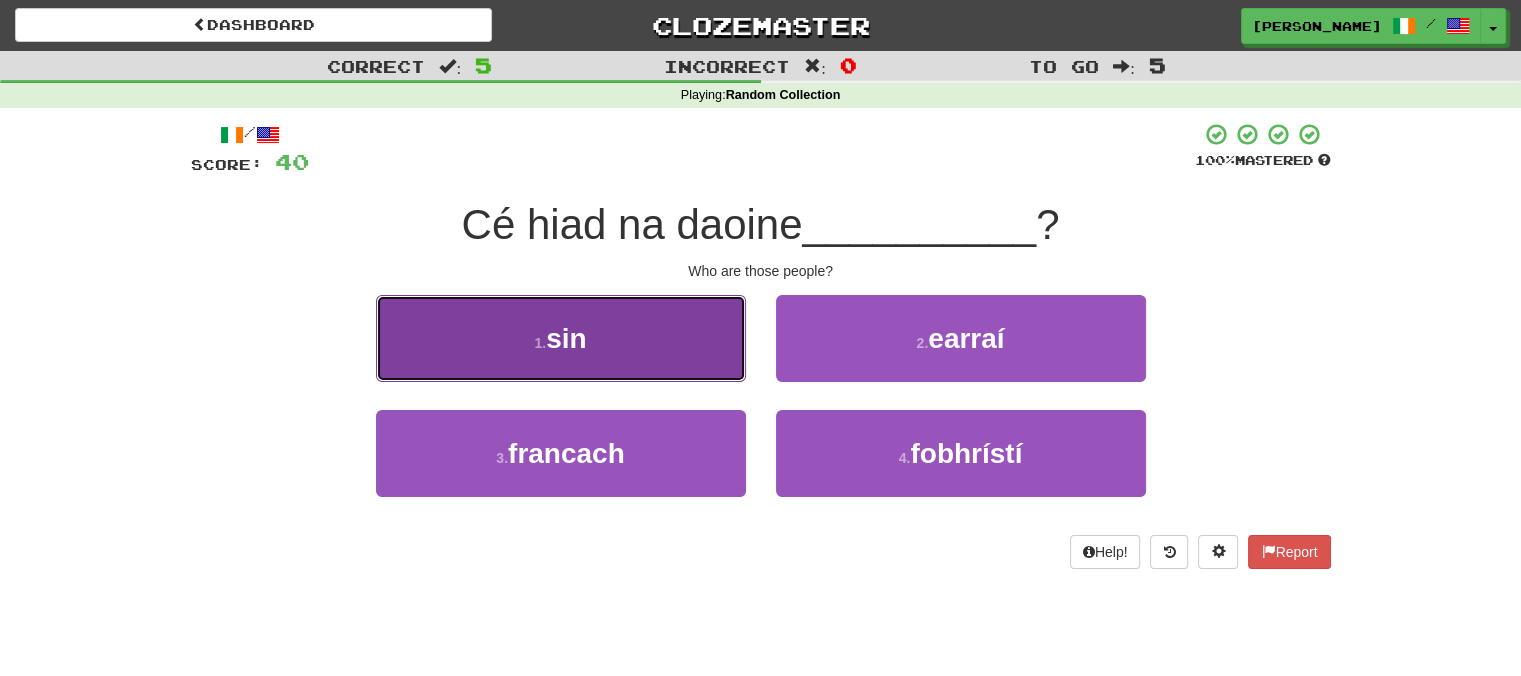 click on "1 .  sin" at bounding box center (561, 338) 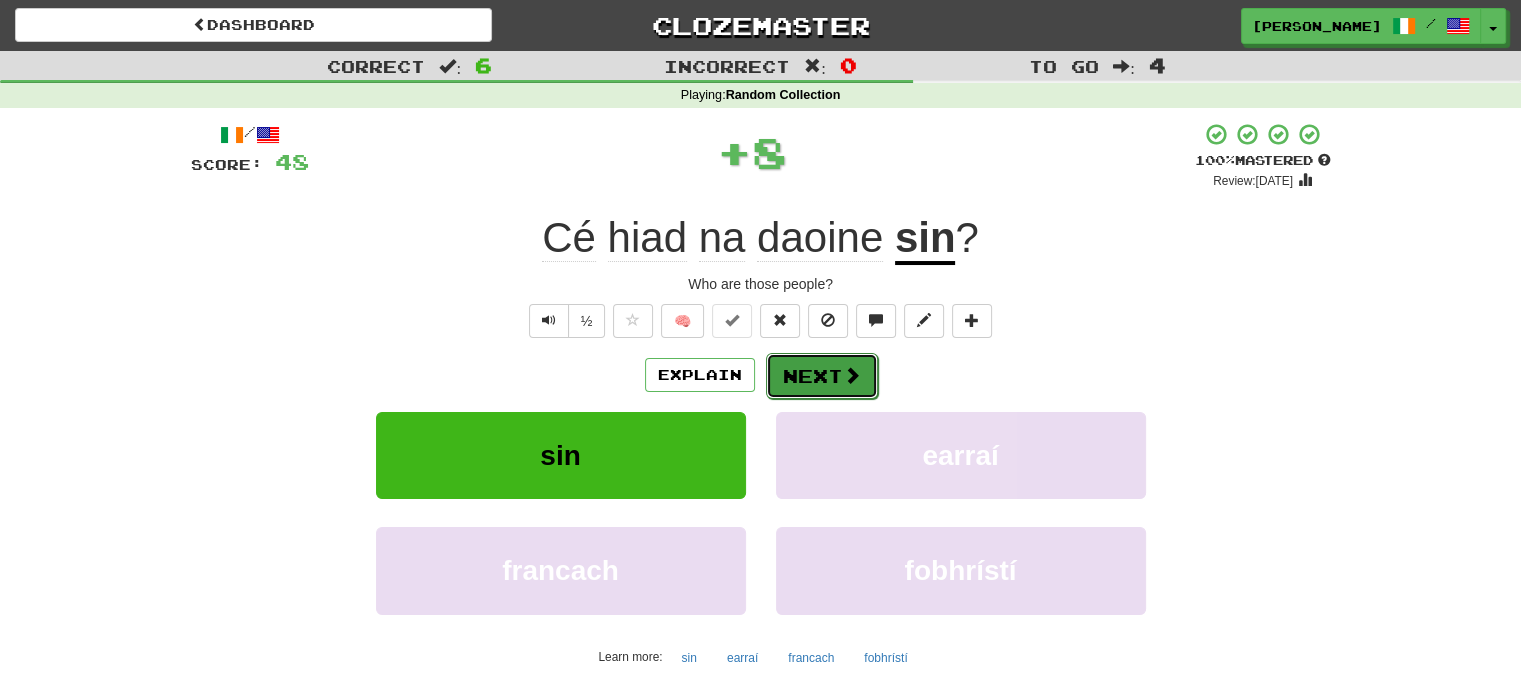 click on "Next" at bounding box center (822, 376) 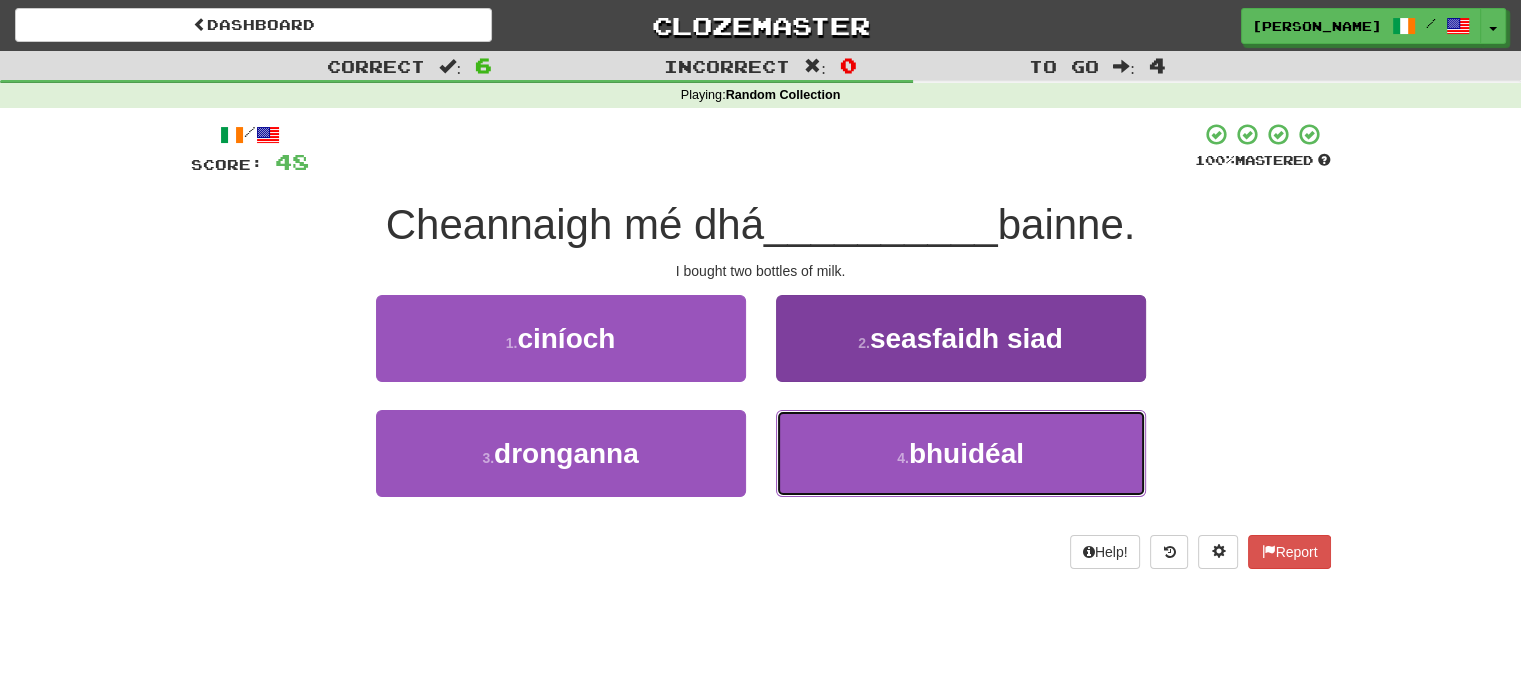 click on "4 .  bhuidéal" at bounding box center (961, 453) 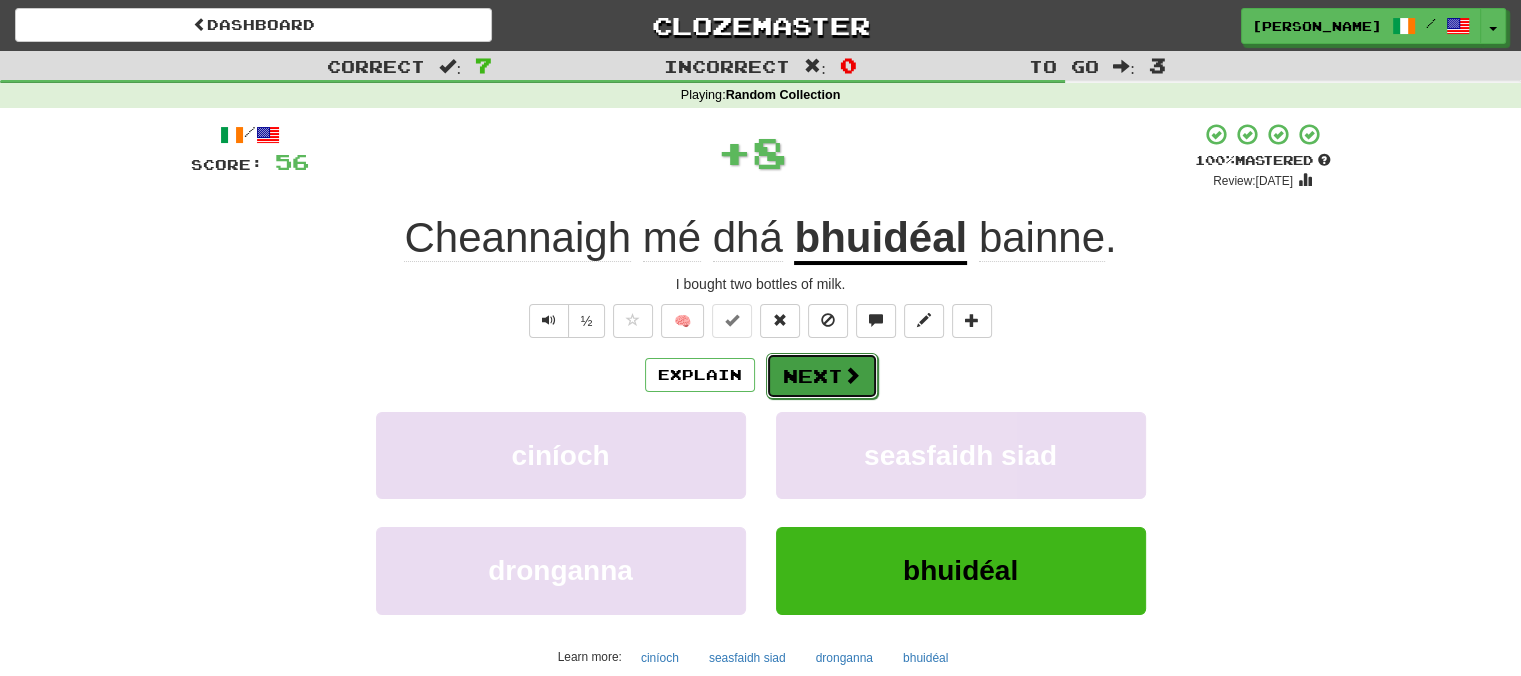 click on "Next" at bounding box center (822, 376) 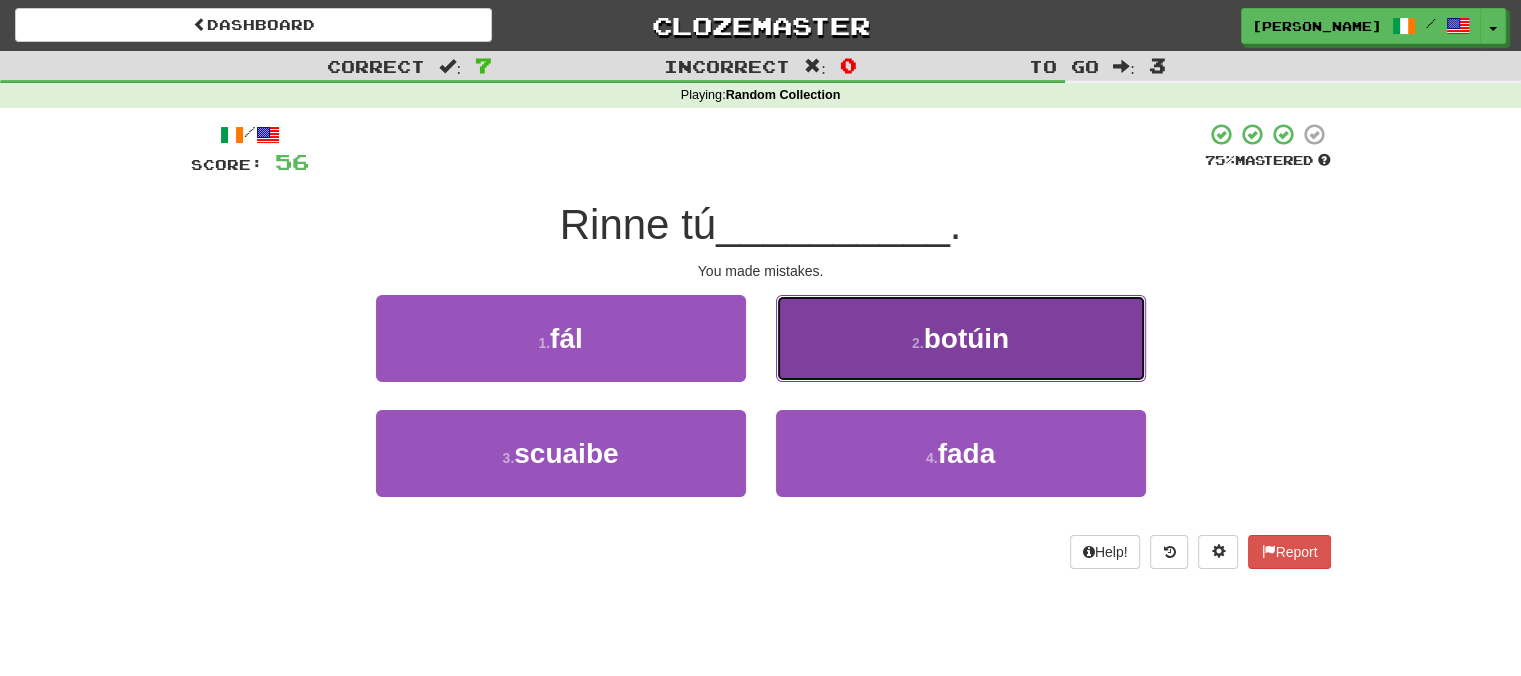 click on "2 .  botúin" at bounding box center (961, 338) 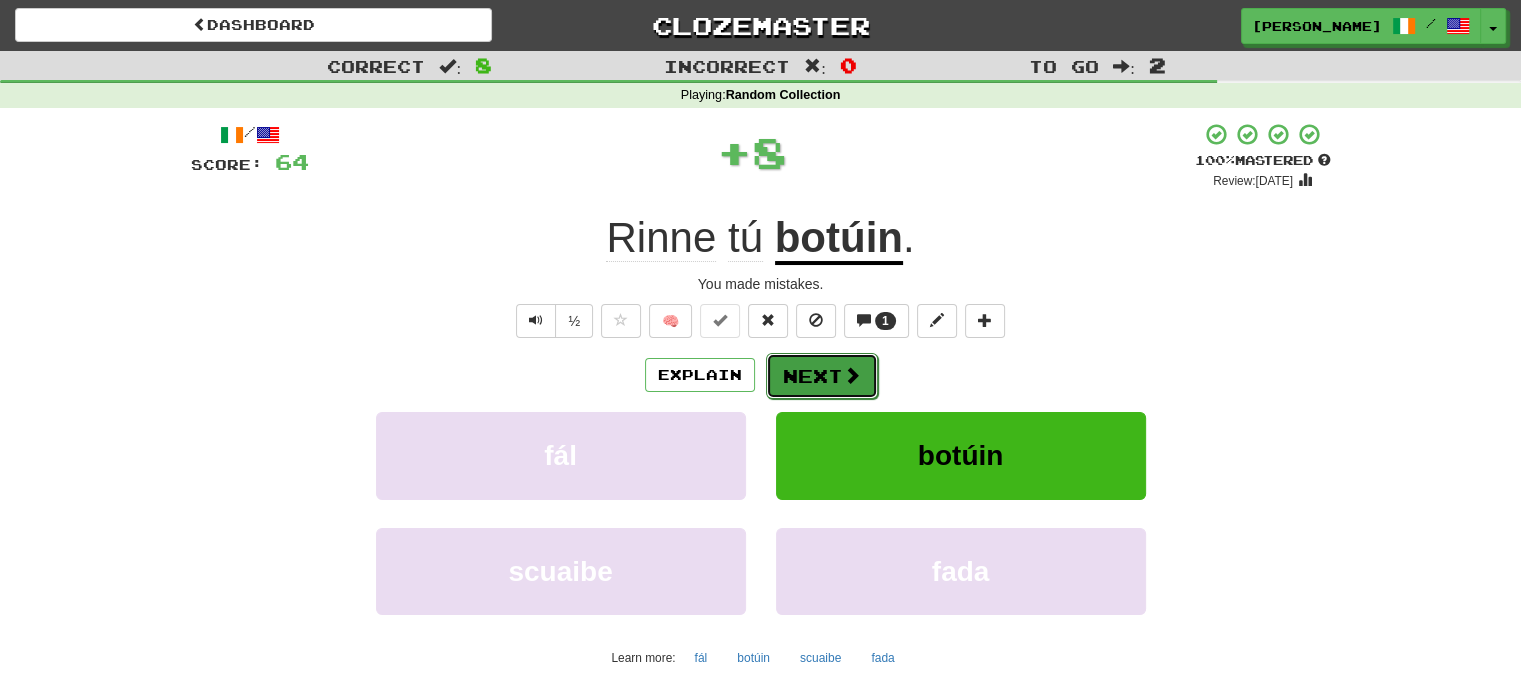 click on "Next" at bounding box center [822, 376] 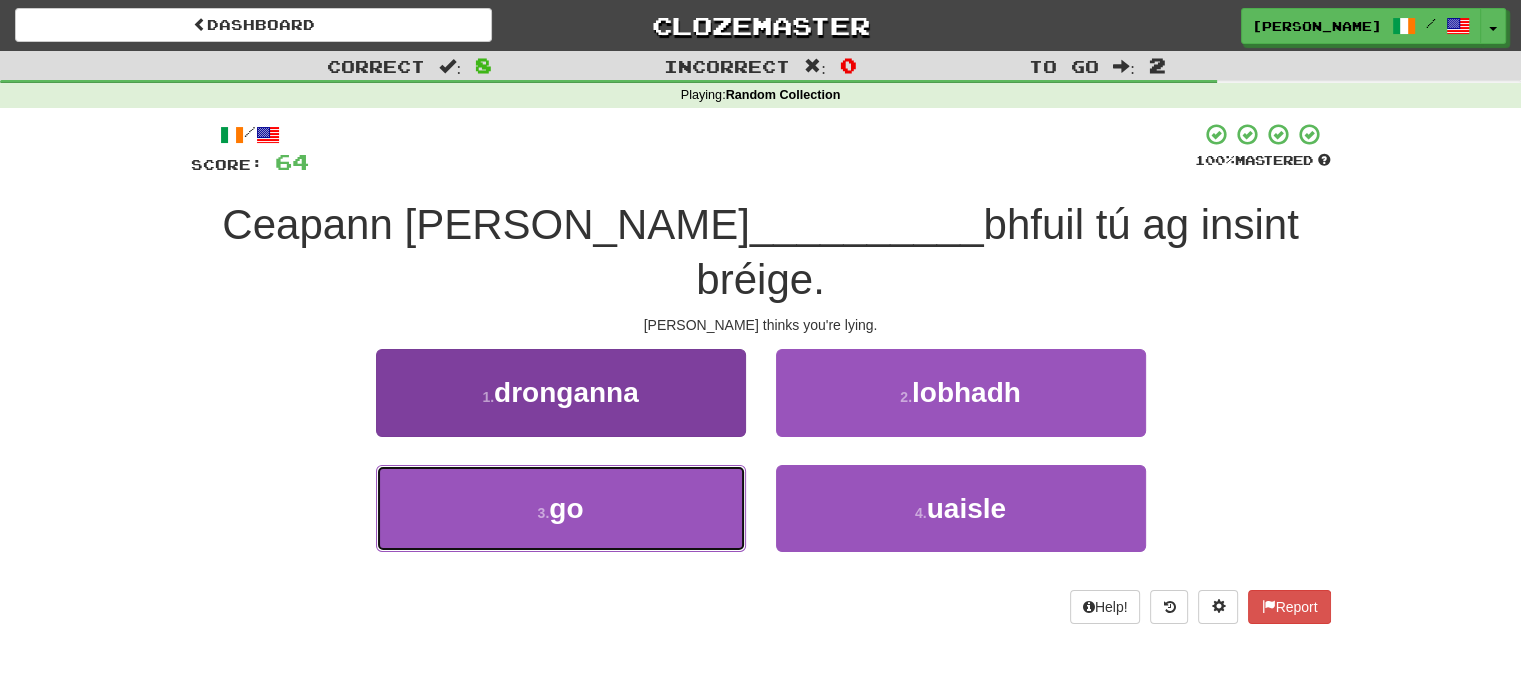 click on "3 .  go" at bounding box center [561, 508] 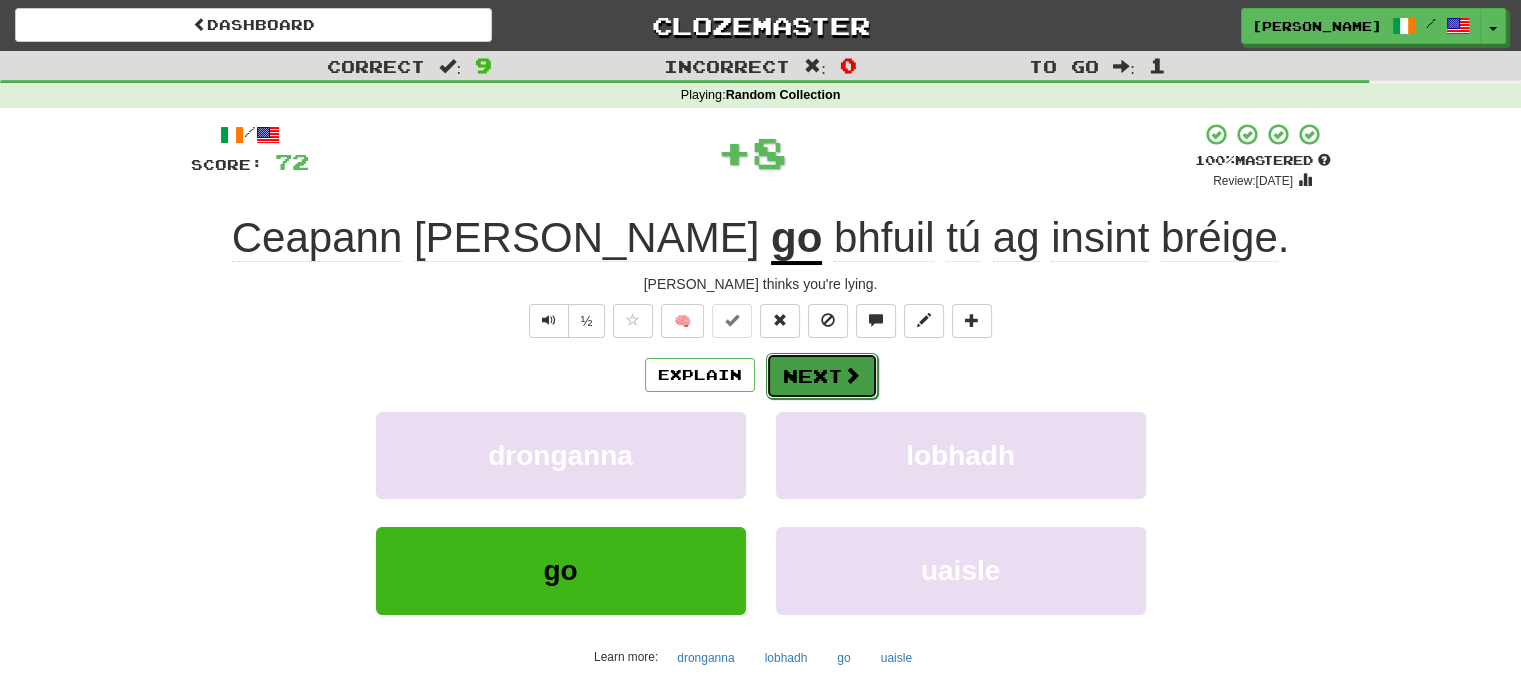 click on "Next" at bounding box center [822, 376] 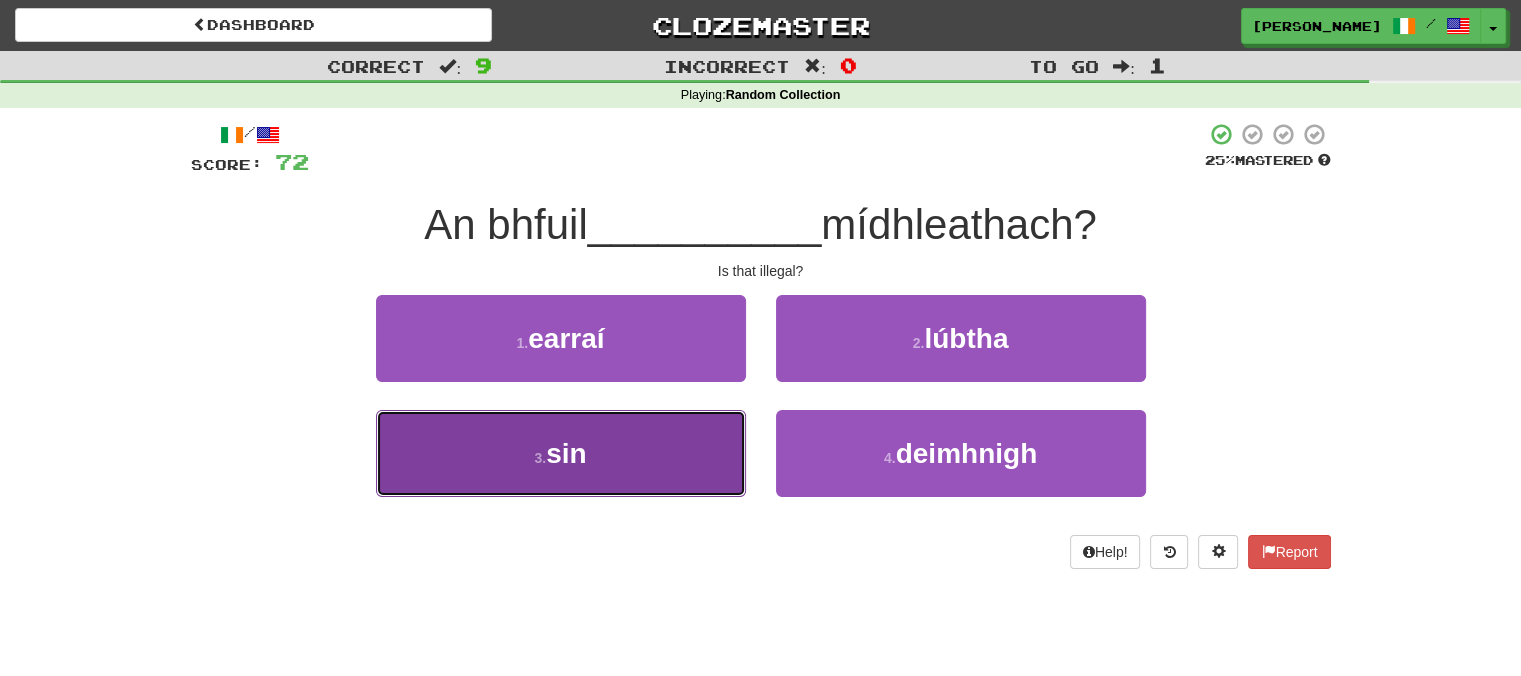 click on "3 .  sin" at bounding box center [561, 453] 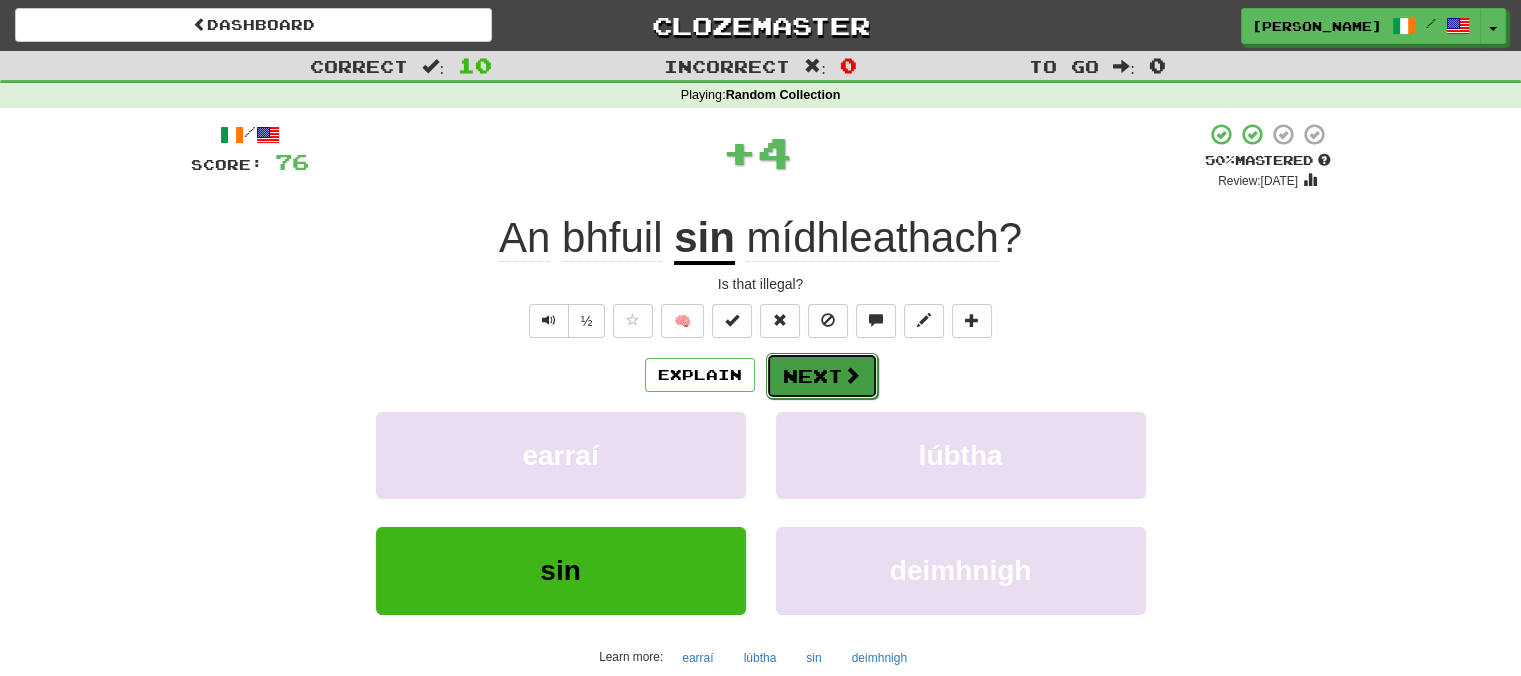 click on "Next" at bounding box center (822, 376) 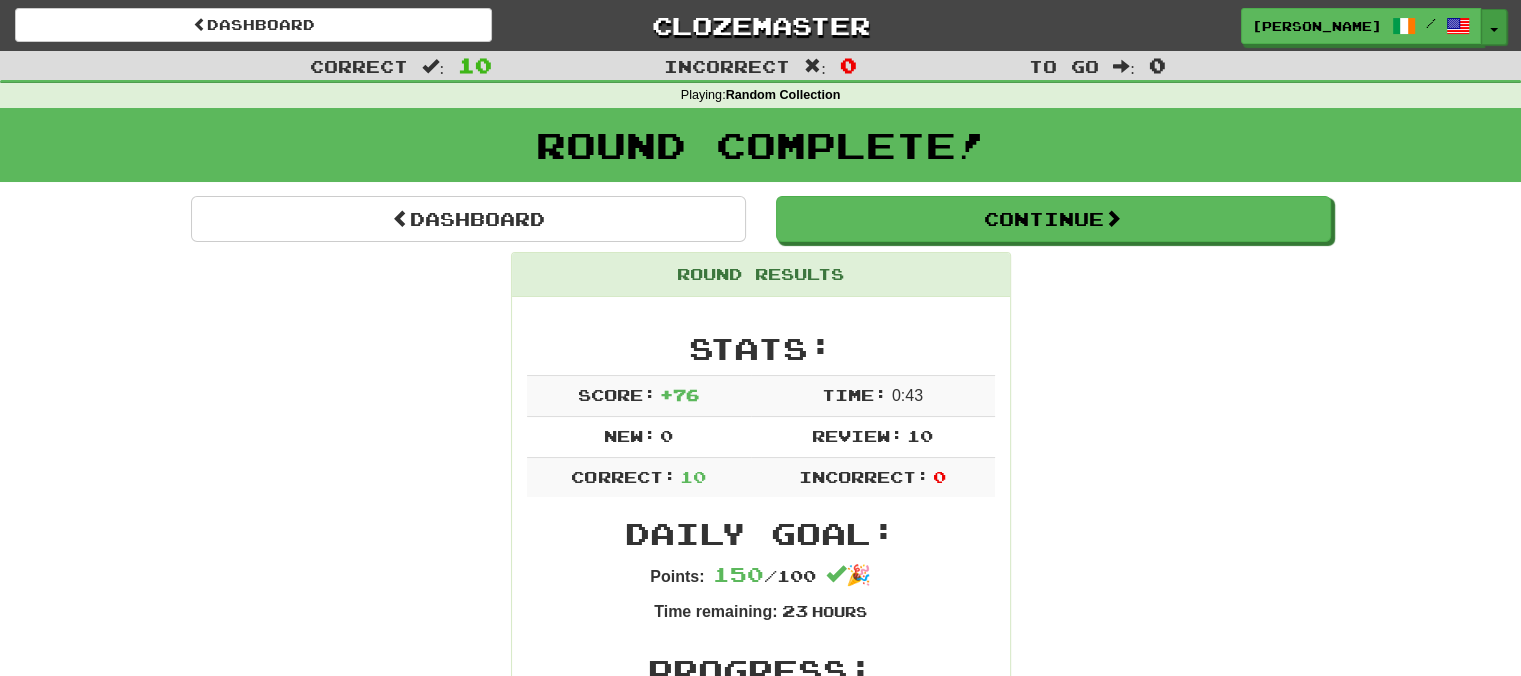 click at bounding box center (1494, 30) 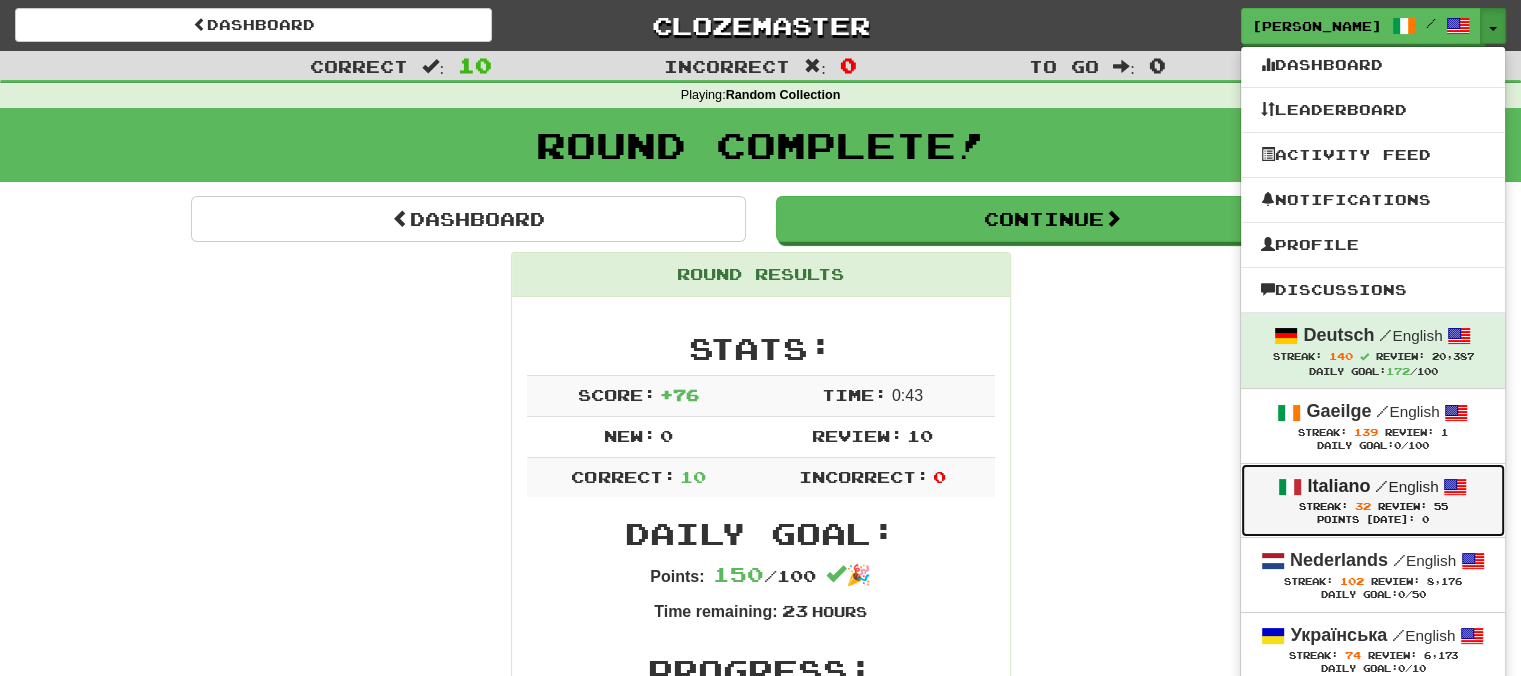 click on "Italiano" at bounding box center (1338, 486) 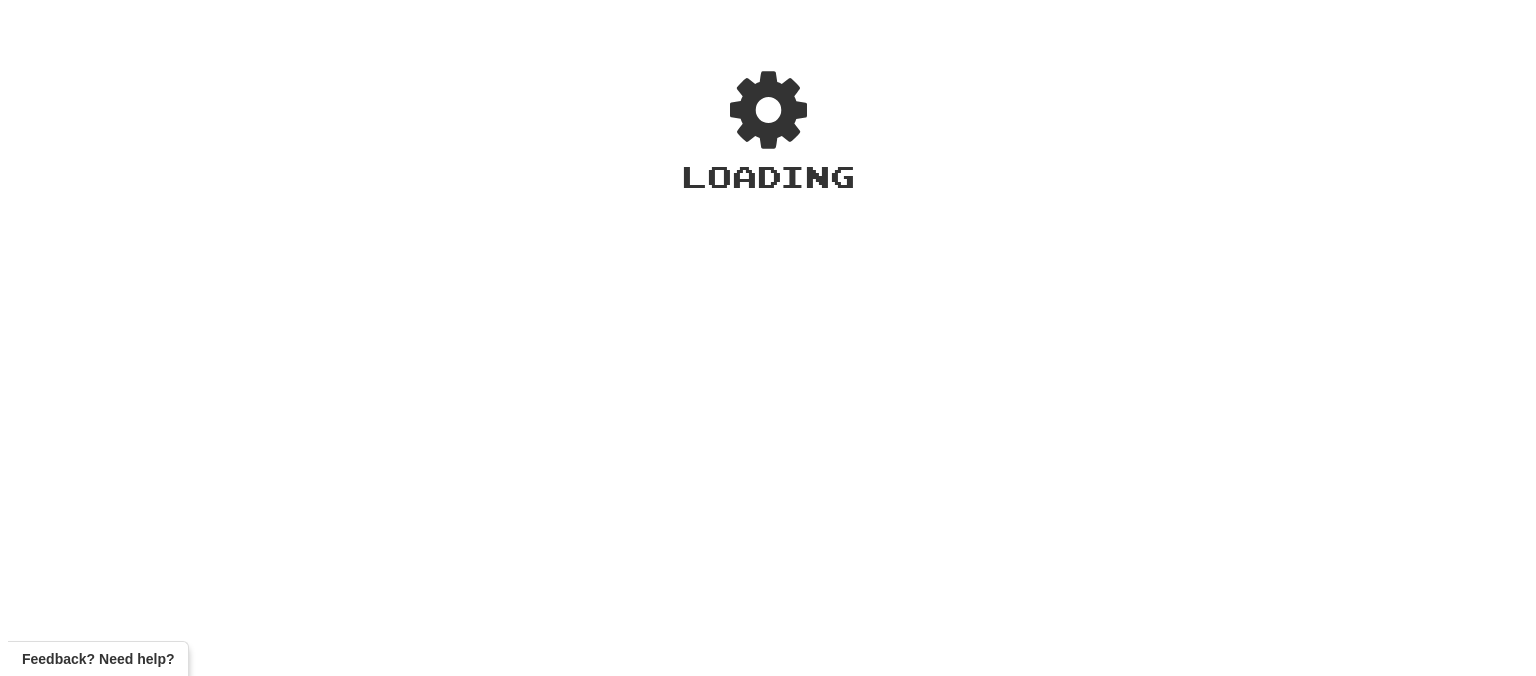 scroll, scrollTop: 0, scrollLeft: 0, axis: both 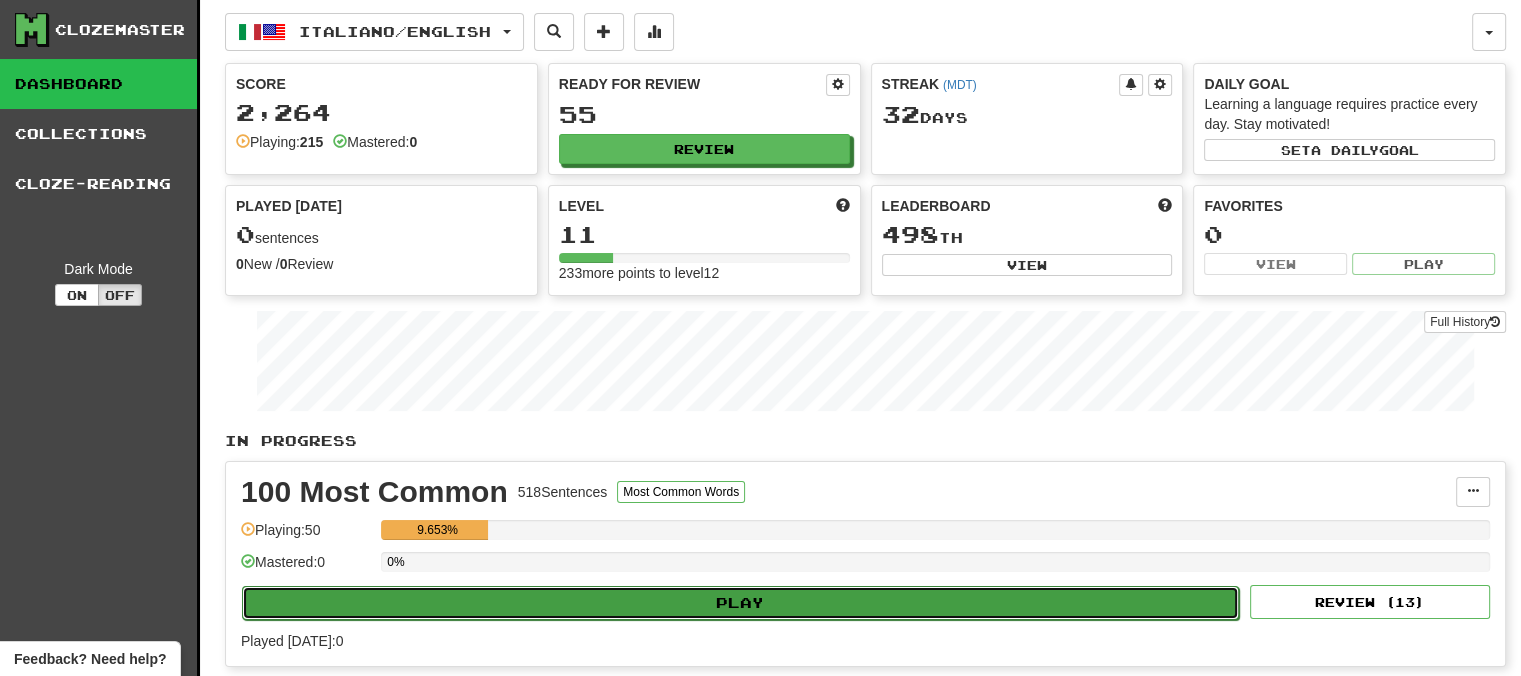 click on "Play" at bounding box center [740, 603] 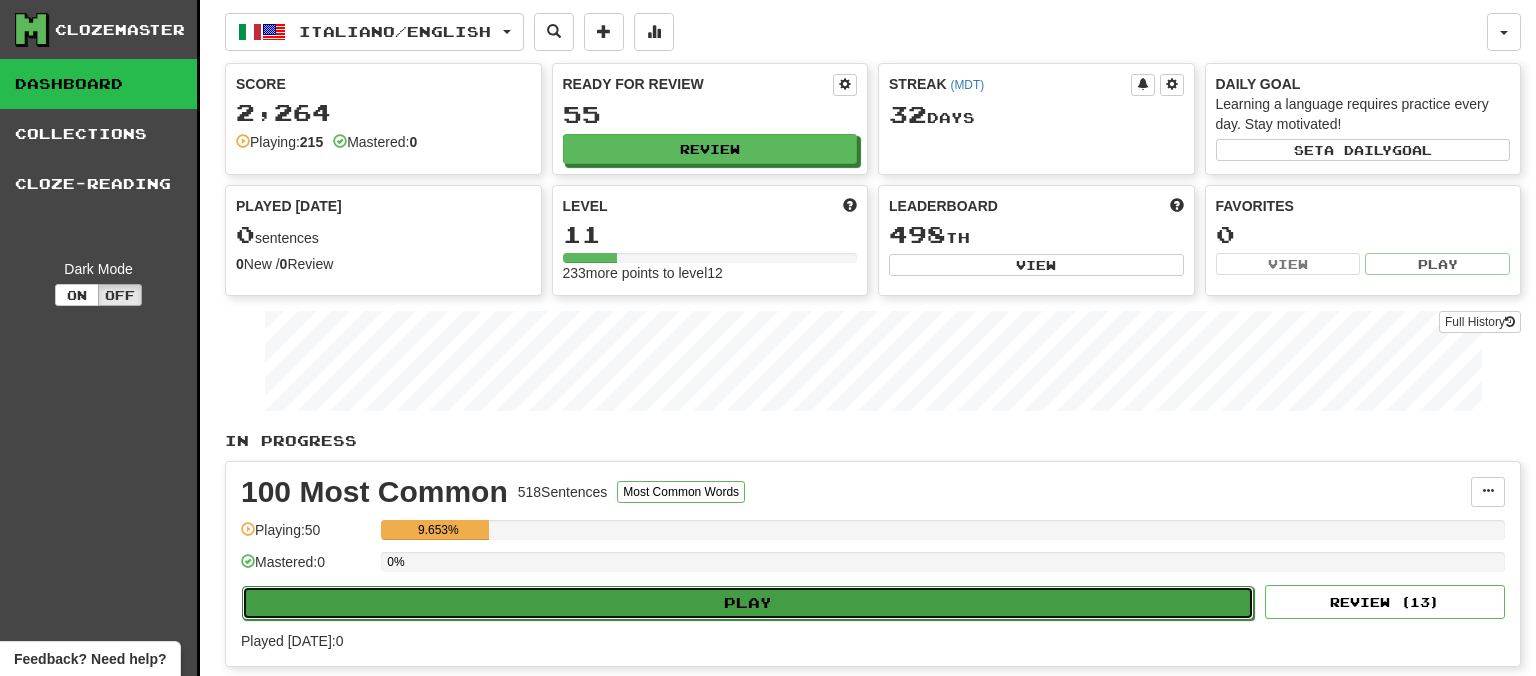 select on "**" 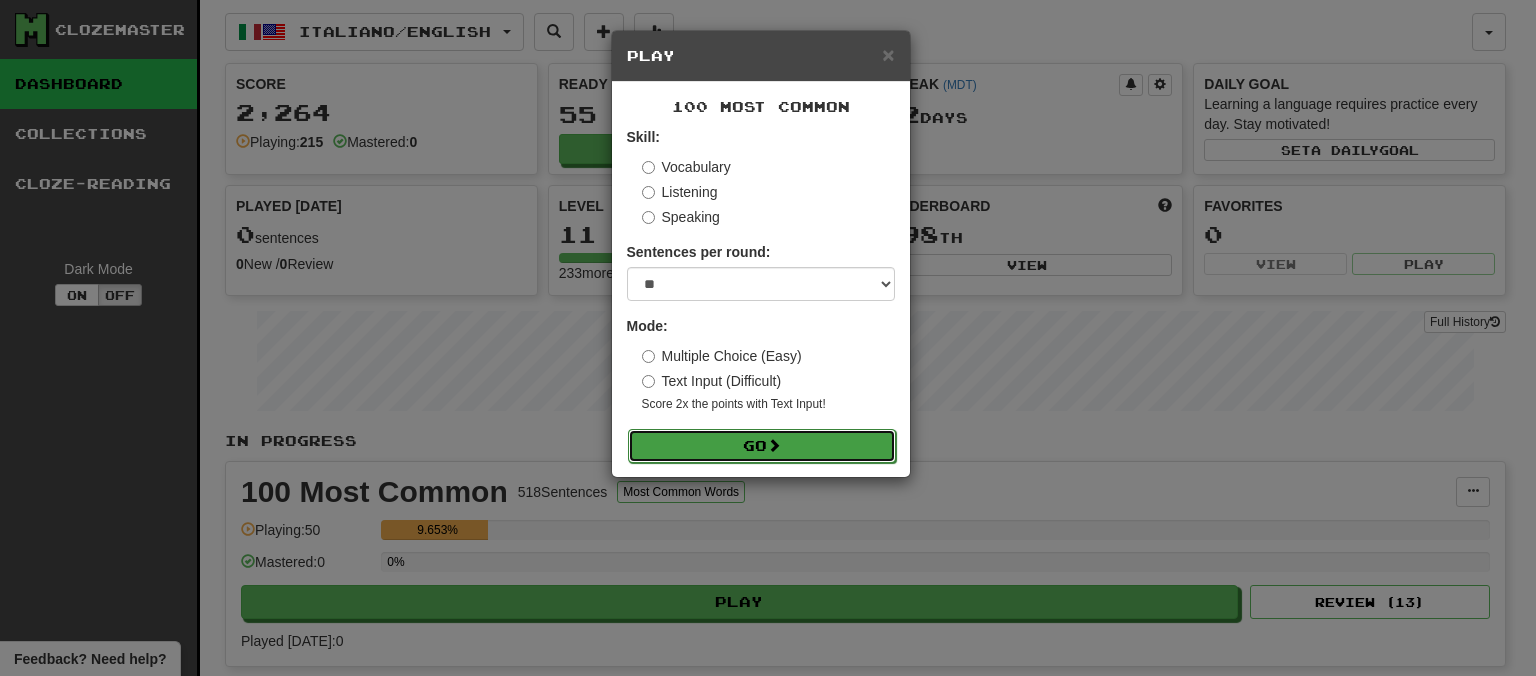 click on "Go" at bounding box center [762, 446] 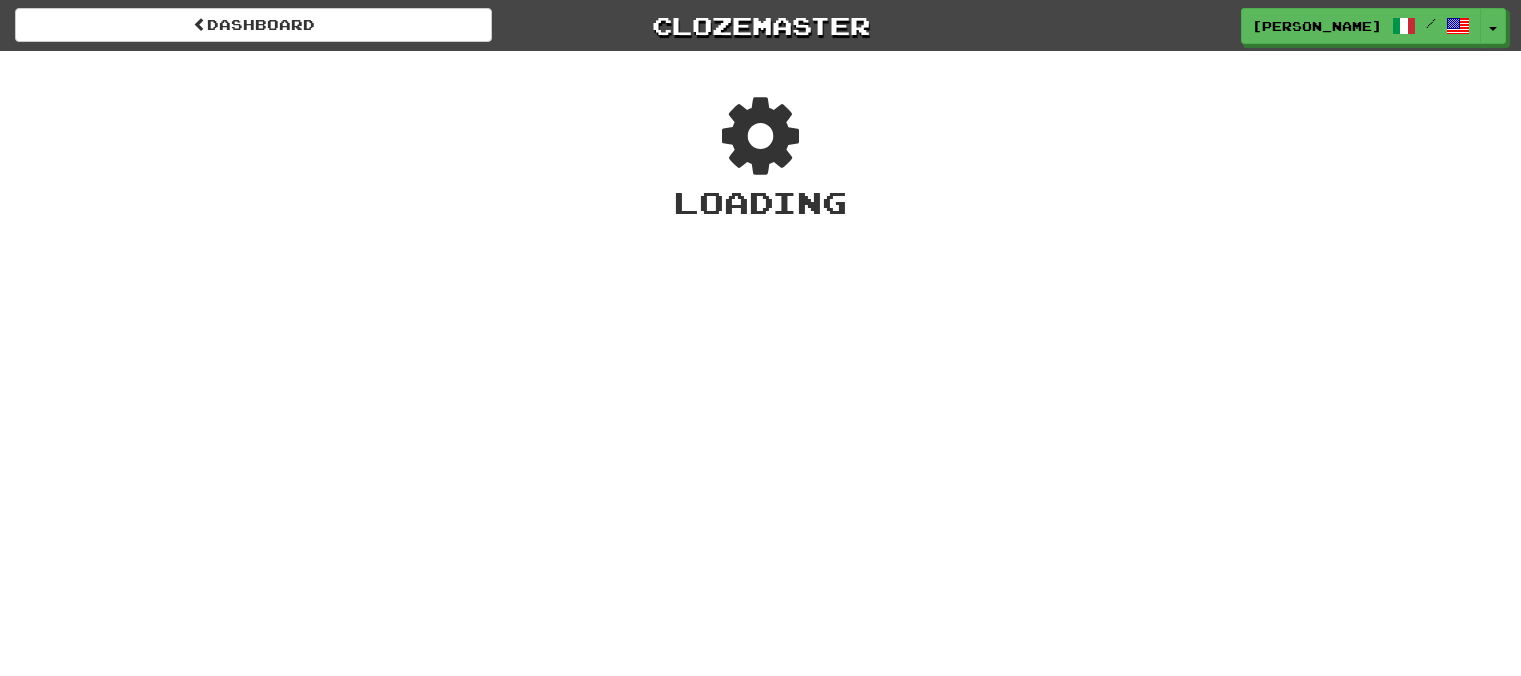 scroll, scrollTop: 0, scrollLeft: 0, axis: both 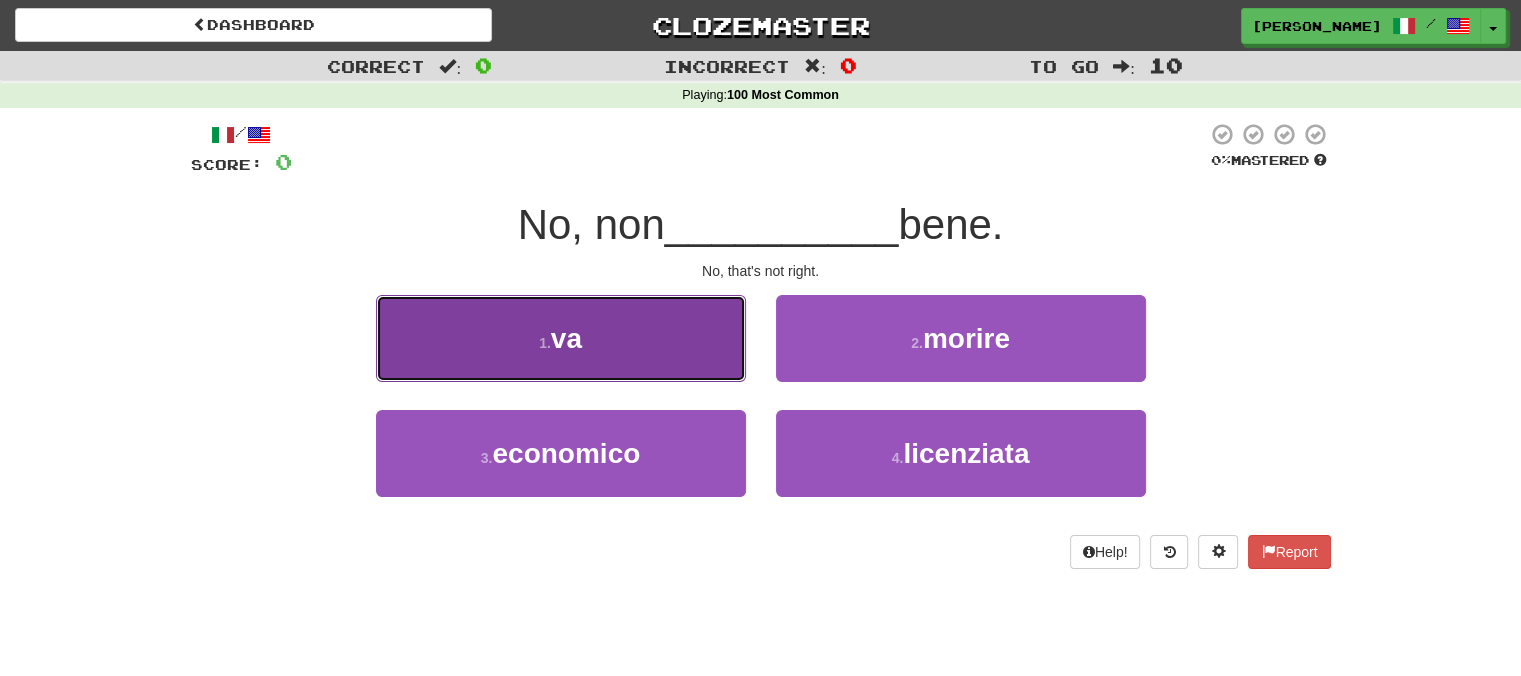 click on "1 .  va" at bounding box center [561, 338] 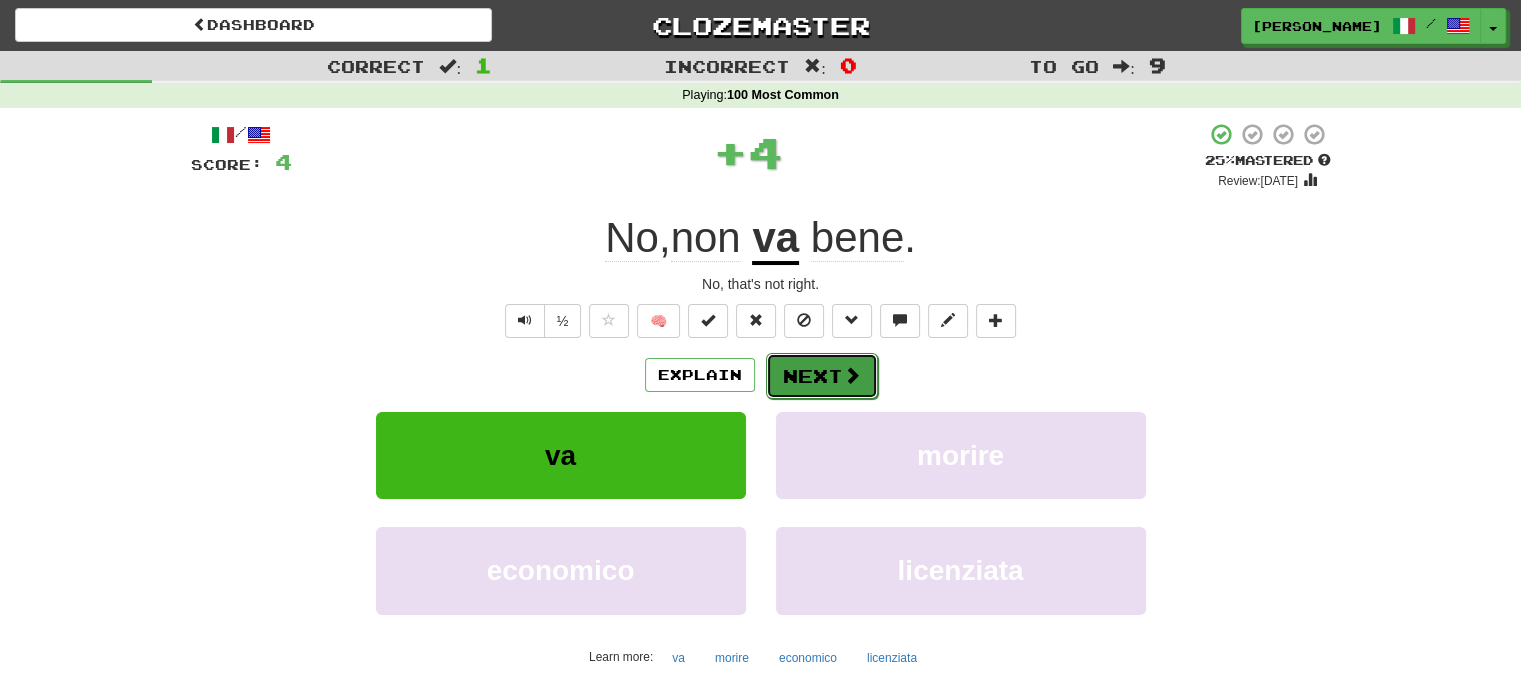 click on "Next" at bounding box center [822, 376] 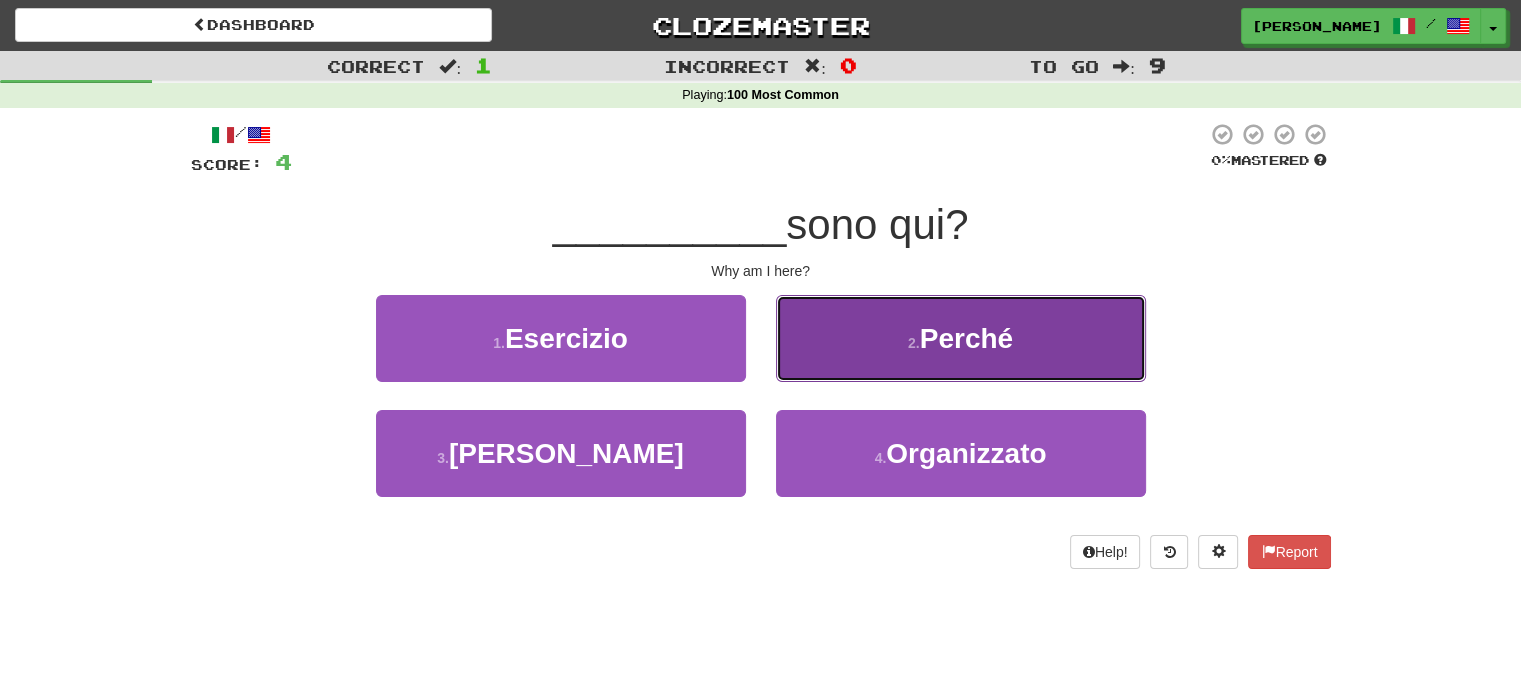 click on "2 .  Perché" at bounding box center [961, 338] 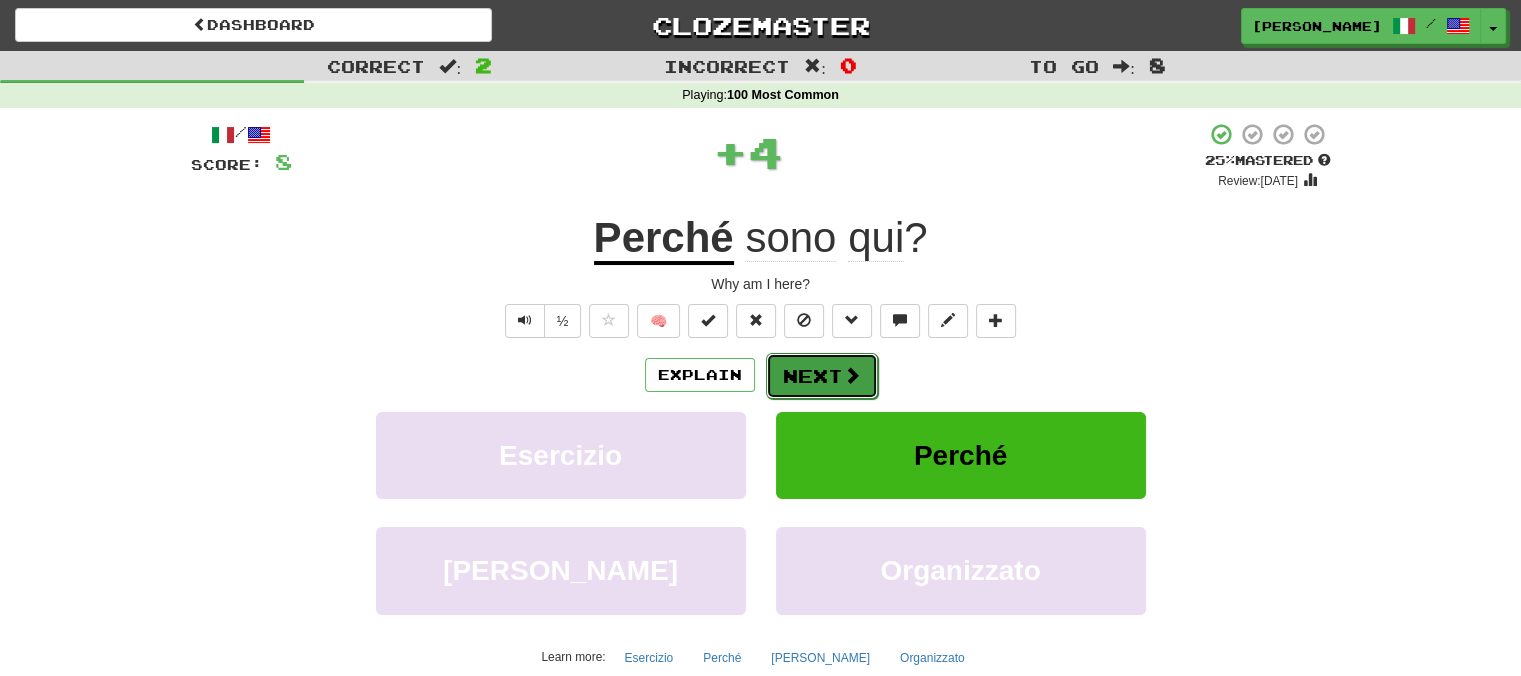 click on "Next" at bounding box center [822, 376] 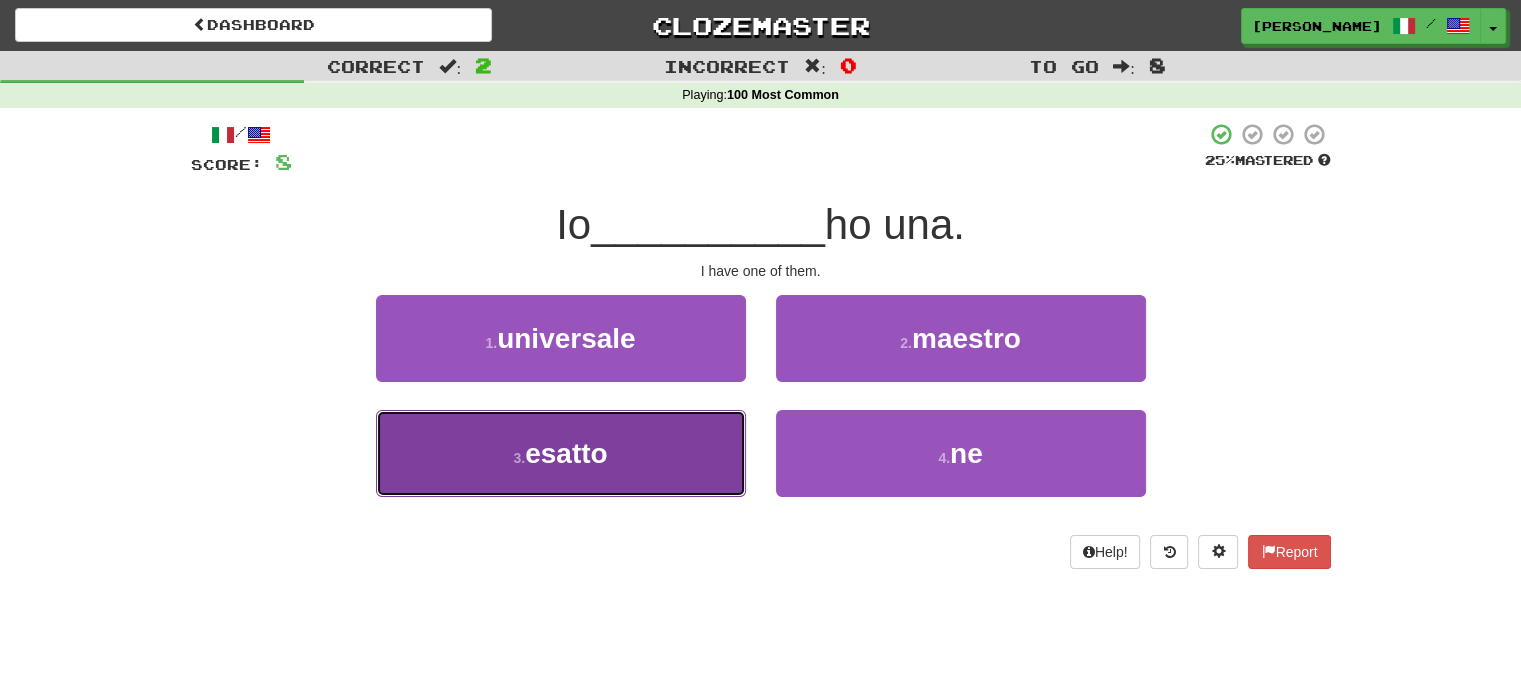 click on "3 .  esatto" at bounding box center (561, 453) 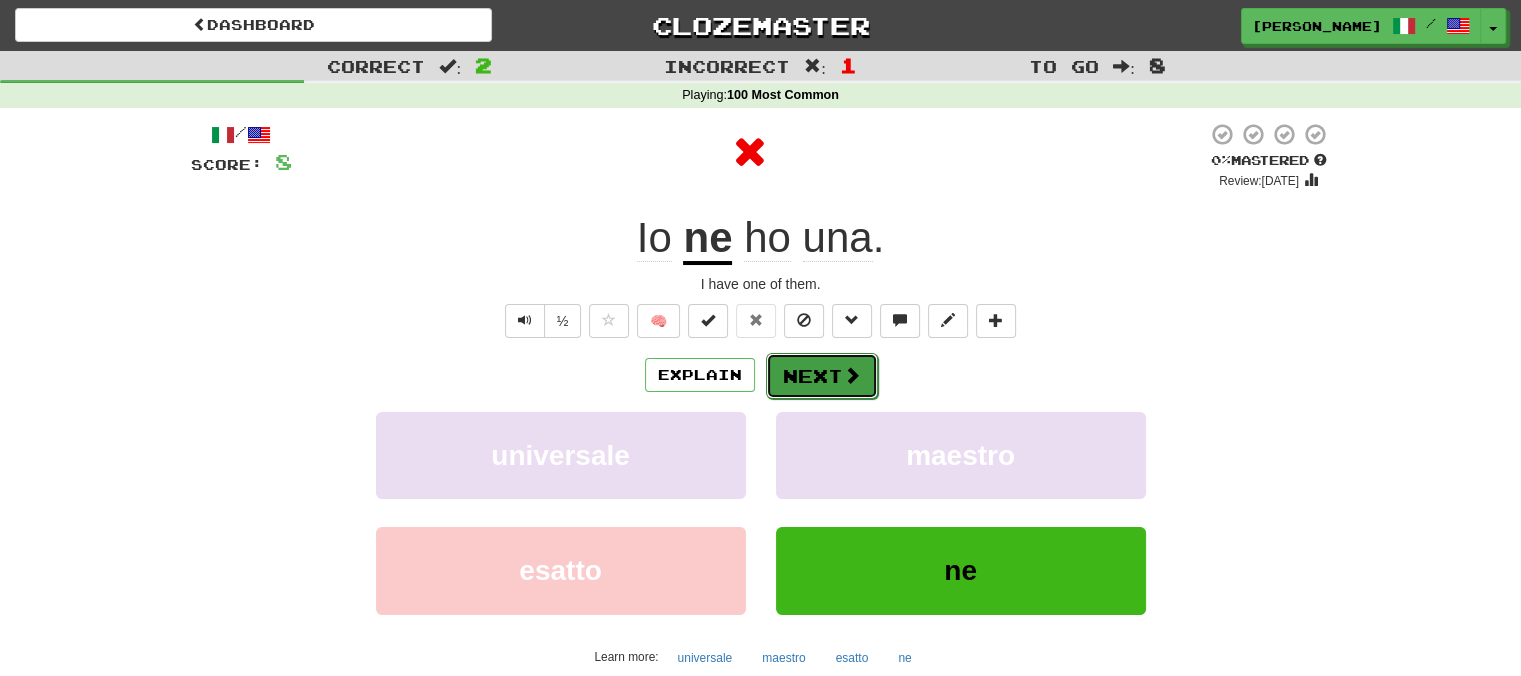 click on "Next" at bounding box center [822, 376] 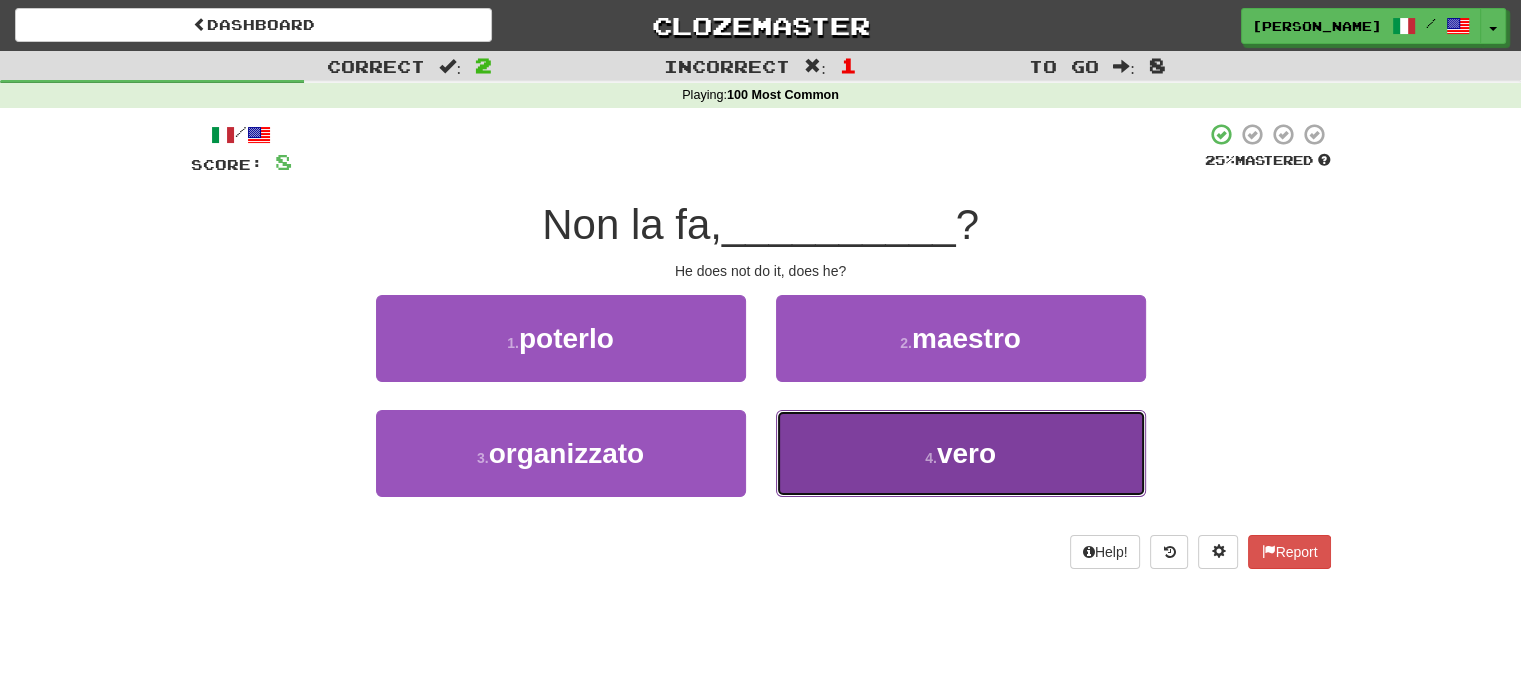 click on "4 .  vero" at bounding box center (961, 453) 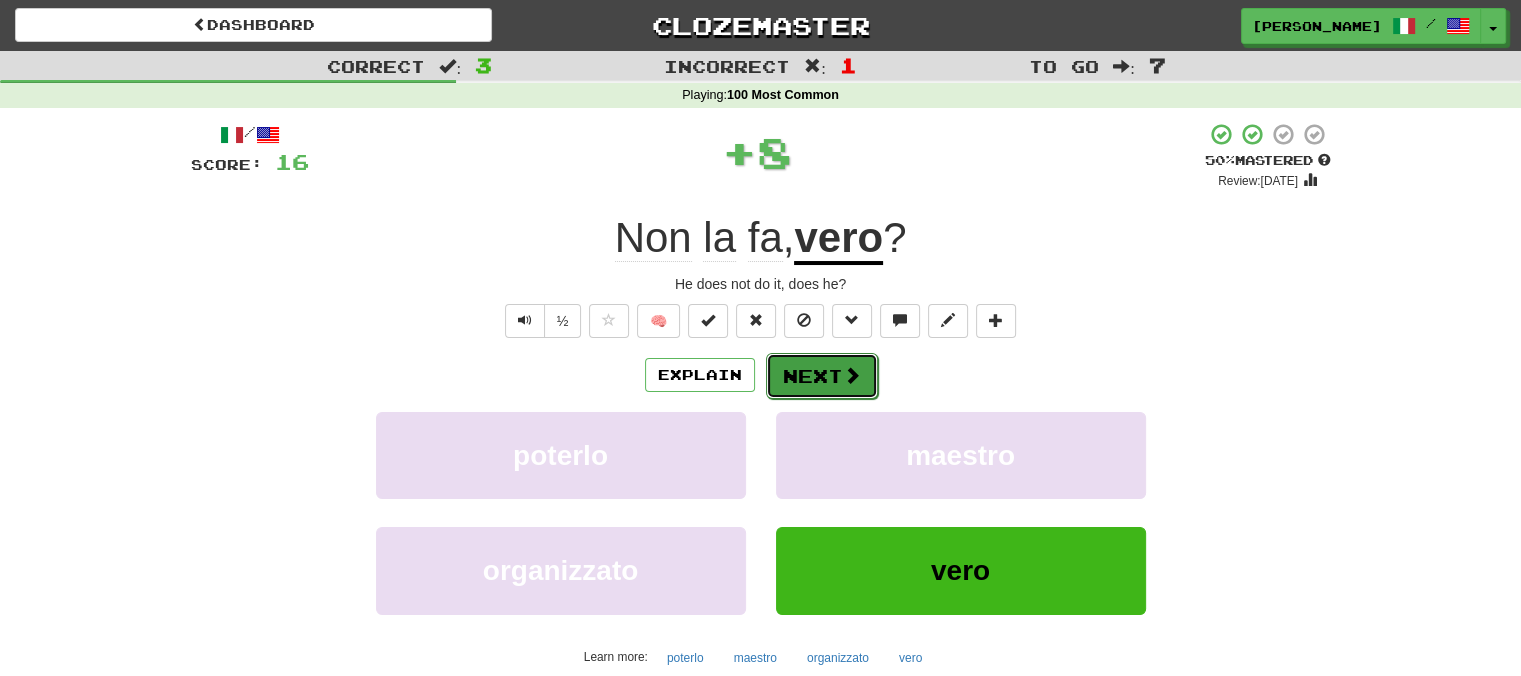 click on "Next" at bounding box center [822, 376] 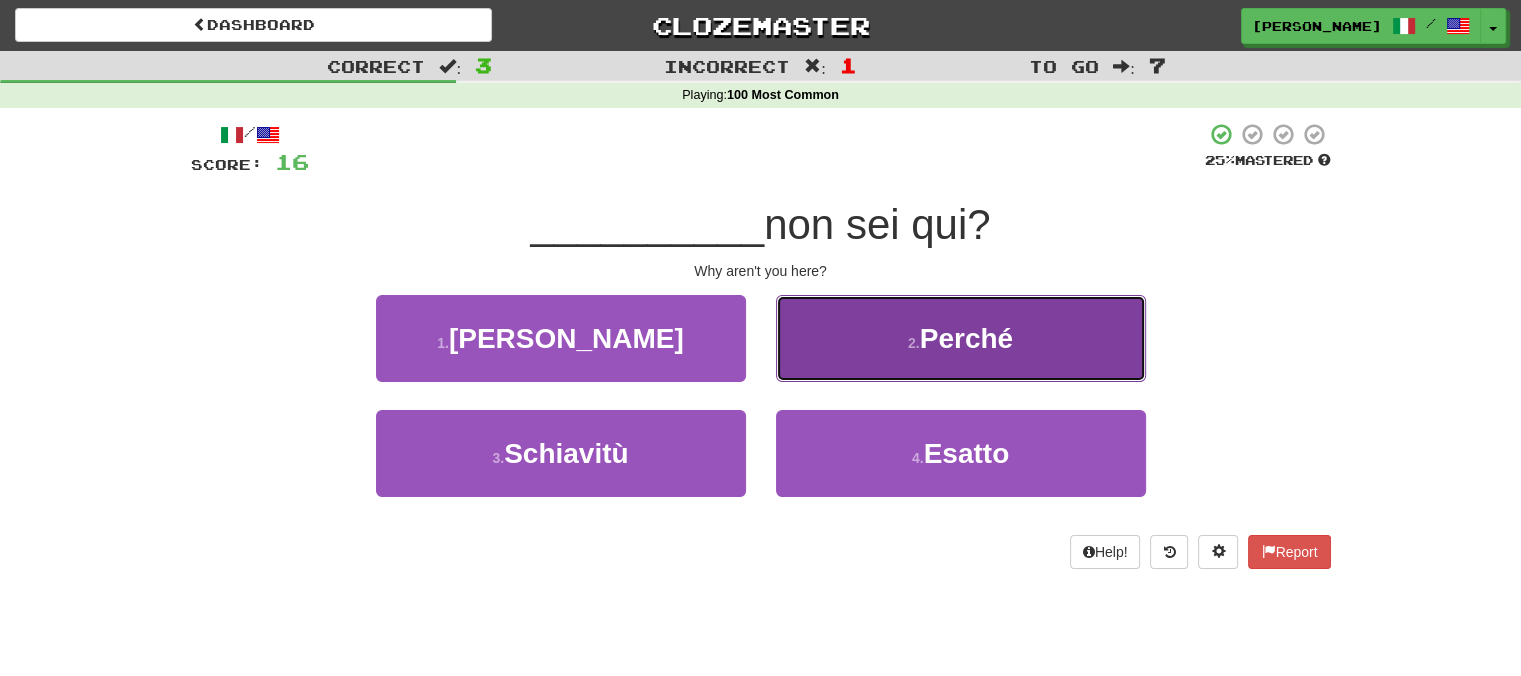 click on "2 .  Perché" at bounding box center [961, 338] 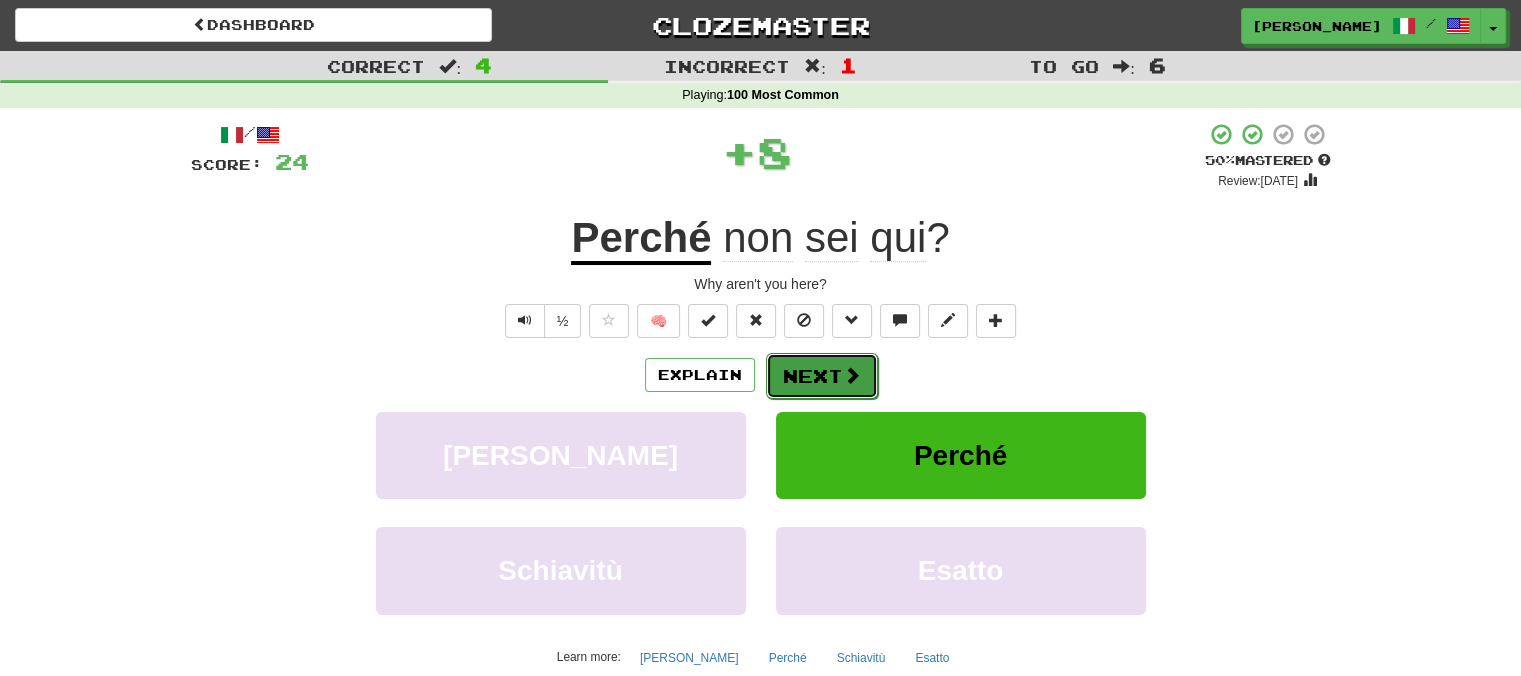 click on "Next" at bounding box center [822, 376] 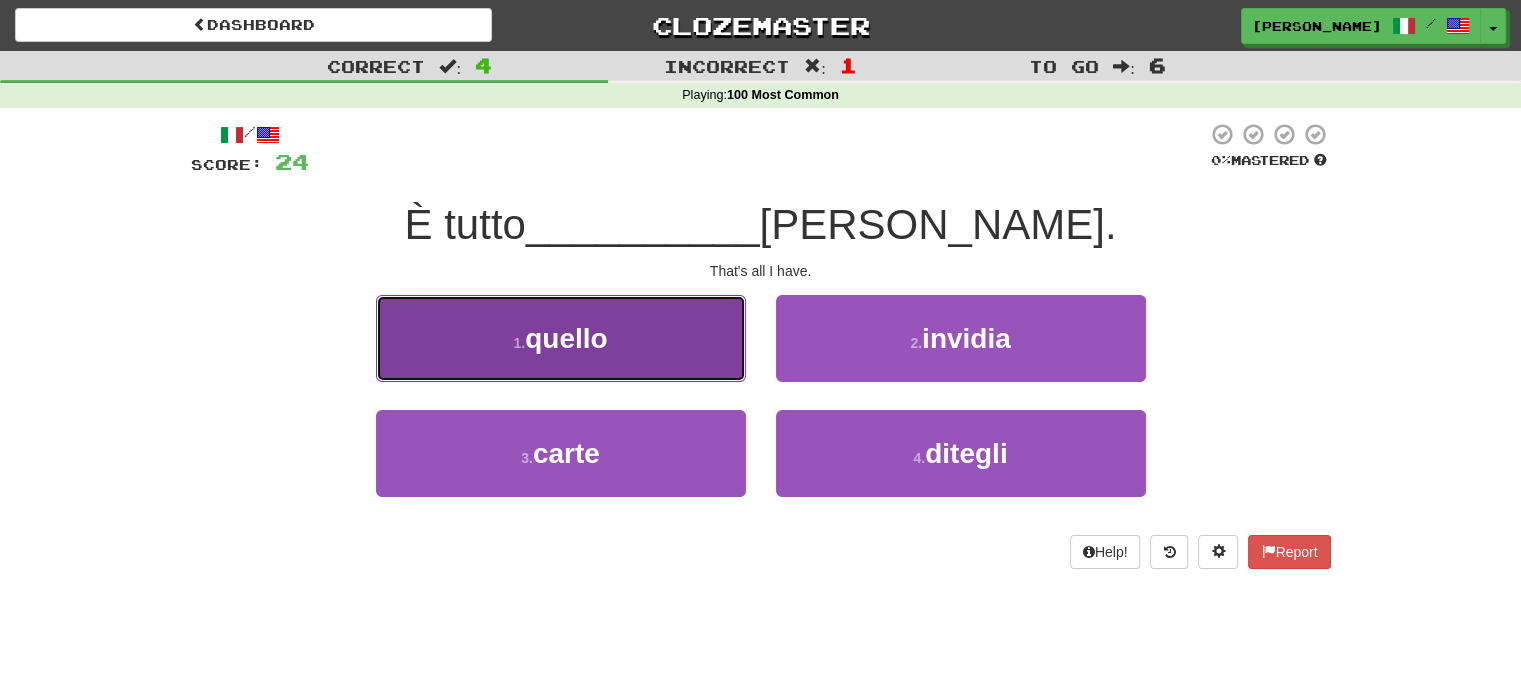 click on "1 .  quello" at bounding box center (561, 338) 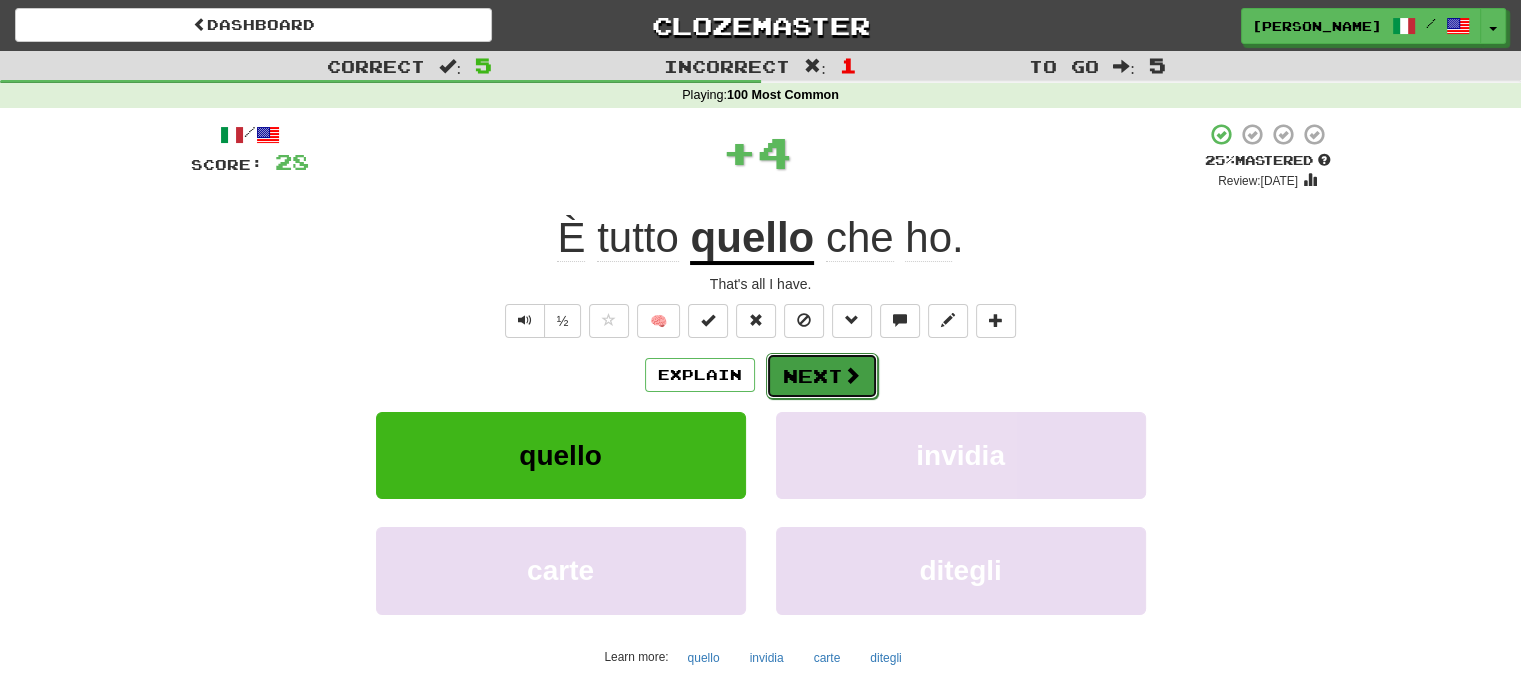 click on "Next" at bounding box center [822, 376] 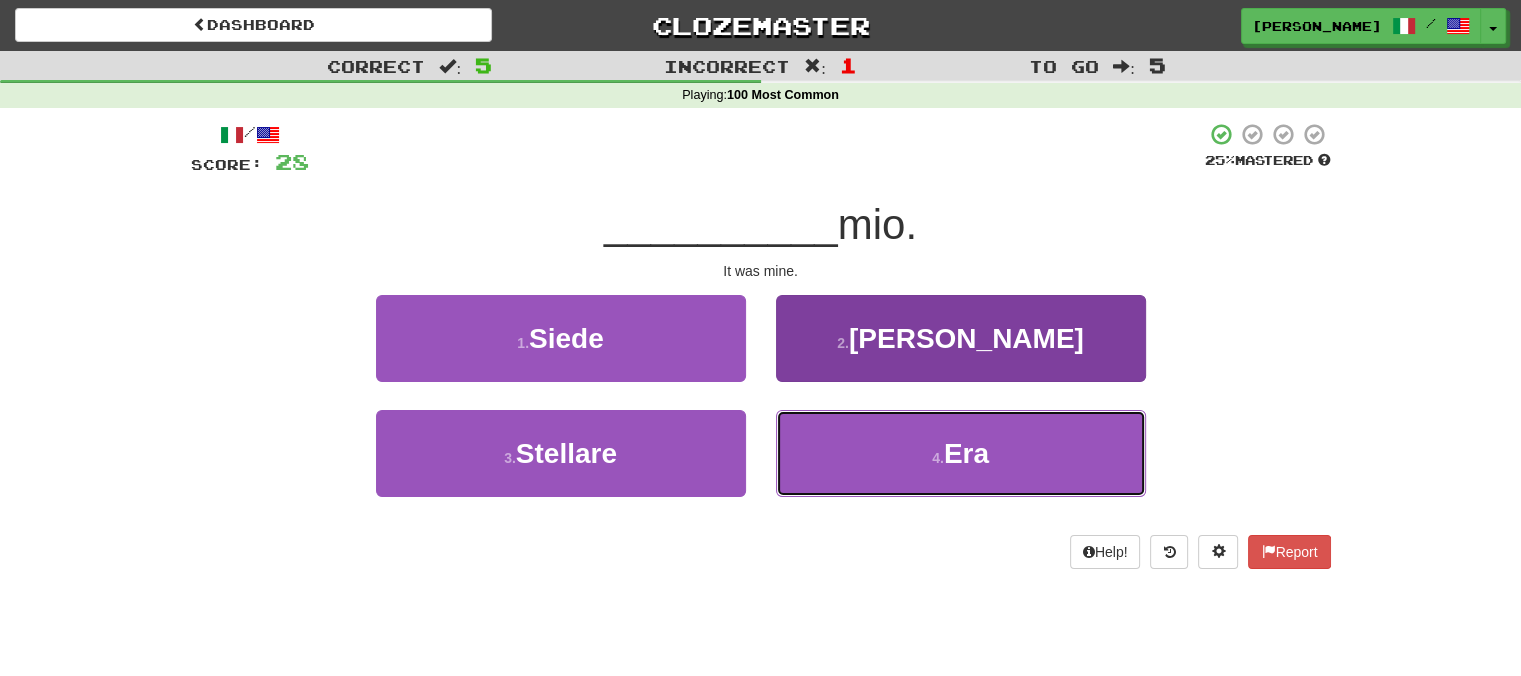 click on "4 .  Era" at bounding box center (961, 453) 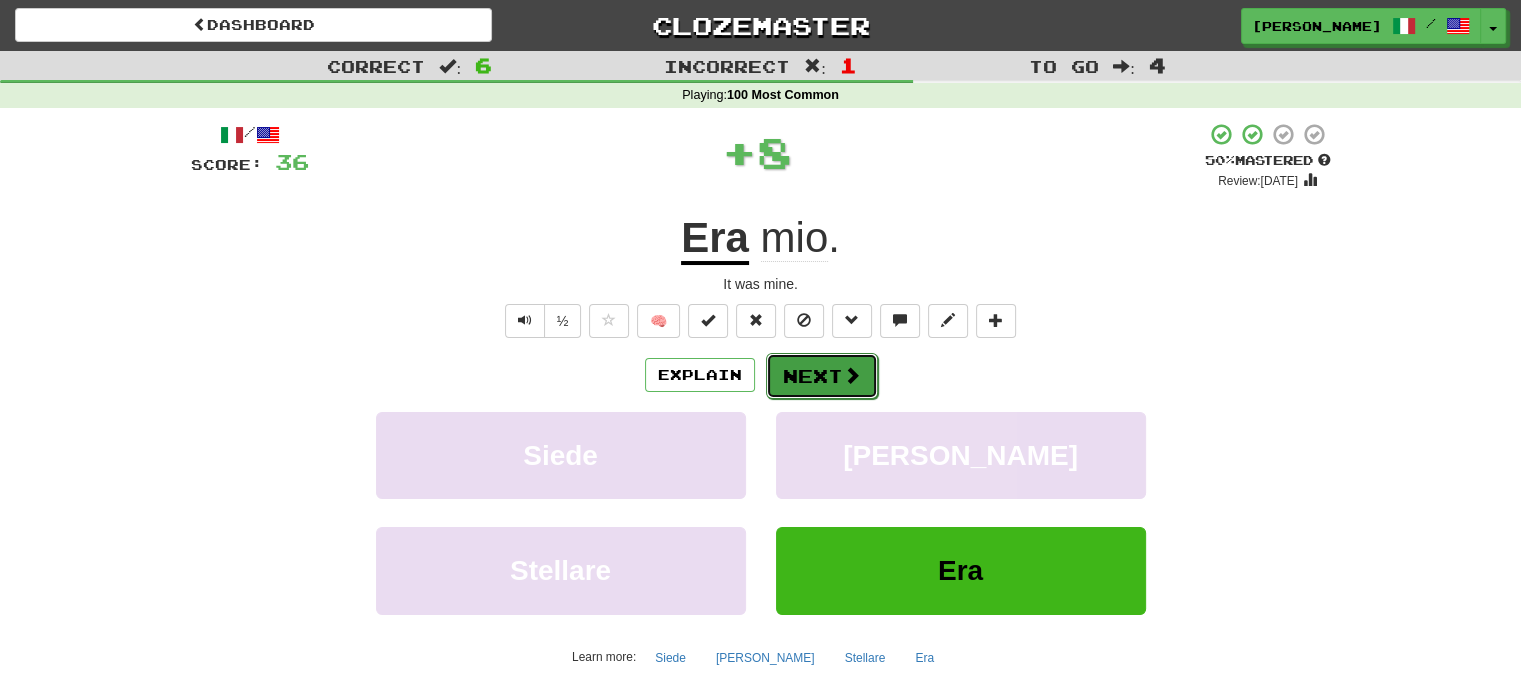 click on "Next" at bounding box center [822, 376] 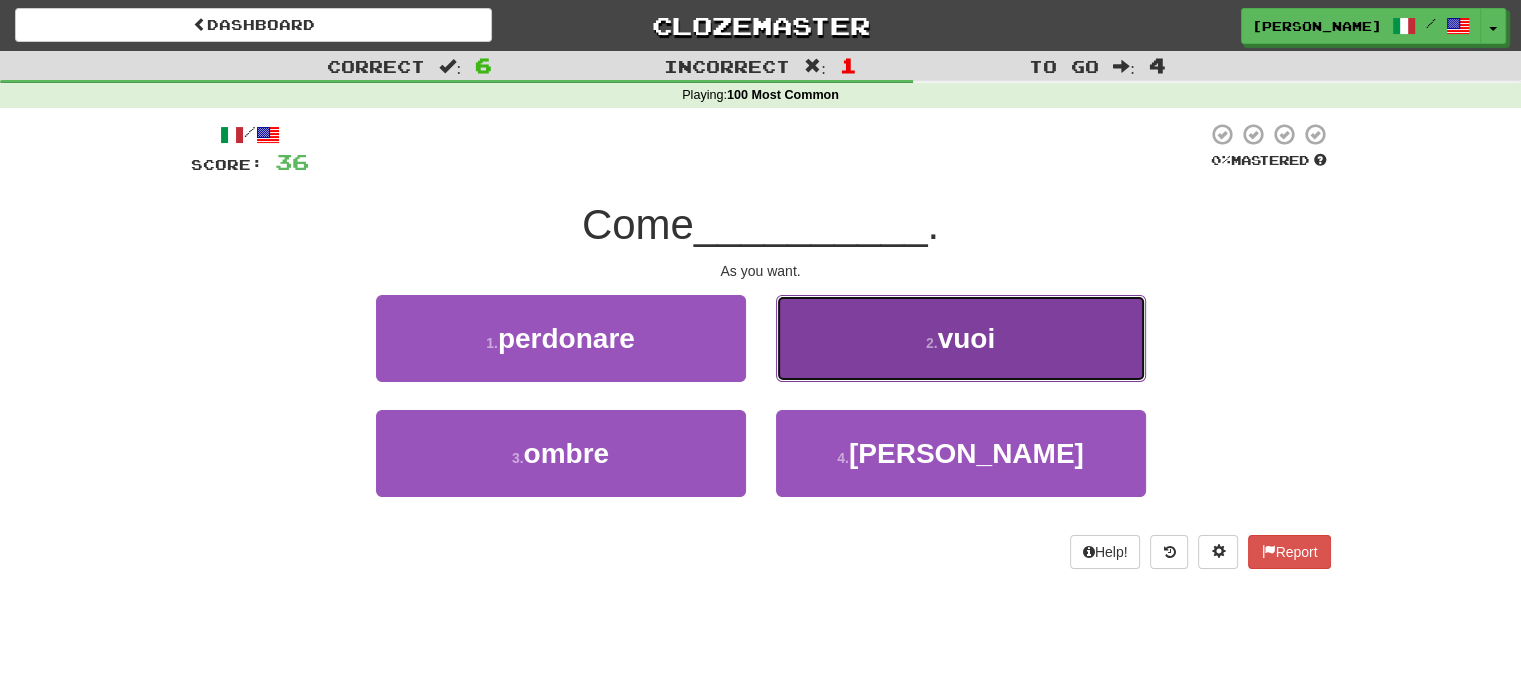 click on "2 .  vuoi" at bounding box center [961, 338] 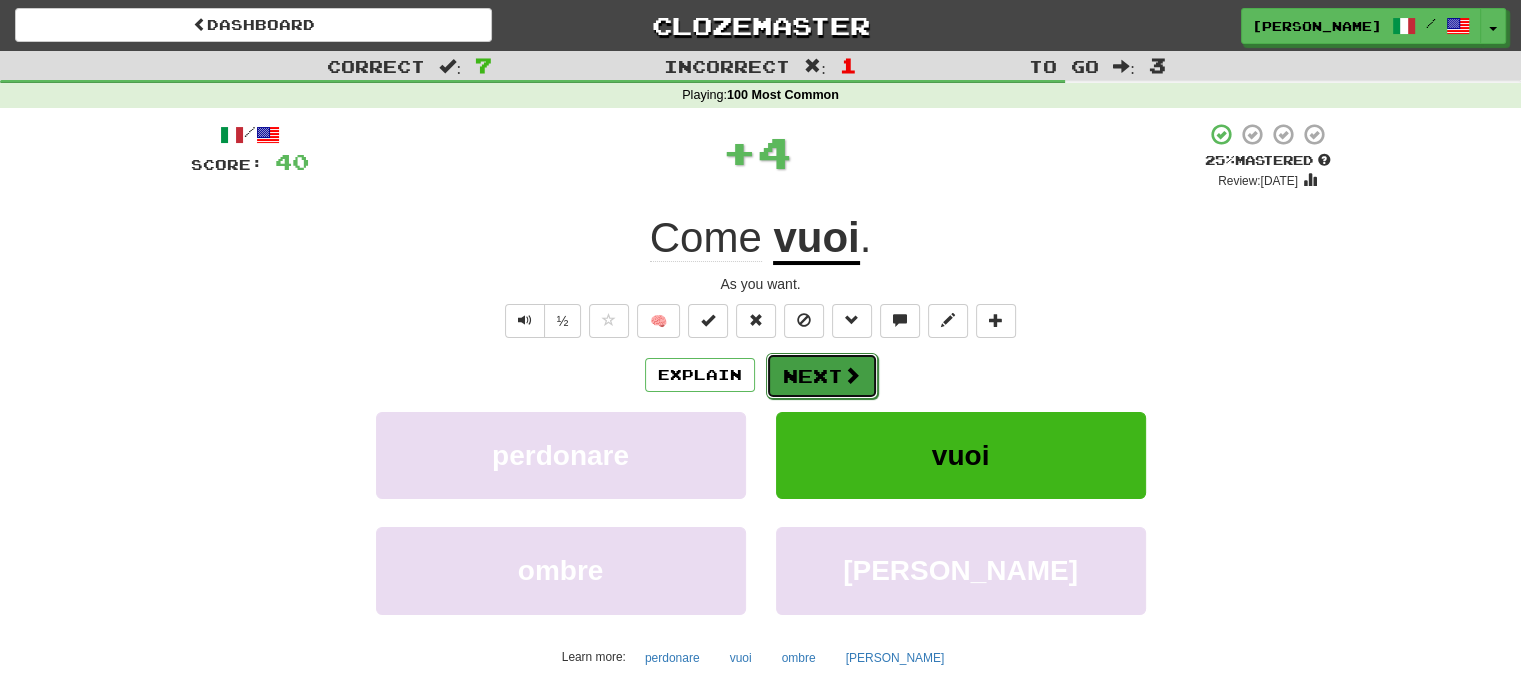 click on "Next" at bounding box center (822, 376) 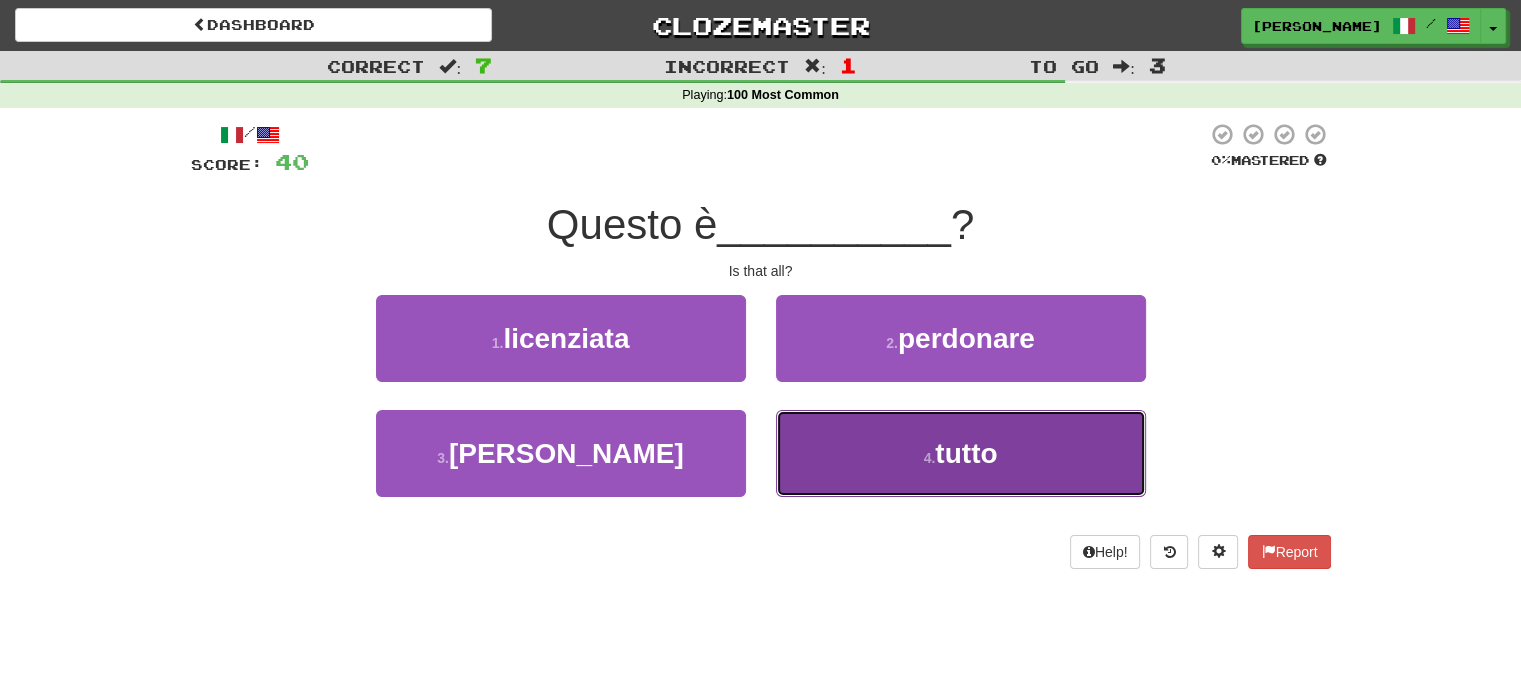 click on "4 .  tutto" at bounding box center [961, 453] 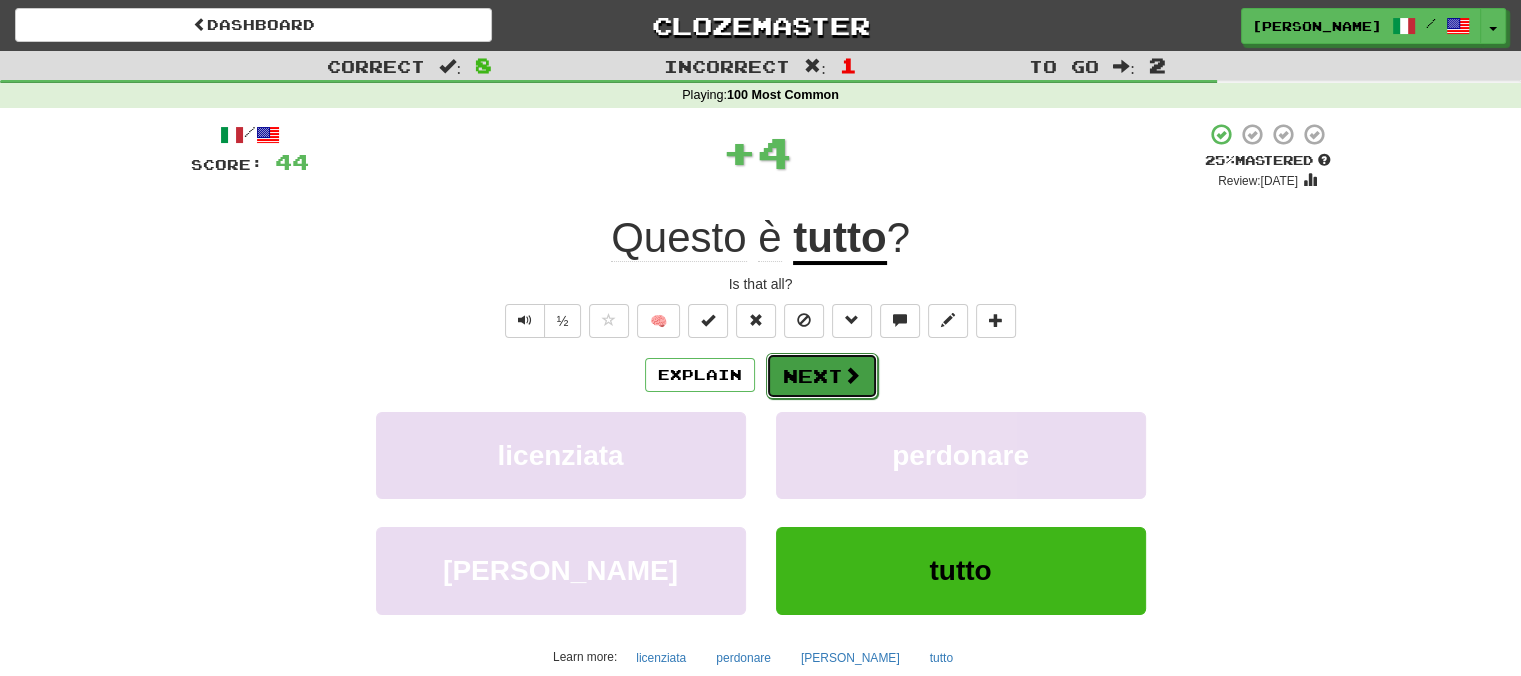 click on "Next" at bounding box center (822, 376) 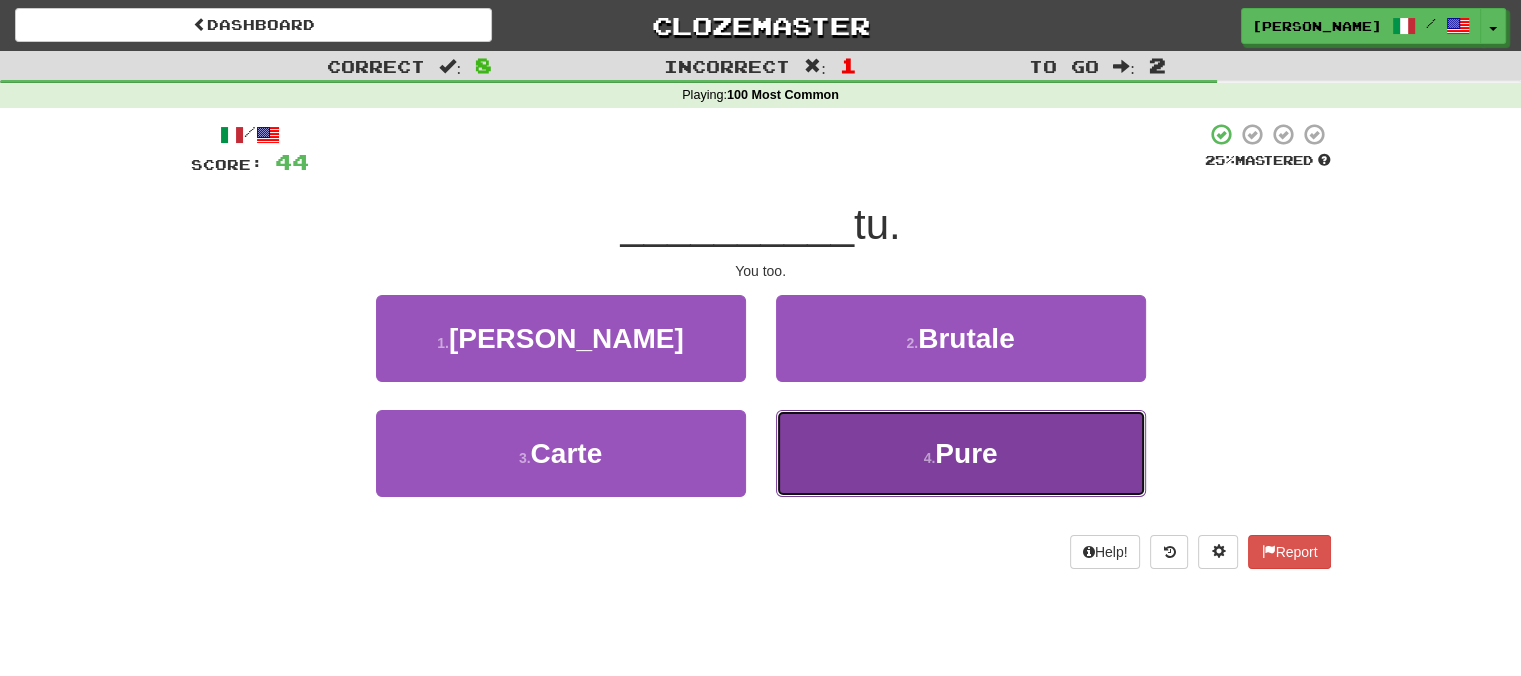 click on "4 .  Pure" at bounding box center [961, 453] 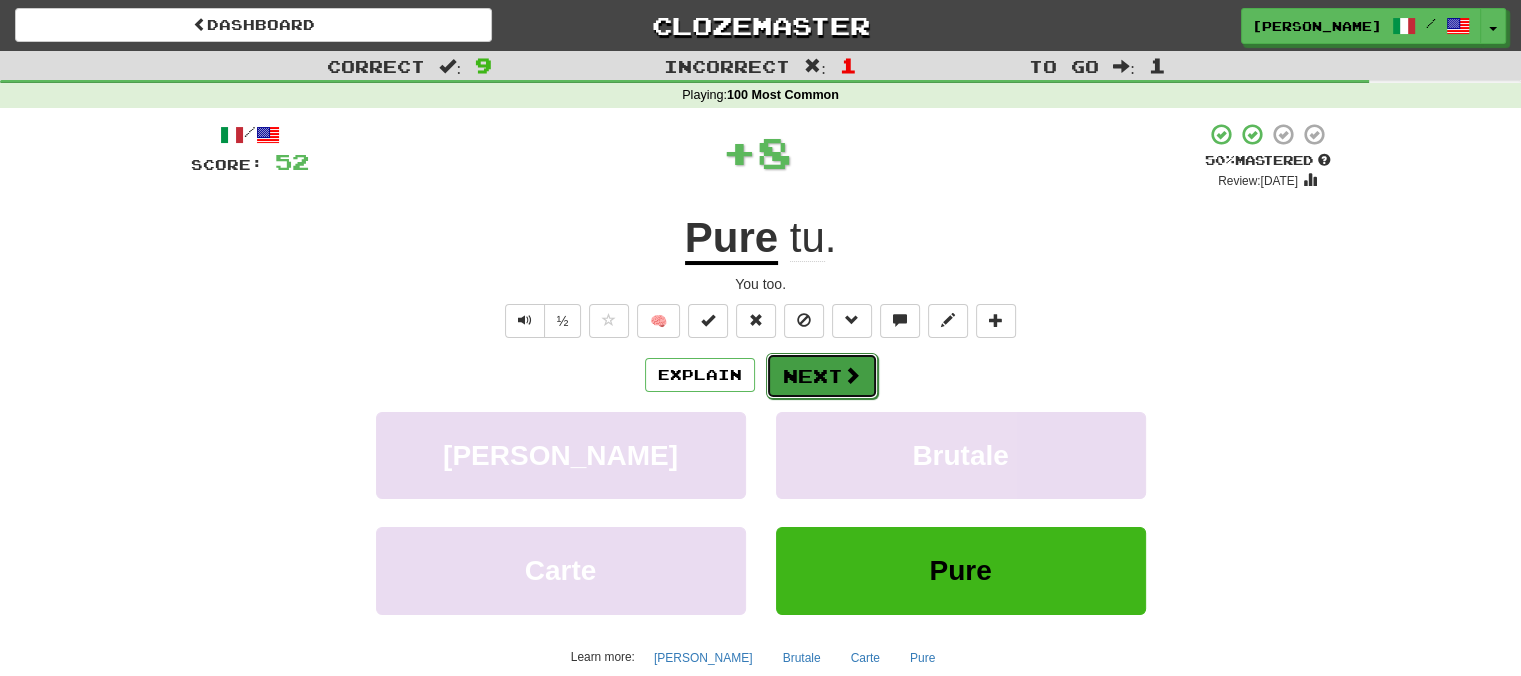 click on "Next" at bounding box center (822, 376) 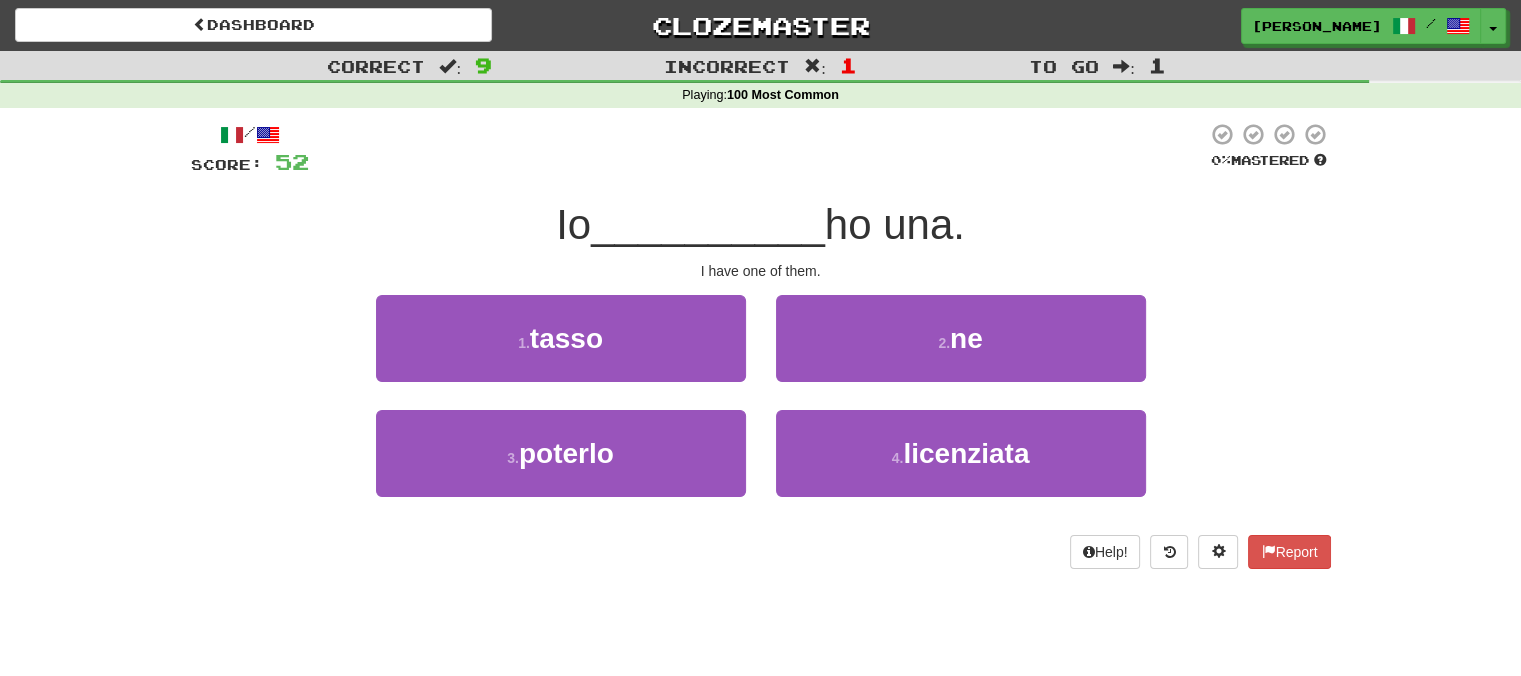 click on "2 .  ne" at bounding box center (961, 352) 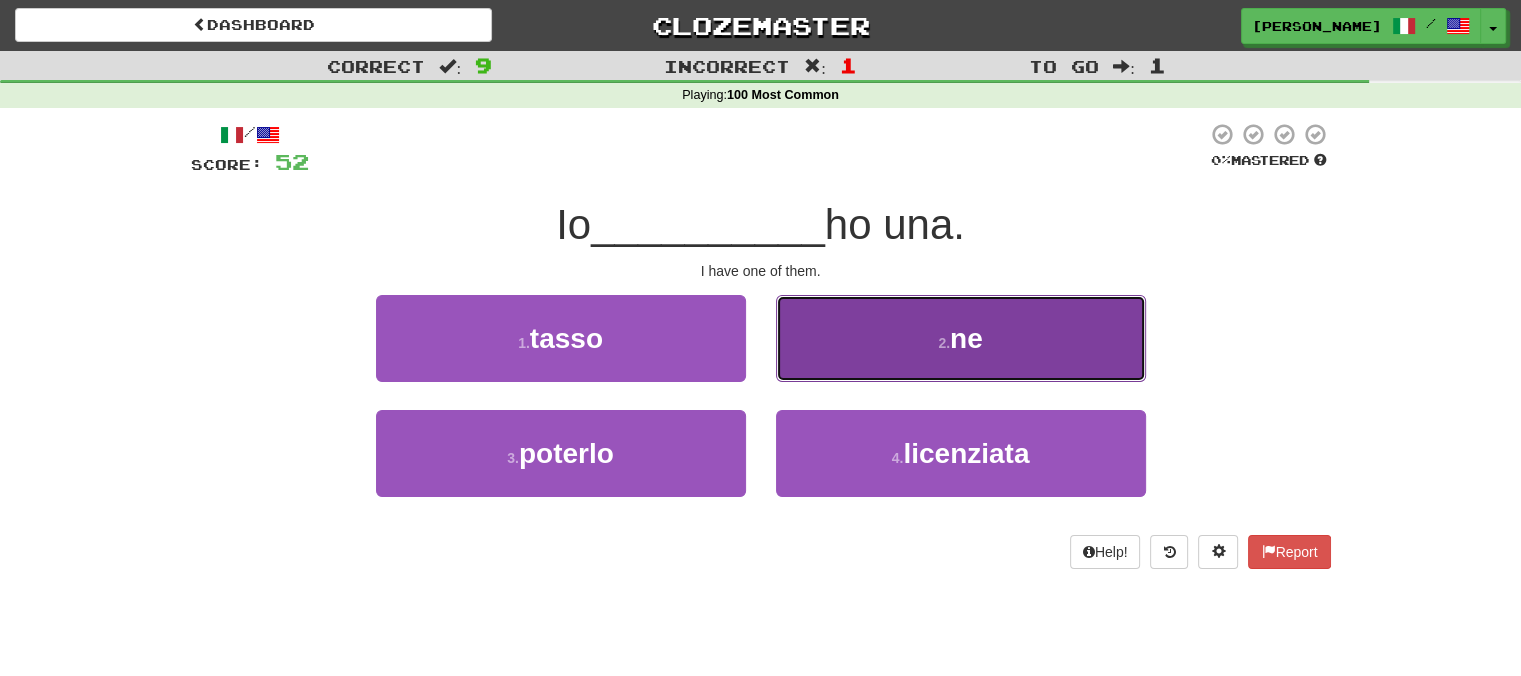 click on "2 .  ne" at bounding box center [961, 338] 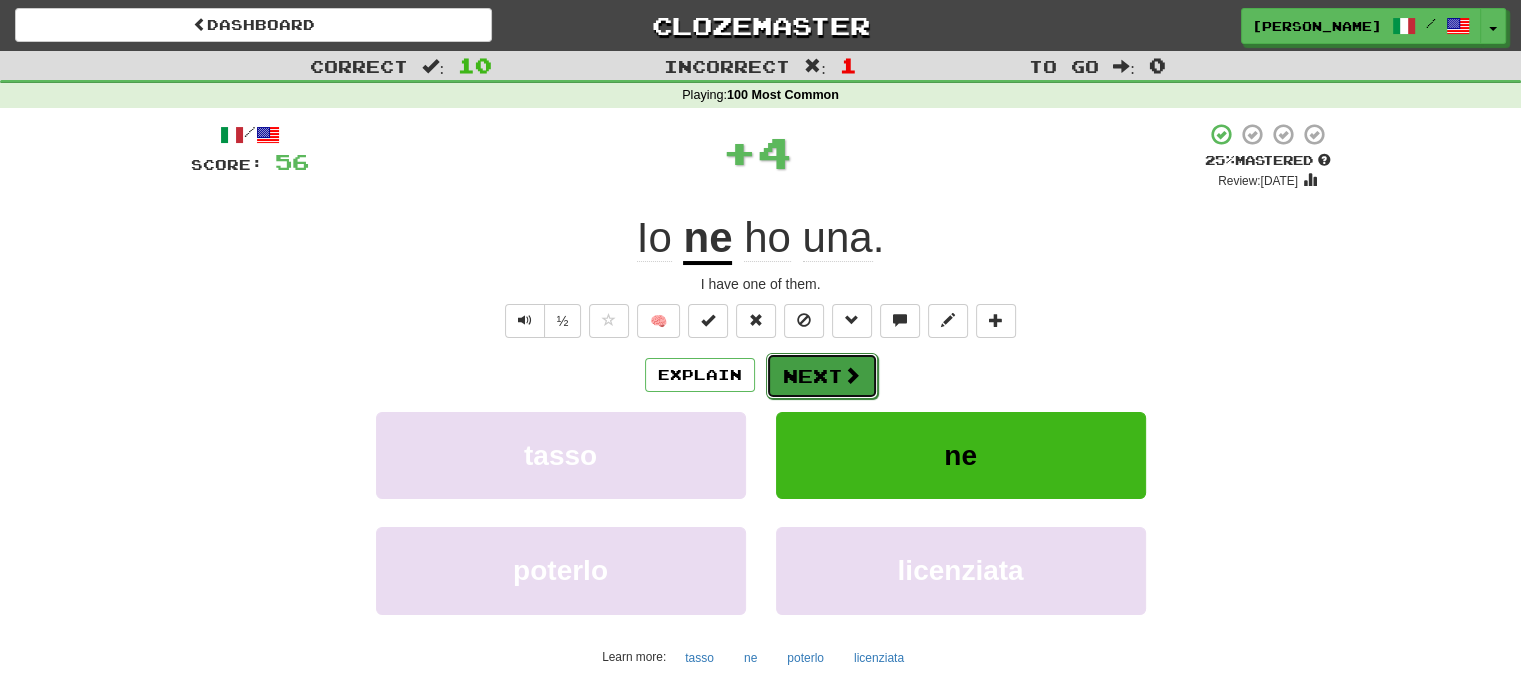 click on "Next" at bounding box center (822, 376) 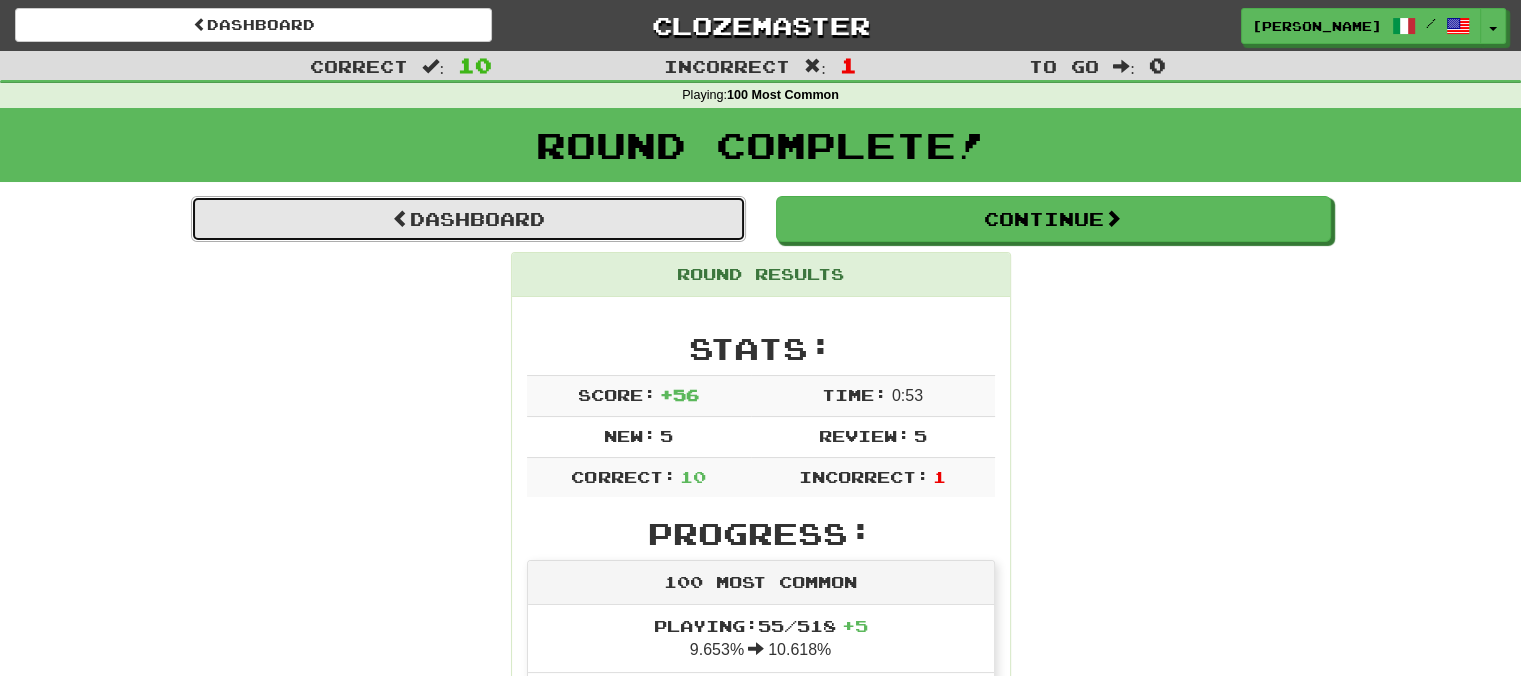 click on "Dashboard" at bounding box center (468, 219) 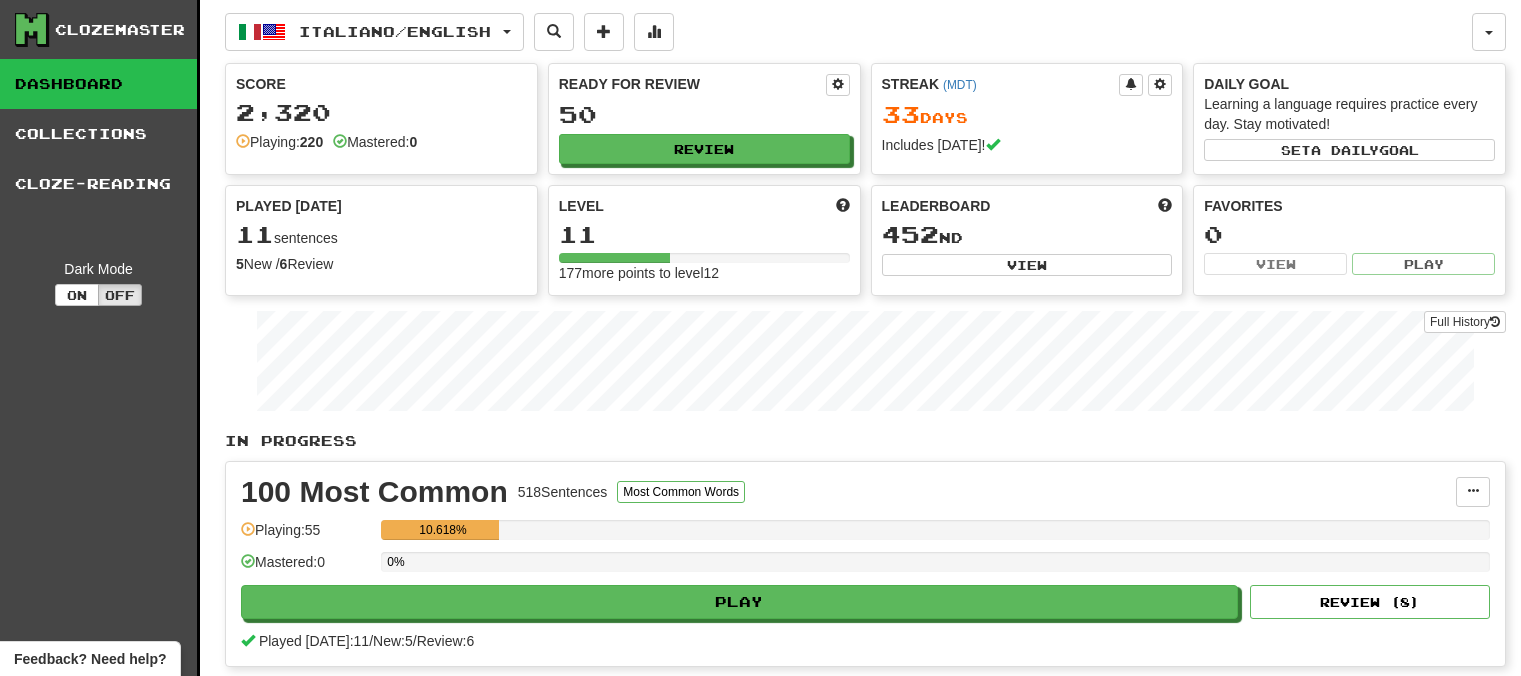 scroll, scrollTop: 0, scrollLeft: 0, axis: both 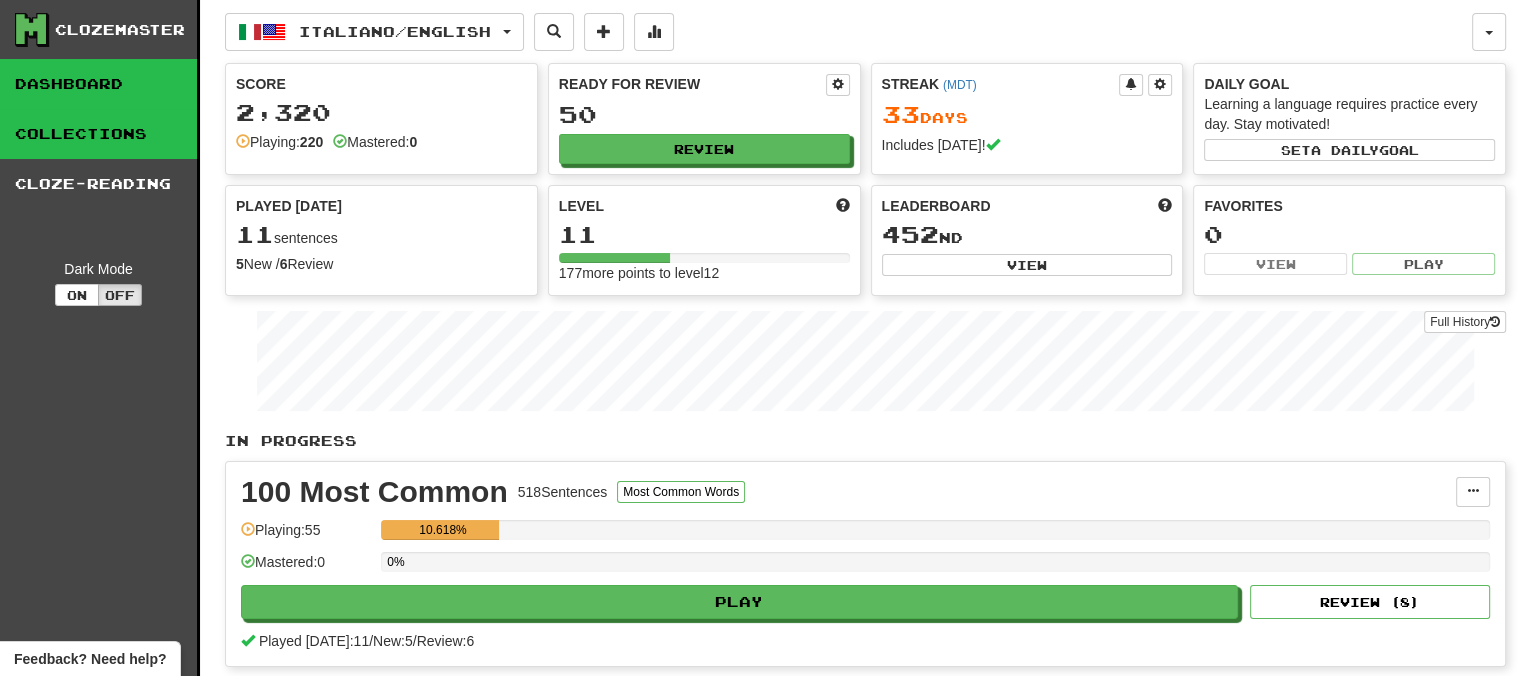 click on "Collections" at bounding box center [98, 134] 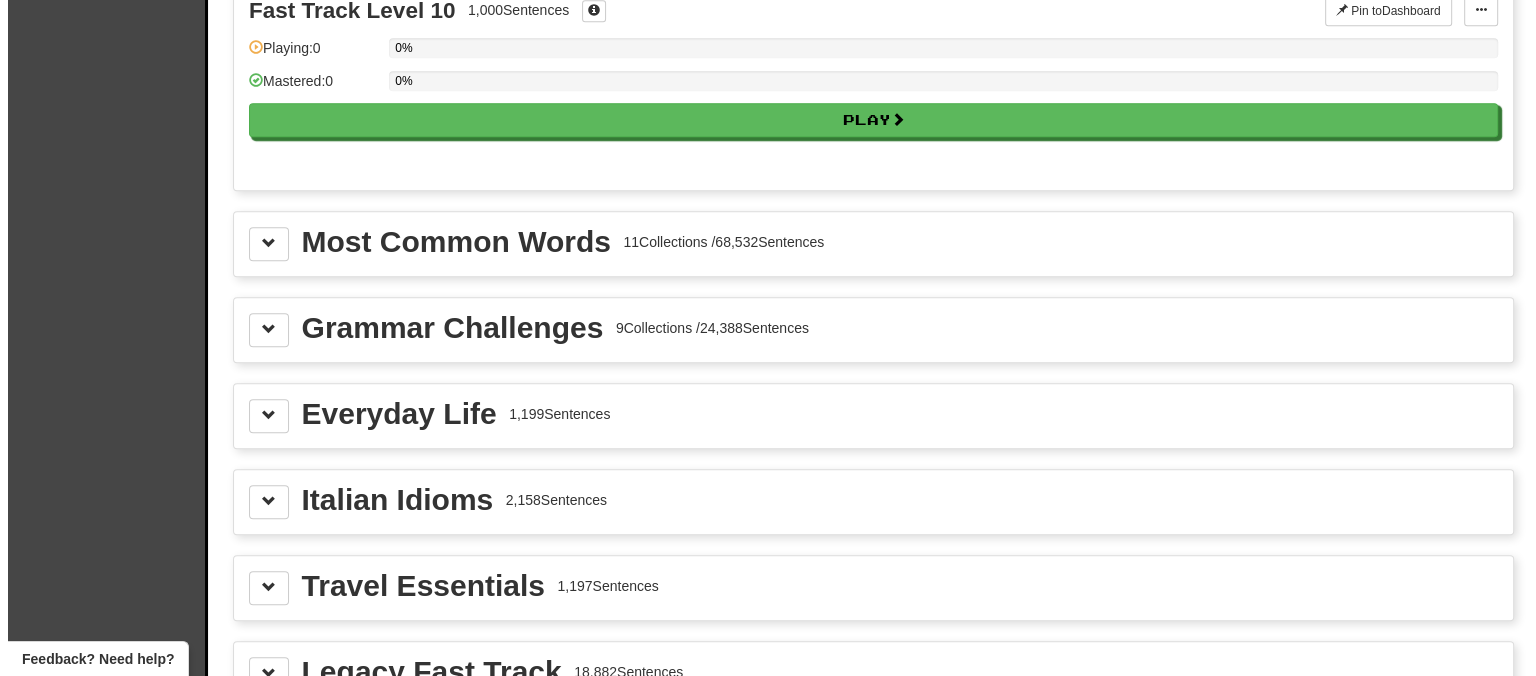 scroll, scrollTop: 2045, scrollLeft: 0, axis: vertical 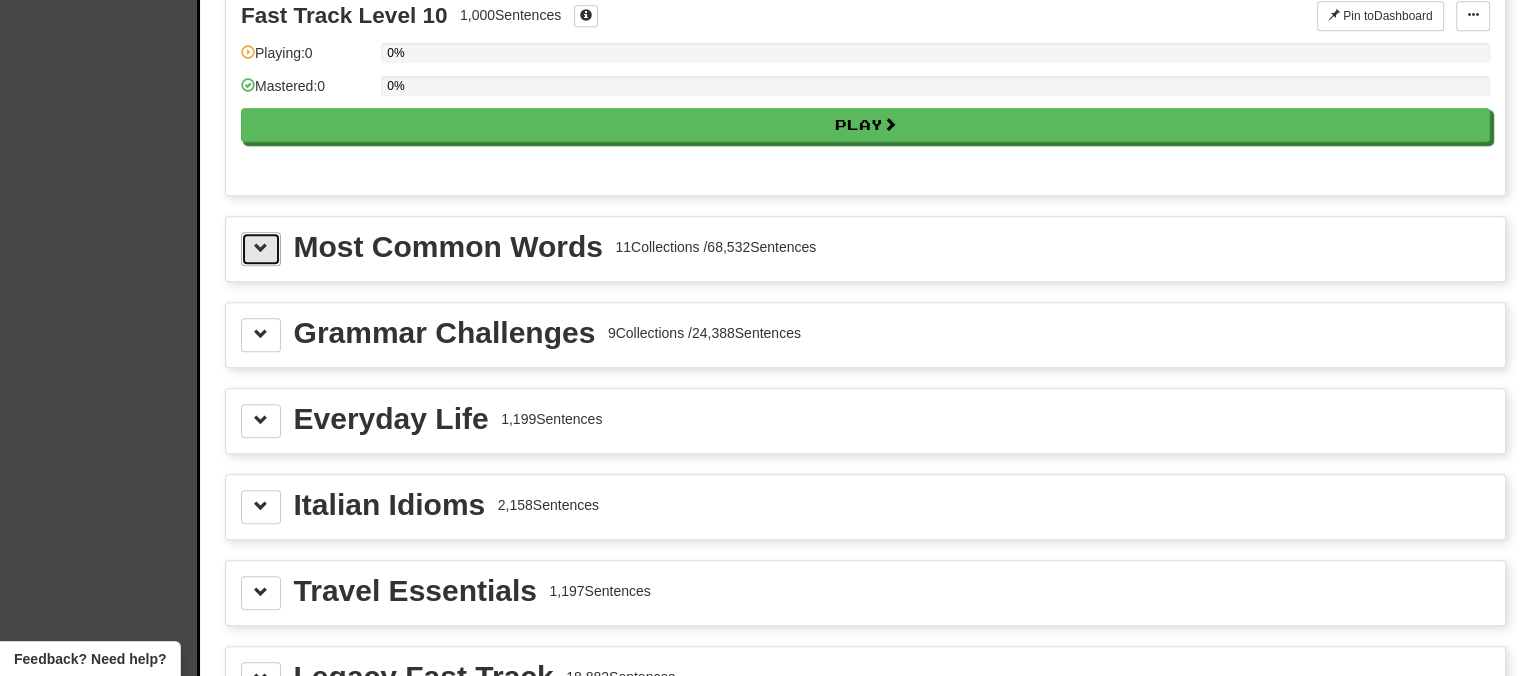 click at bounding box center (261, 248) 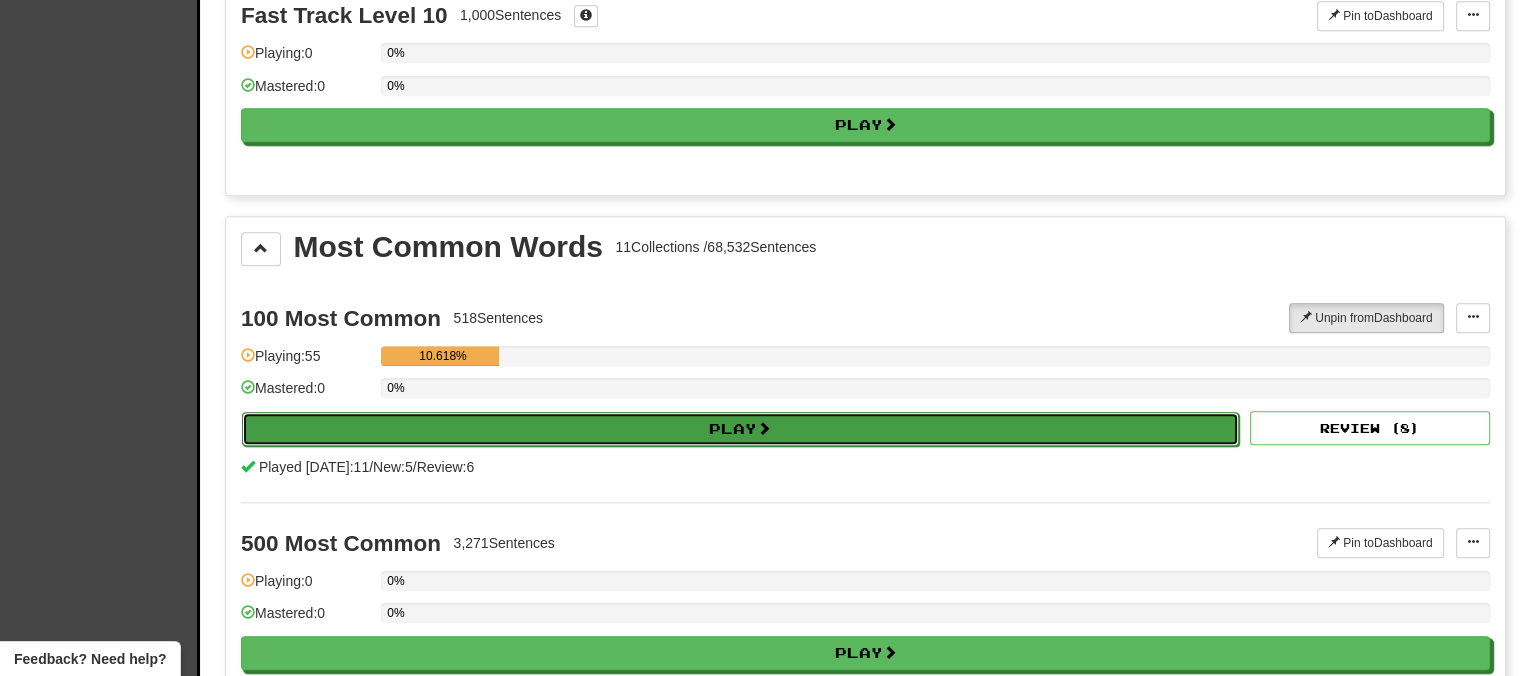 click on "Play" at bounding box center (740, 429) 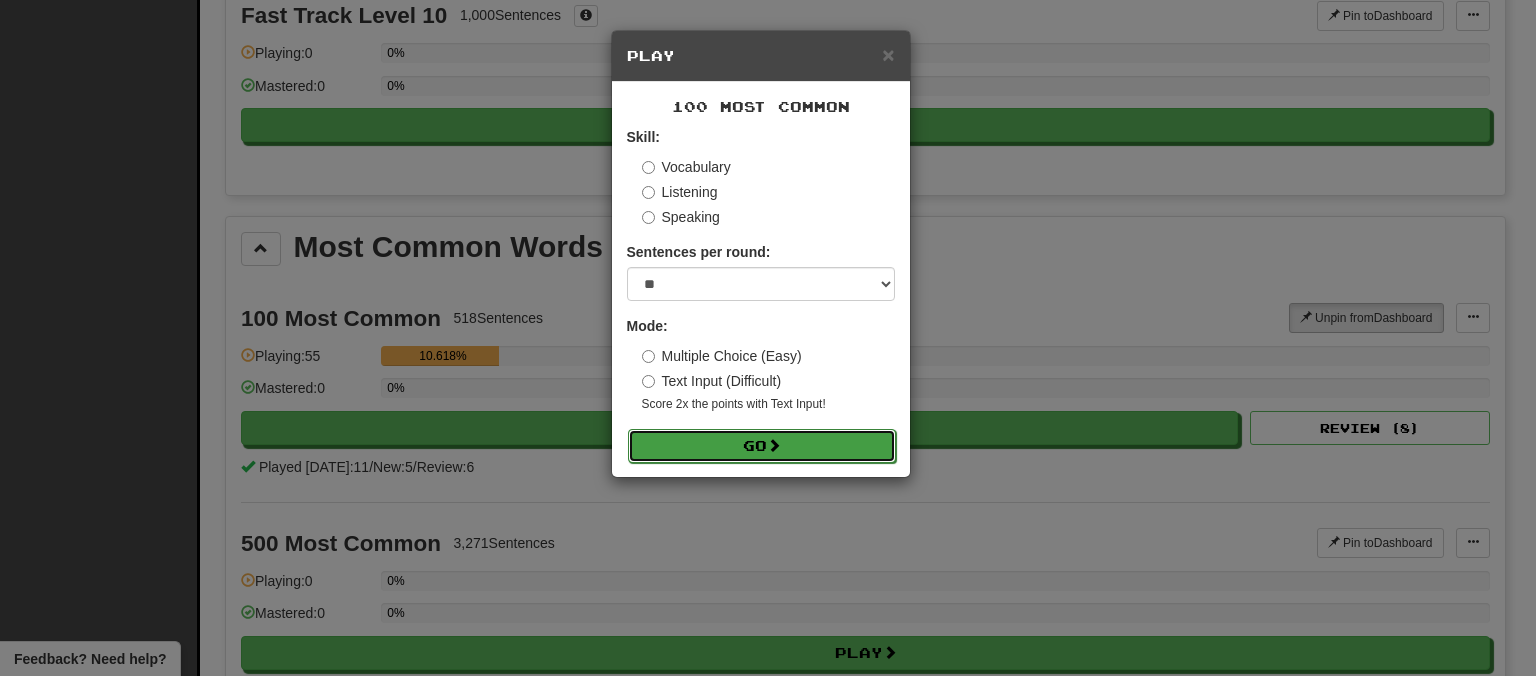 click on "Go" at bounding box center (762, 446) 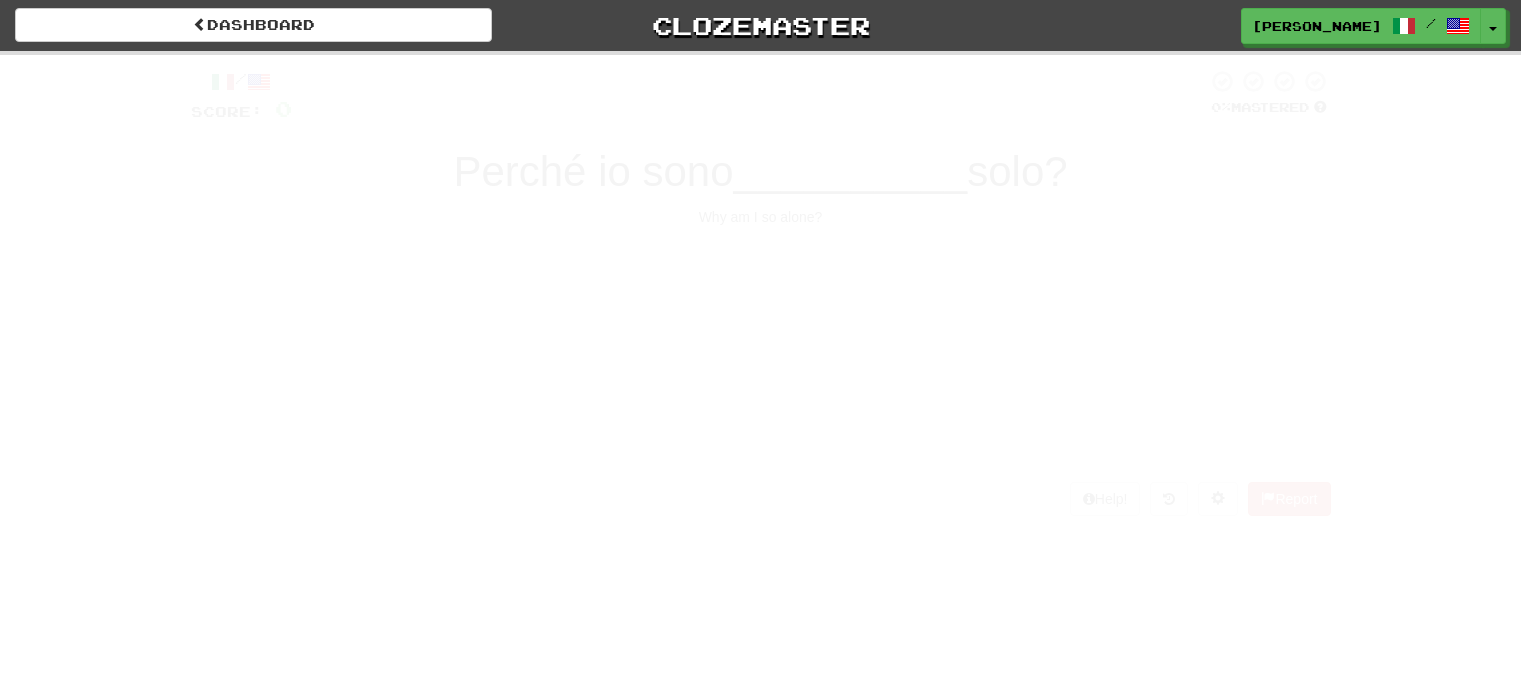 scroll, scrollTop: 0, scrollLeft: 0, axis: both 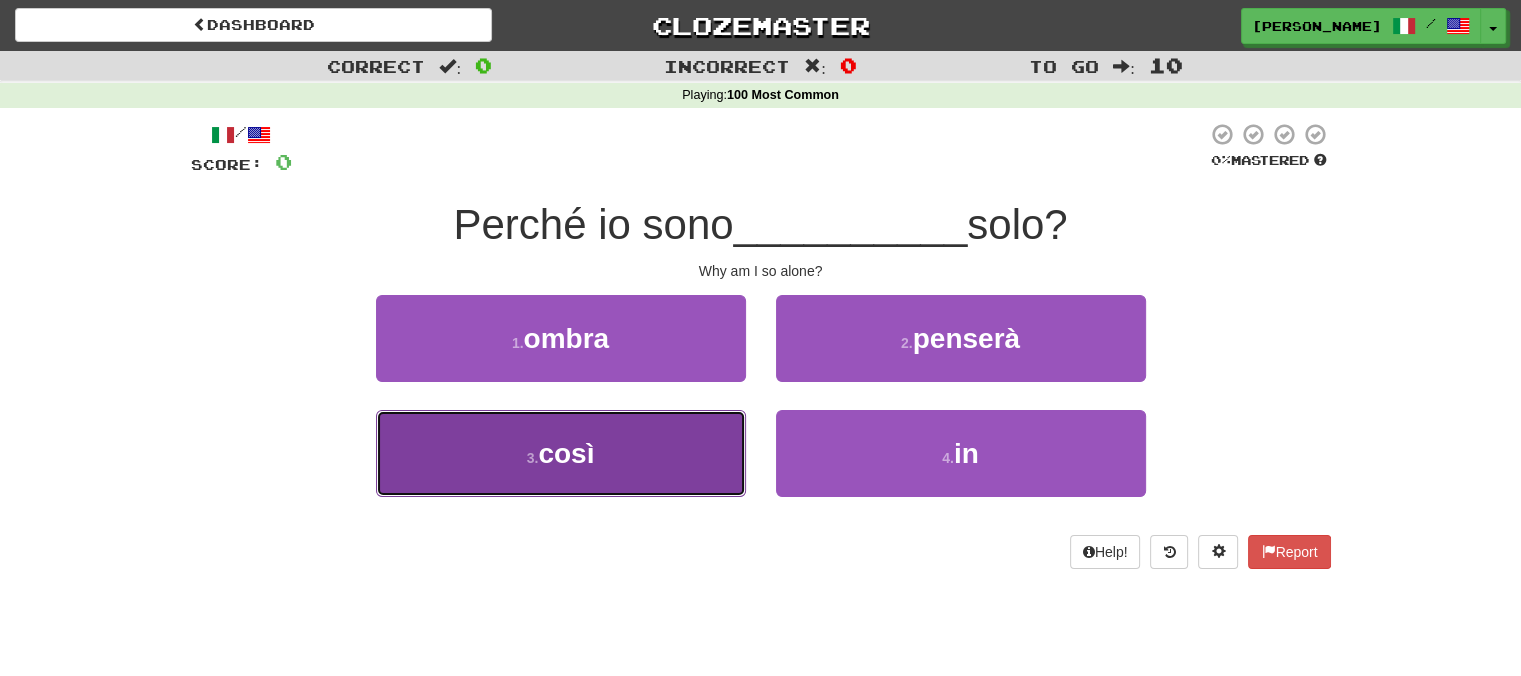 click on "3 .  così" at bounding box center (561, 453) 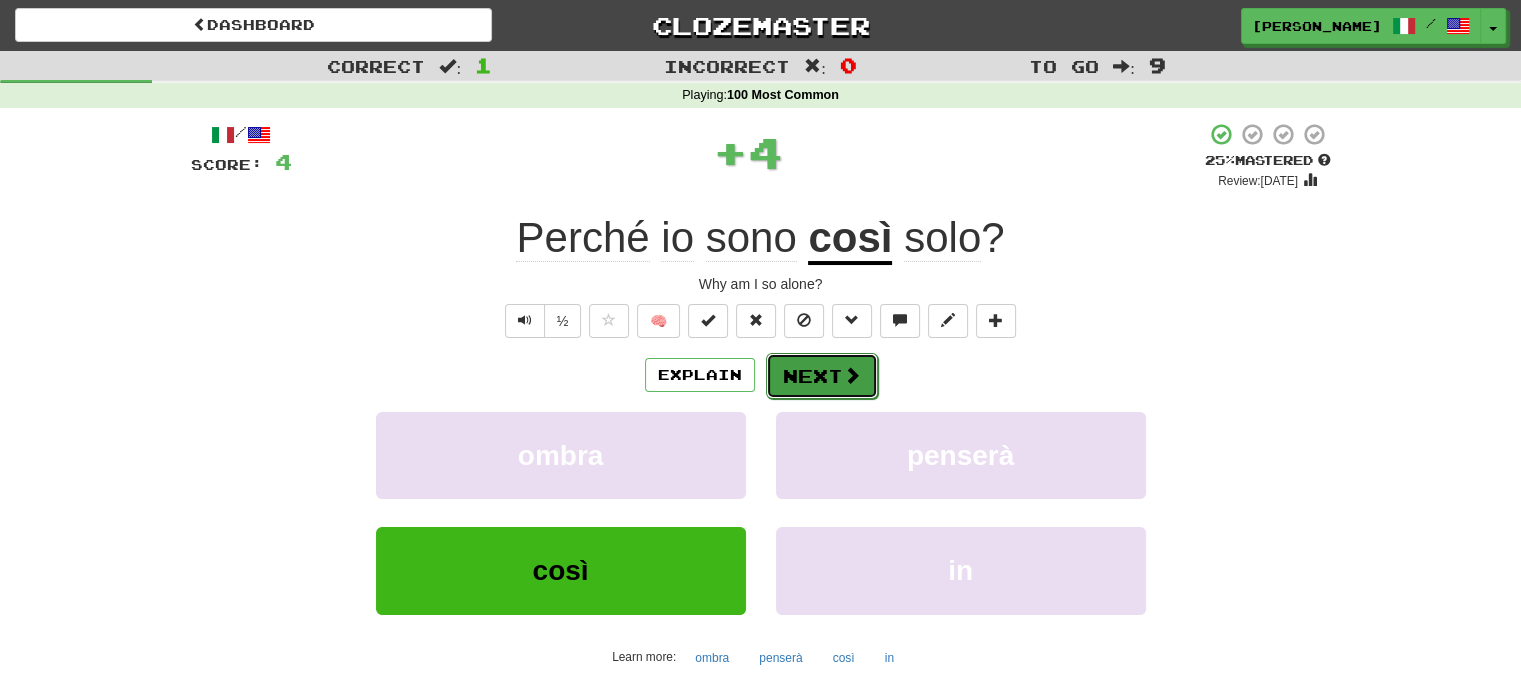 click on "Next" at bounding box center [822, 376] 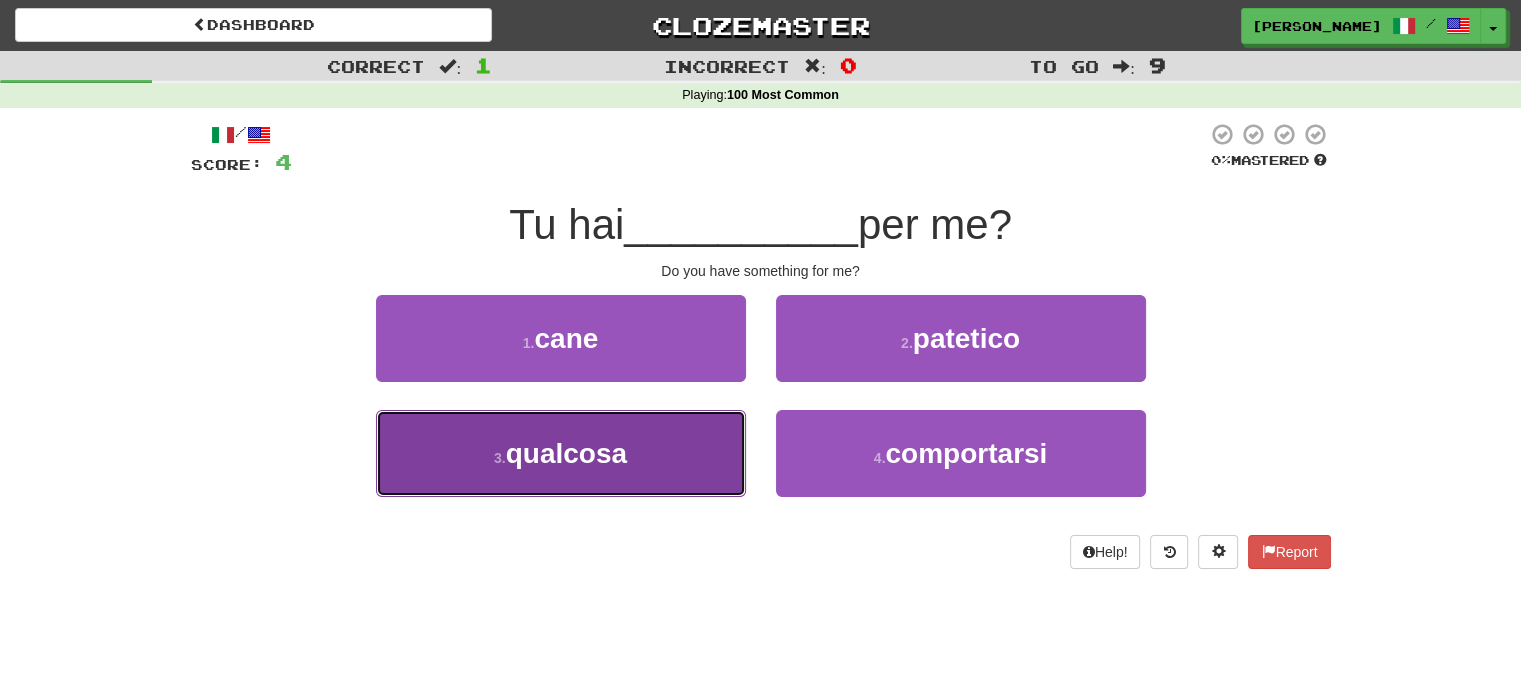 click on "3 .  qualcosa" at bounding box center [561, 453] 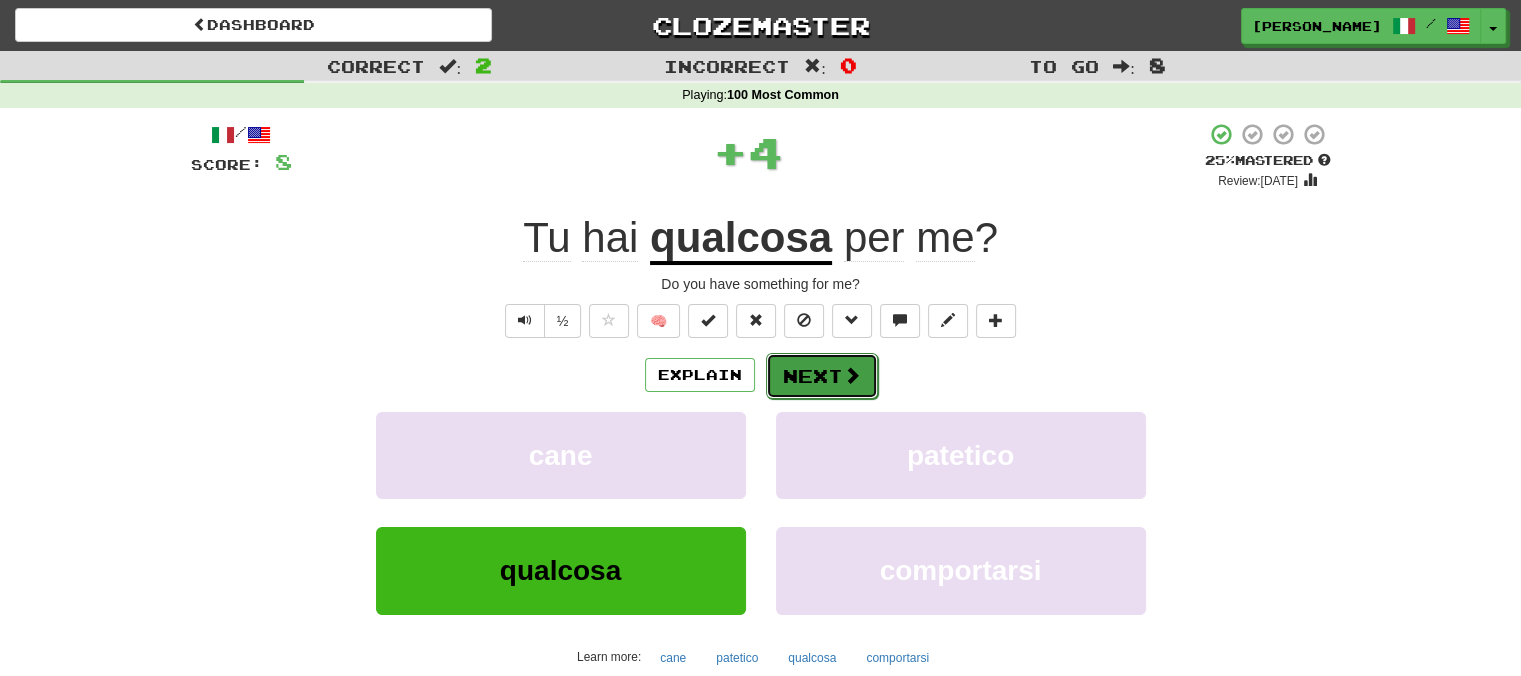 click on "Next" at bounding box center [822, 376] 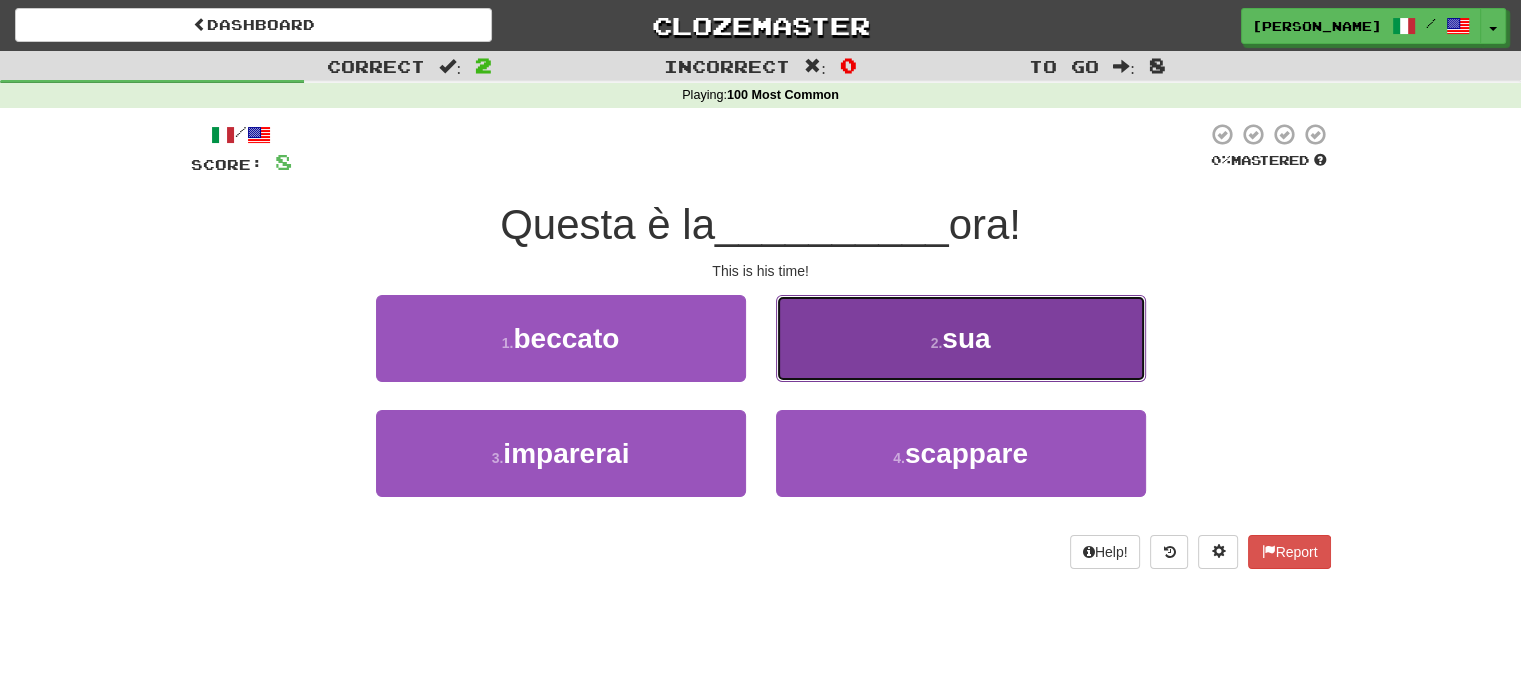 click on "2 .  sua" at bounding box center [961, 338] 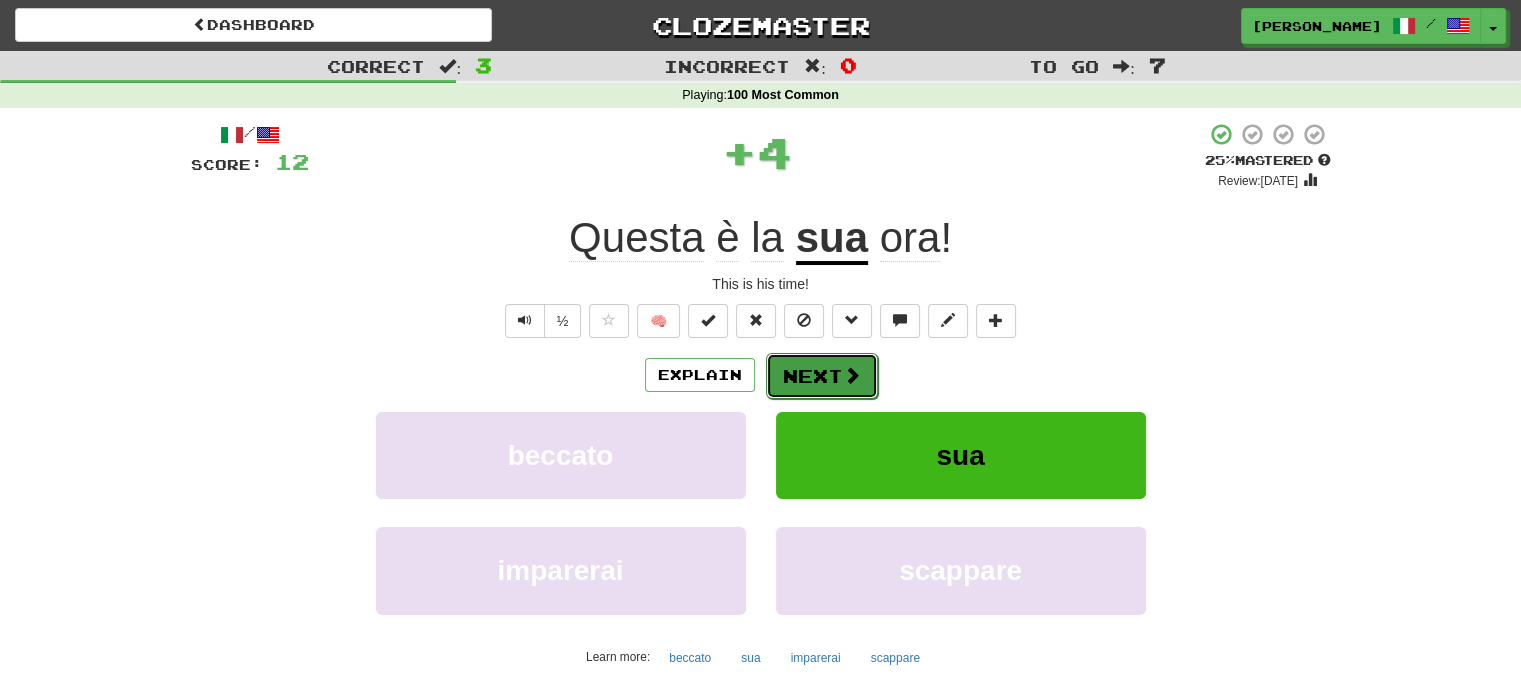 click on "Next" at bounding box center [822, 376] 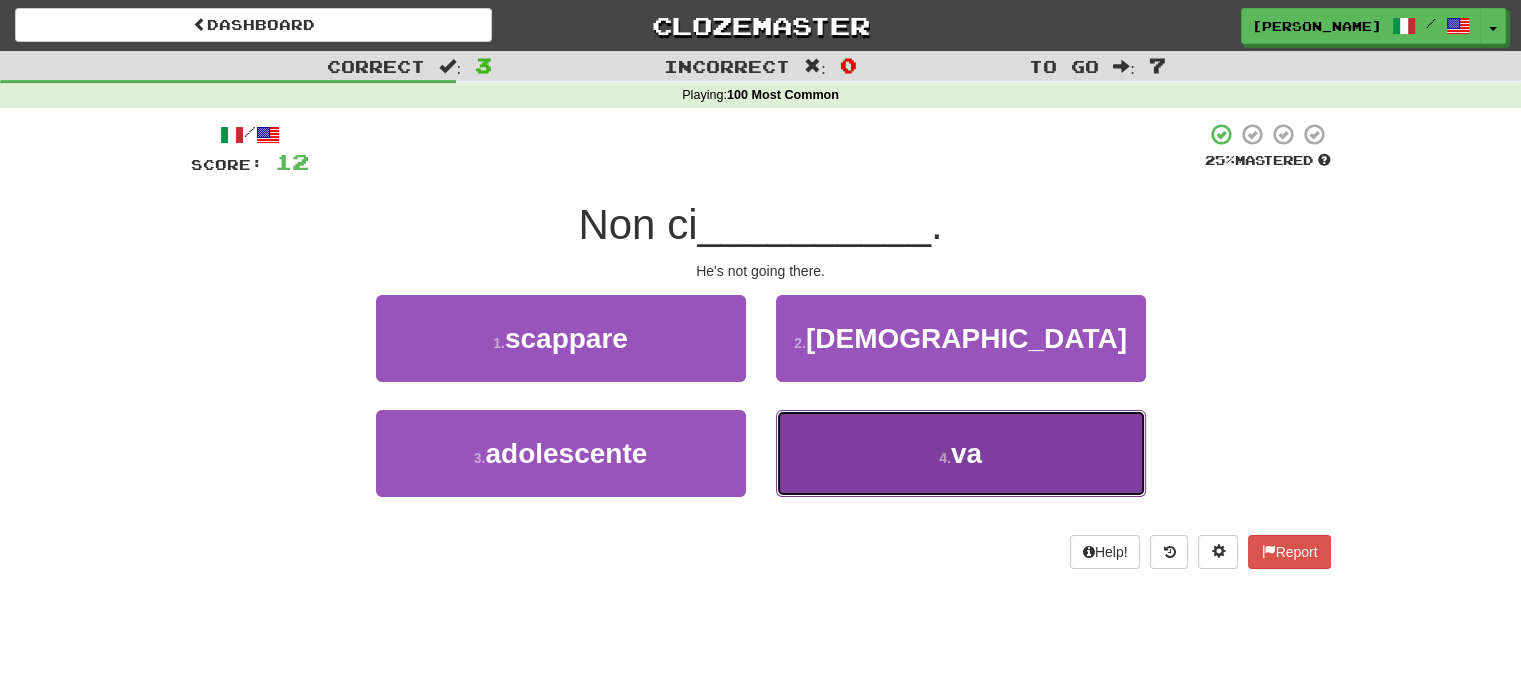 click on "4 .  va" at bounding box center (961, 453) 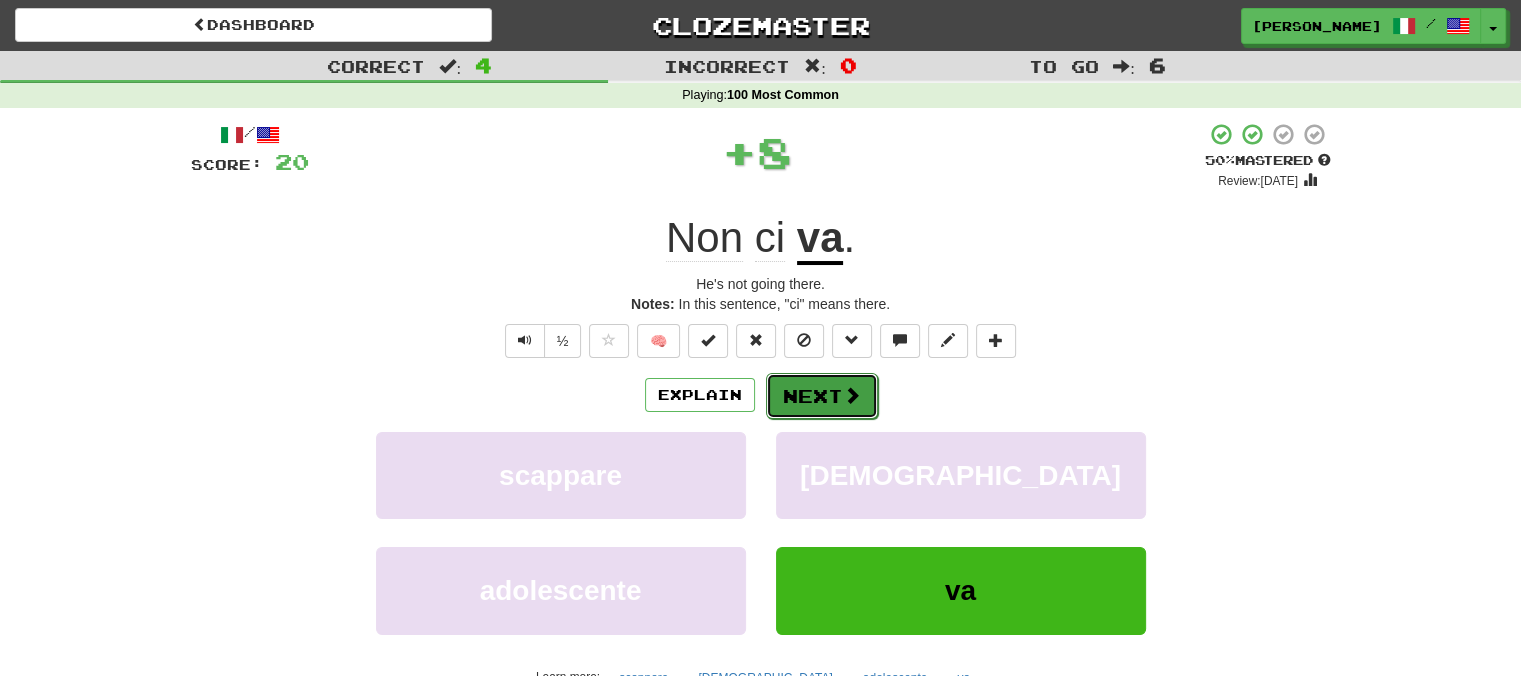 click on "Next" at bounding box center [822, 396] 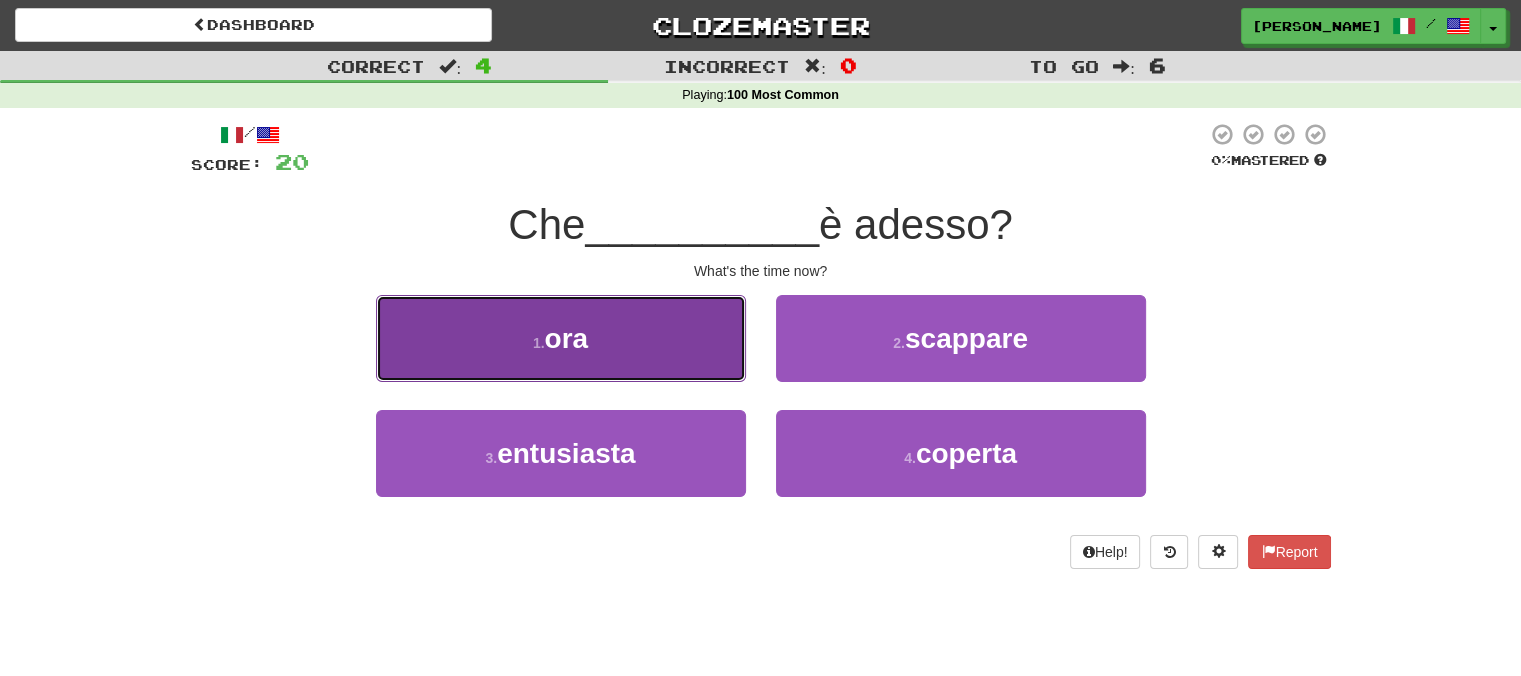 click on "1 .  ora" at bounding box center [561, 338] 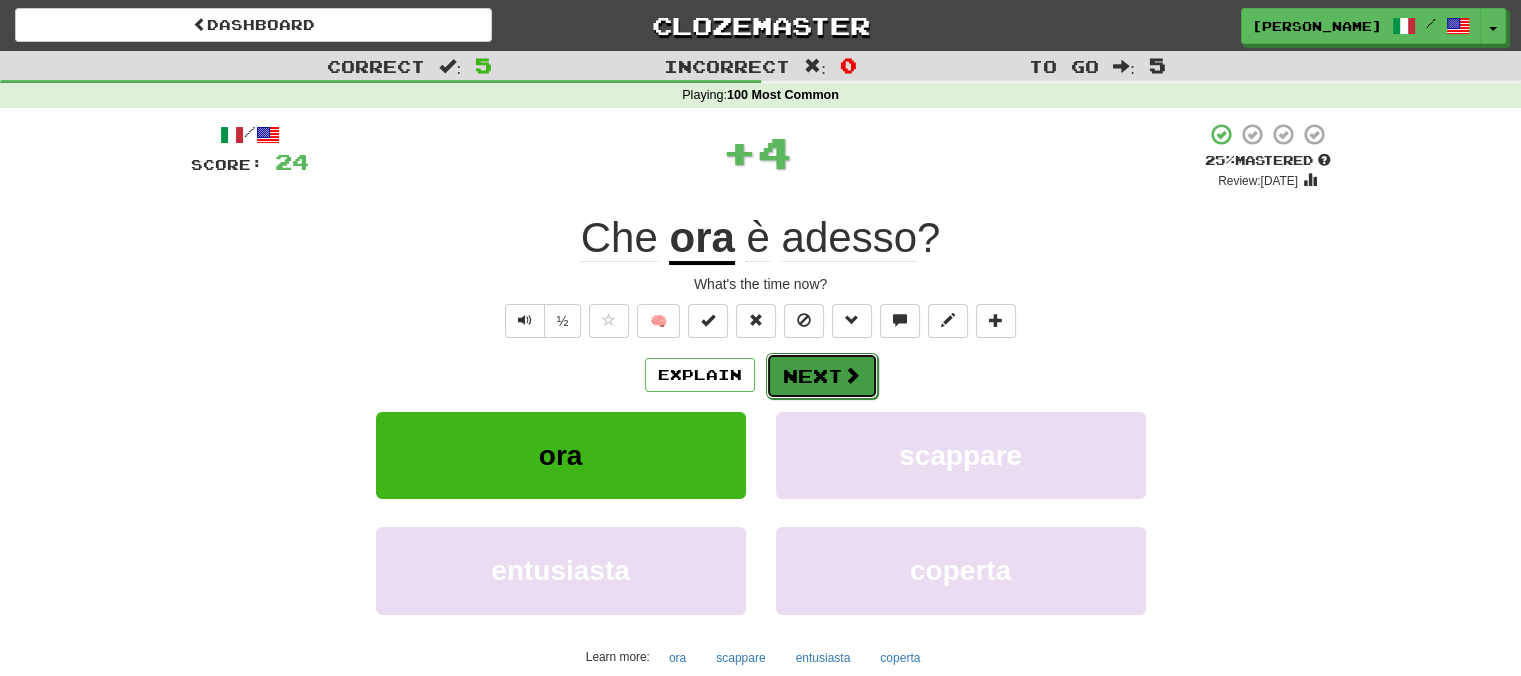 click on "Next" at bounding box center [822, 376] 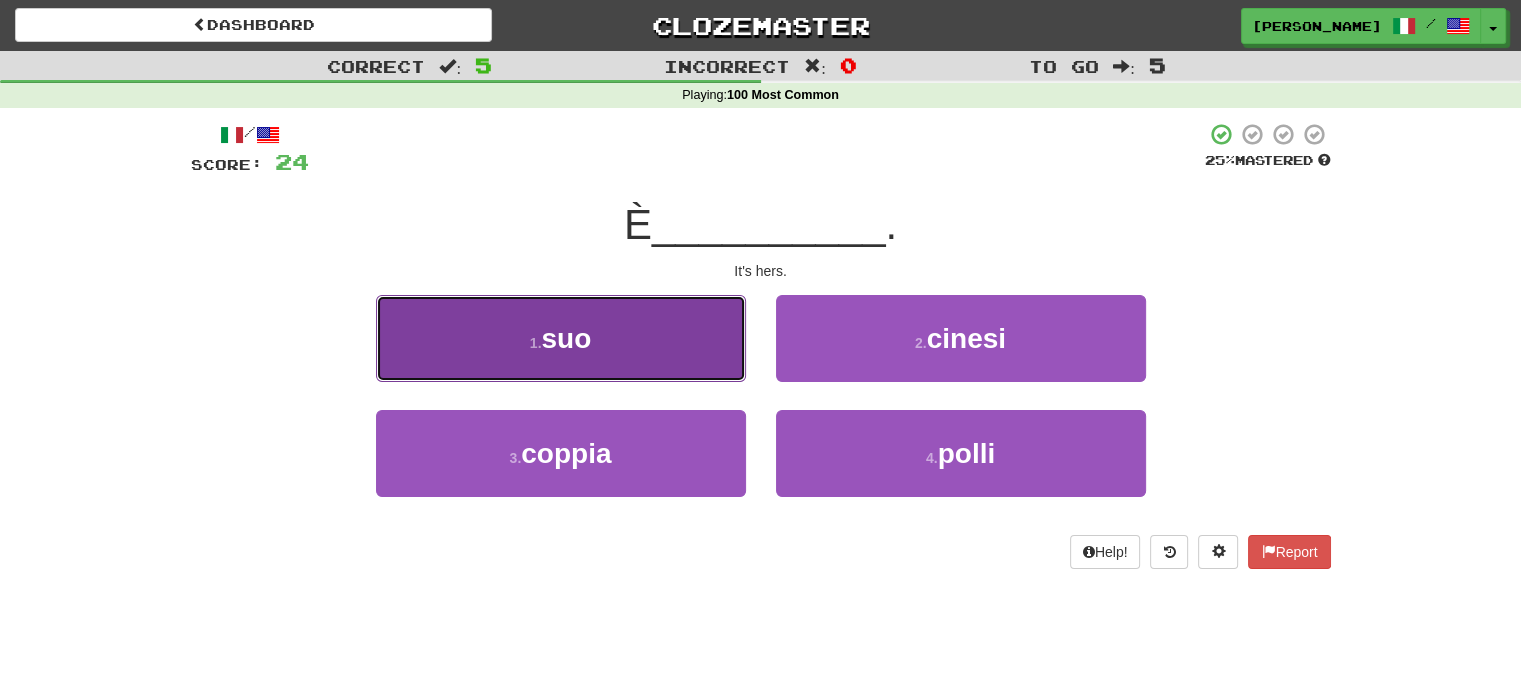 click on "1 .  suo" at bounding box center [561, 338] 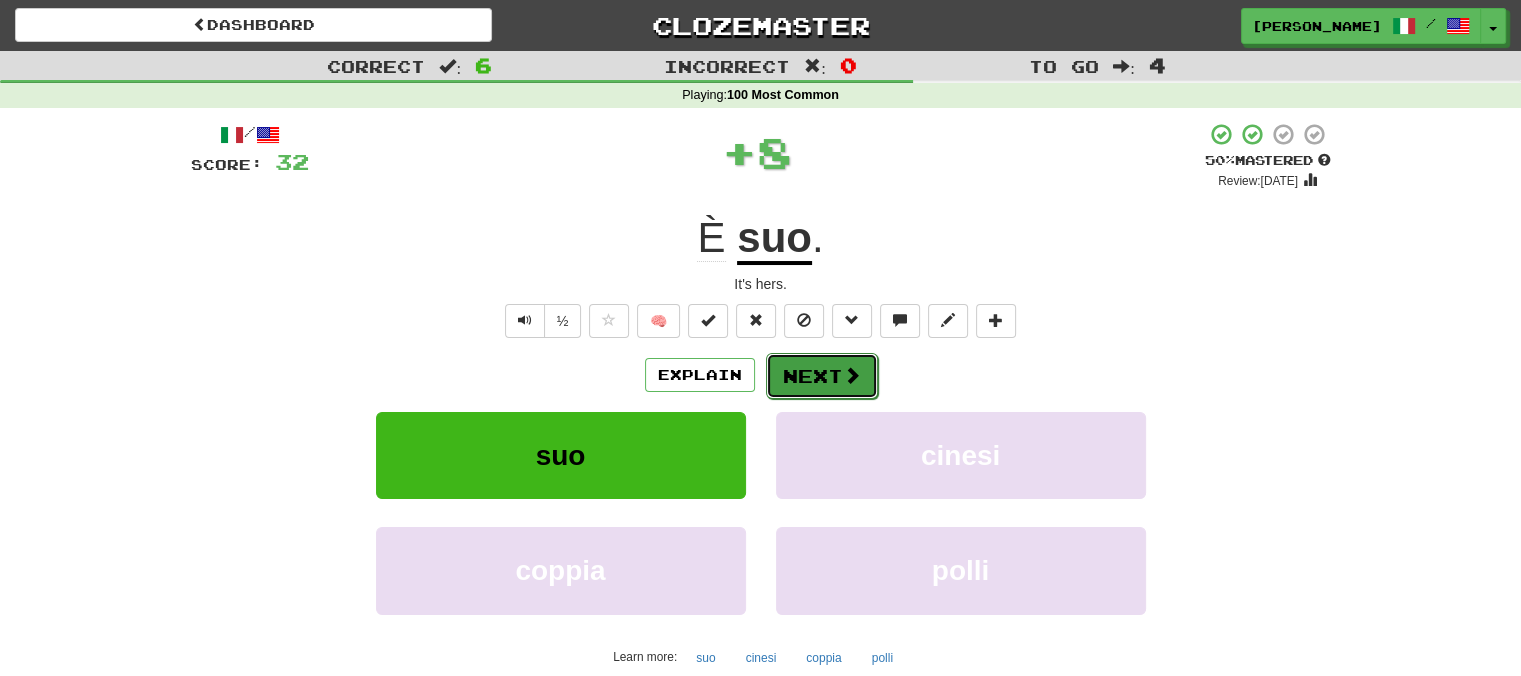click on "Next" at bounding box center [822, 376] 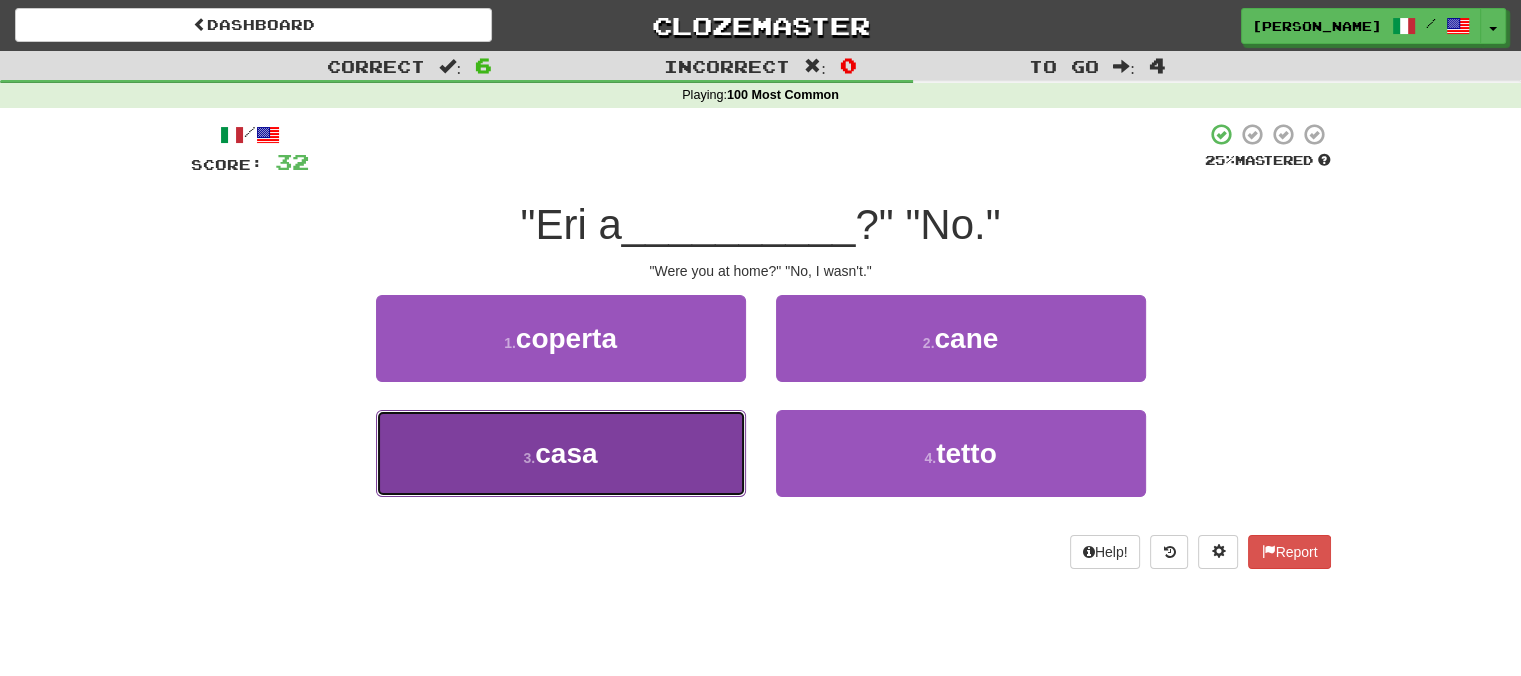 click on "3 .  casa" at bounding box center [561, 453] 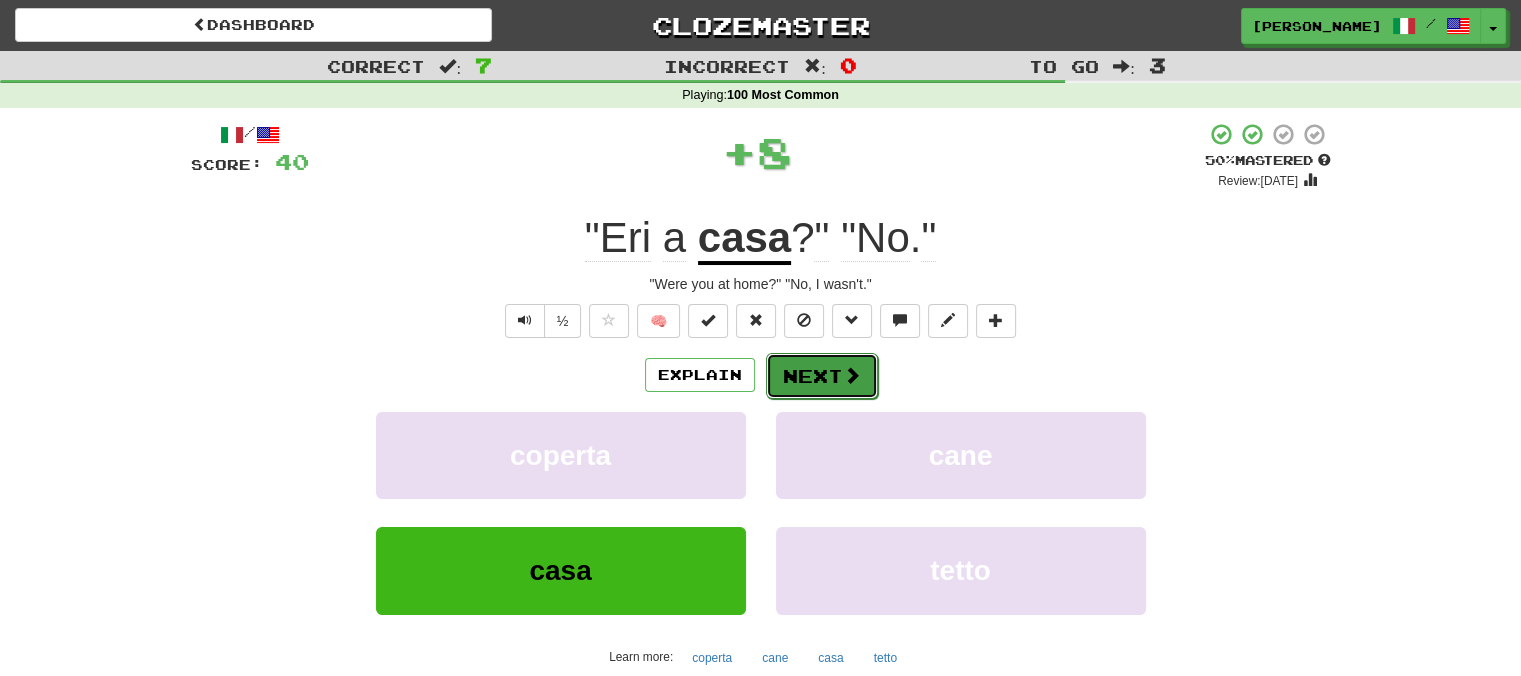 click on "Next" at bounding box center [822, 376] 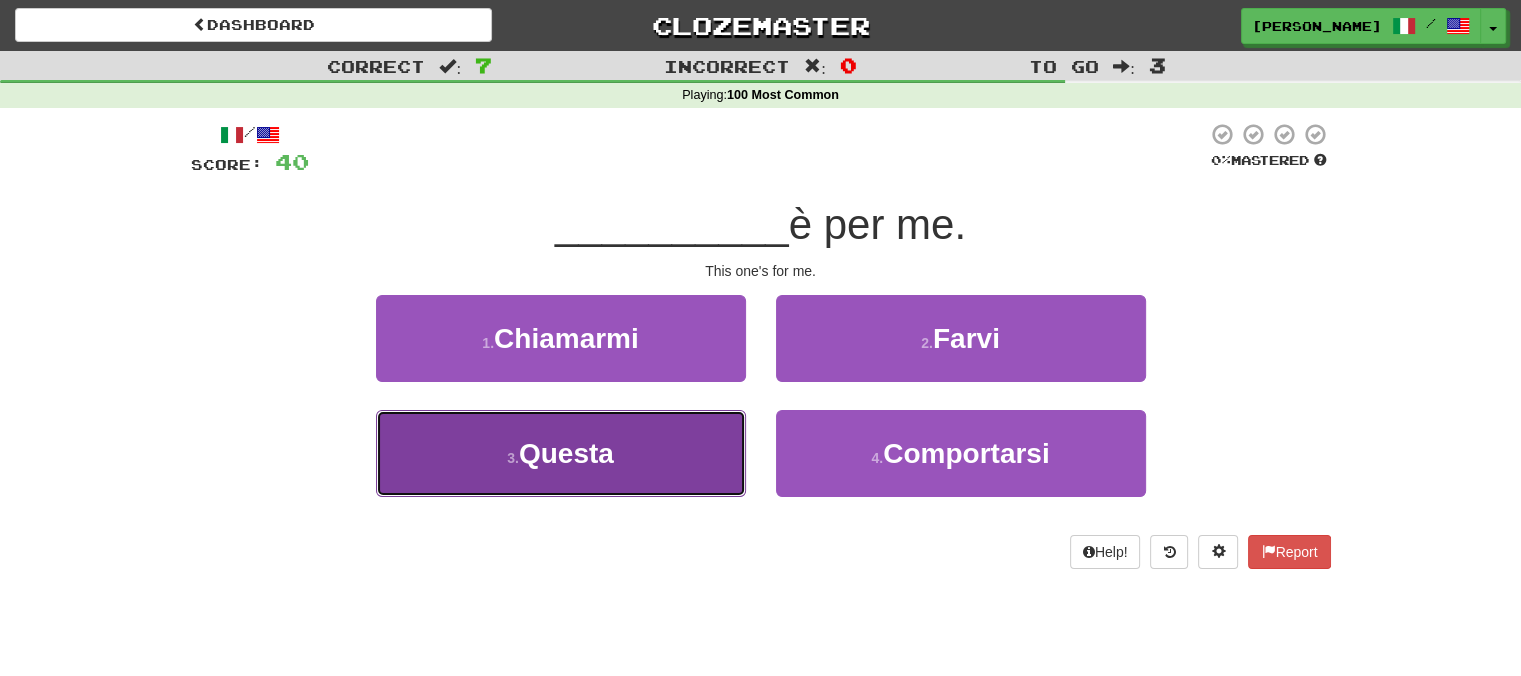 click on "3 .  Questa" at bounding box center [561, 453] 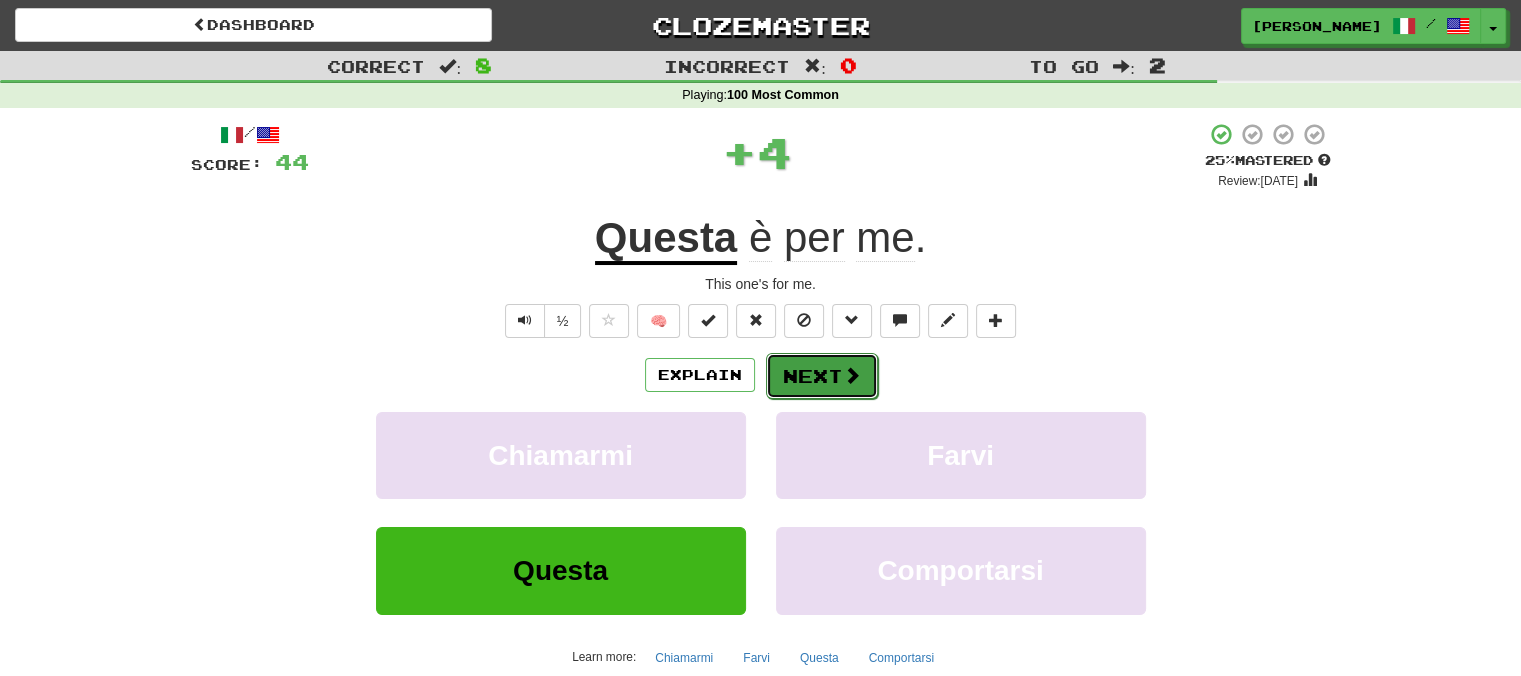 click on "Next" at bounding box center [822, 376] 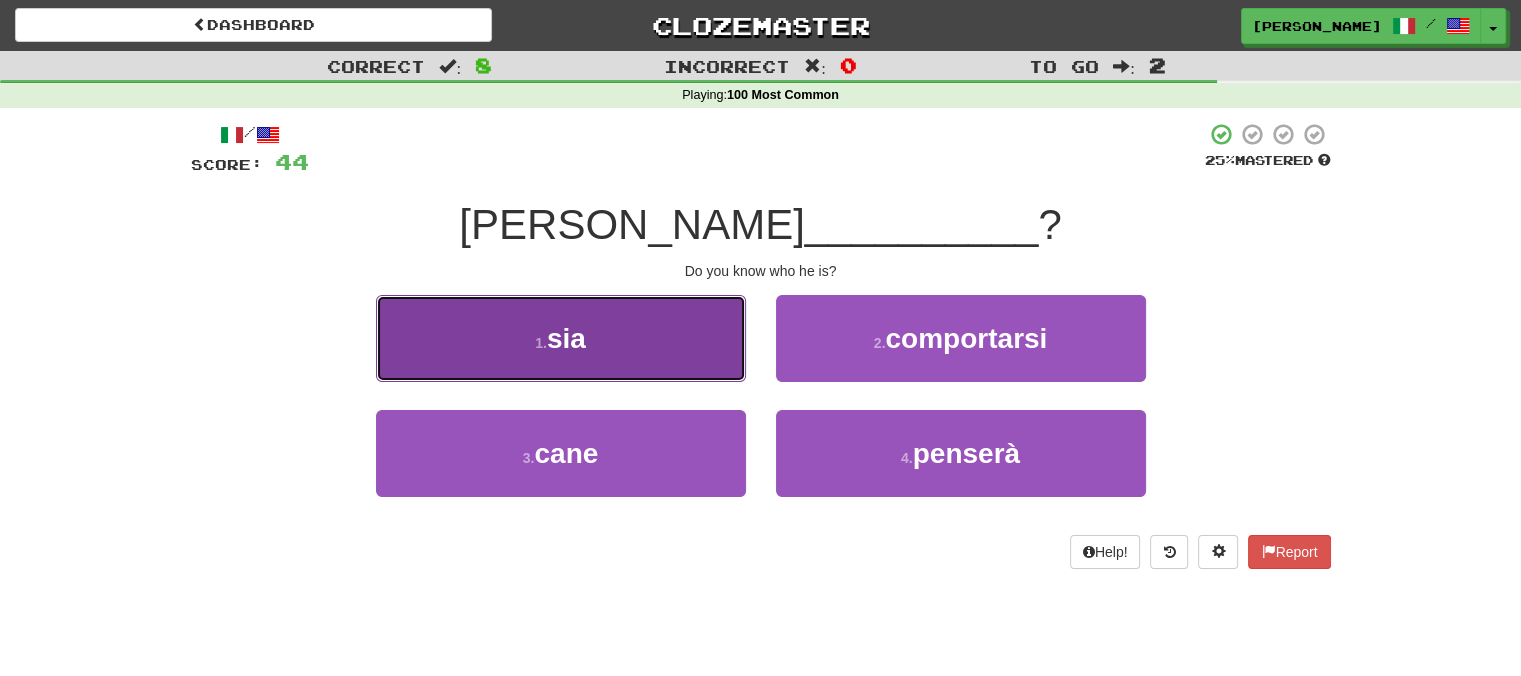click on "1 .  sia" at bounding box center [561, 338] 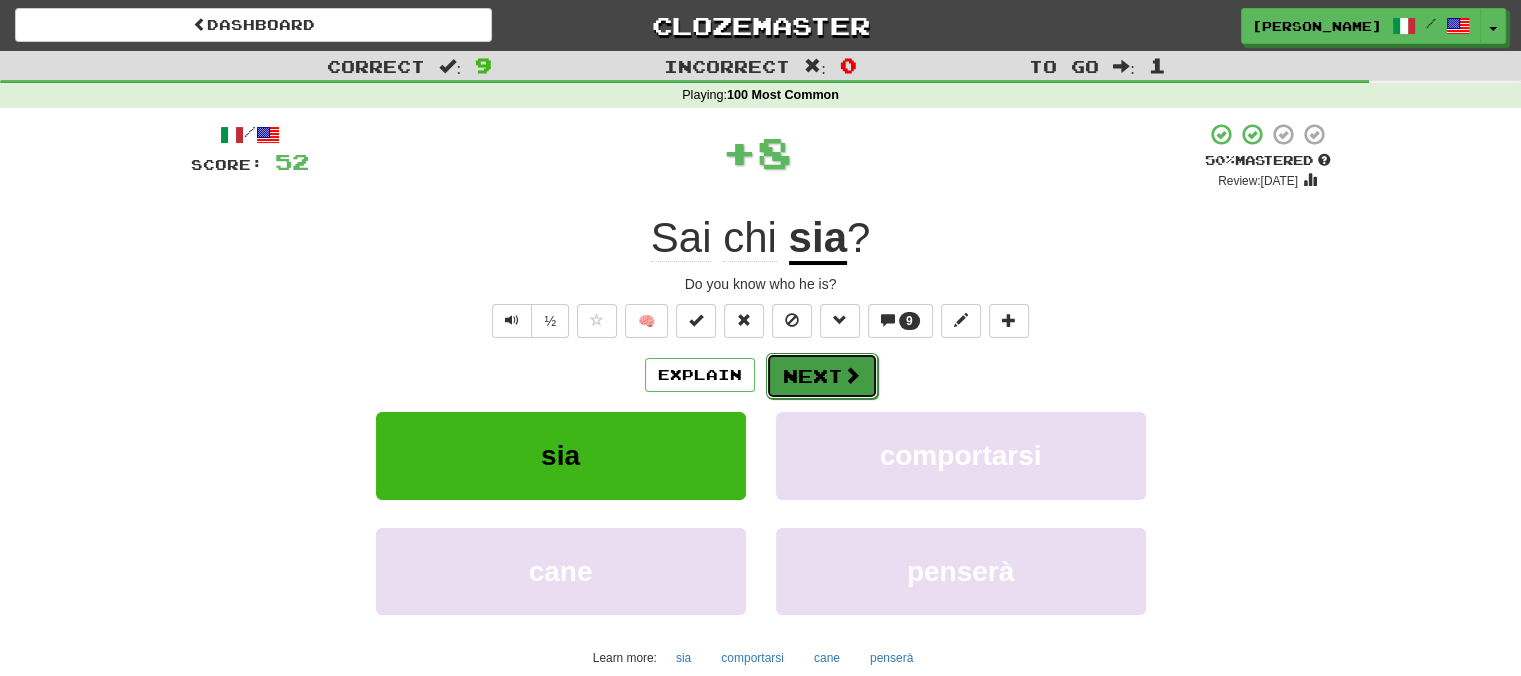 click on "Next" at bounding box center [822, 376] 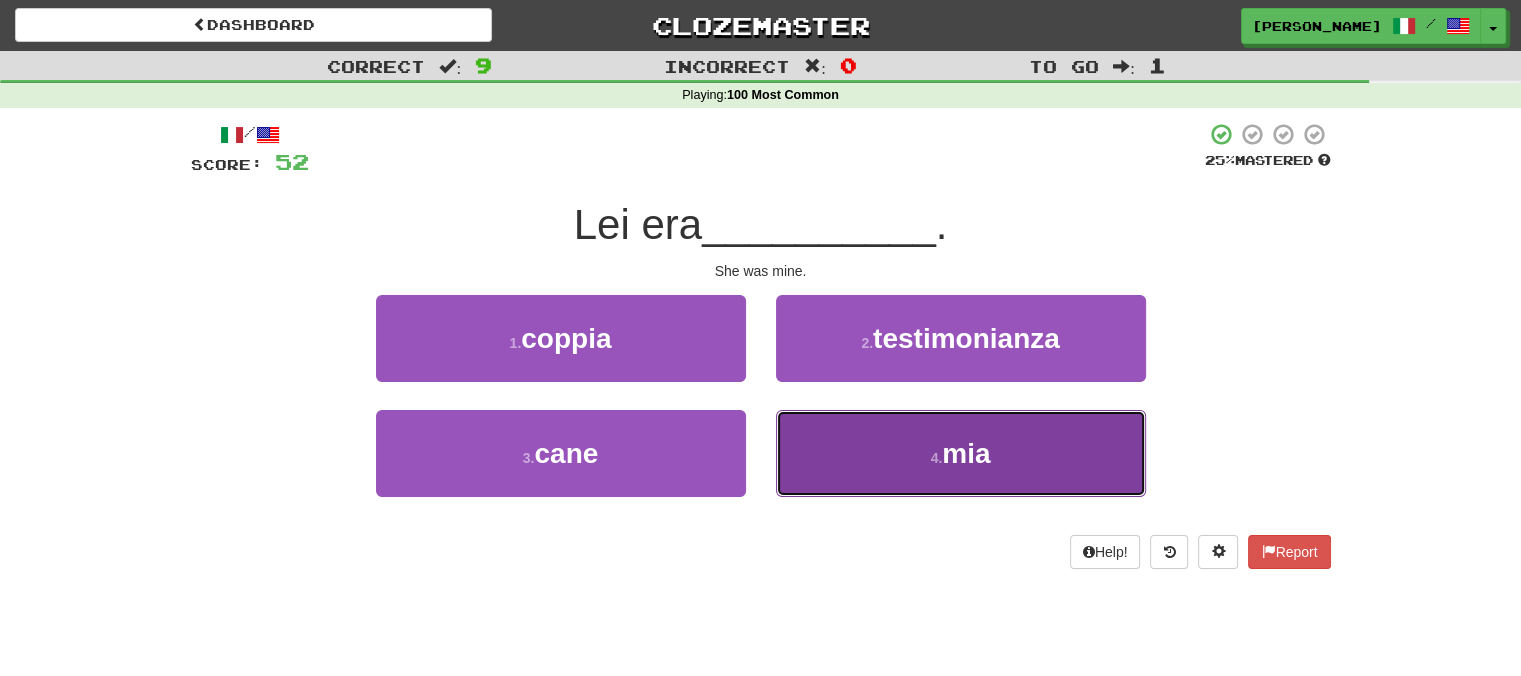 click on "4 .  mia" at bounding box center (961, 453) 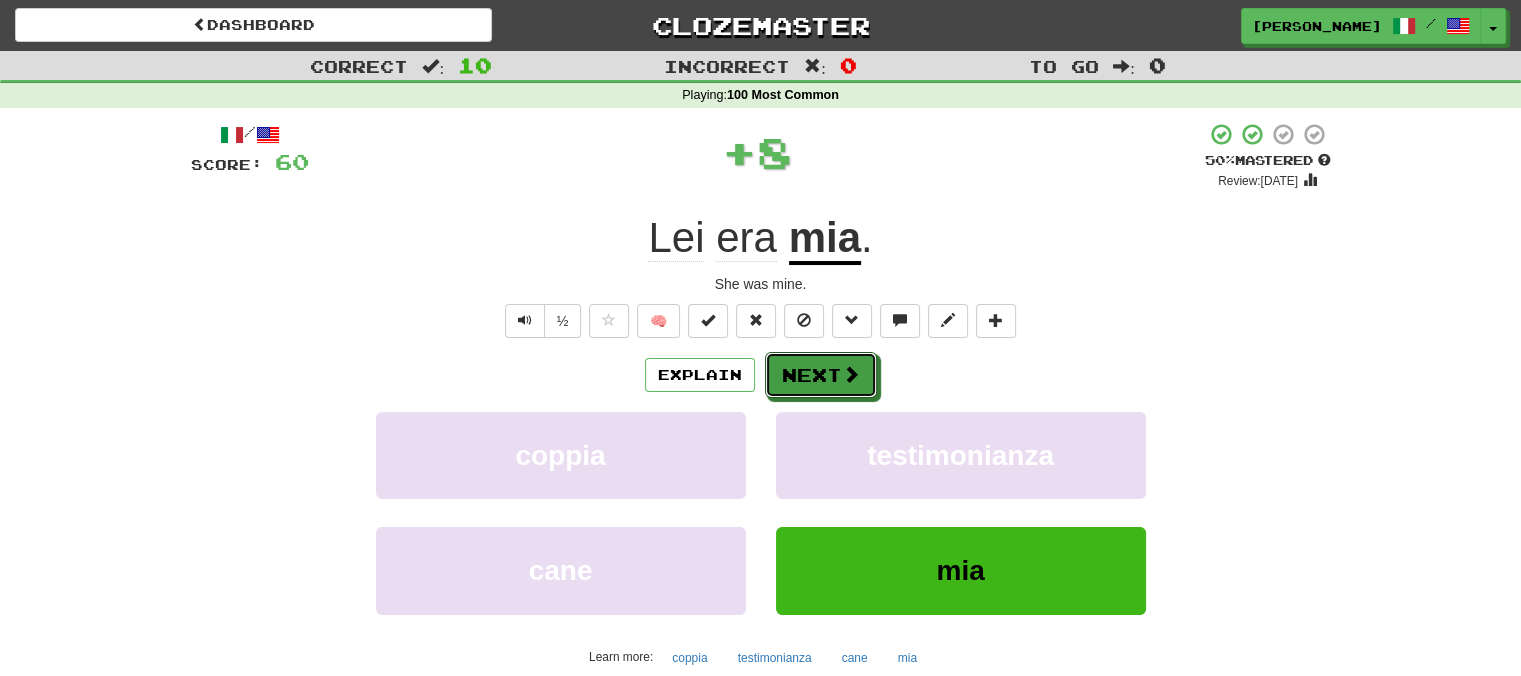click on "Next" at bounding box center (821, 375) 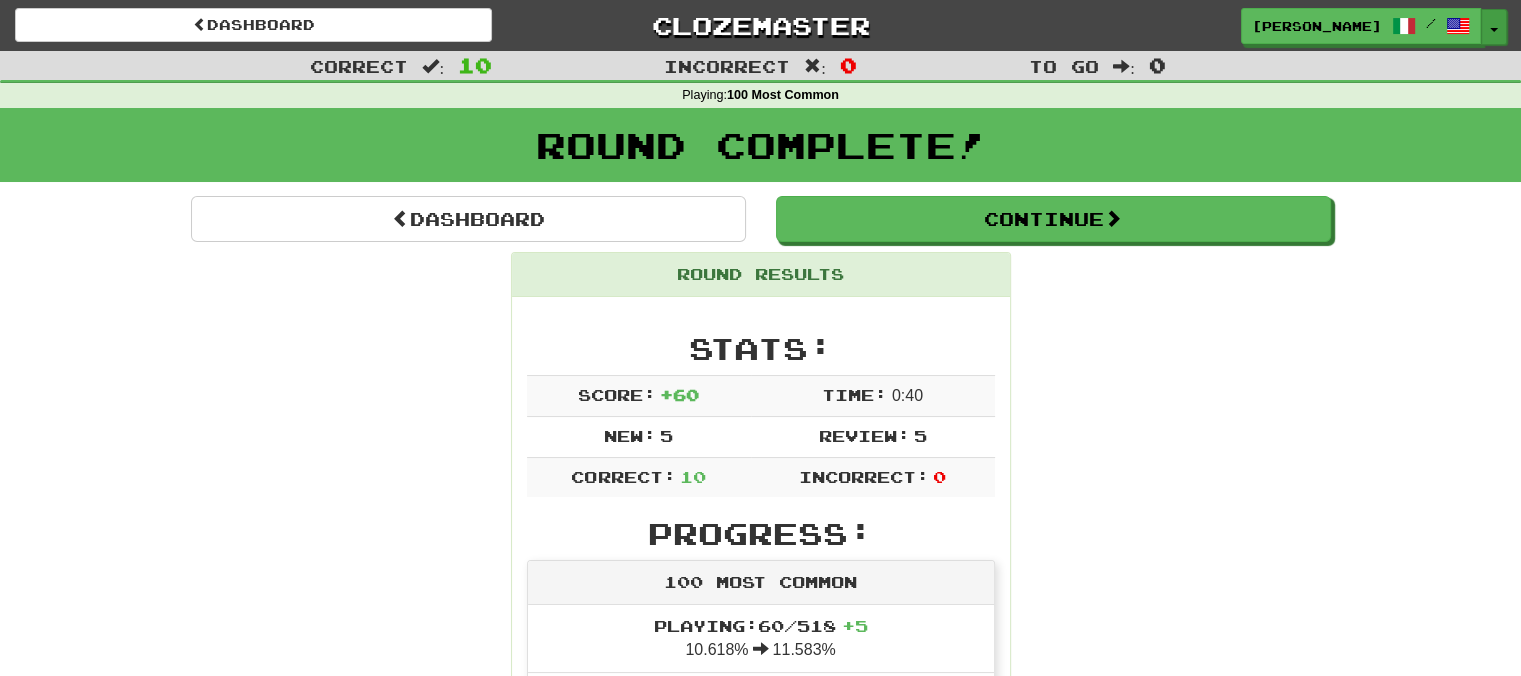 click at bounding box center (1494, 30) 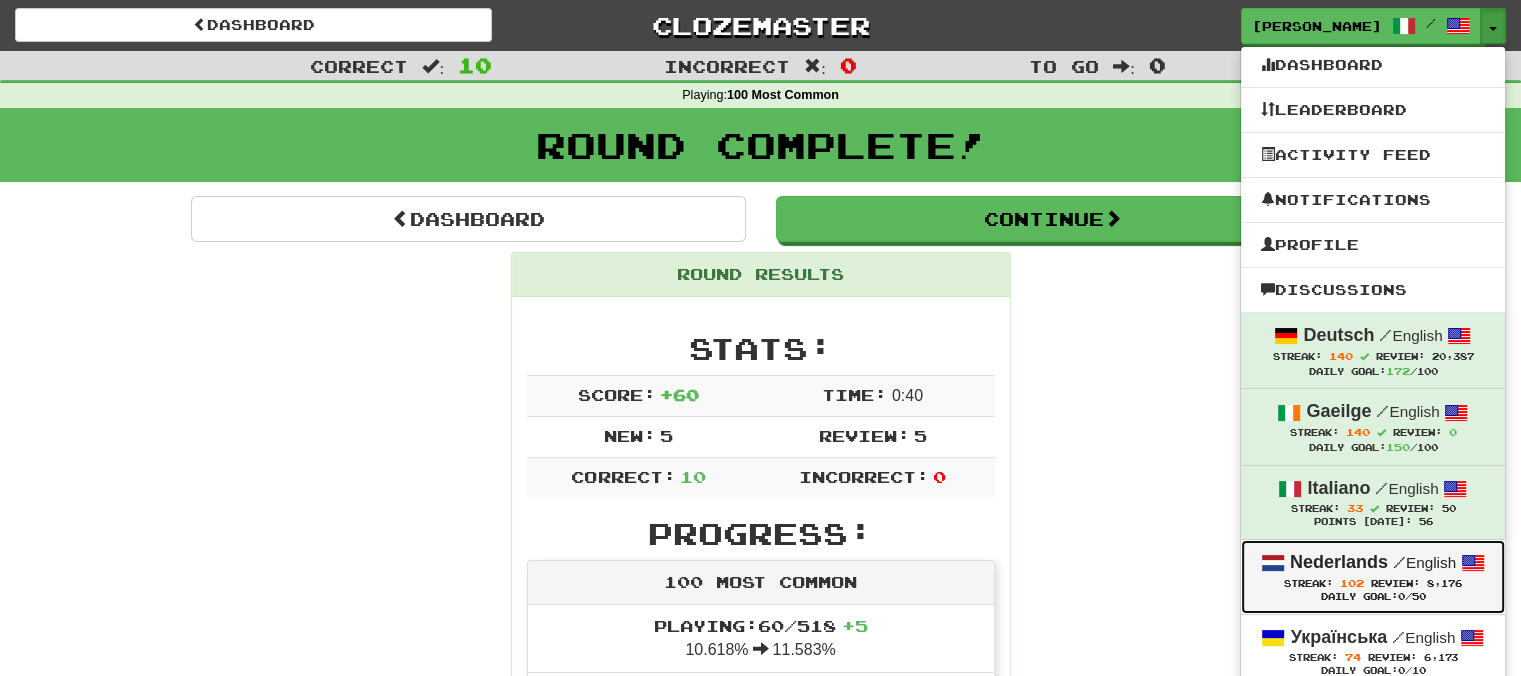 click on "Nederlands" at bounding box center [1339, 562] 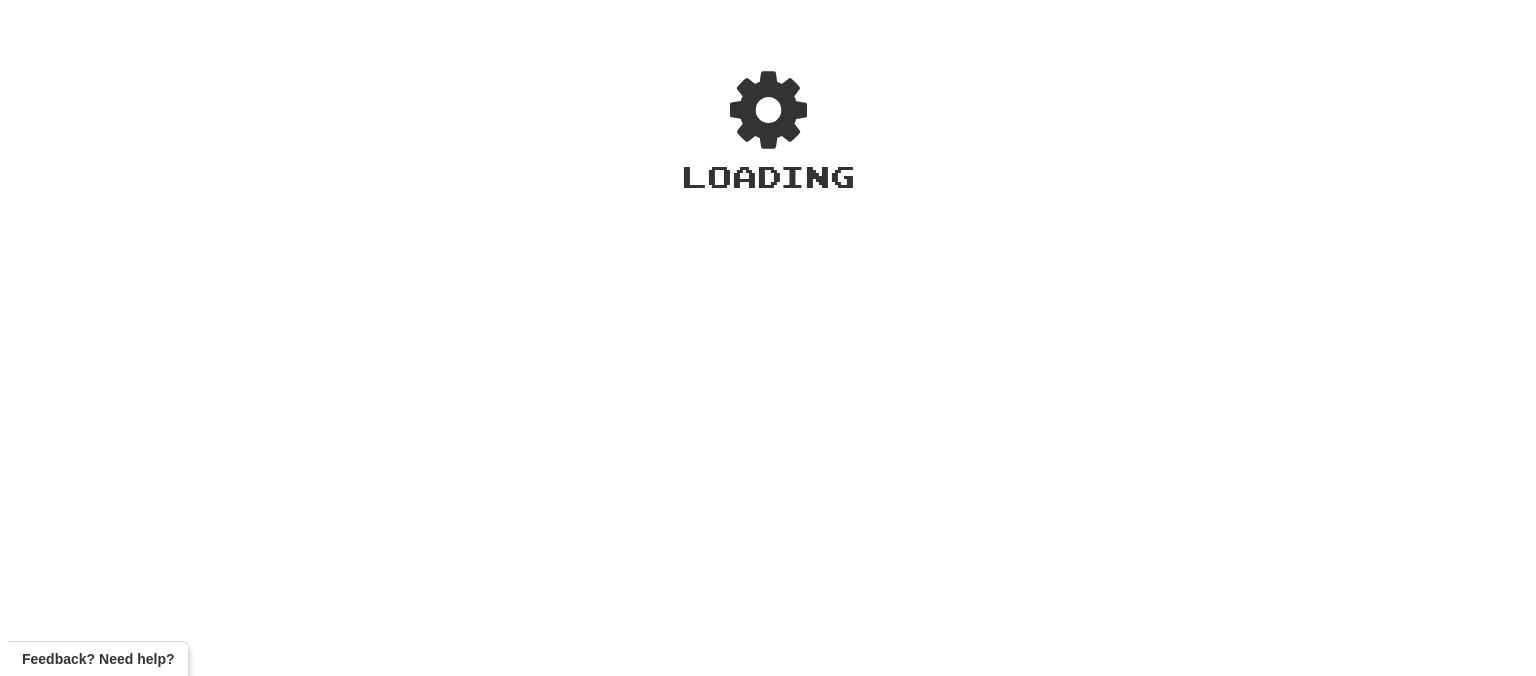 scroll, scrollTop: 0, scrollLeft: 0, axis: both 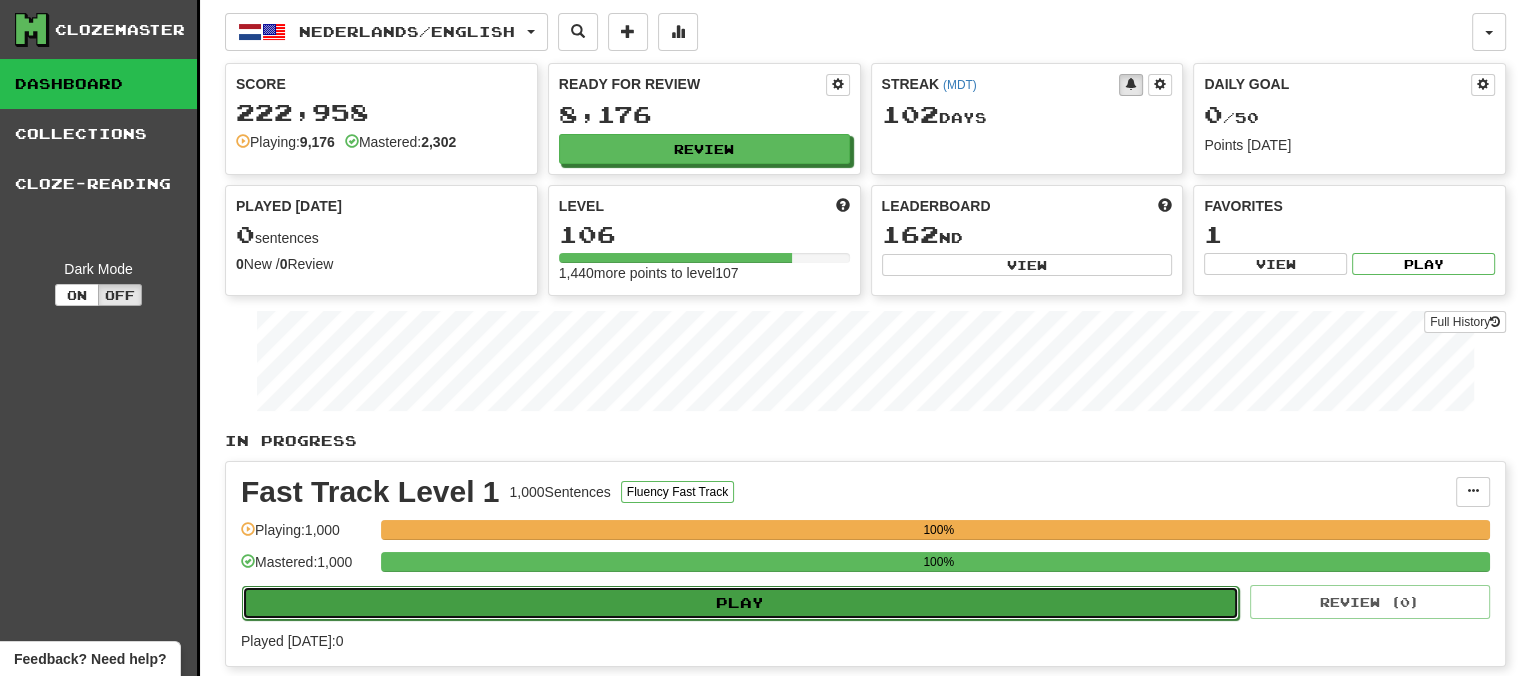 click on "Play" at bounding box center (740, 603) 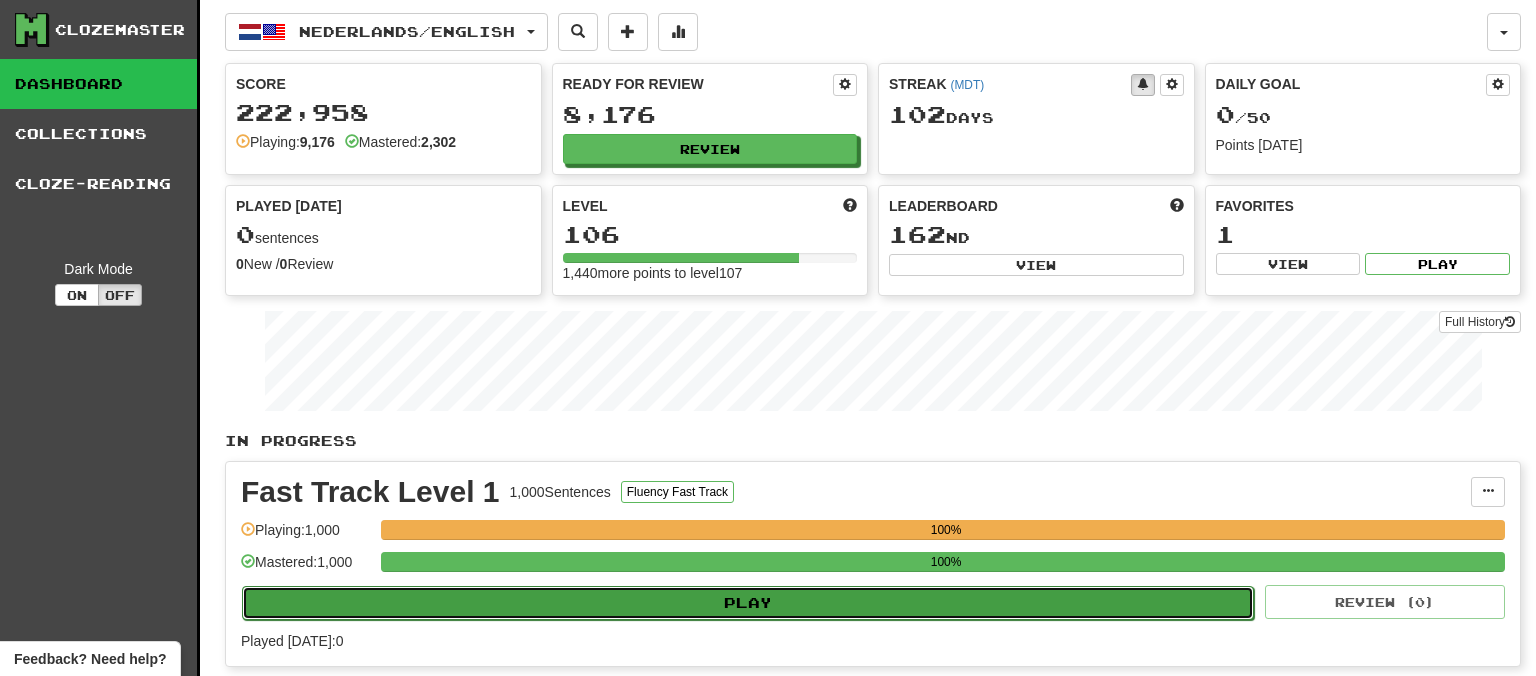 select on "**" 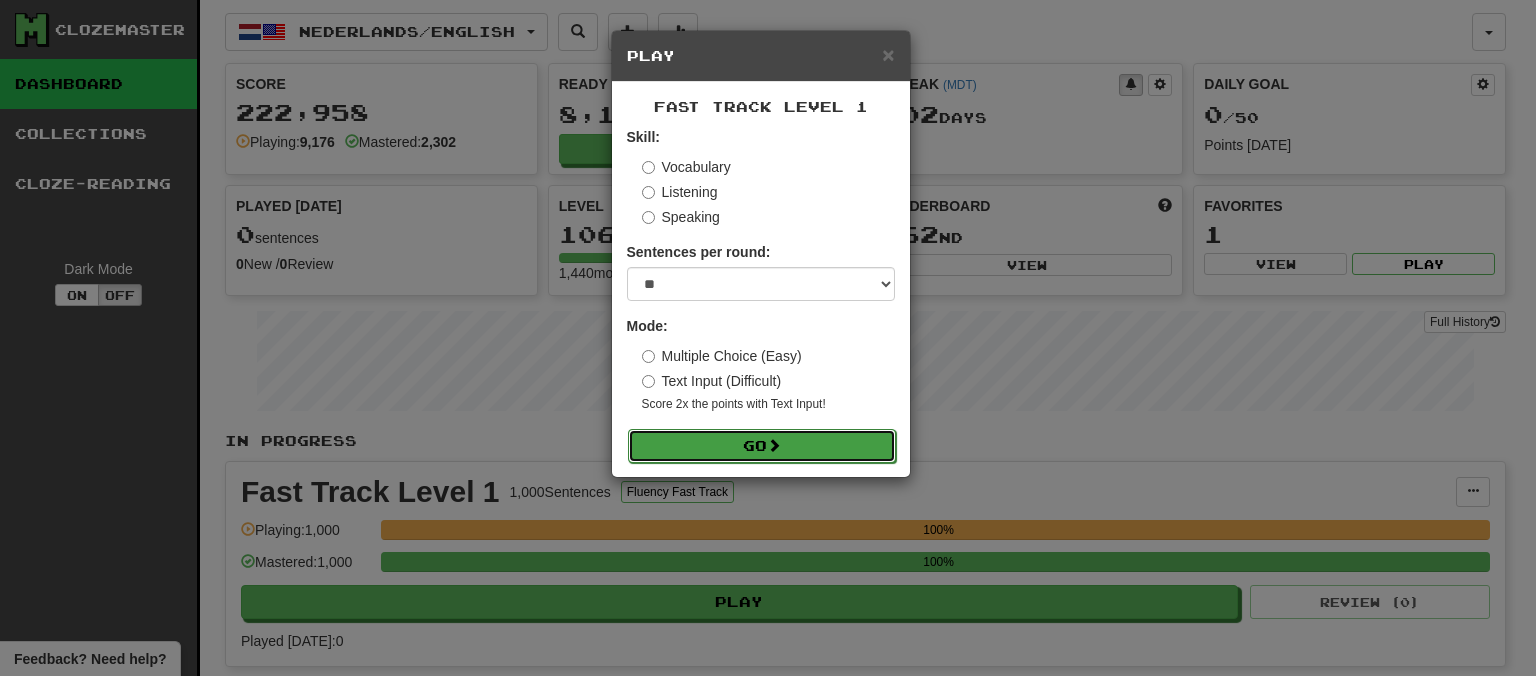 click on "Go" at bounding box center [762, 446] 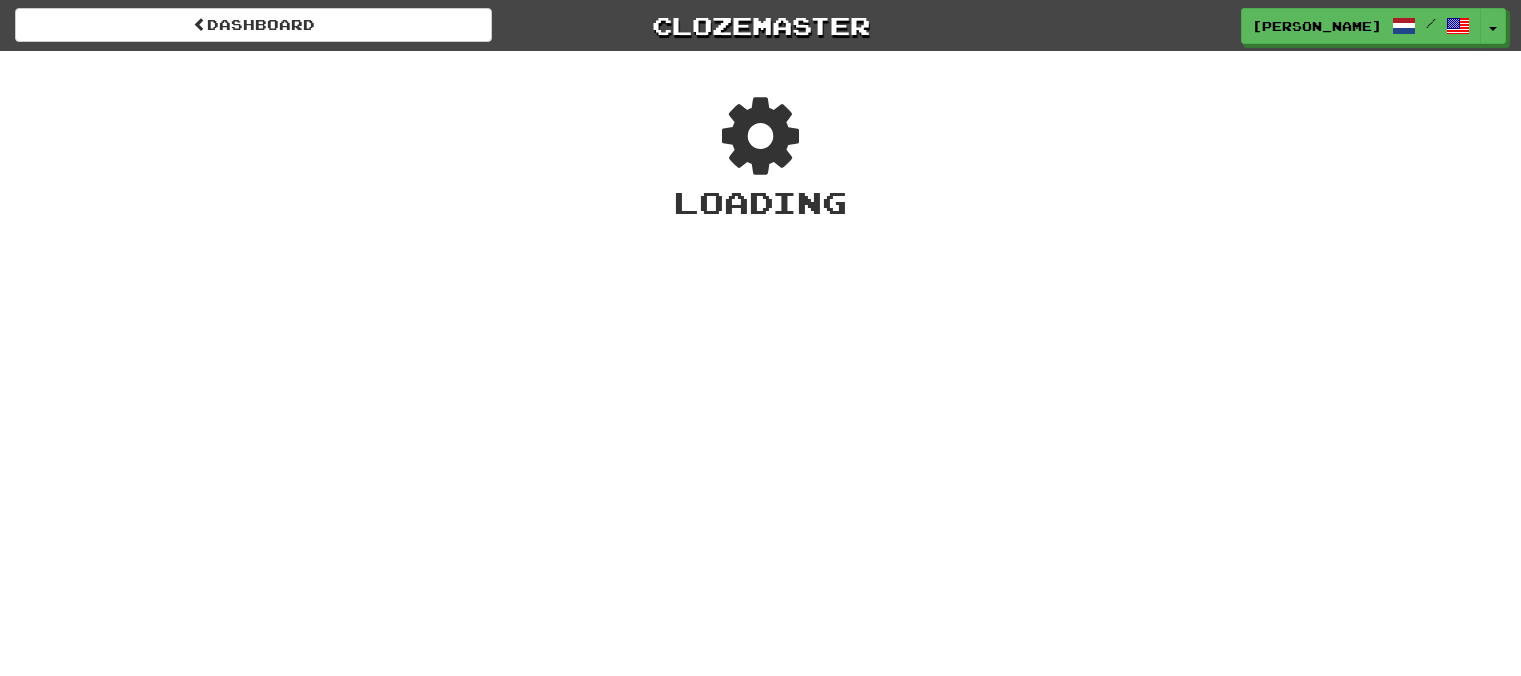 scroll, scrollTop: 0, scrollLeft: 0, axis: both 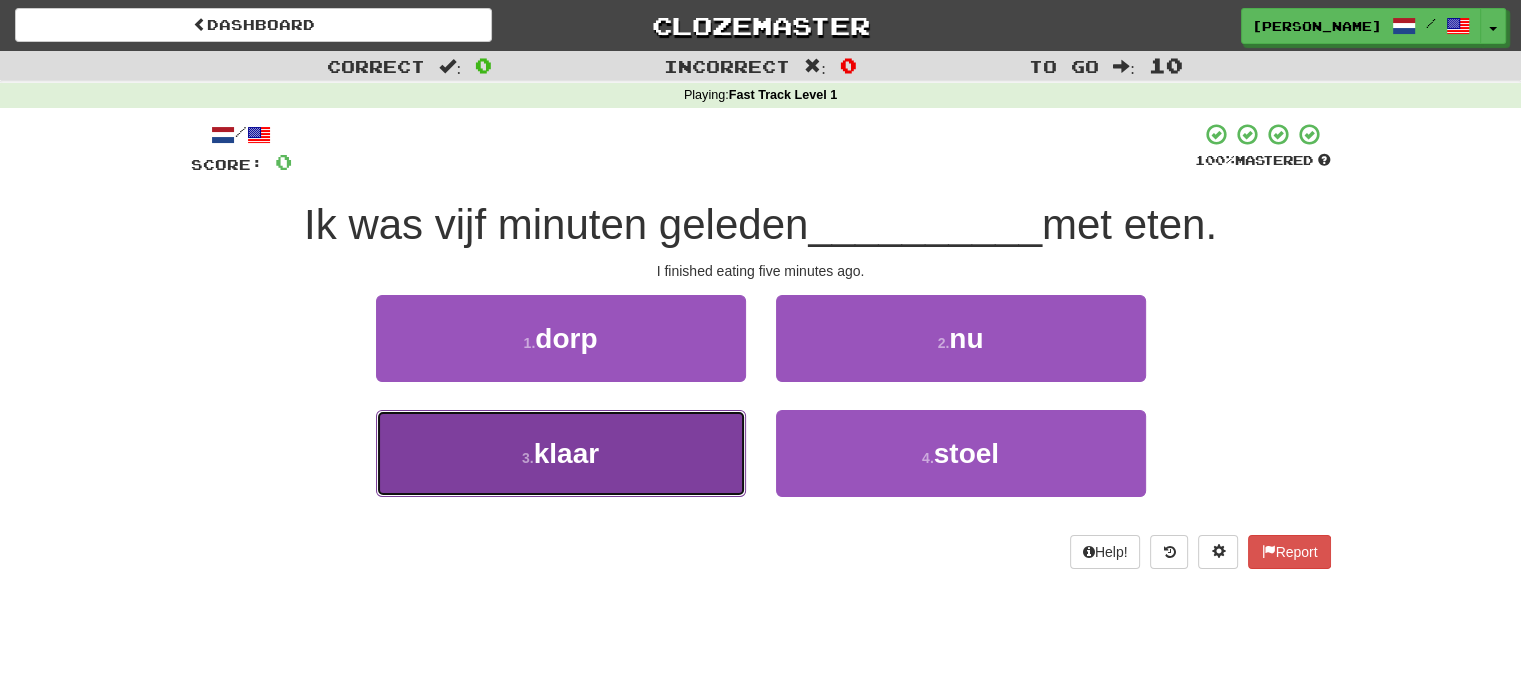 click on "klaar" at bounding box center [566, 453] 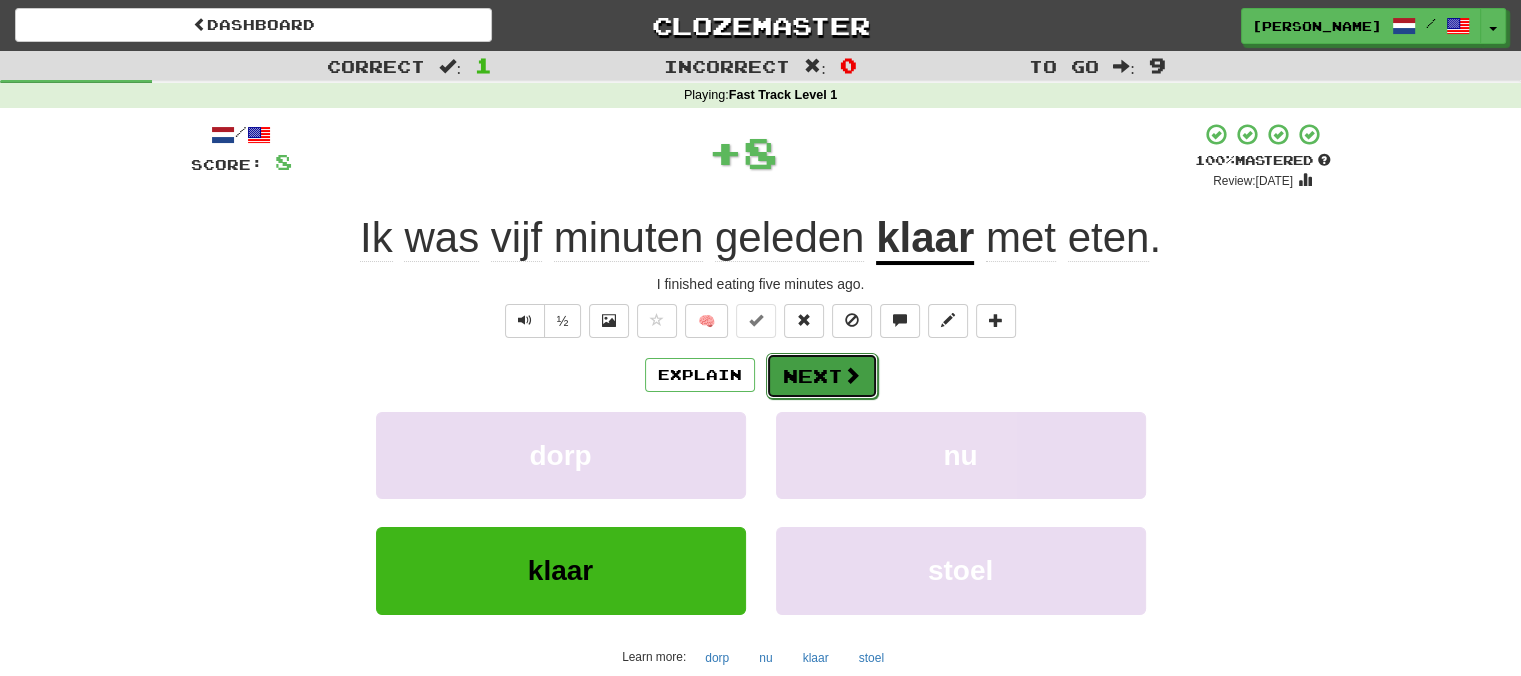click on "Next" at bounding box center (822, 376) 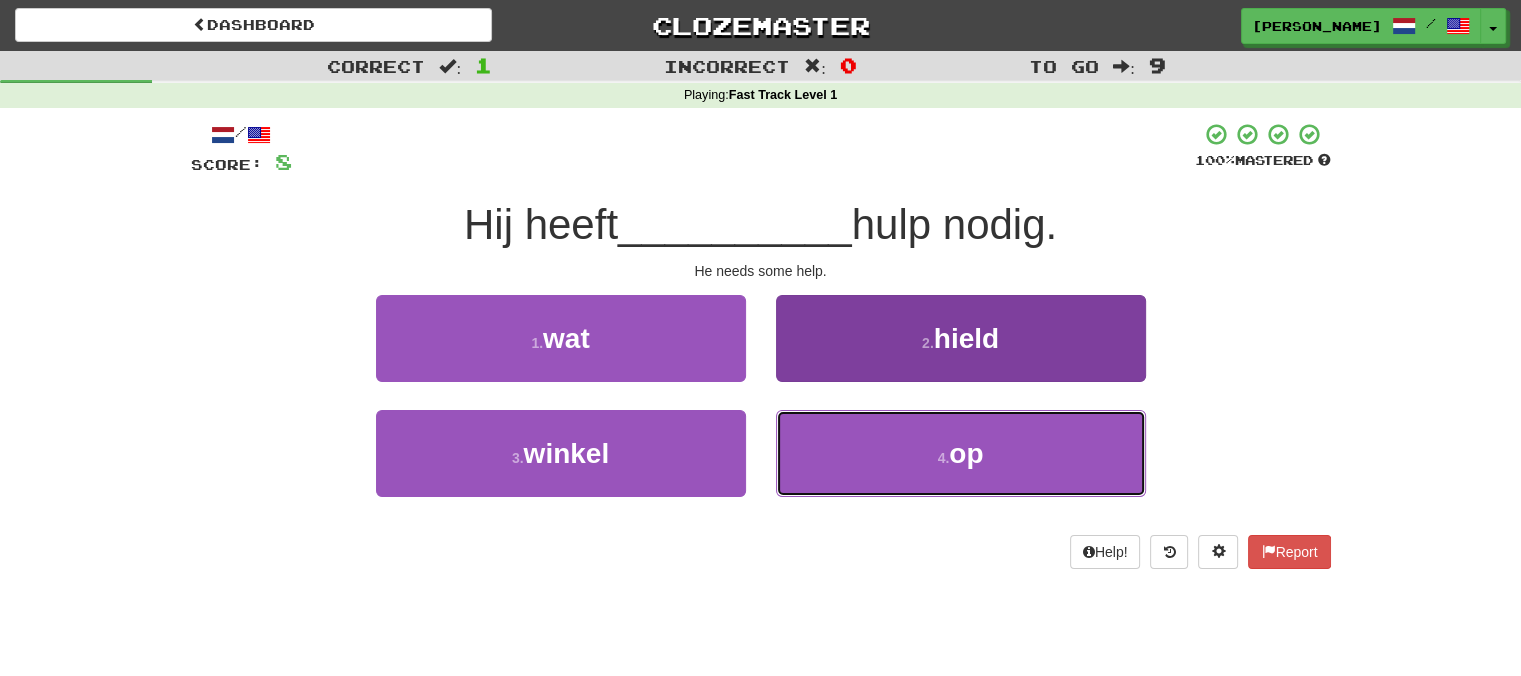 click on "4 .  op" at bounding box center (961, 453) 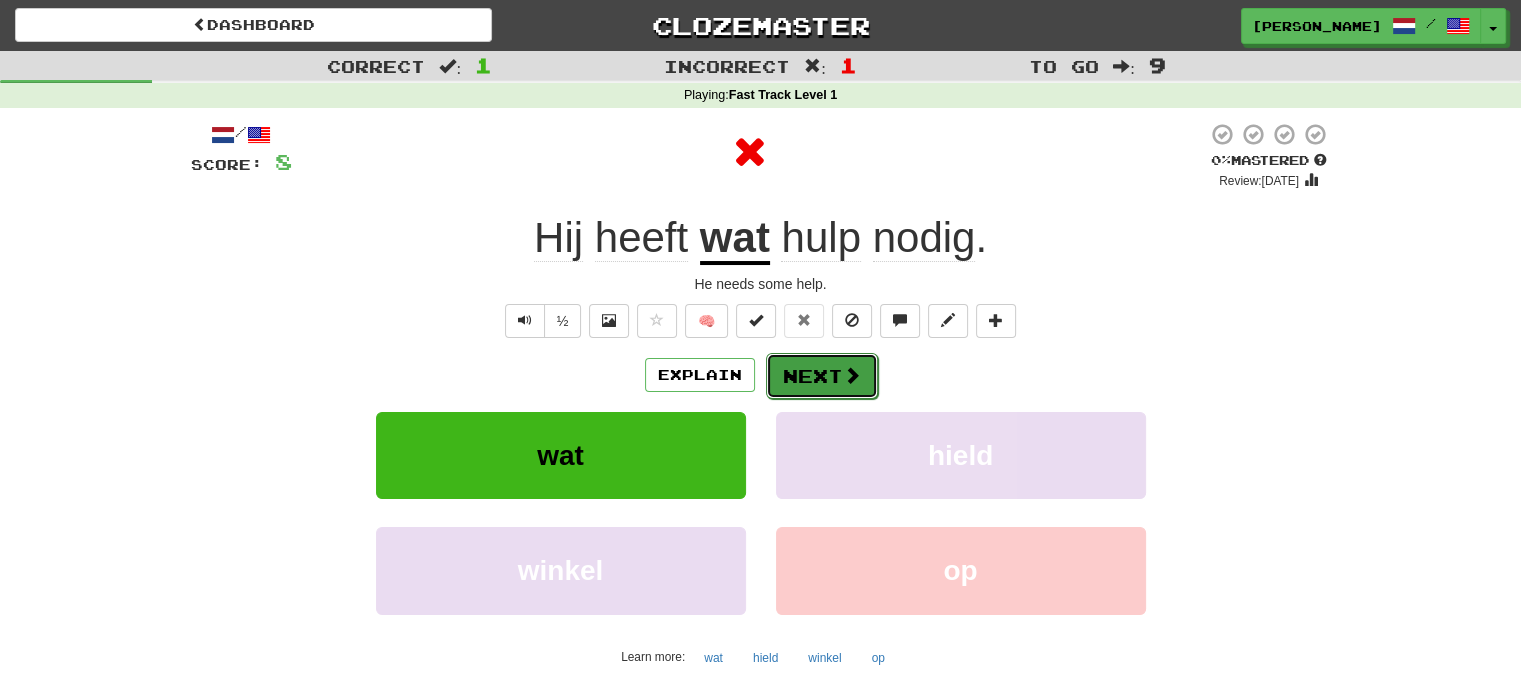 click on "Next" at bounding box center (822, 376) 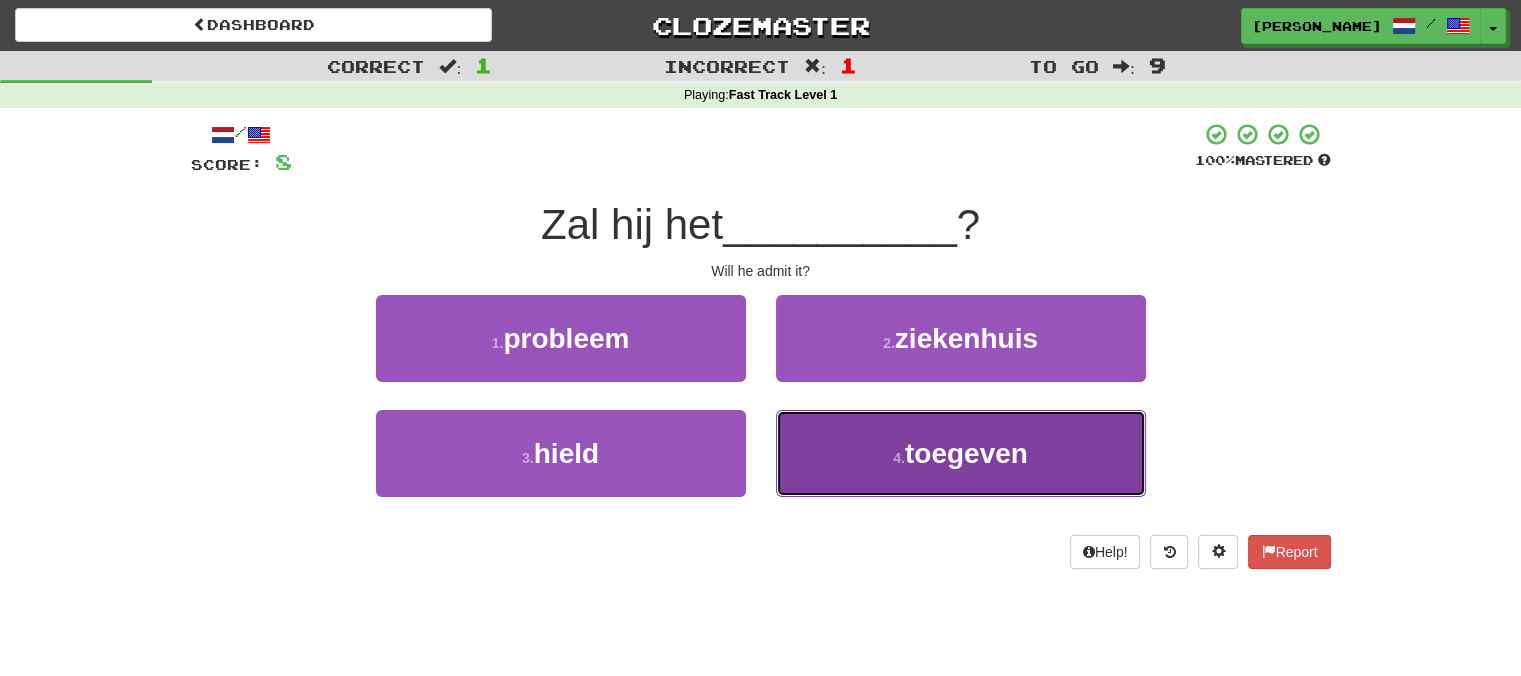 click on "4 .  toegeven" at bounding box center [961, 453] 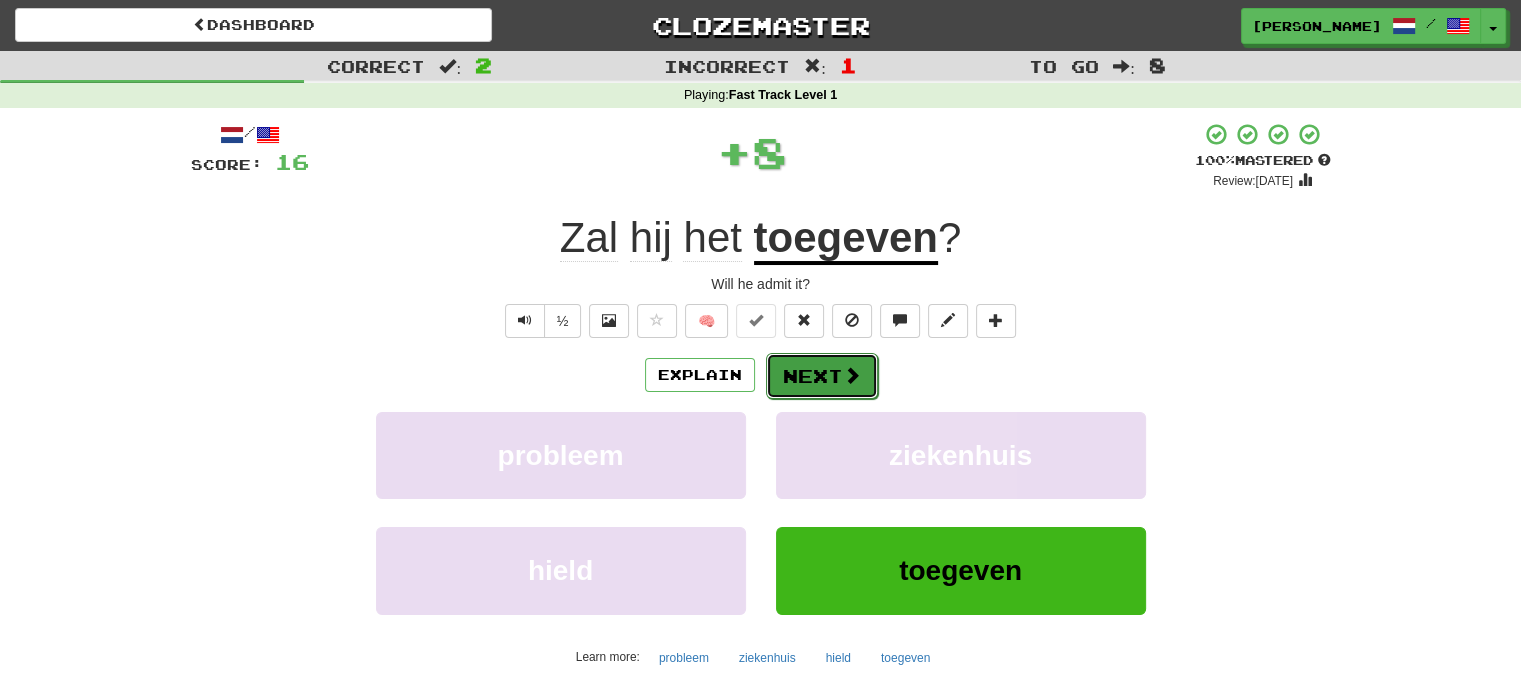 click on "Next" at bounding box center [822, 376] 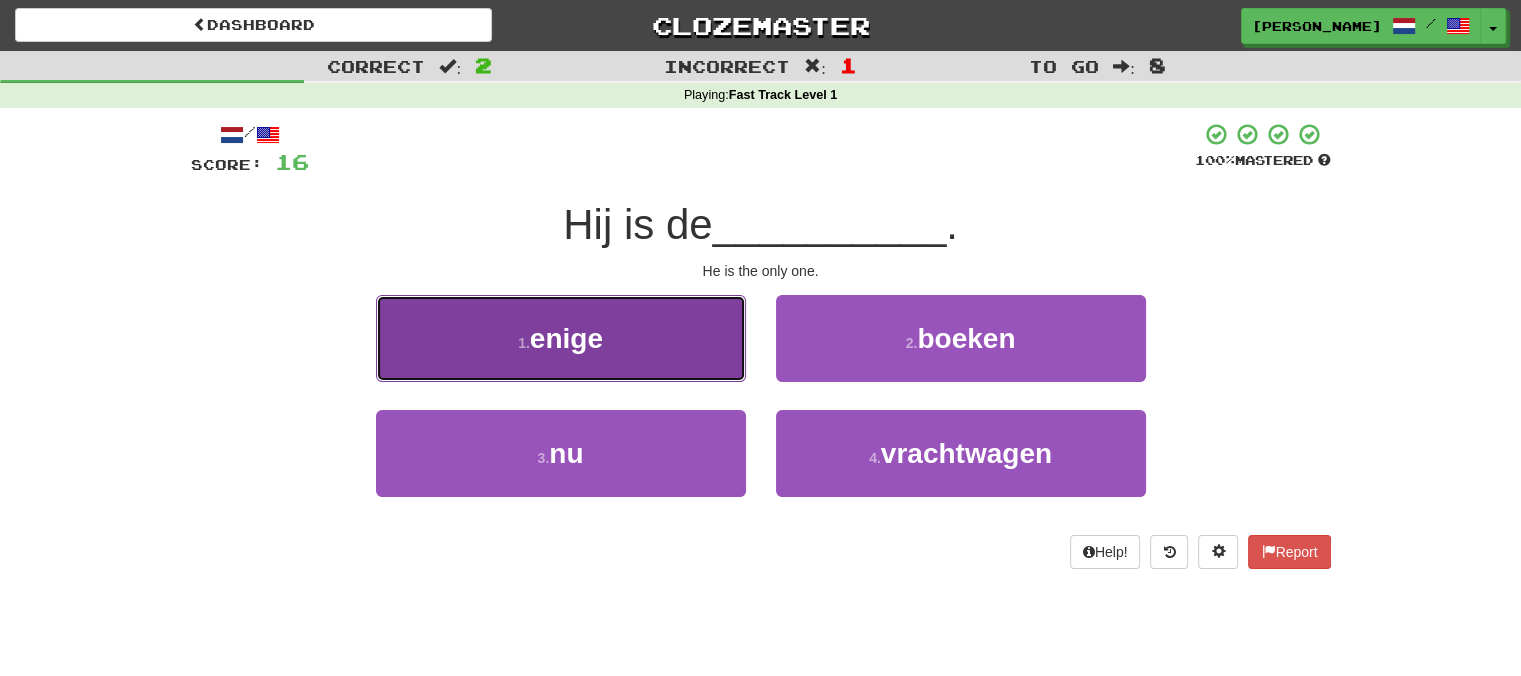 click on "1 .  enige" at bounding box center [561, 338] 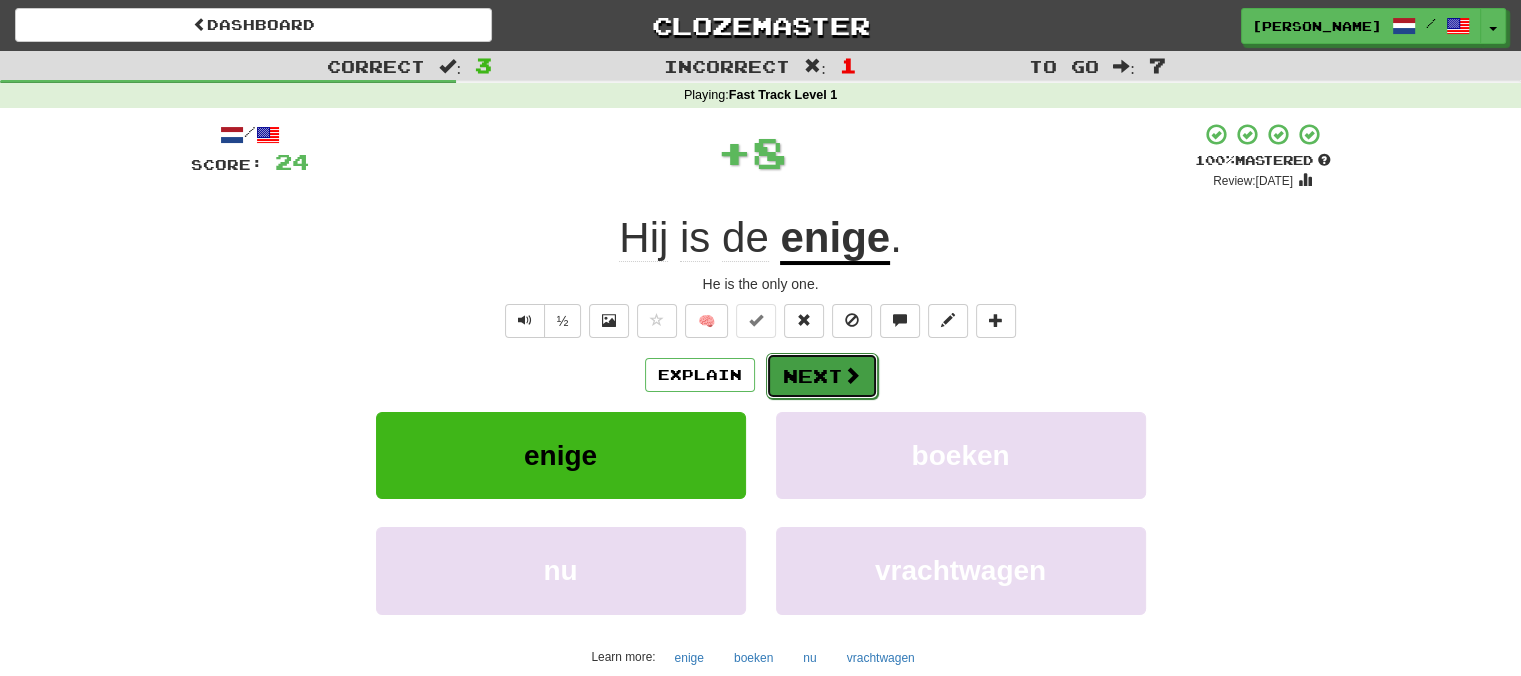 click on "Next" at bounding box center [822, 376] 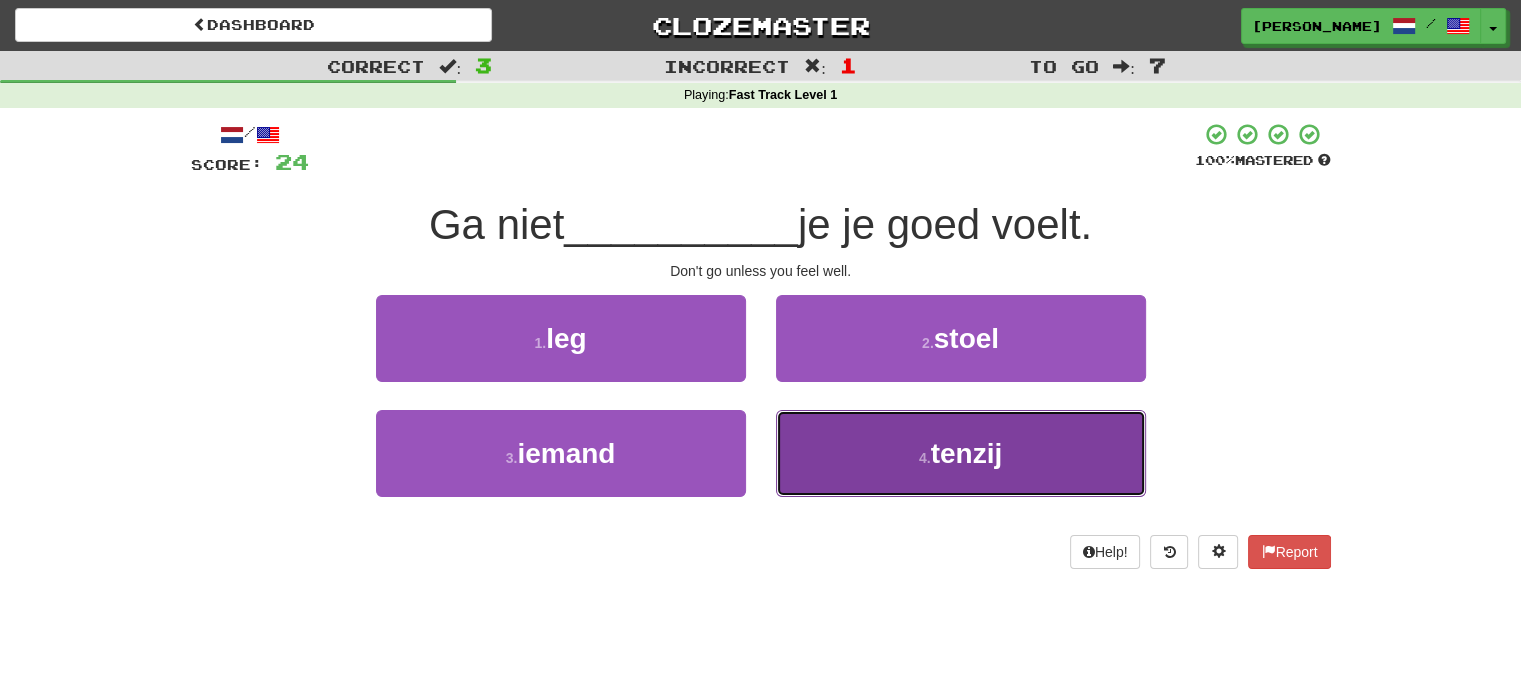 click on "4 .  tenzij" at bounding box center (961, 453) 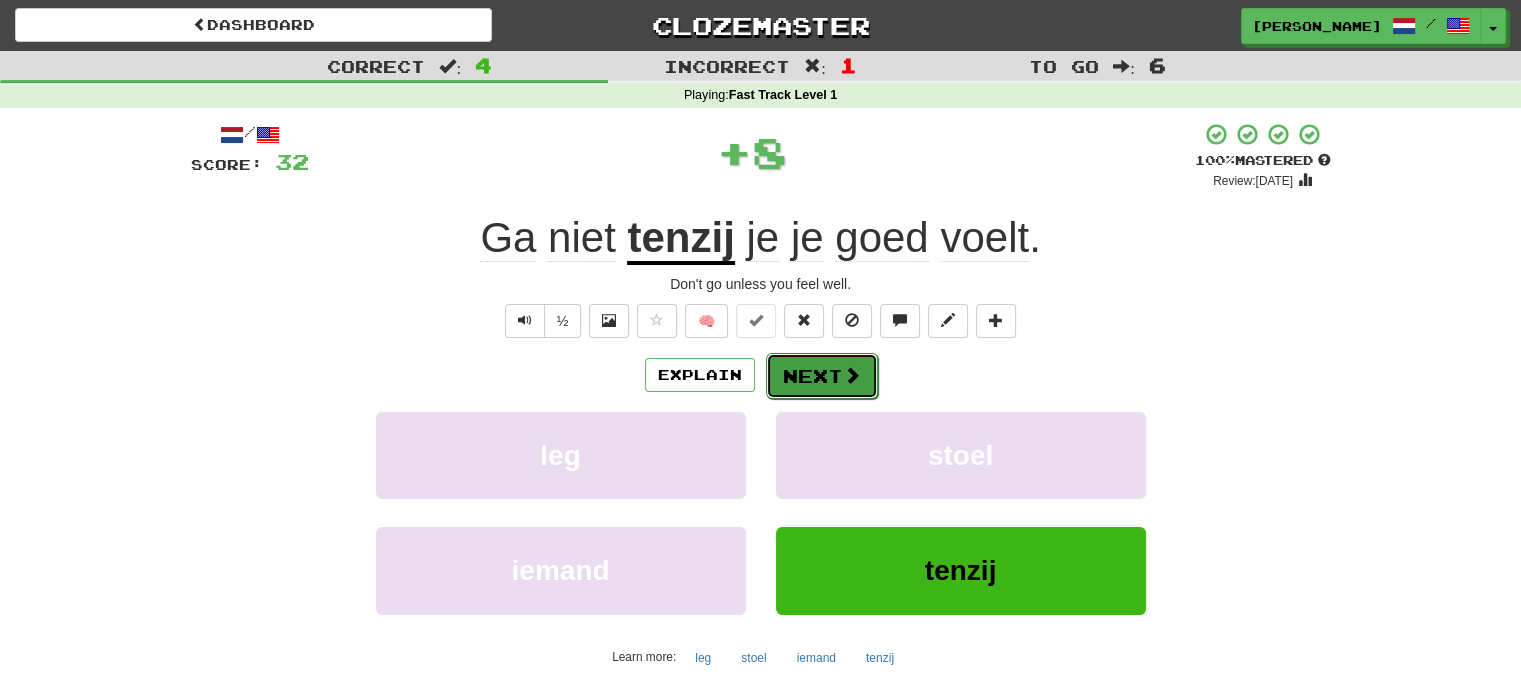 click on "Next" at bounding box center [822, 376] 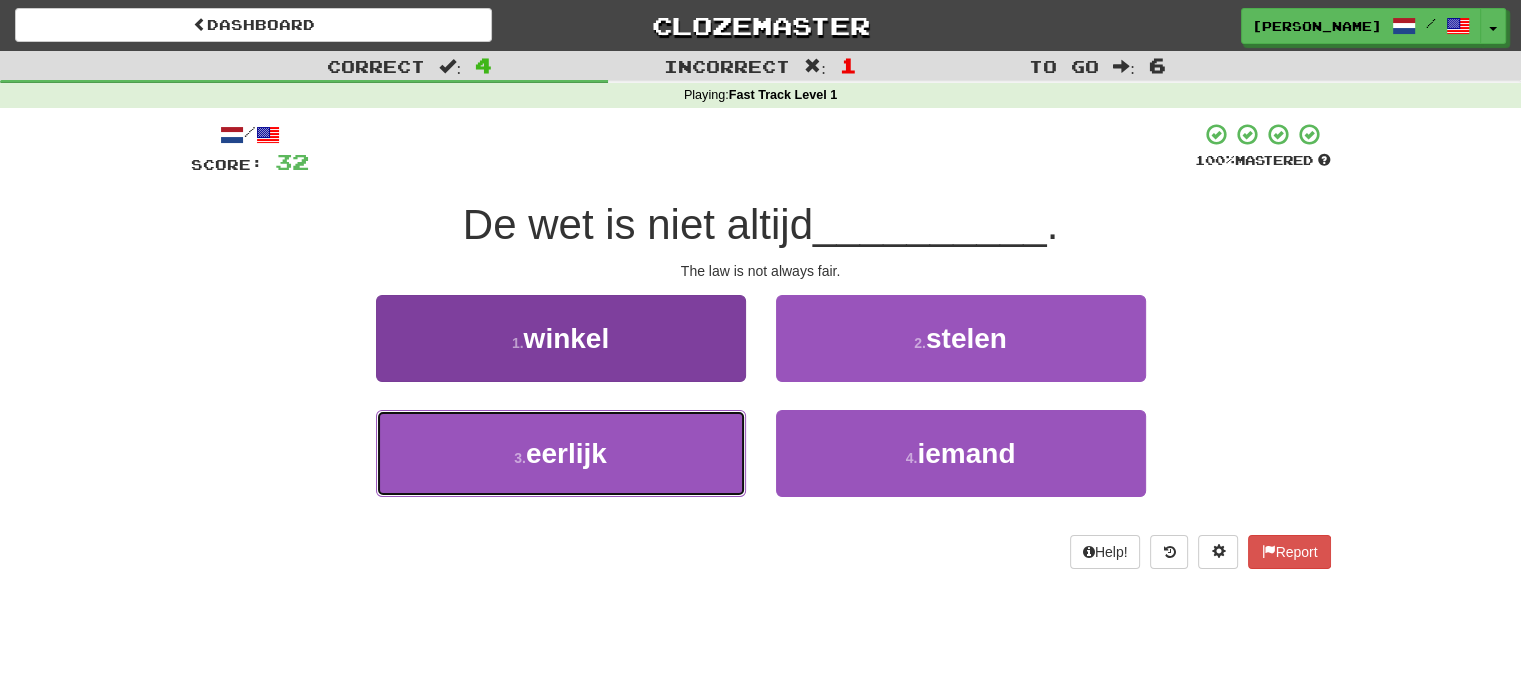 click on "3 .  eerlijk" at bounding box center (561, 453) 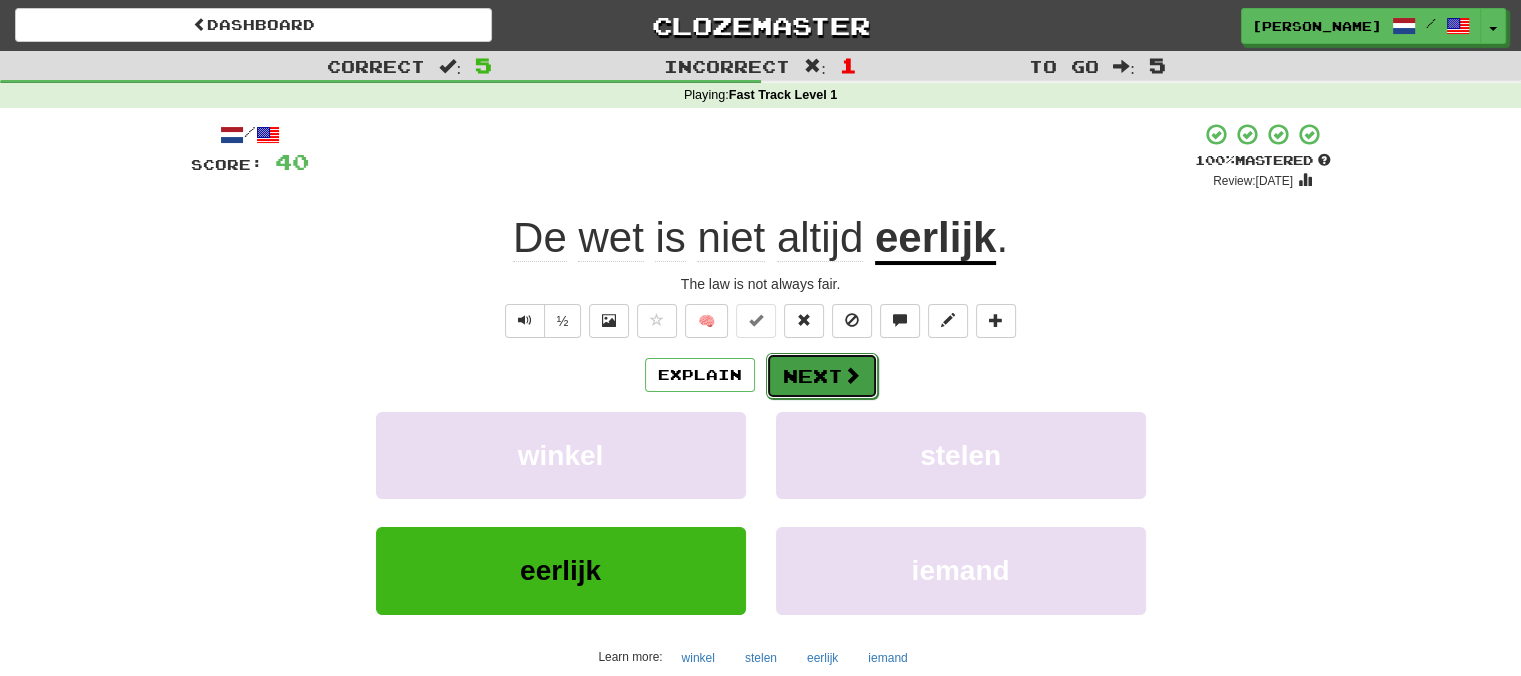 click on "Next" at bounding box center (822, 376) 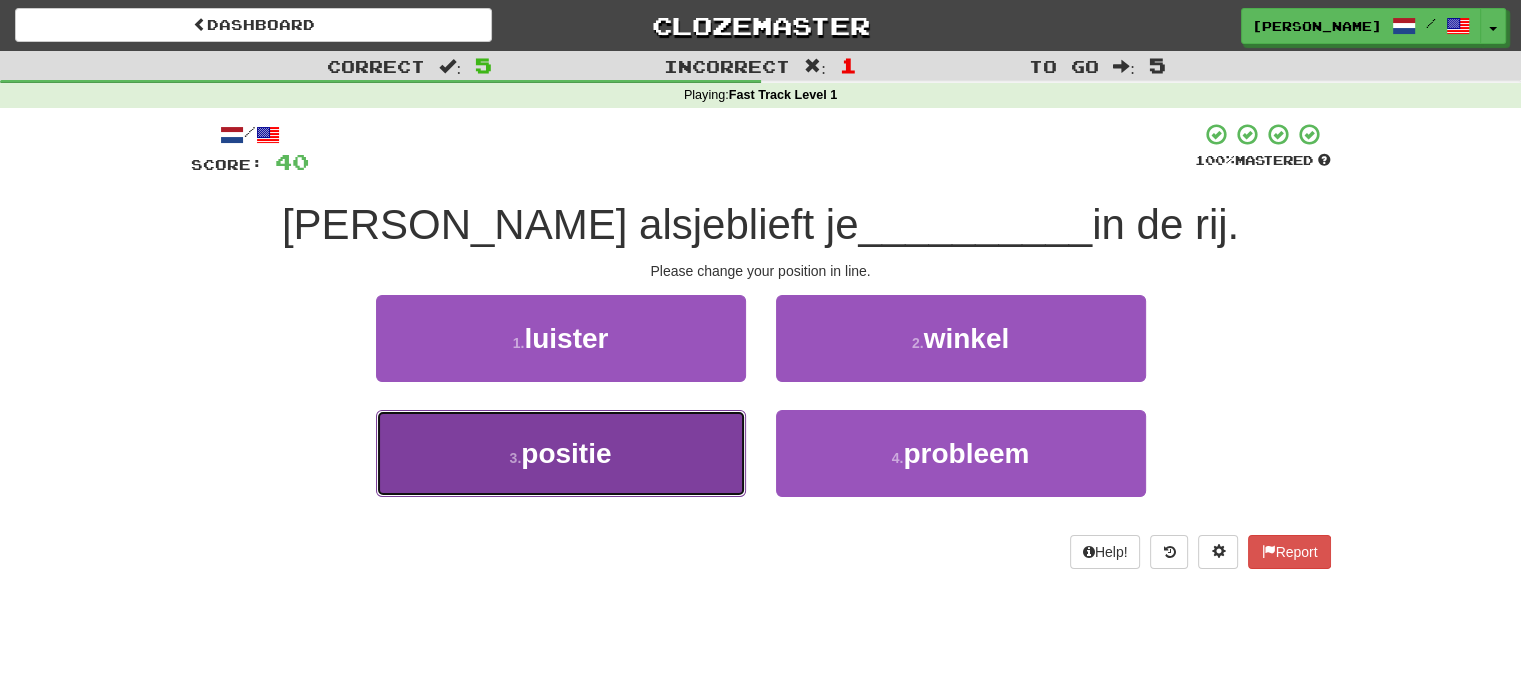 click on "3 .  positie" at bounding box center [561, 453] 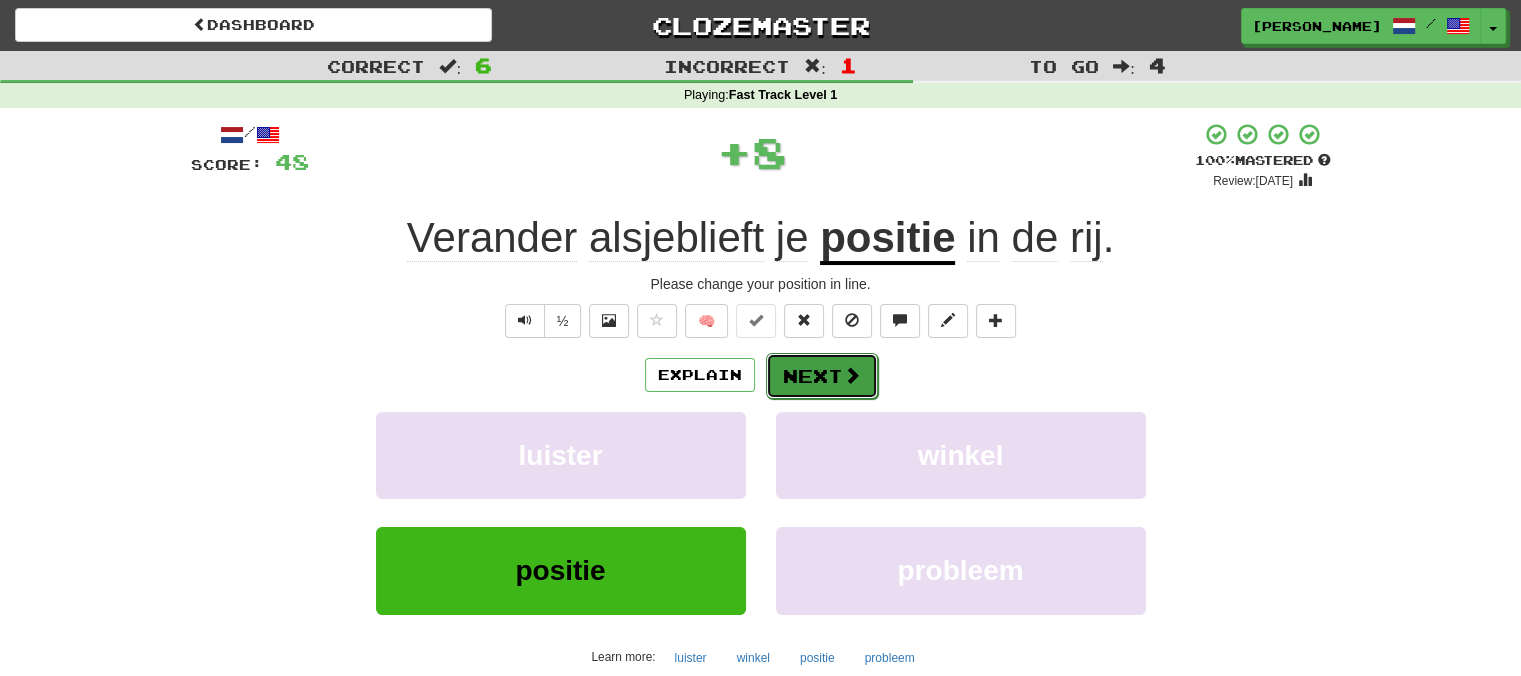click on "Next" at bounding box center (822, 376) 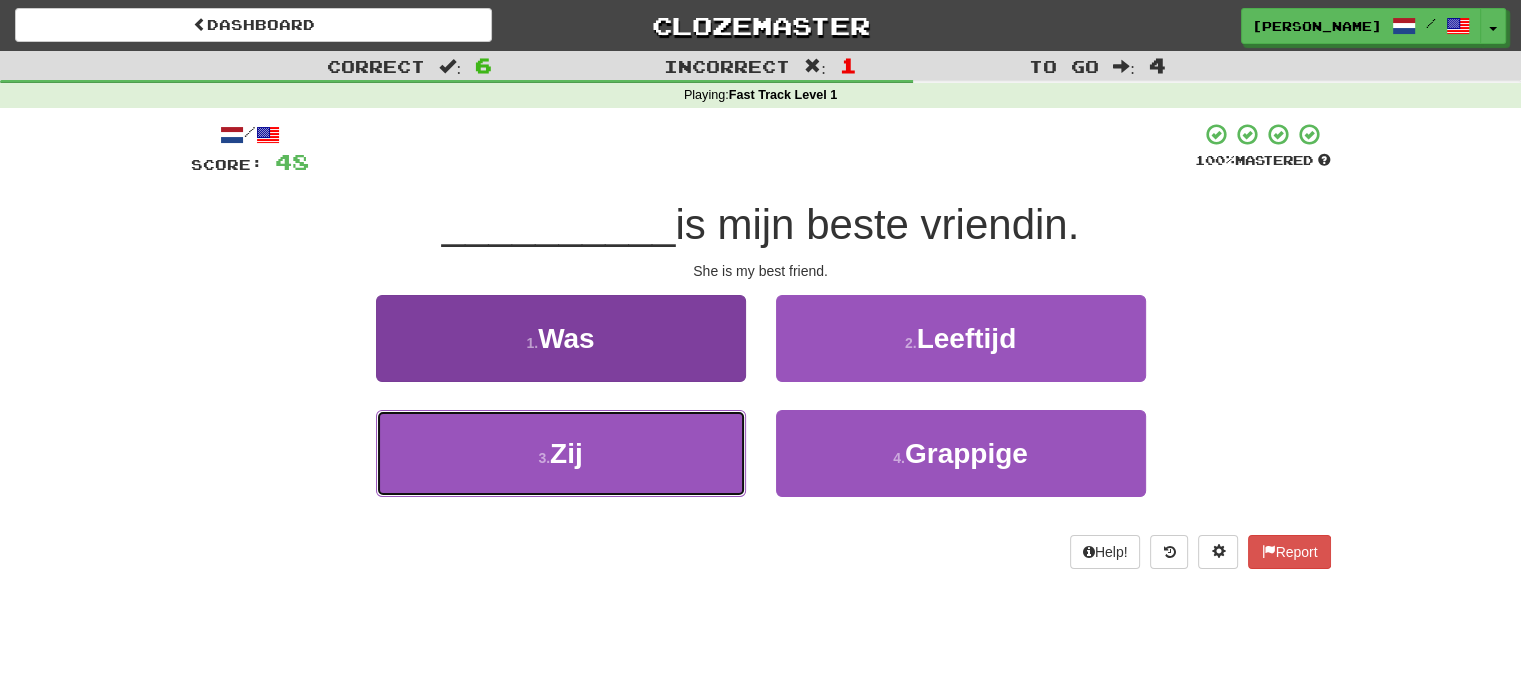 click on "3 .  Zij" at bounding box center [561, 453] 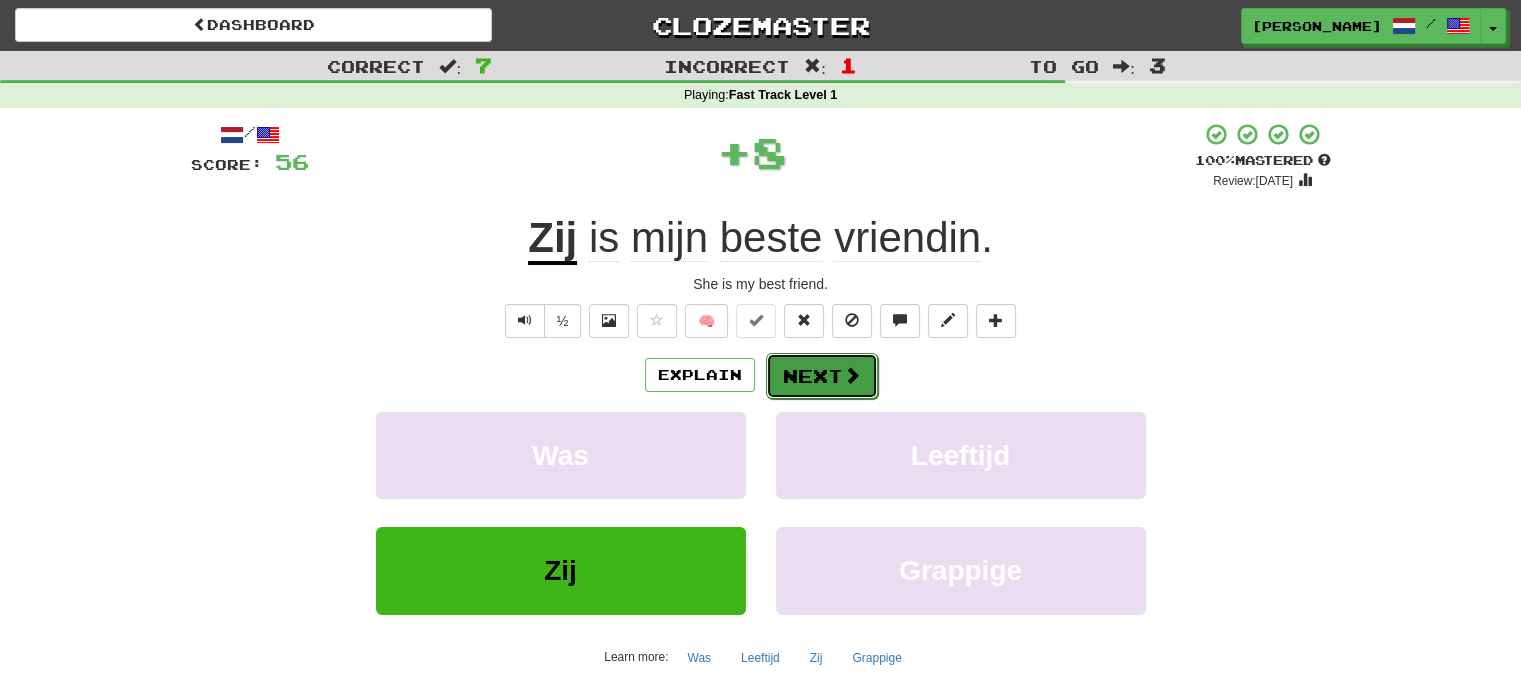 click on "Next" at bounding box center [822, 376] 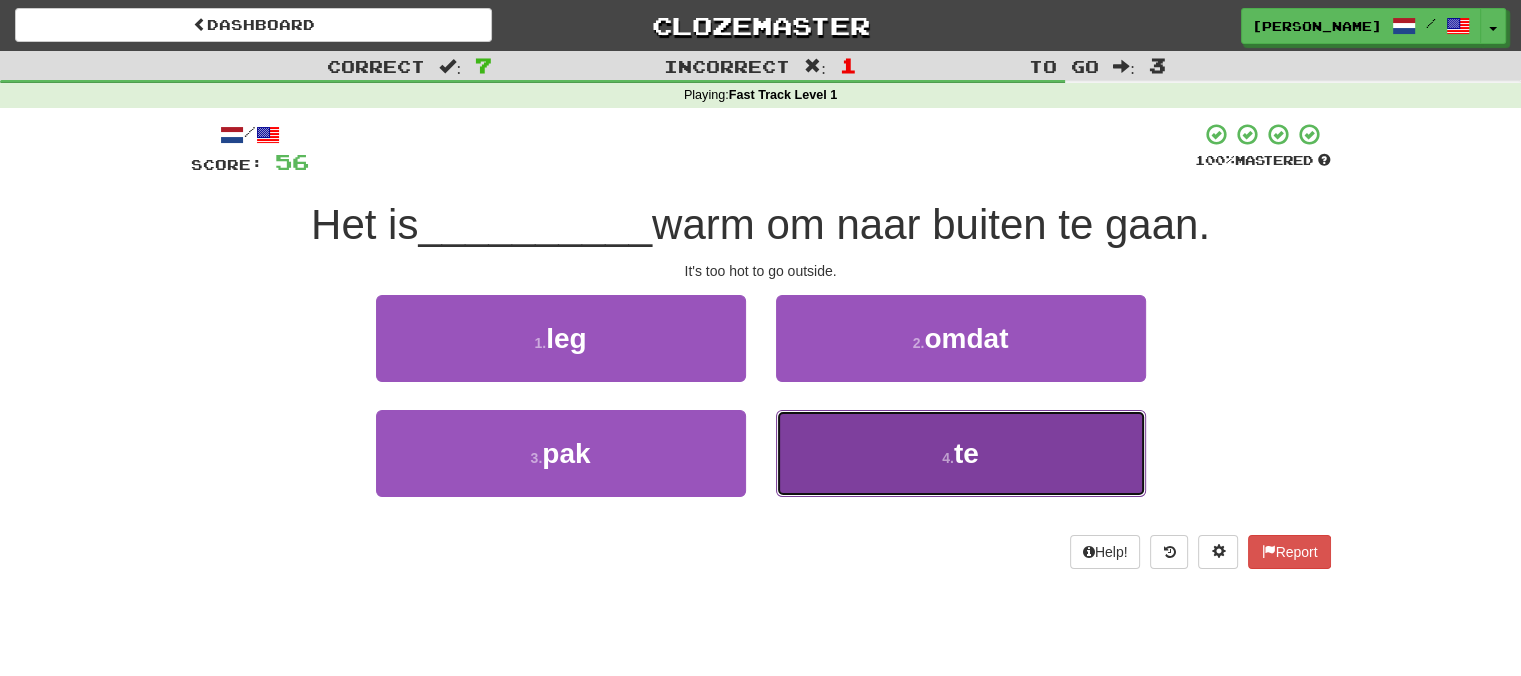 click on "4 .  te" at bounding box center (961, 453) 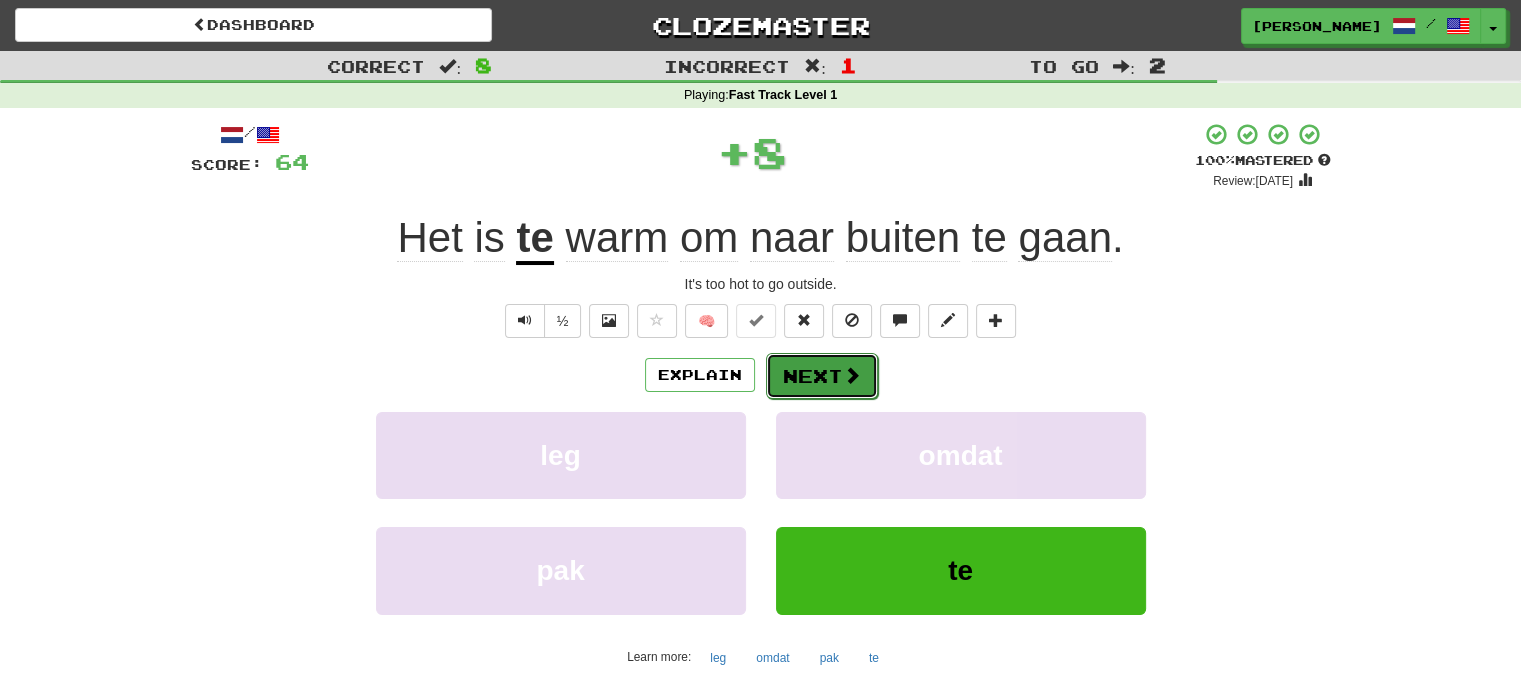 click on "Next" at bounding box center [822, 376] 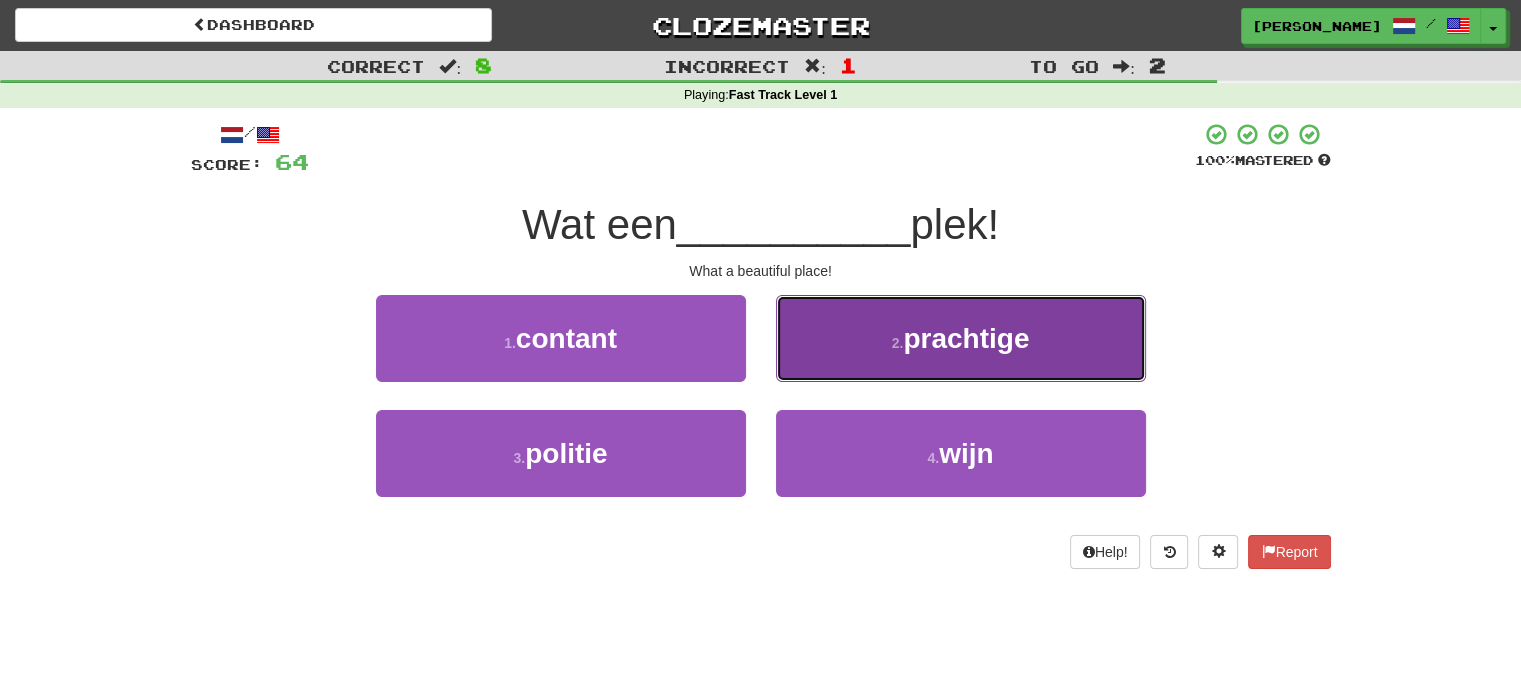 click on "2 .  prachtige" at bounding box center [961, 338] 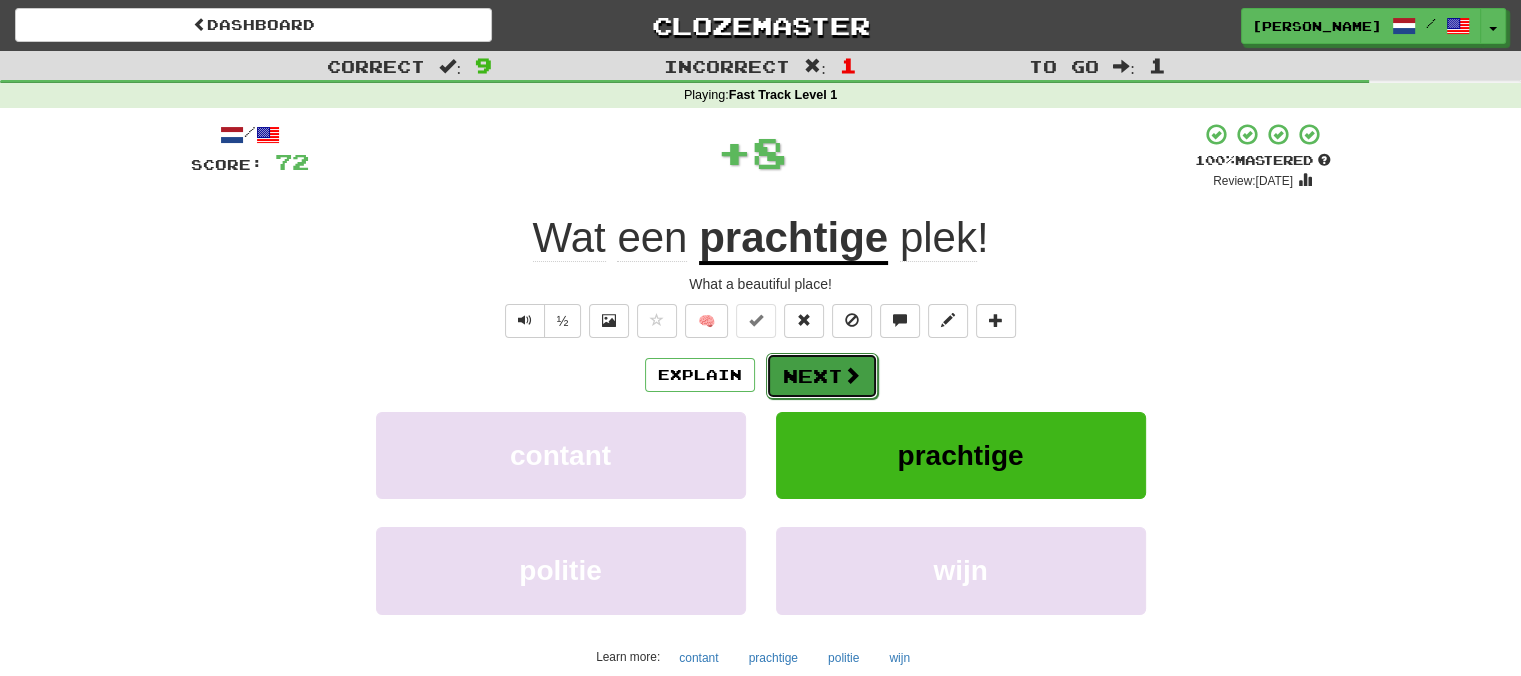 click on "Next" at bounding box center (822, 376) 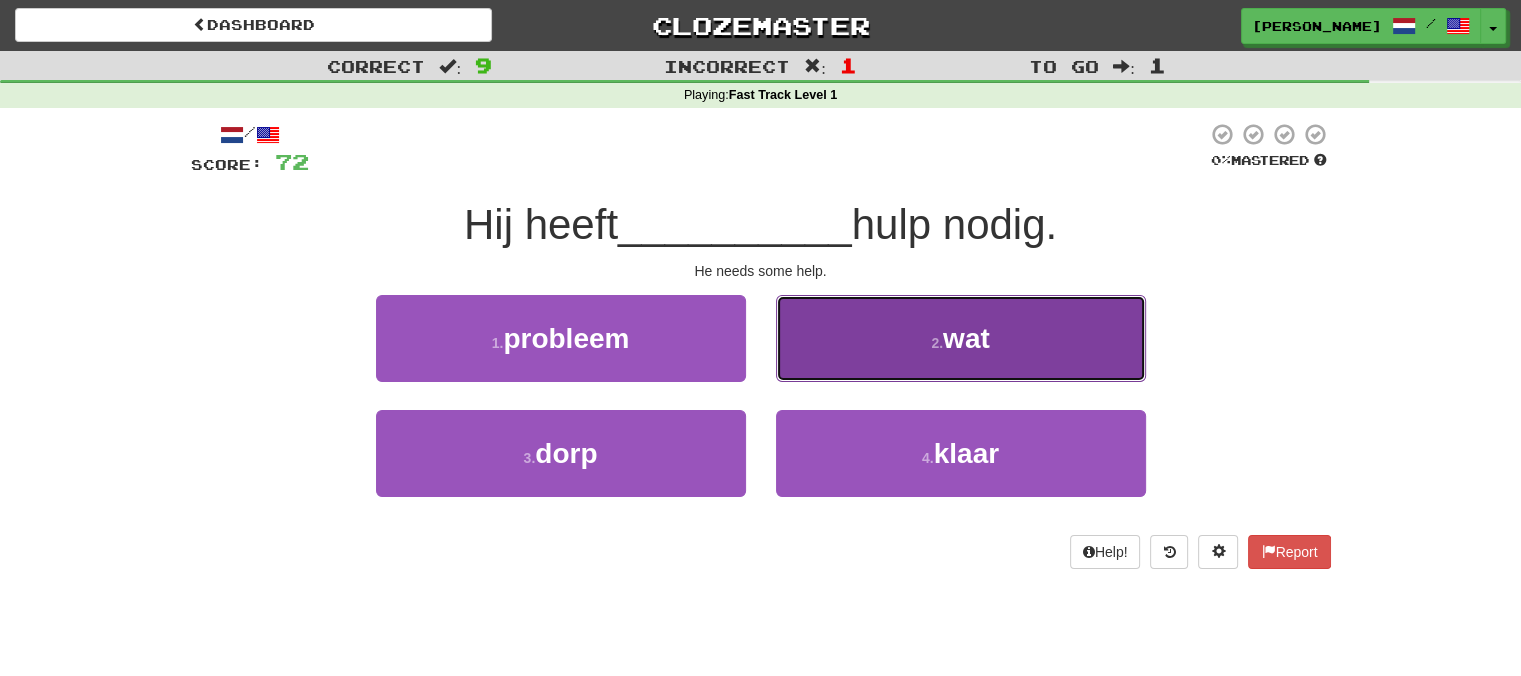 click on "2 .  wat" at bounding box center [961, 338] 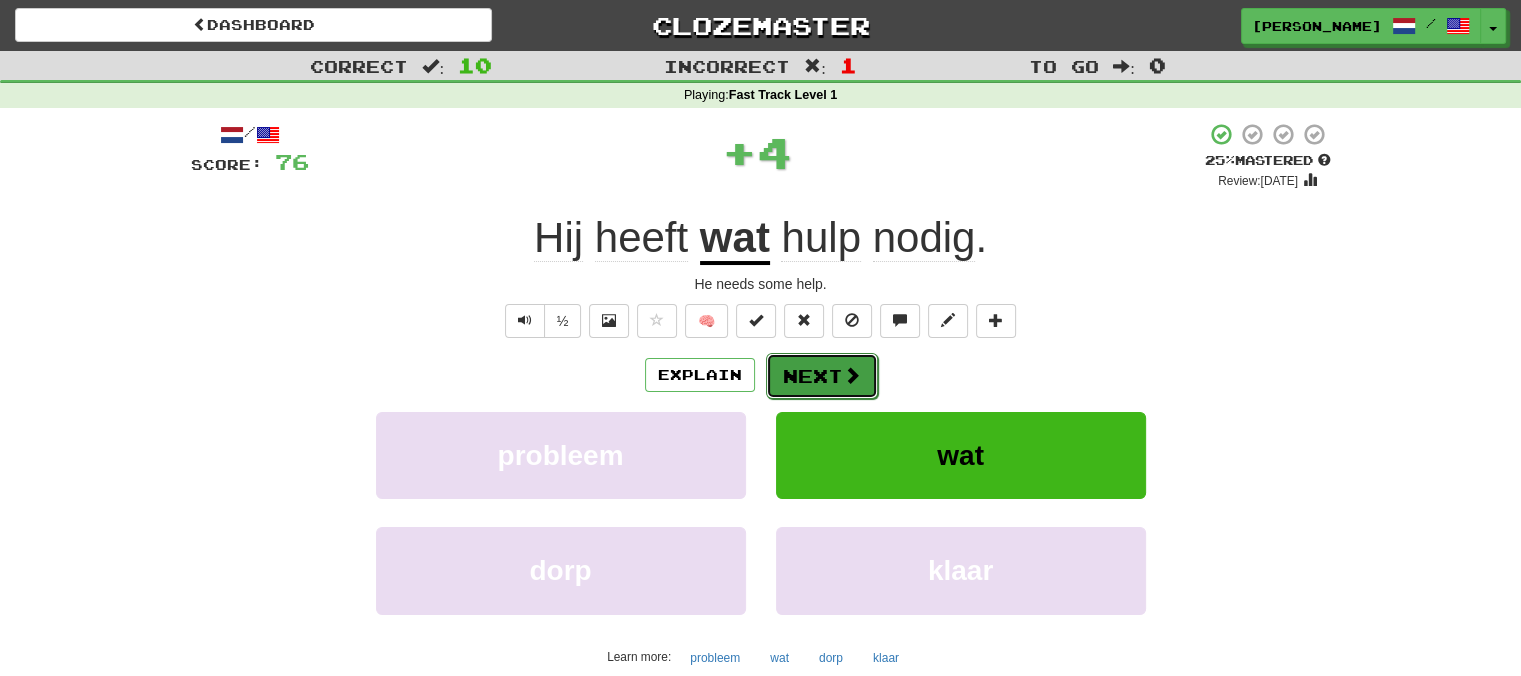click on "Next" at bounding box center [822, 376] 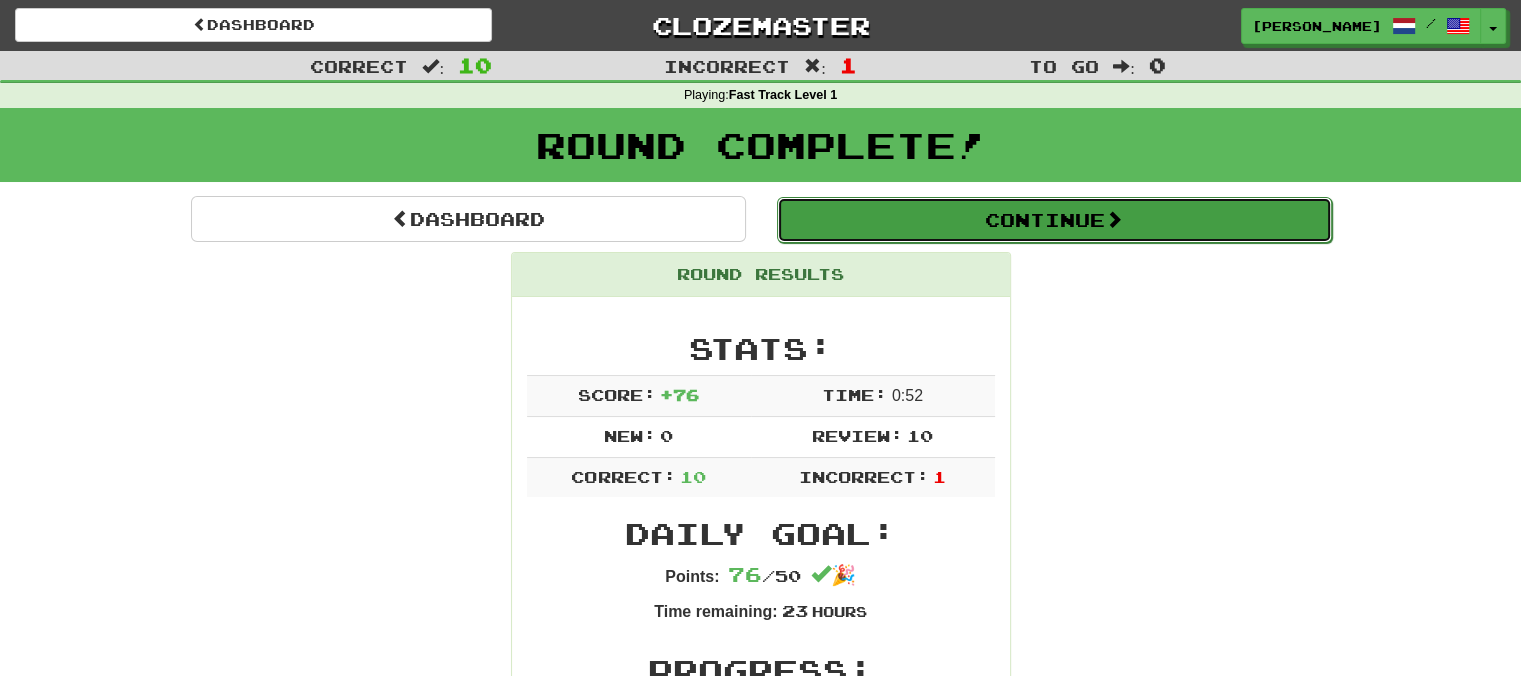 click on "Continue" at bounding box center (1054, 220) 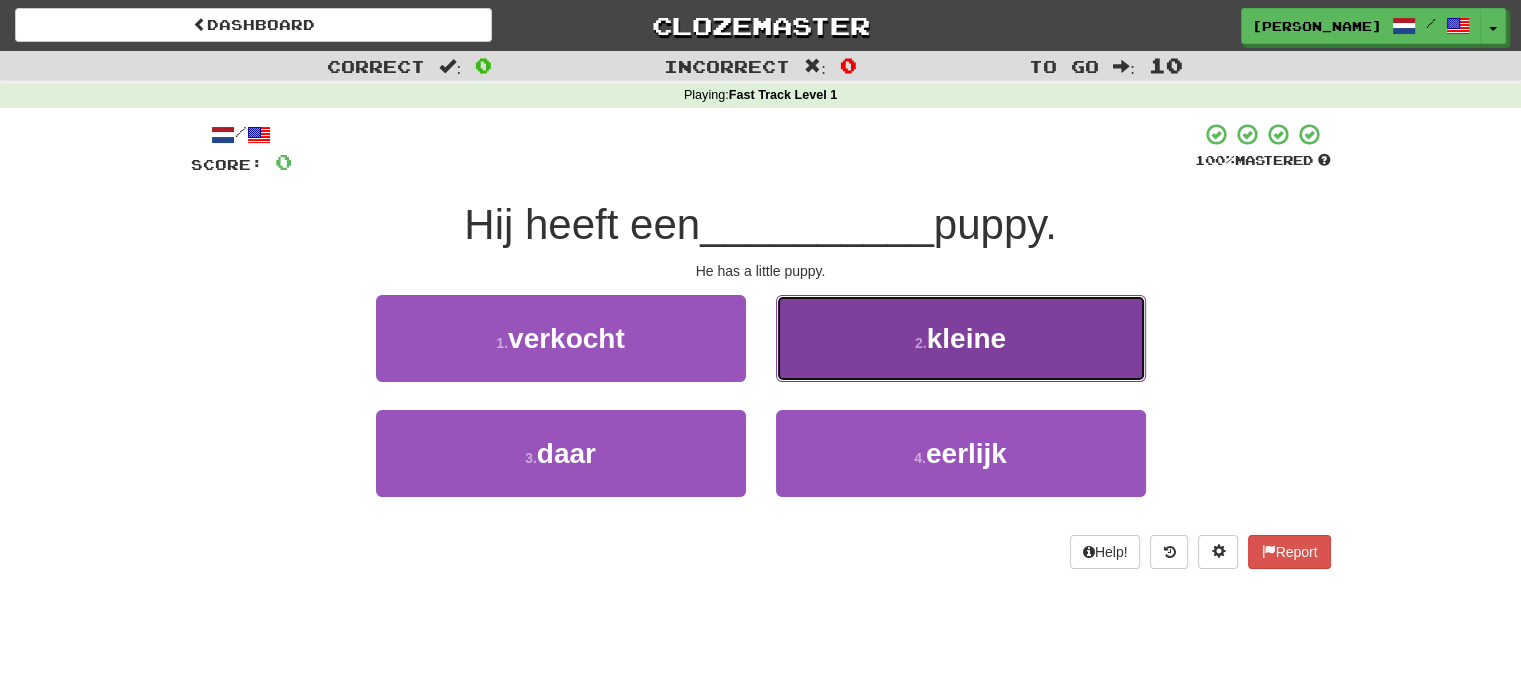 click on "2 .  kleine" at bounding box center [961, 338] 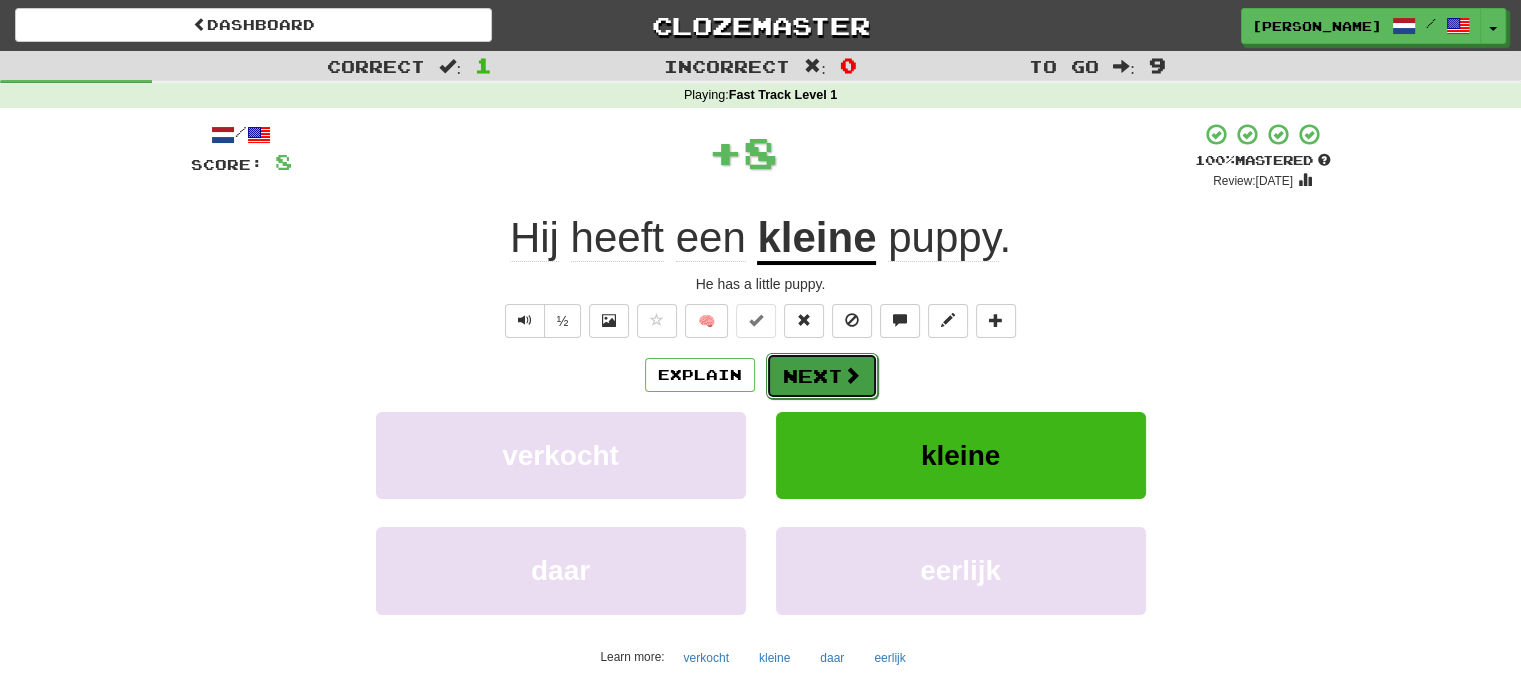 click on "Next" at bounding box center [822, 376] 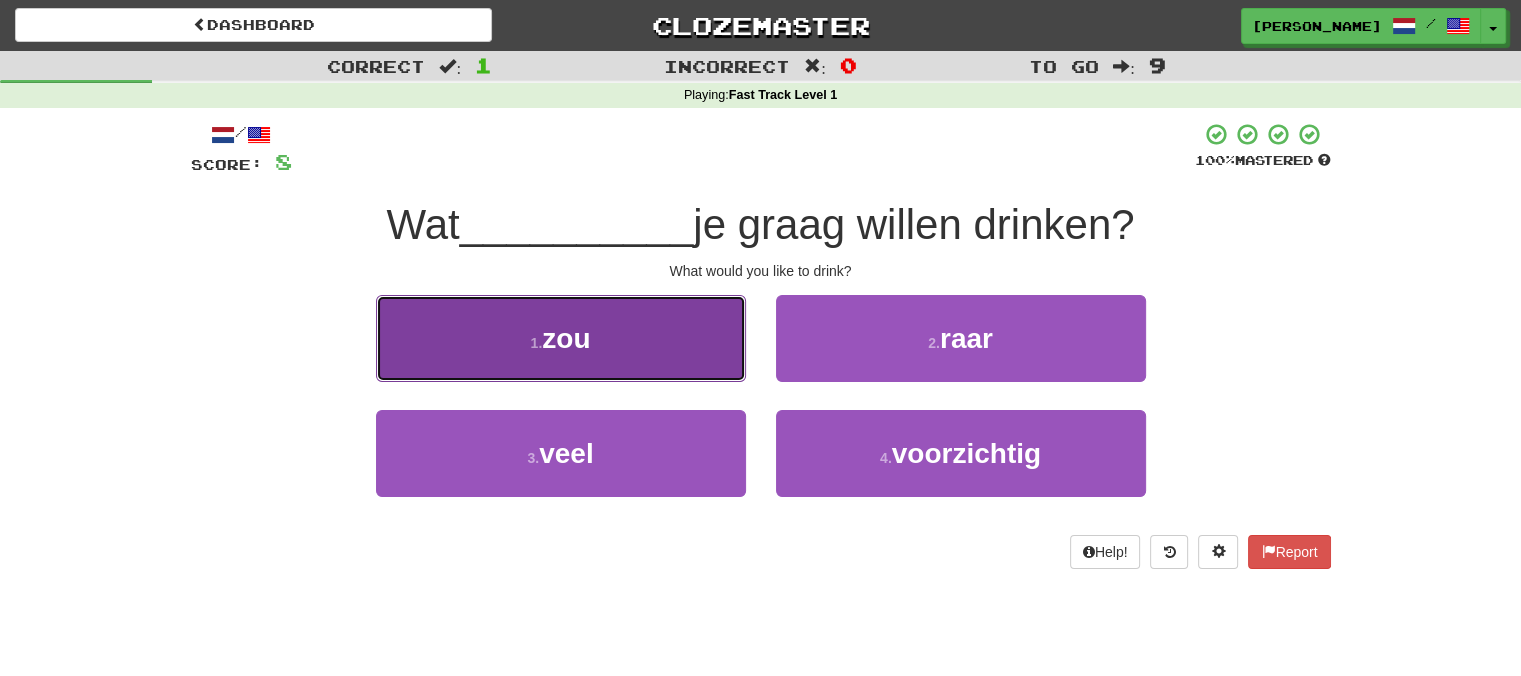 click on "1 .  zou" at bounding box center [561, 338] 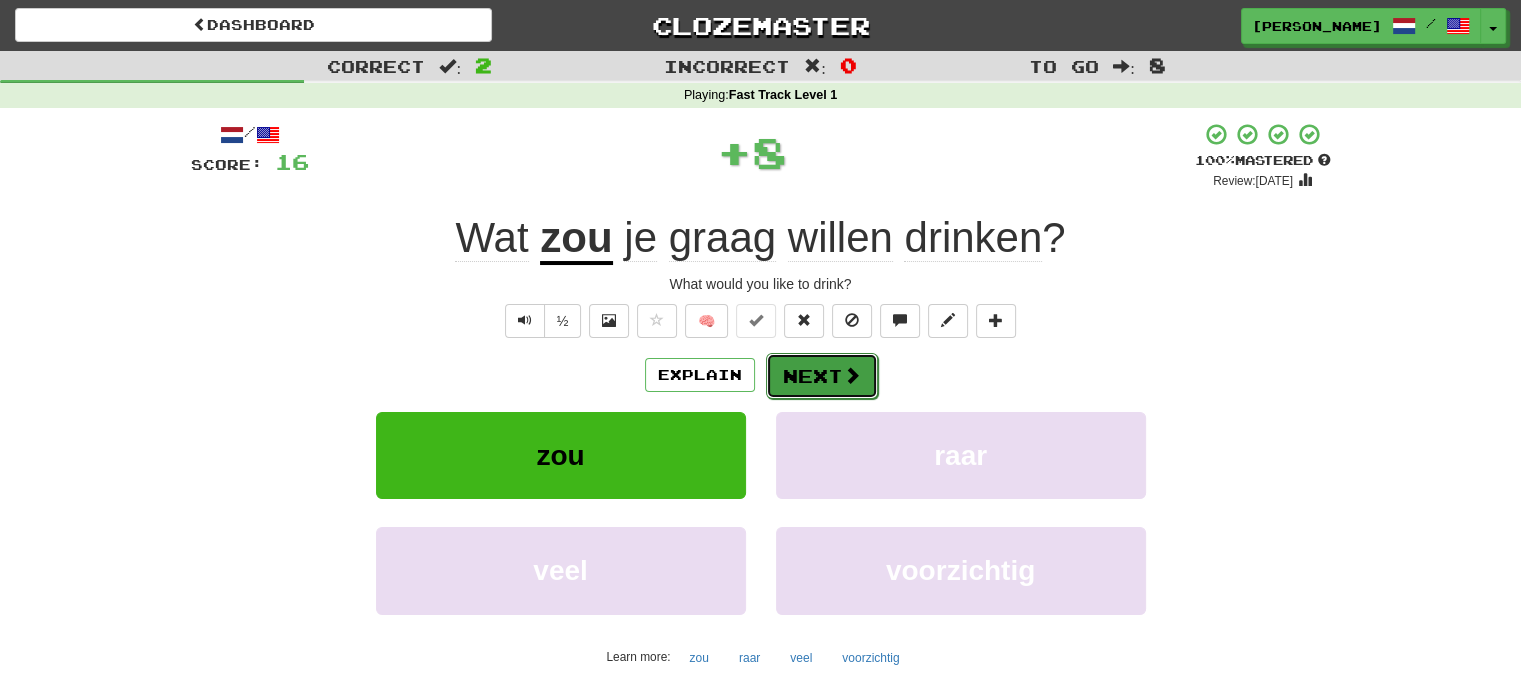 click on "Next" at bounding box center (822, 376) 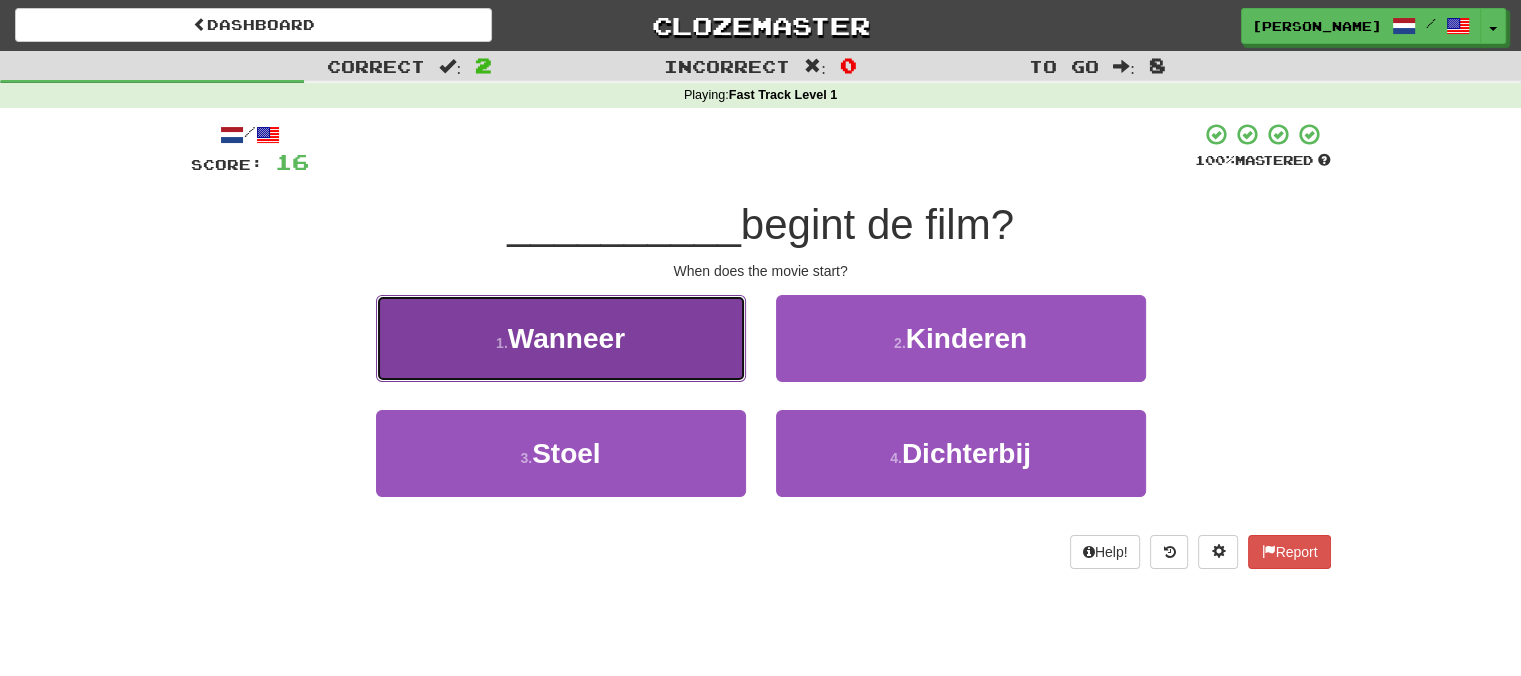 click on "1 .  Wanneer" at bounding box center [561, 338] 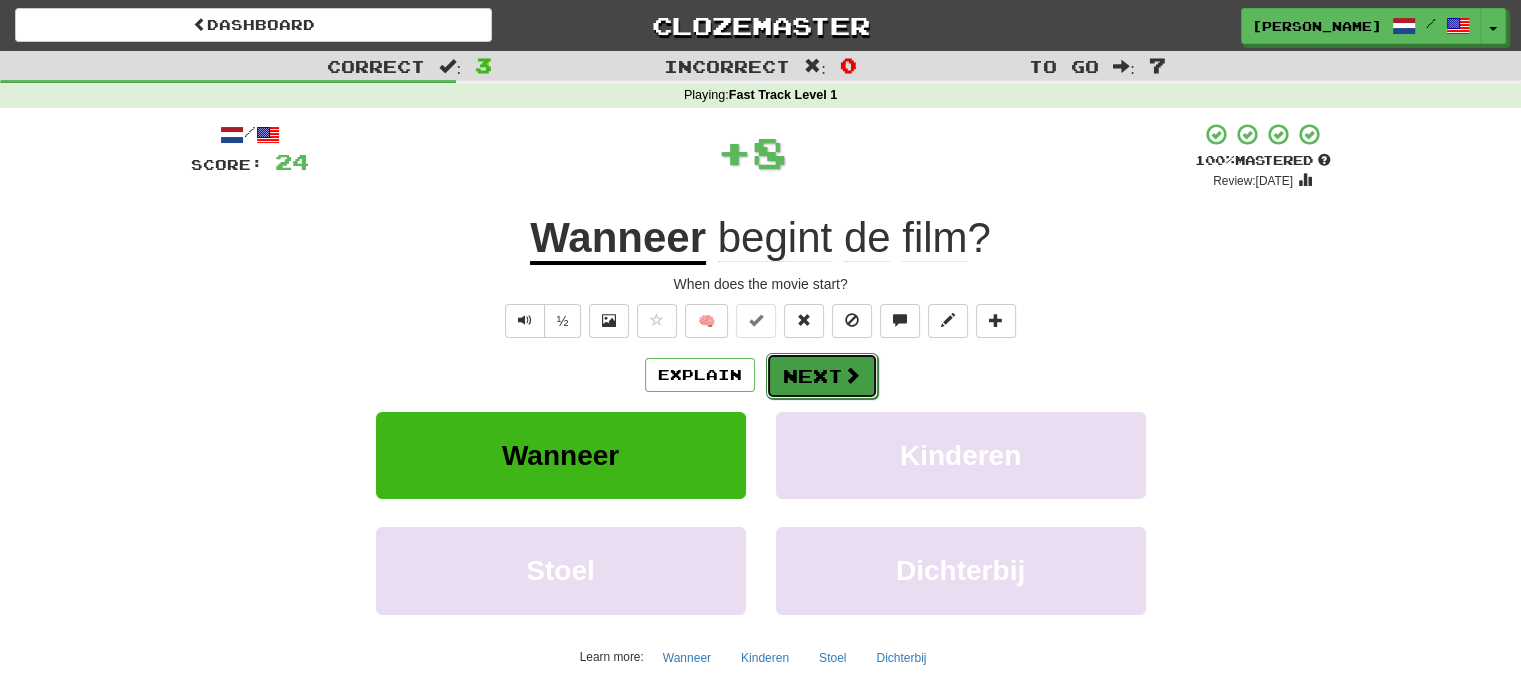 click on "Next" at bounding box center (822, 376) 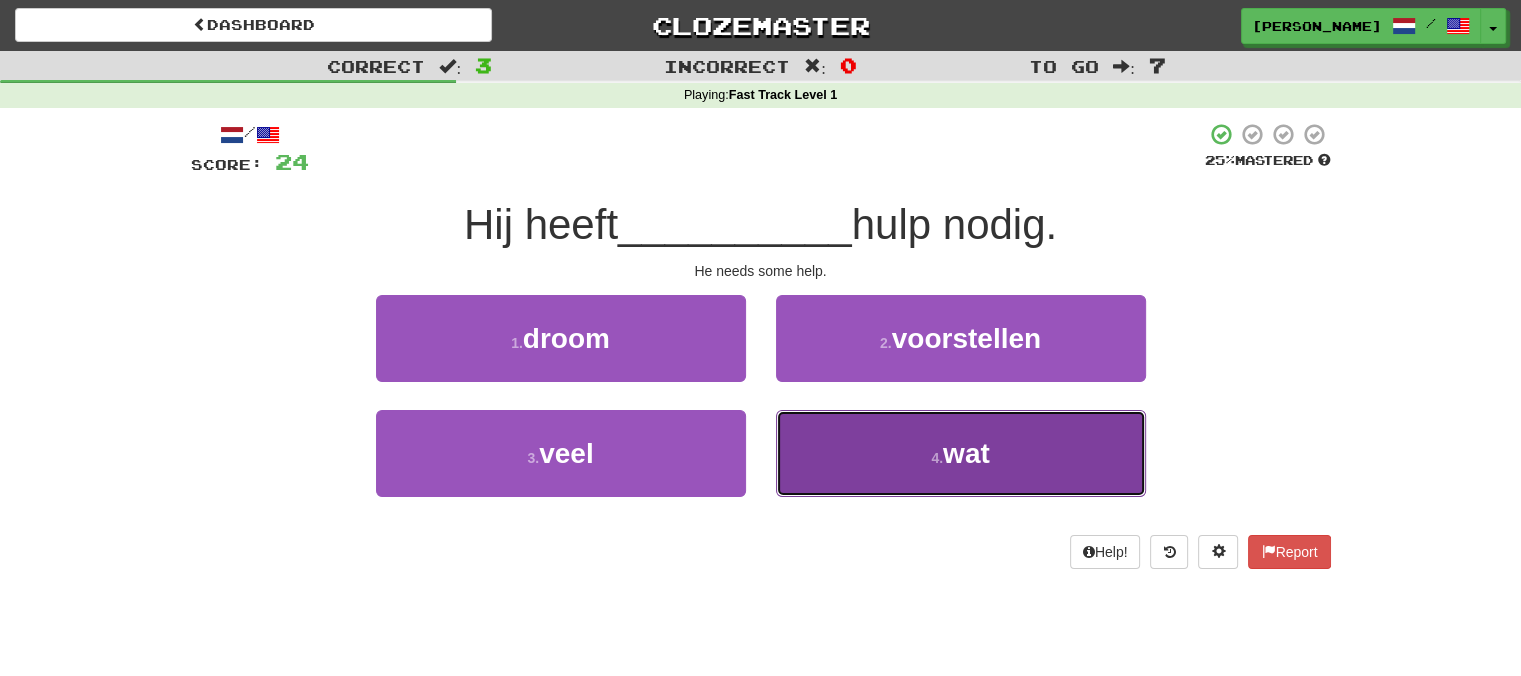 click on "4 .  wat" at bounding box center (961, 453) 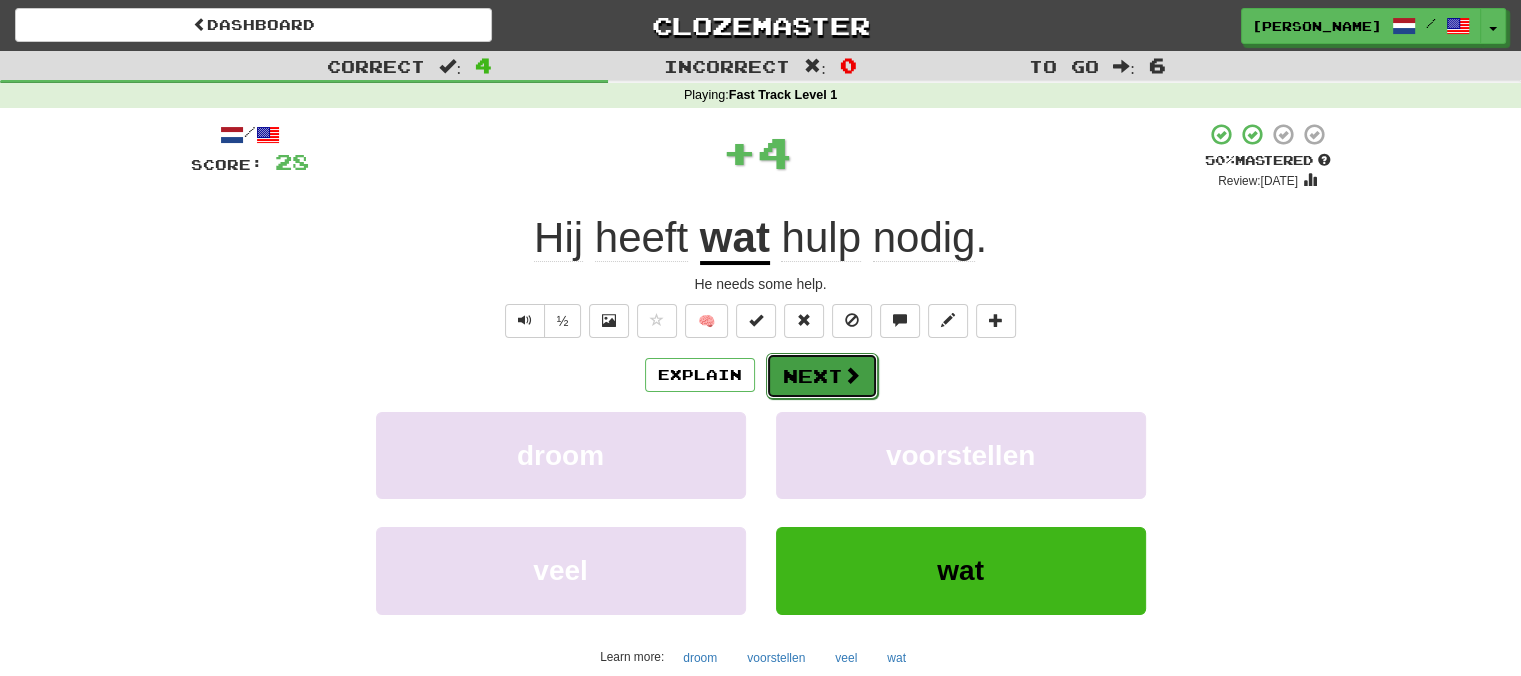 click on "Next" at bounding box center [822, 376] 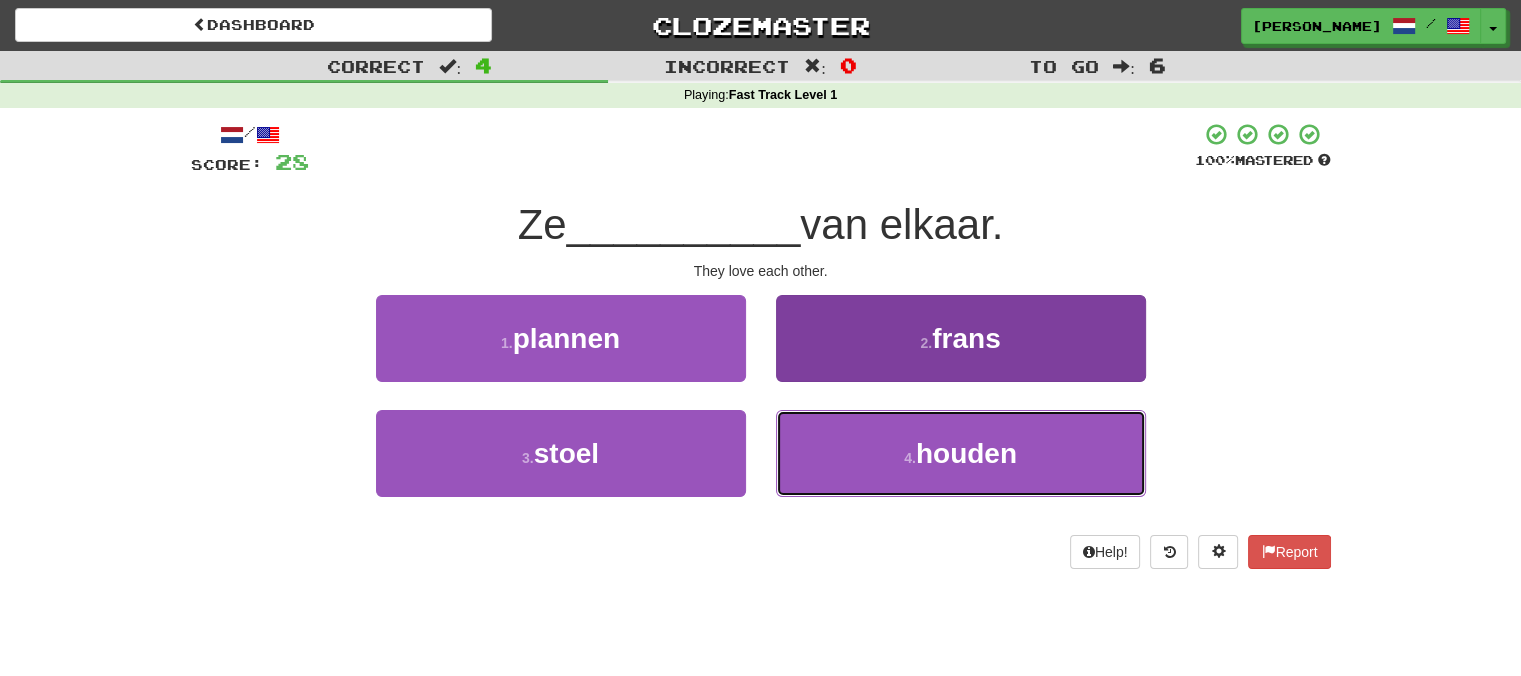 click on "4 .  houden" at bounding box center [961, 453] 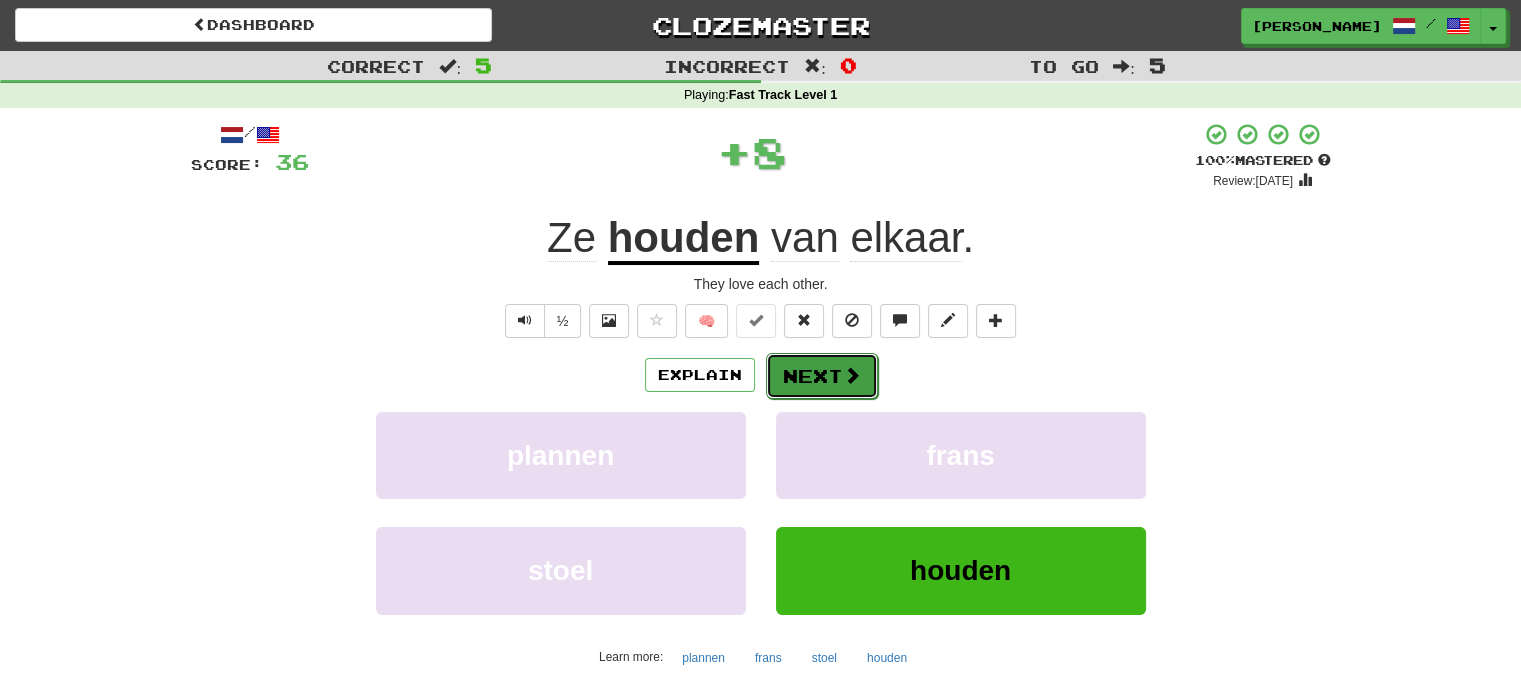 click on "Next" at bounding box center (822, 376) 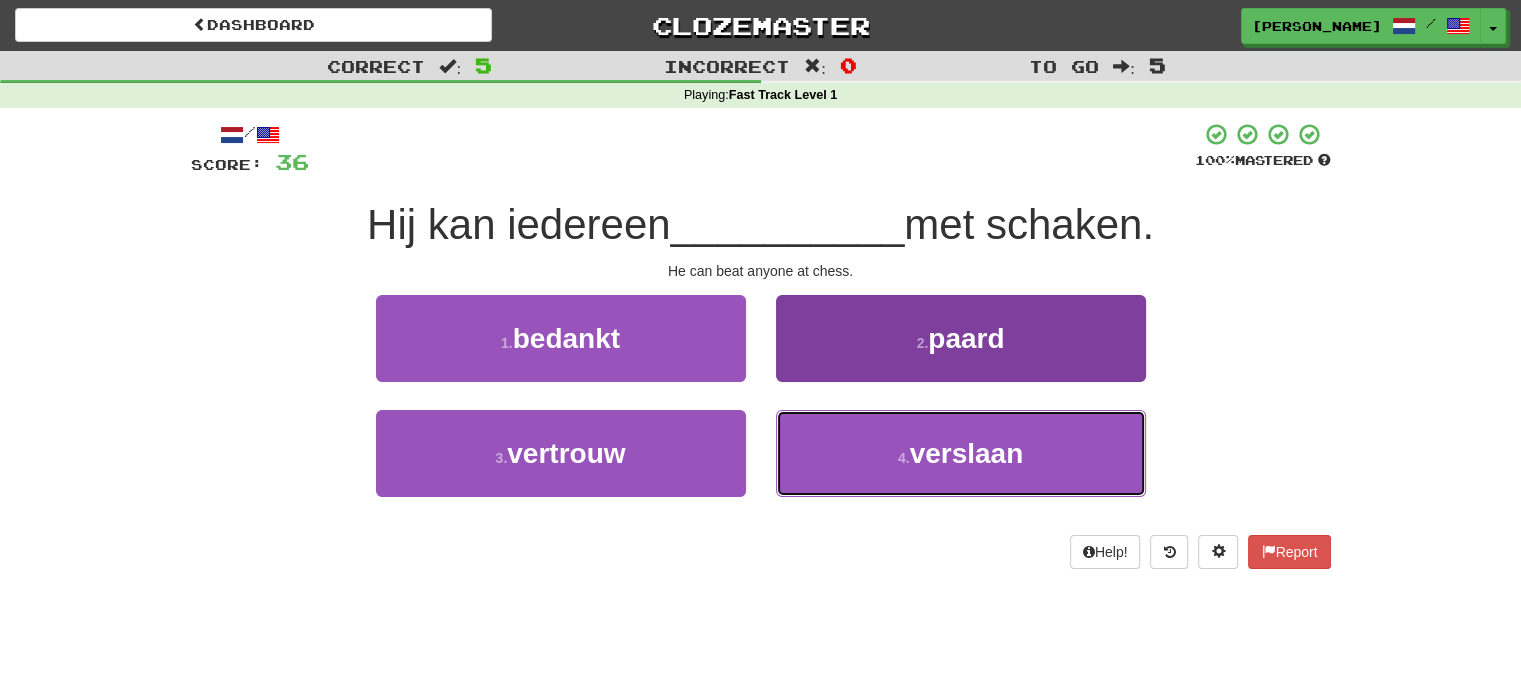 click on "4 .  verslaan" at bounding box center (961, 453) 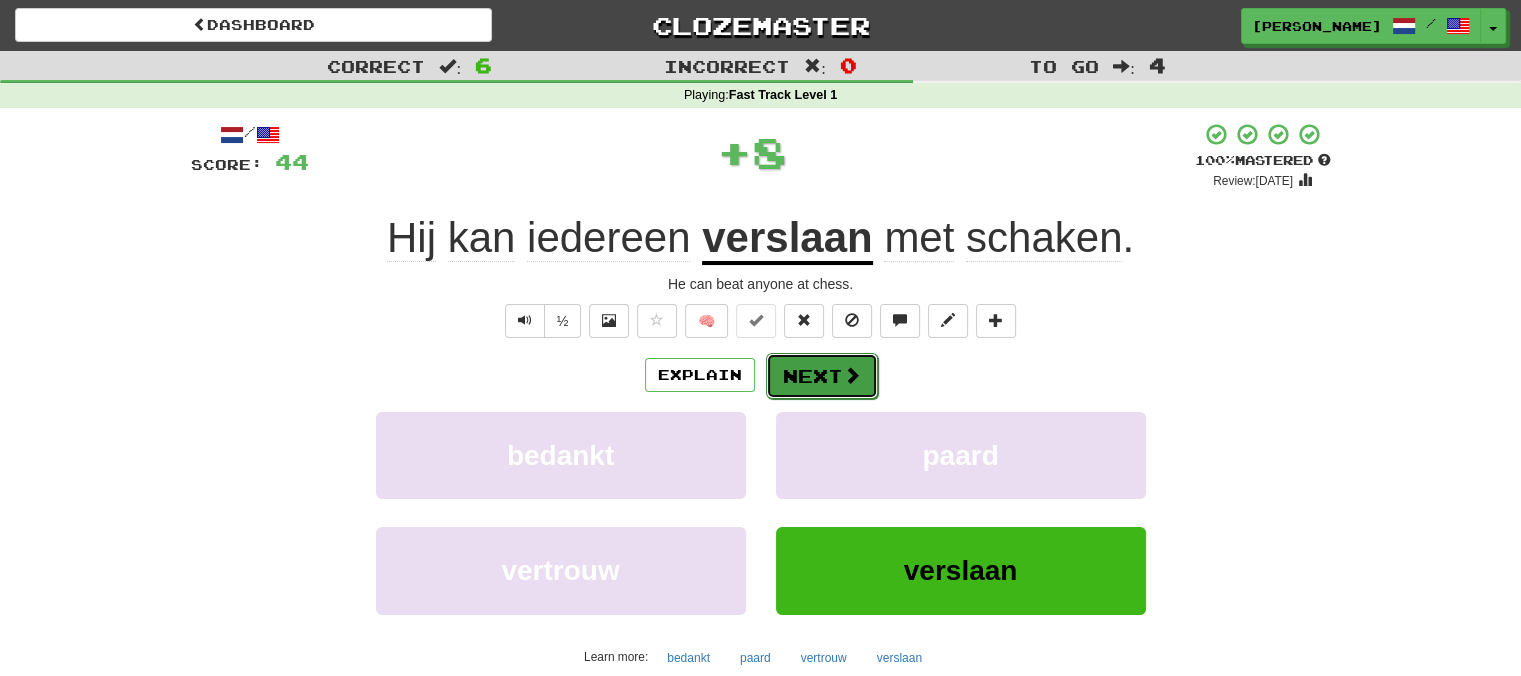 click on "Next" at bounding box center [822, 376] 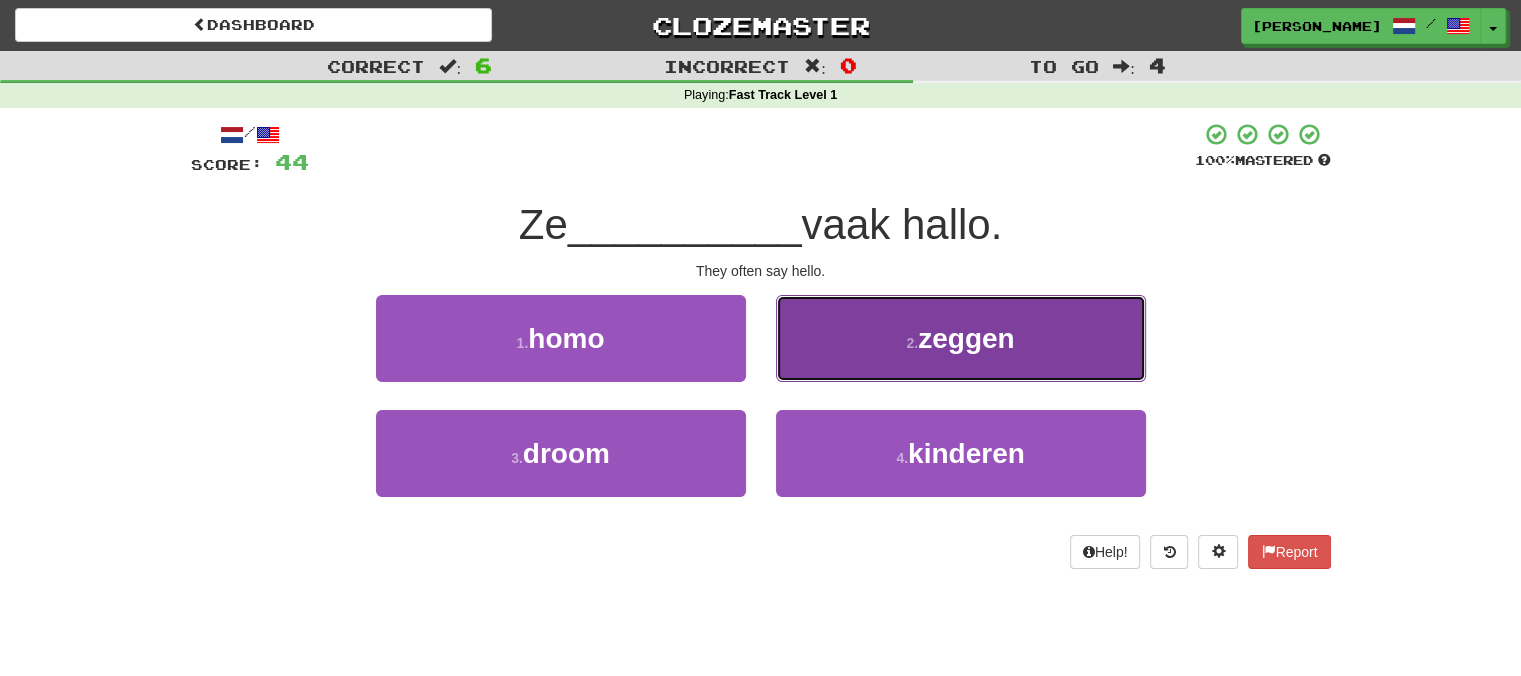 click on "2 .  zeggen" at bounding box center [961, 338] 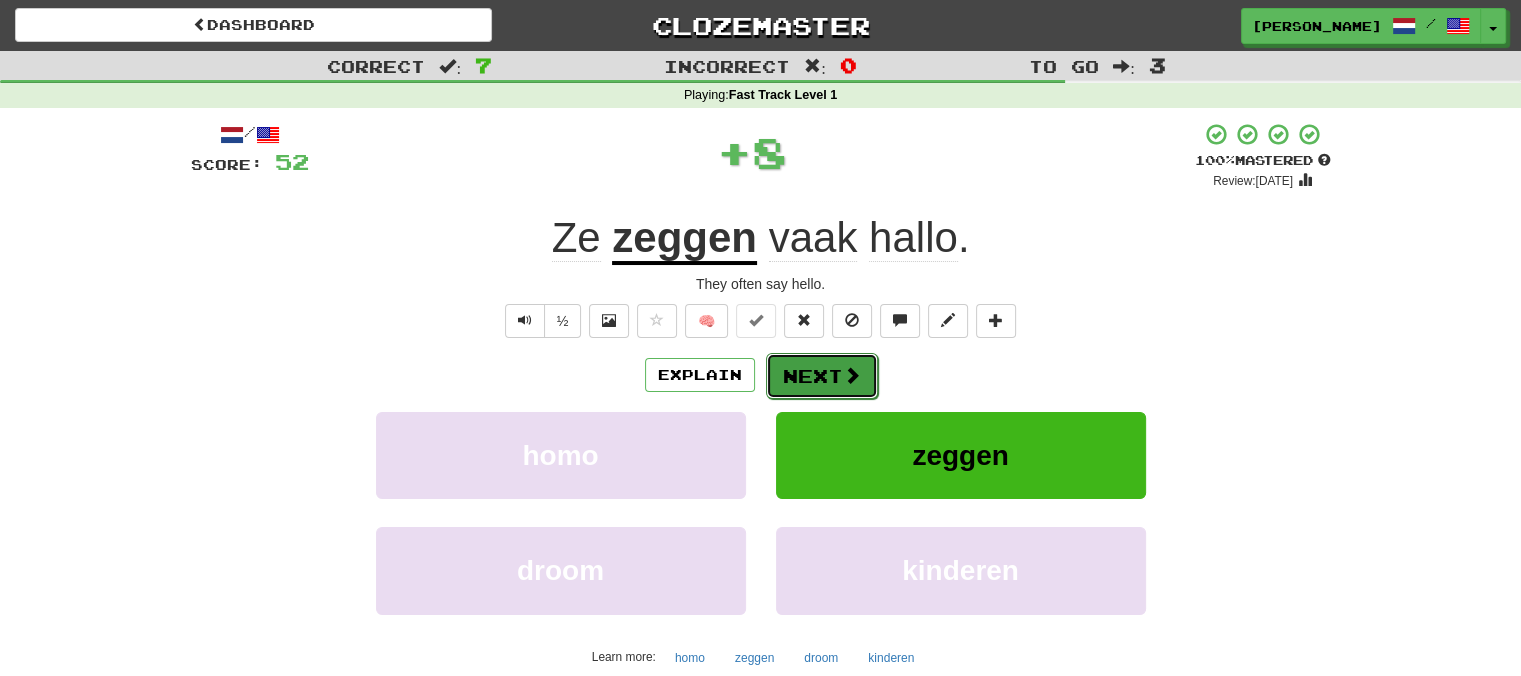 click on "Next" at bounding box center (822, 376) 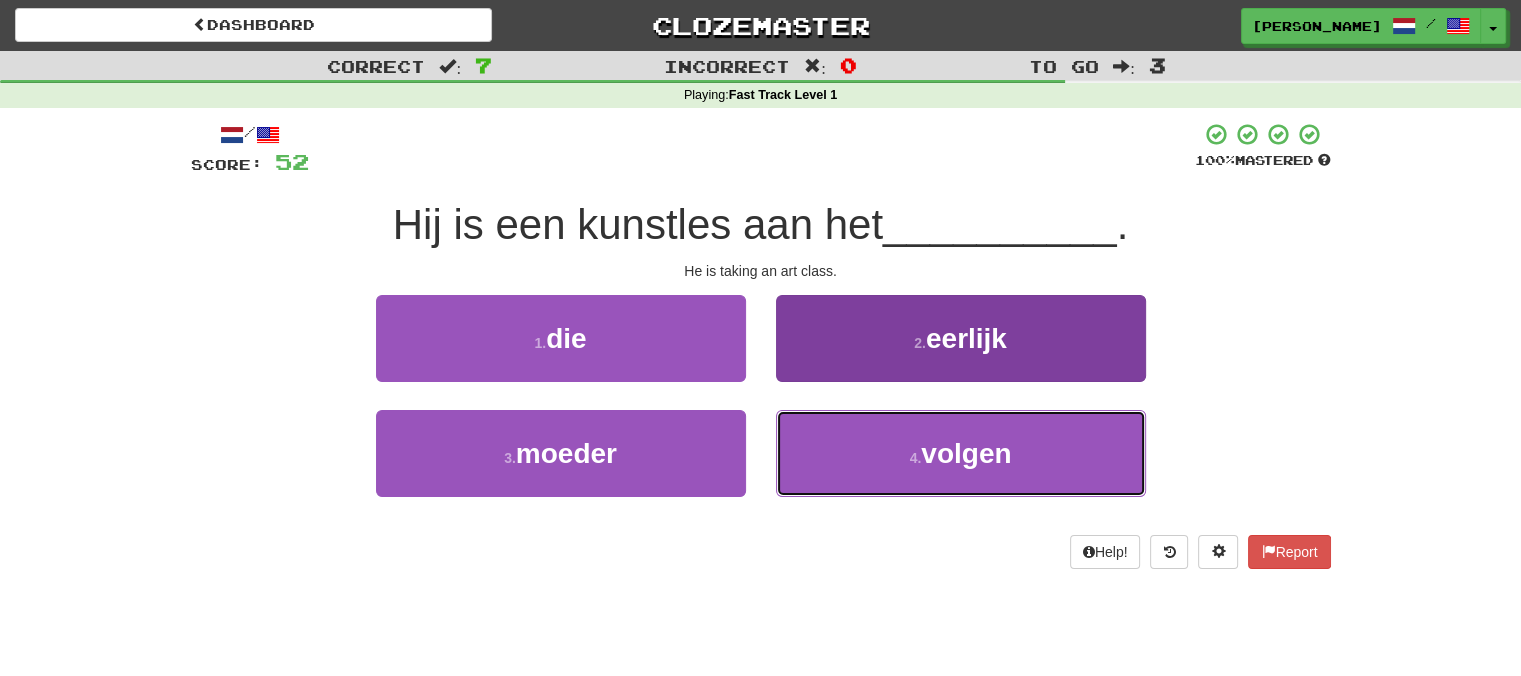 click on "4 .  volgen" at bounding box center [961, 453] 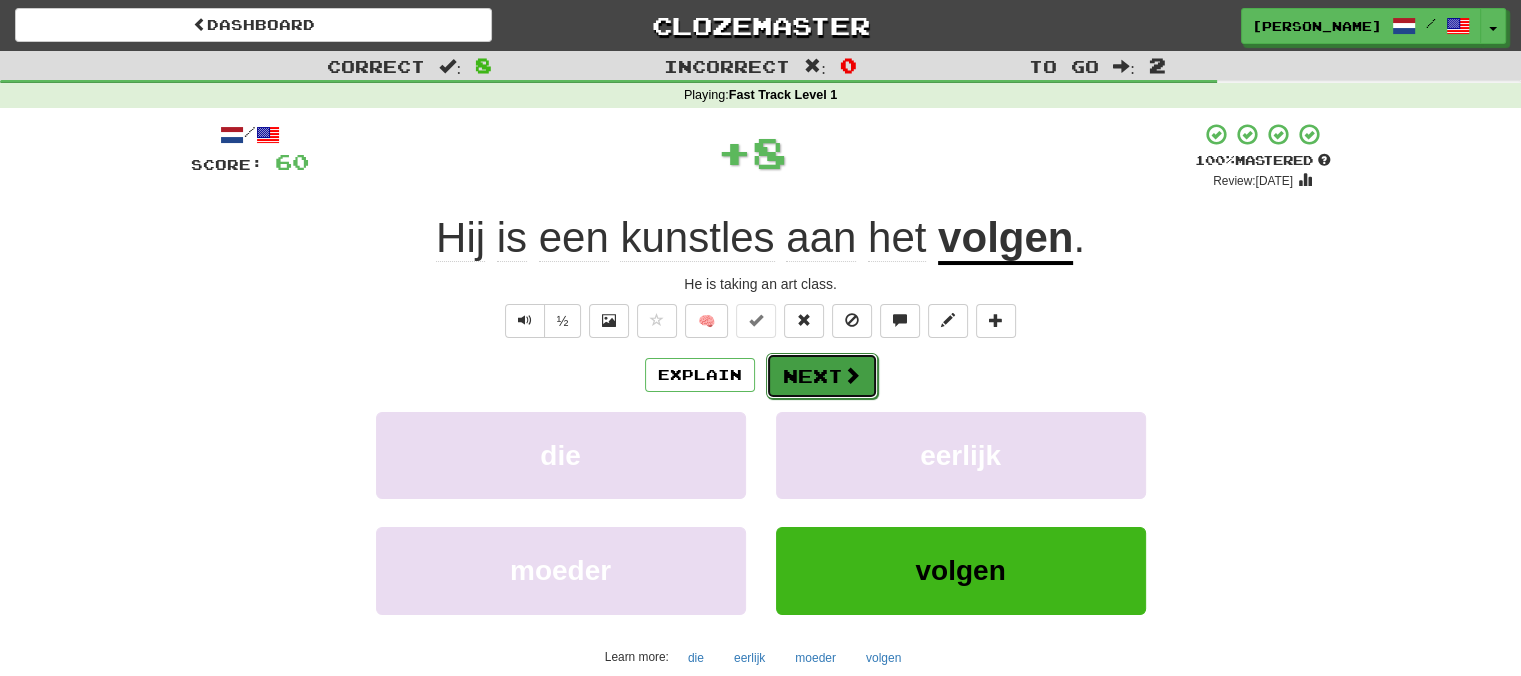 click on "Next" at bounding box center [822, 376] 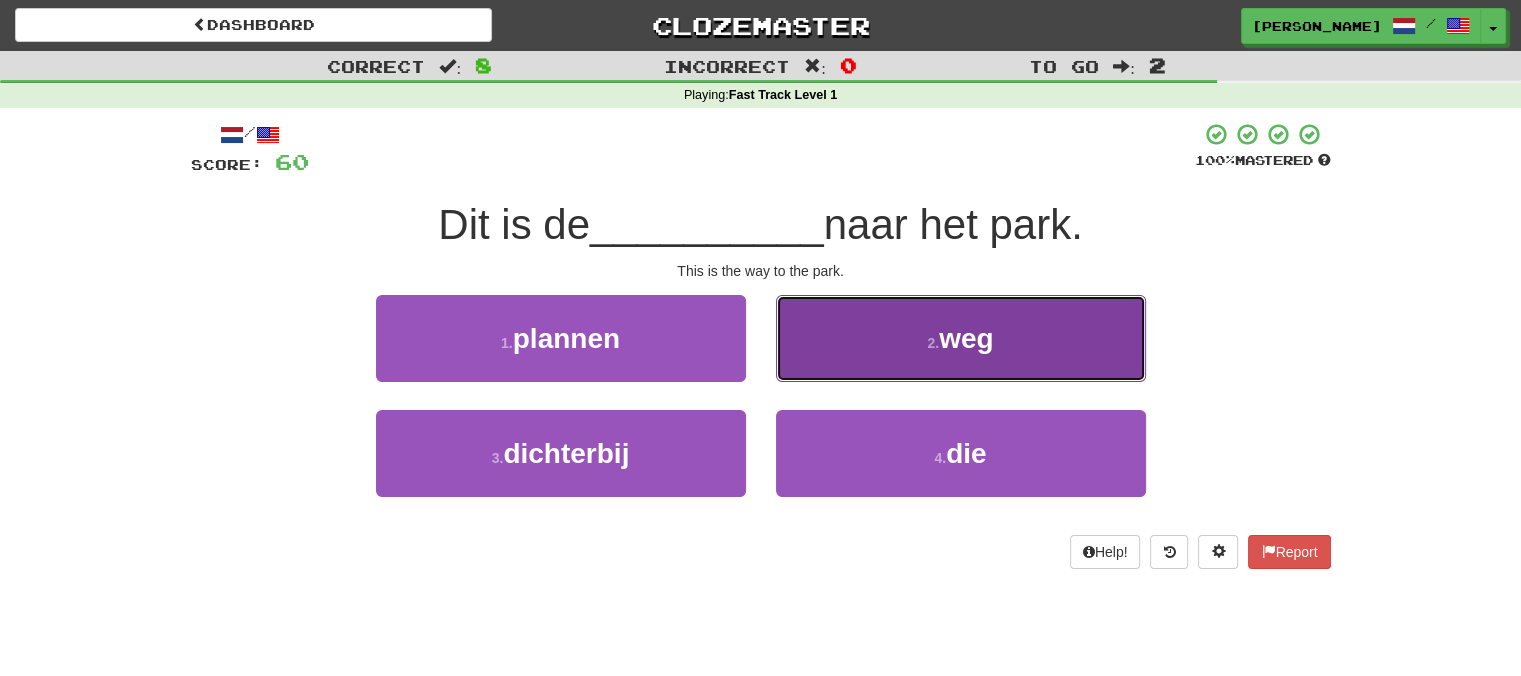 click on "2 .  weg" at bounding box center [961, 338] 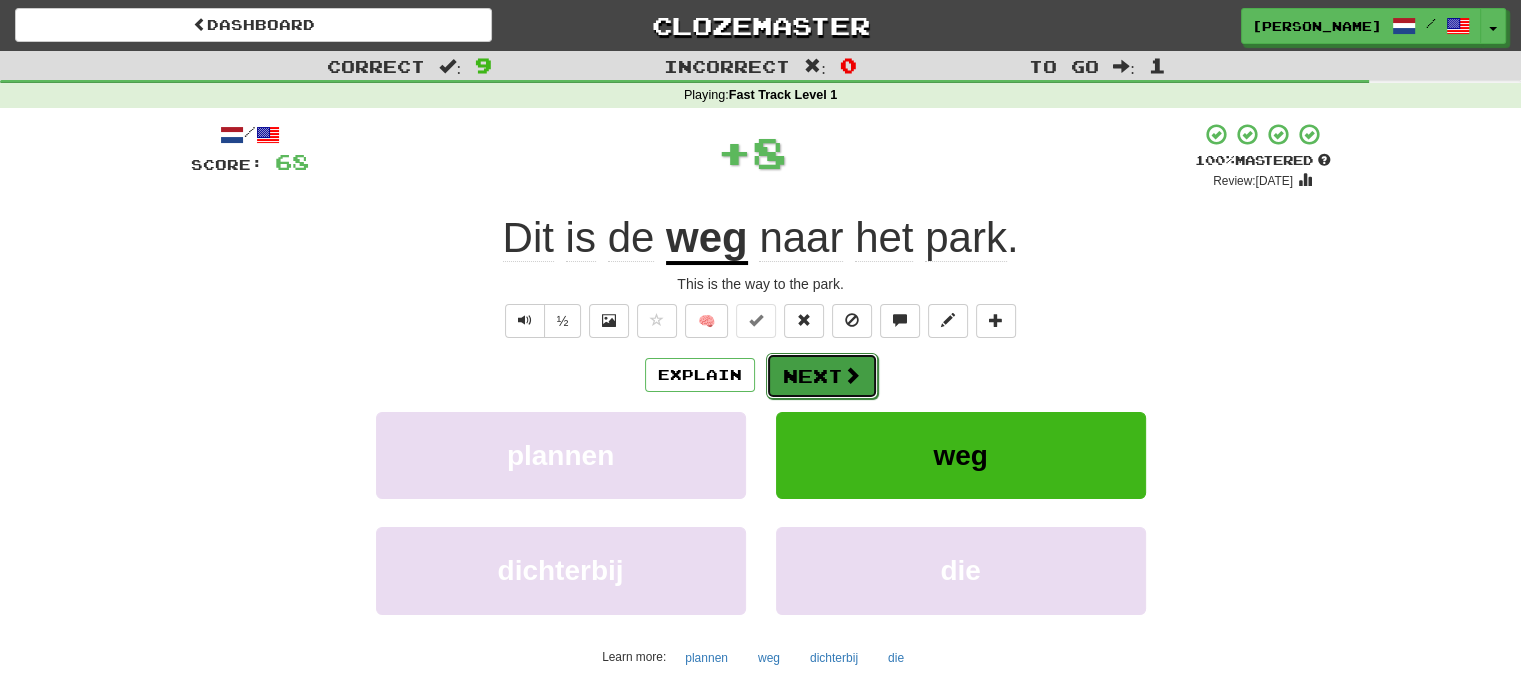 click on "Next" at bounding box center (822, 376) 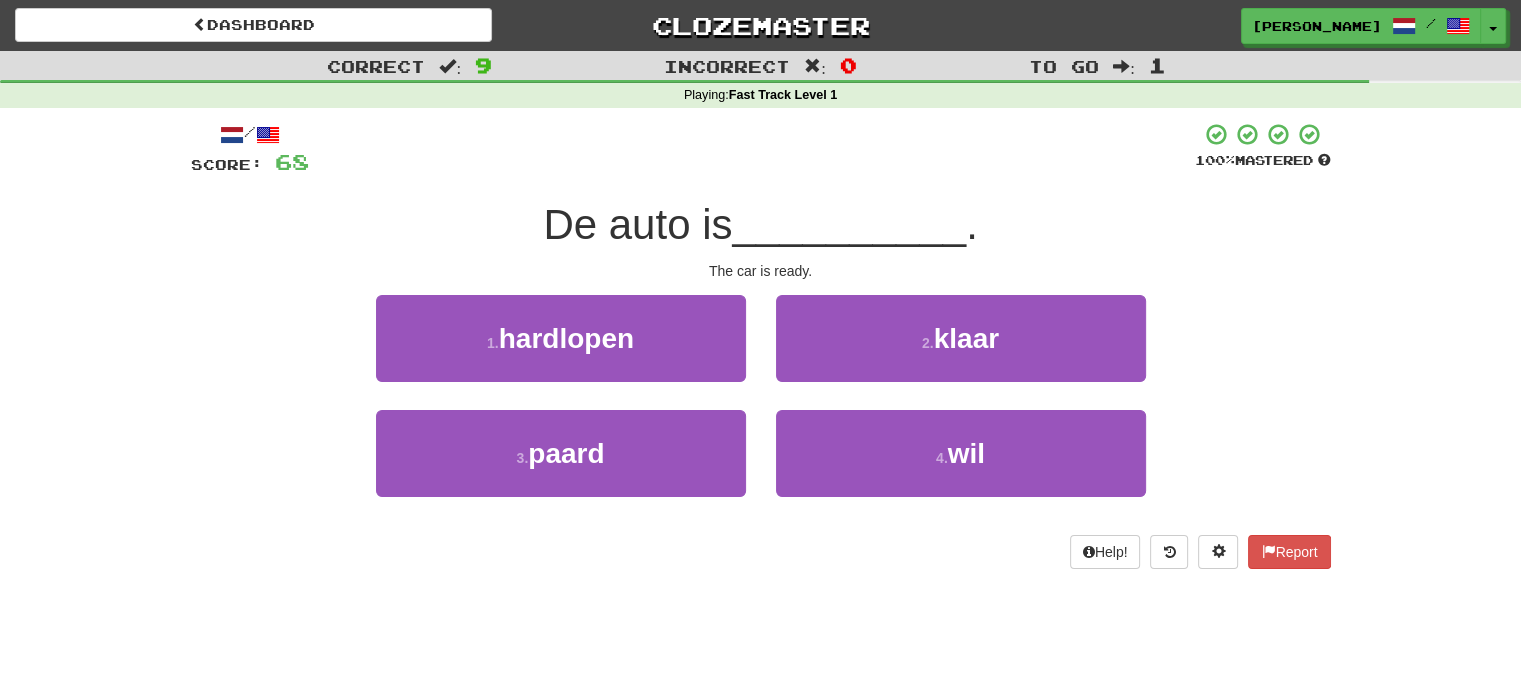 click on "2 .  klaar" at bounding box center (961, 352) 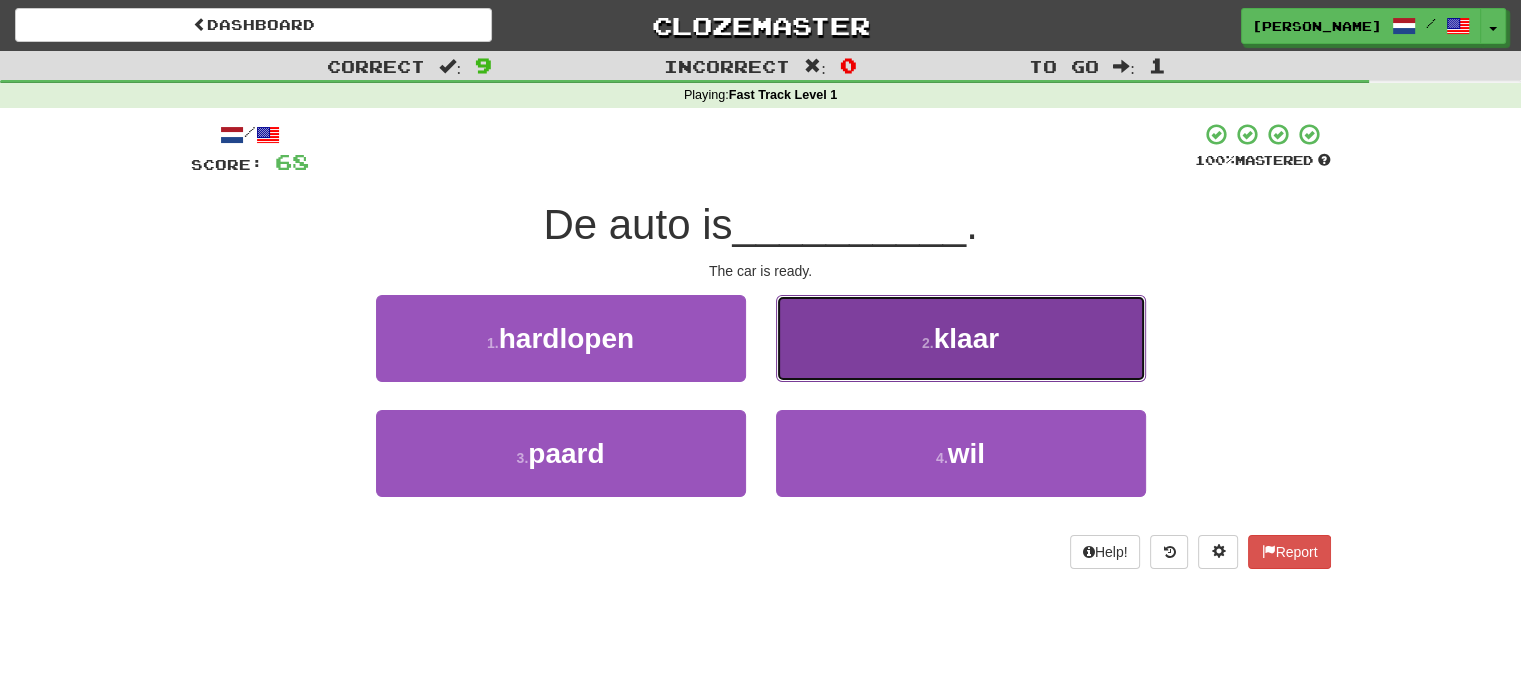 click on "2 .  klaar" at bounding box center [961, 338] 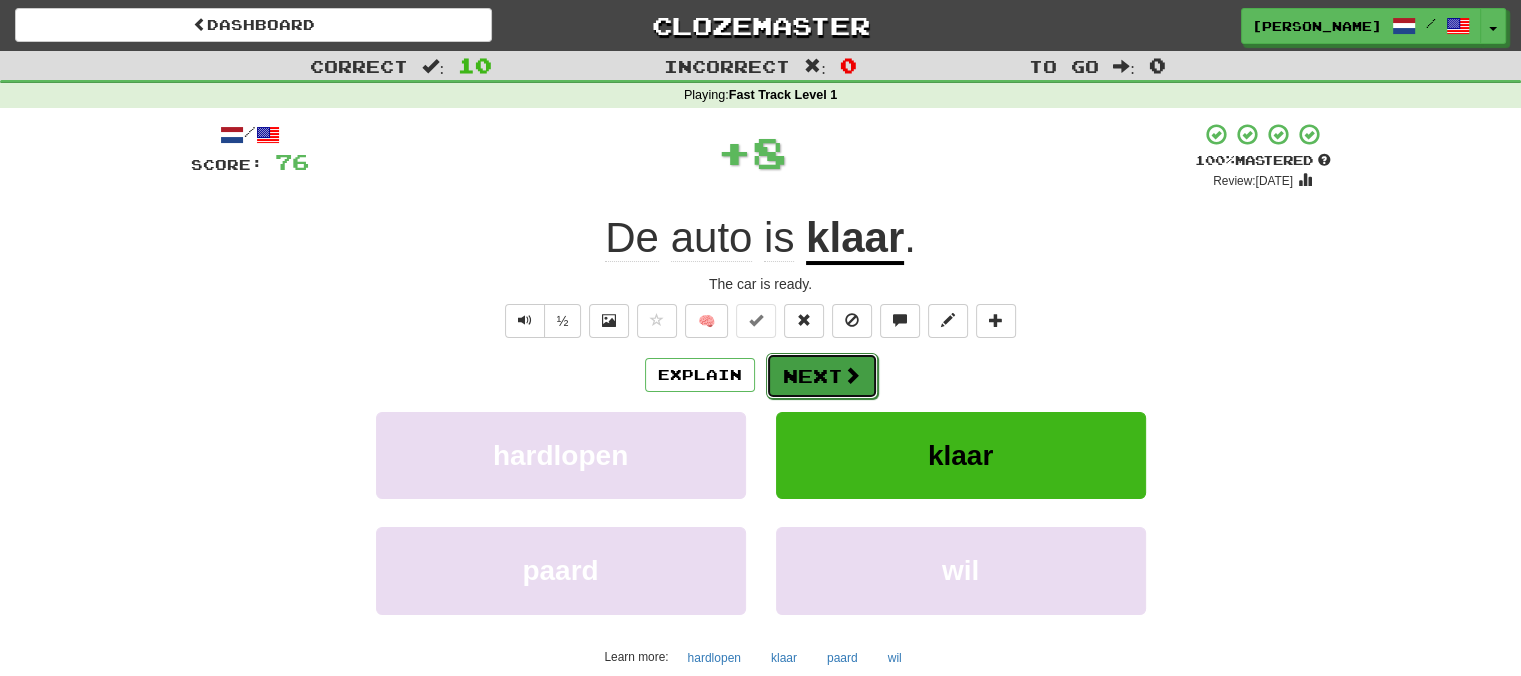 click on "Next" at bounding box center [822, 376] 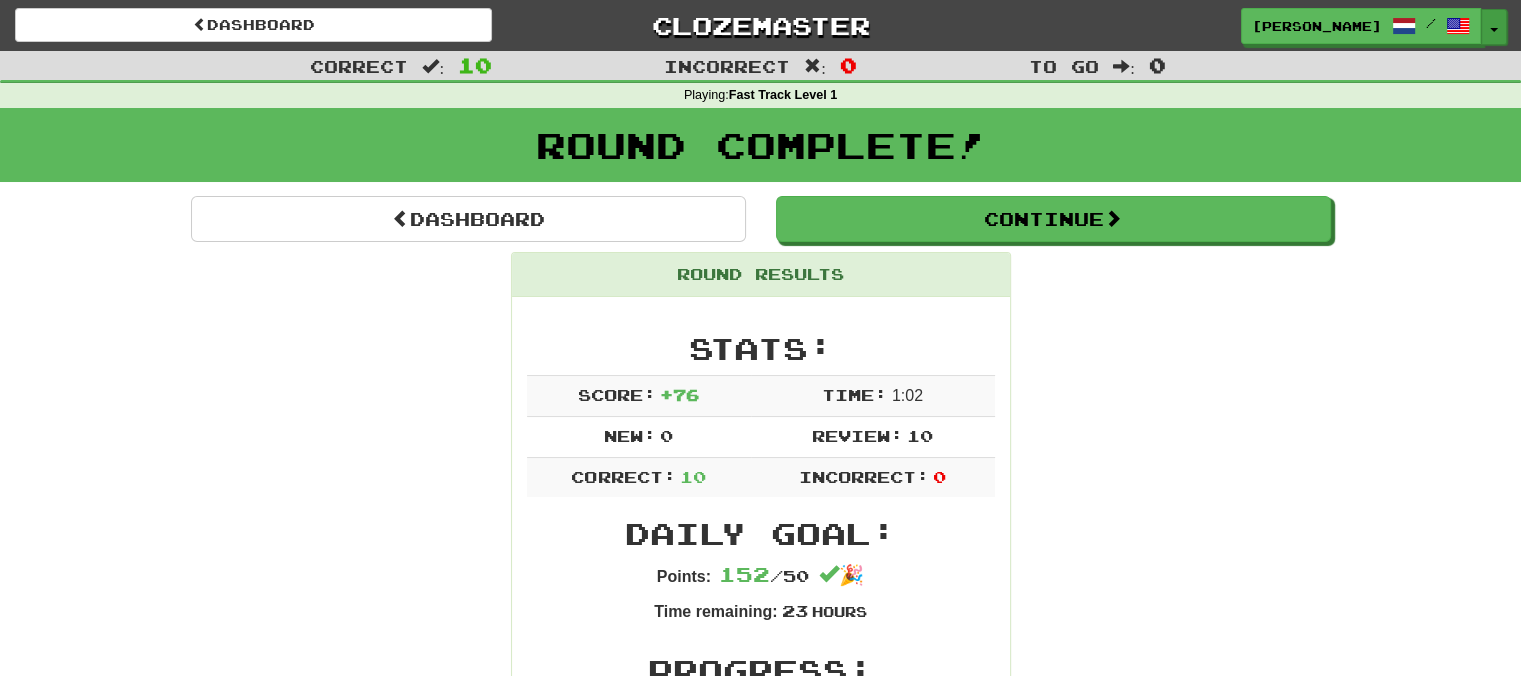click on "Toggle Dropdown" at bounding box center (1494, 27) 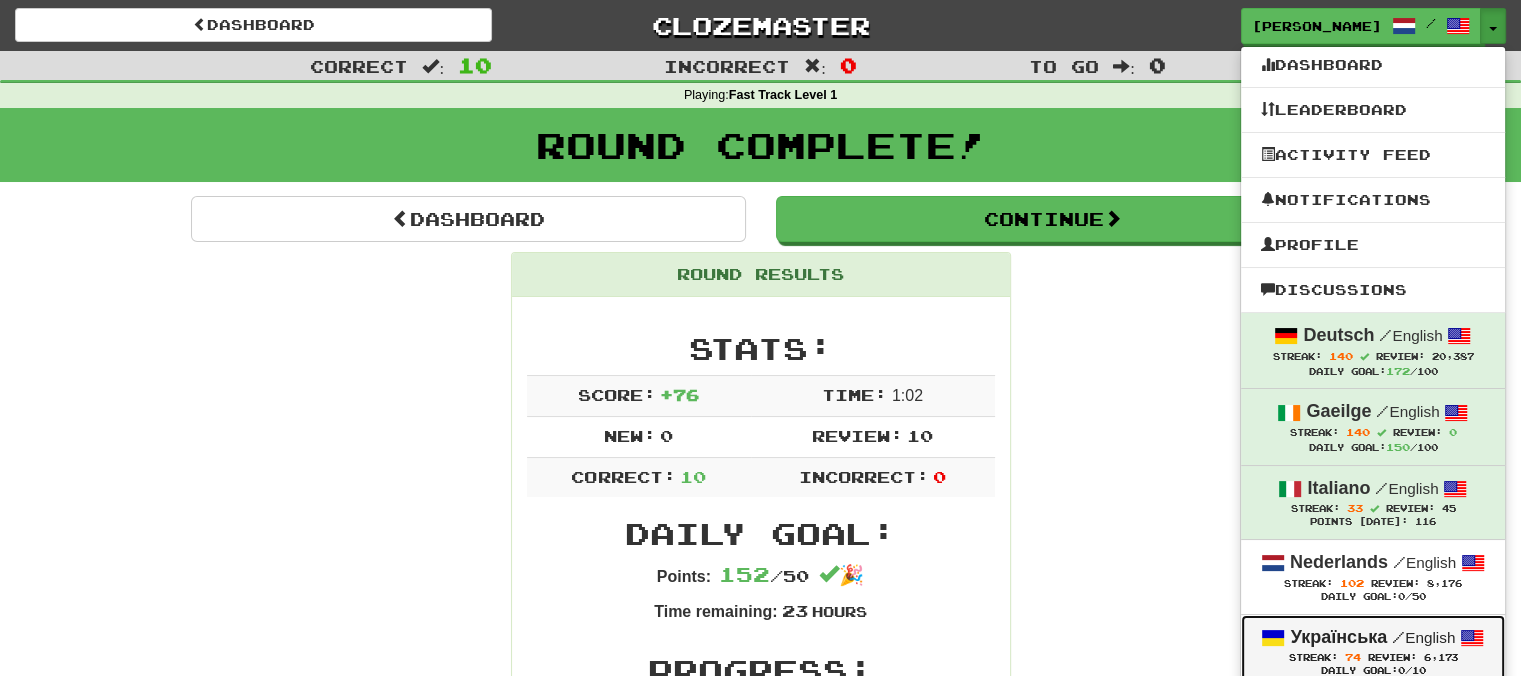 click on "Українська" at bounding box center (1338, 637) 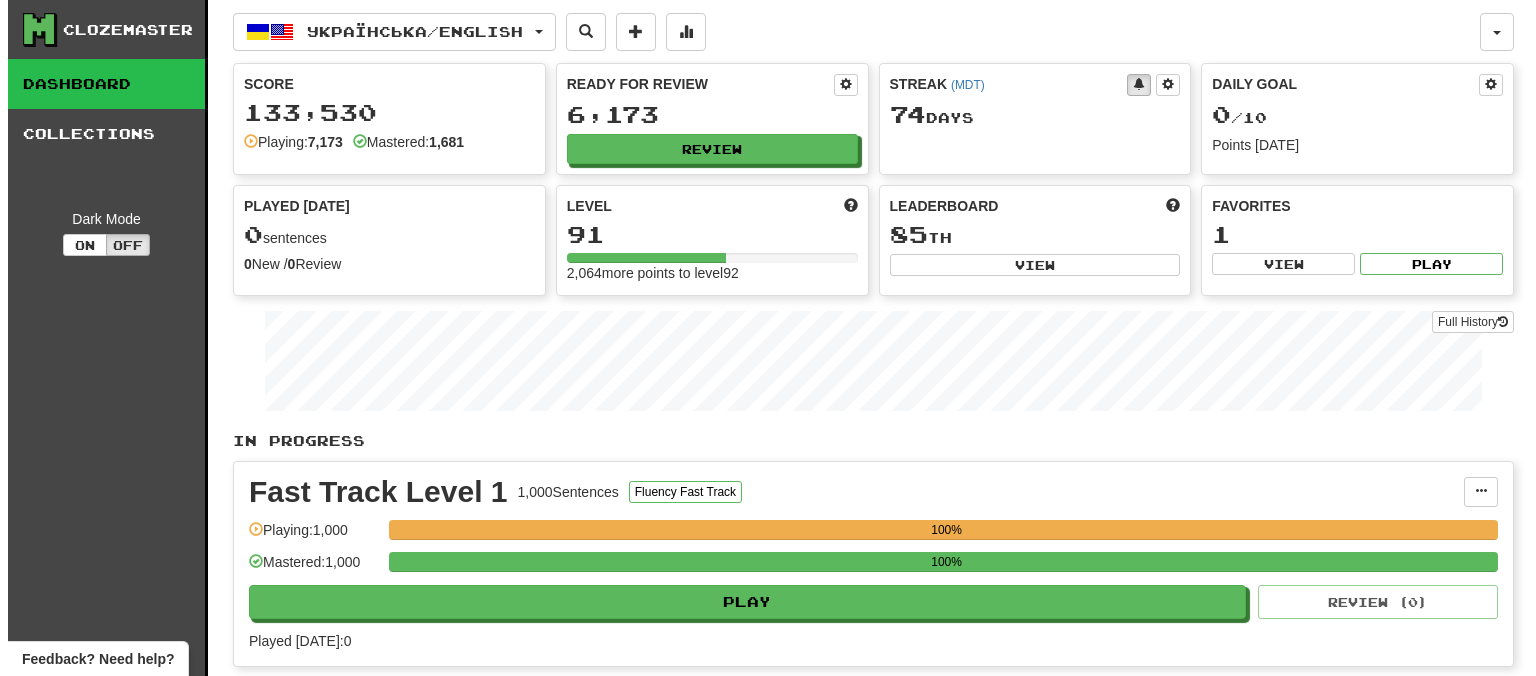 scroll, scrollTop: 0, scrollLeft: 0, axis: both 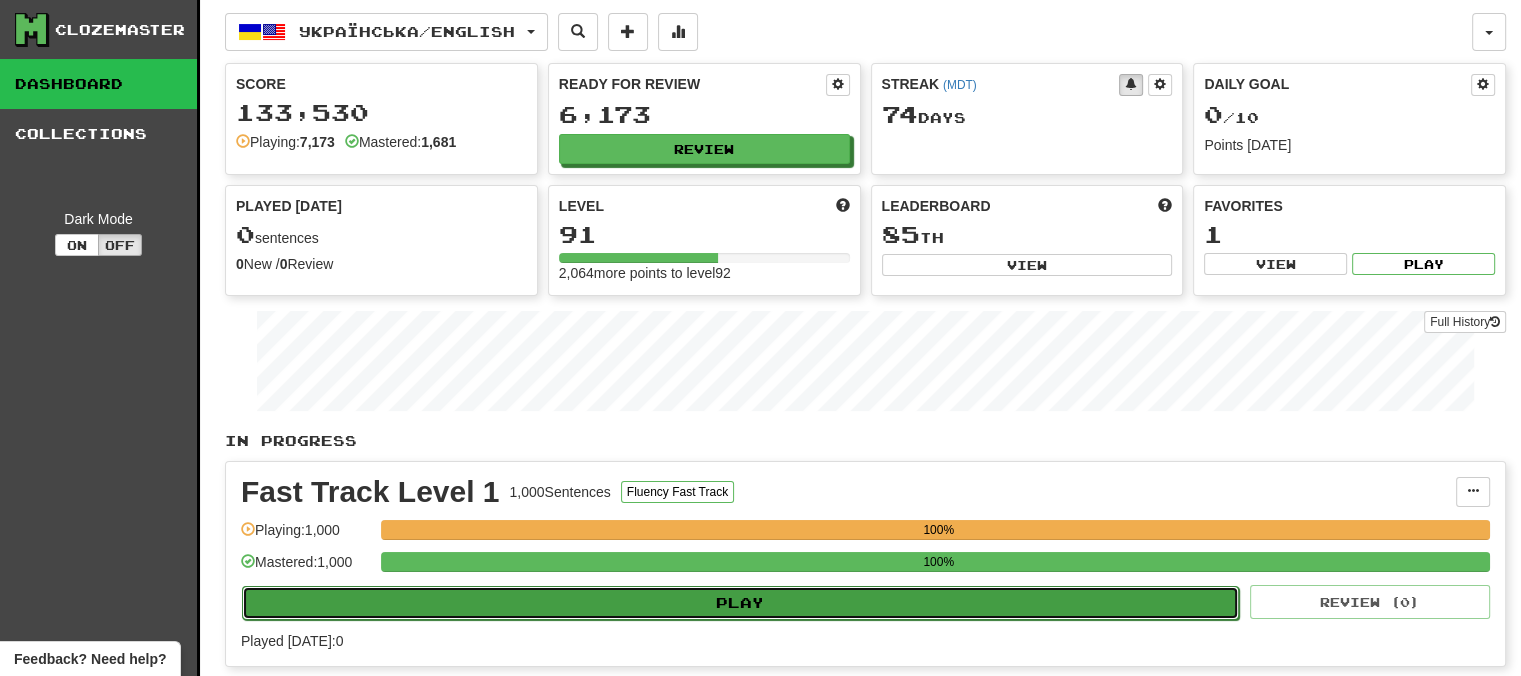 click on "Play" at bounding box center [740, 603] 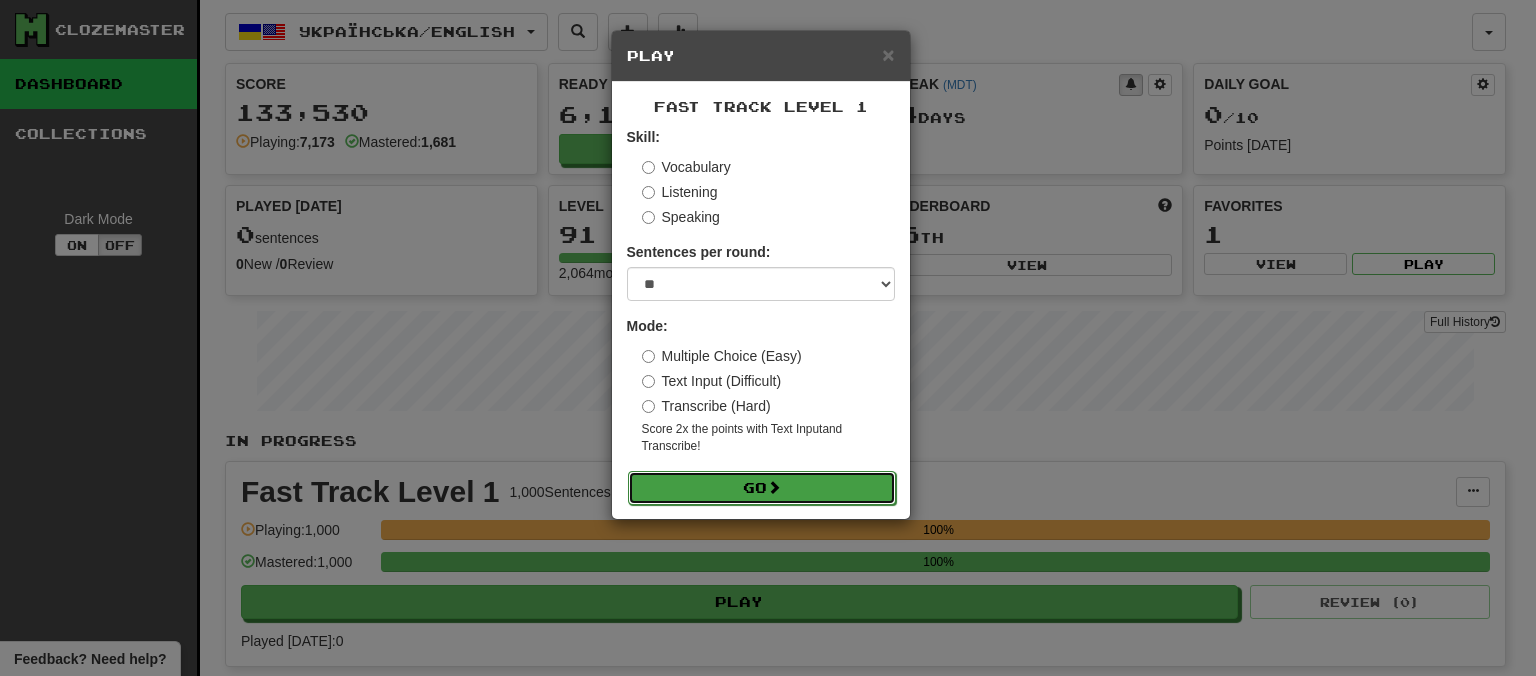 click on "Go" at bounding box center (762, 488) 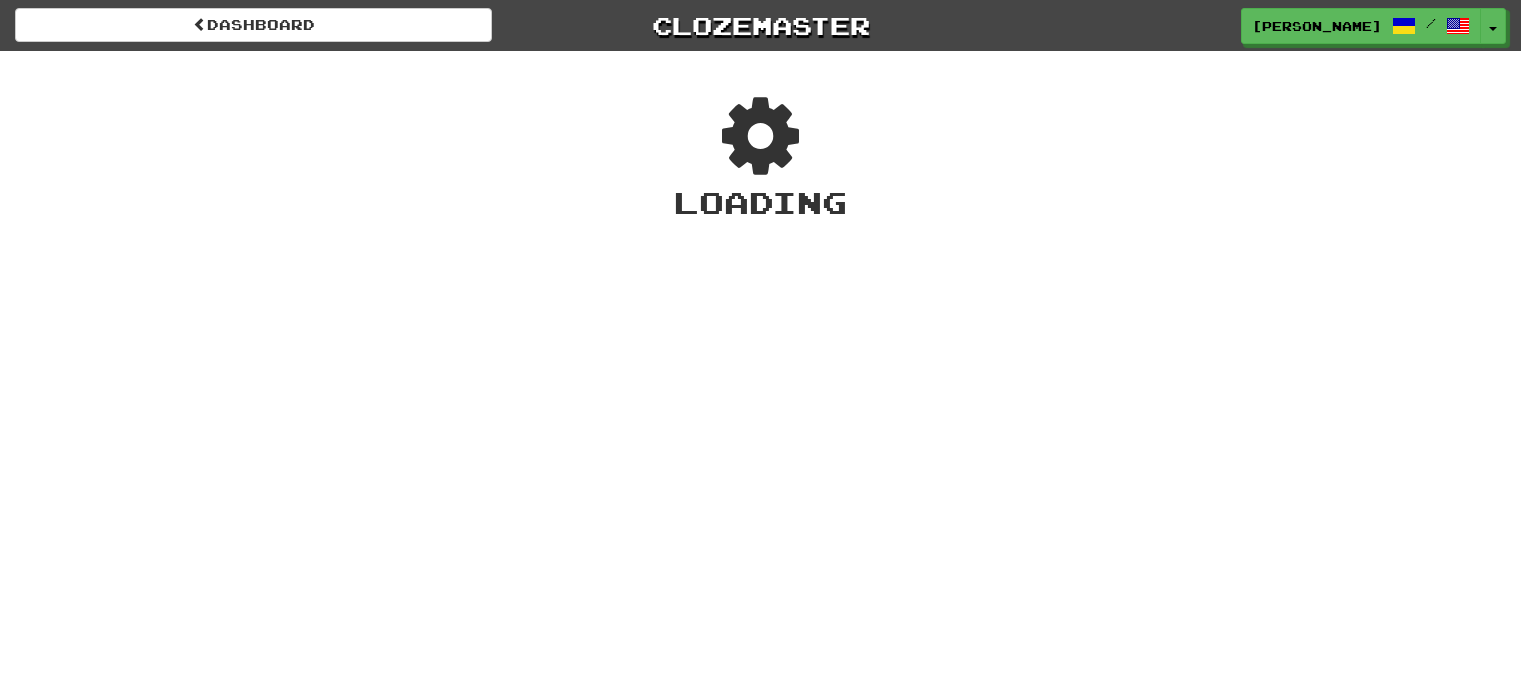 scroll, scrollTop: 0, scrollLeft: 0, axis: both 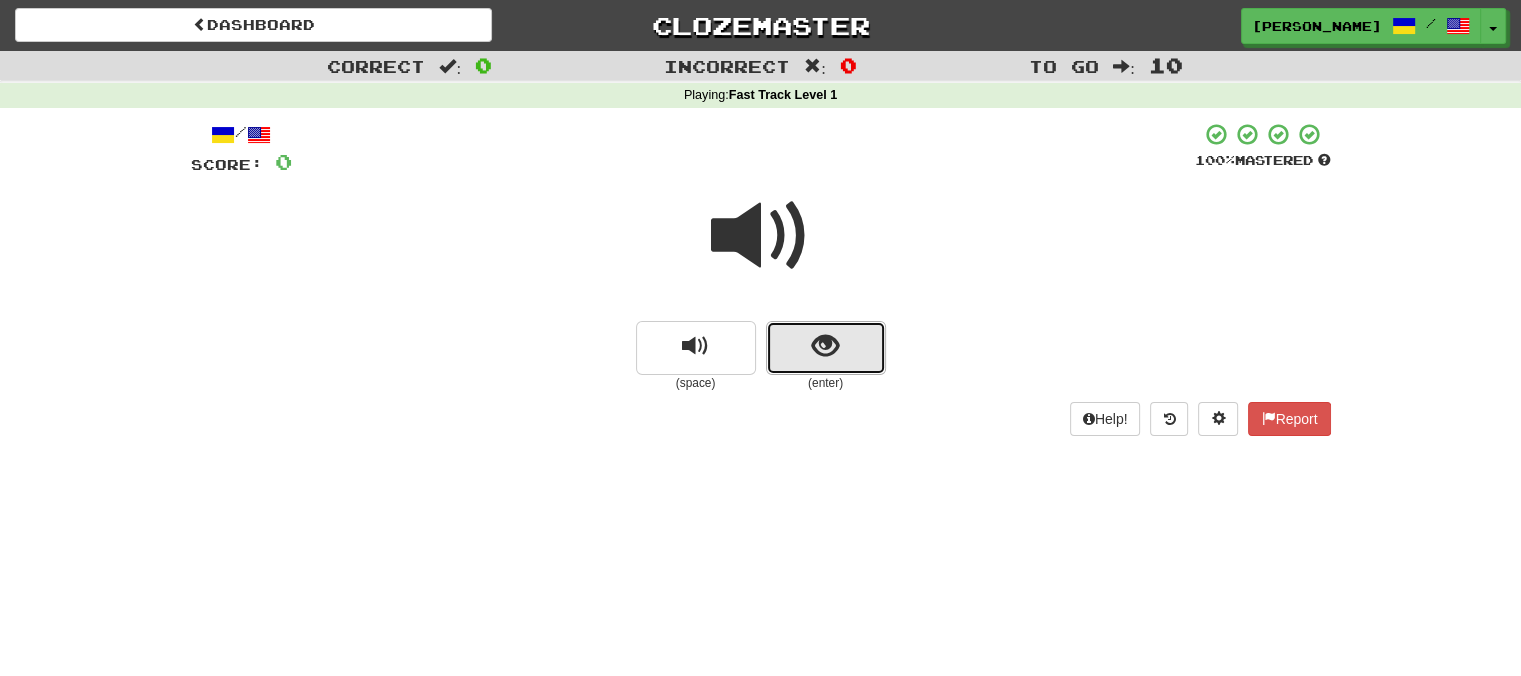 click at bounding box center (825, 346) 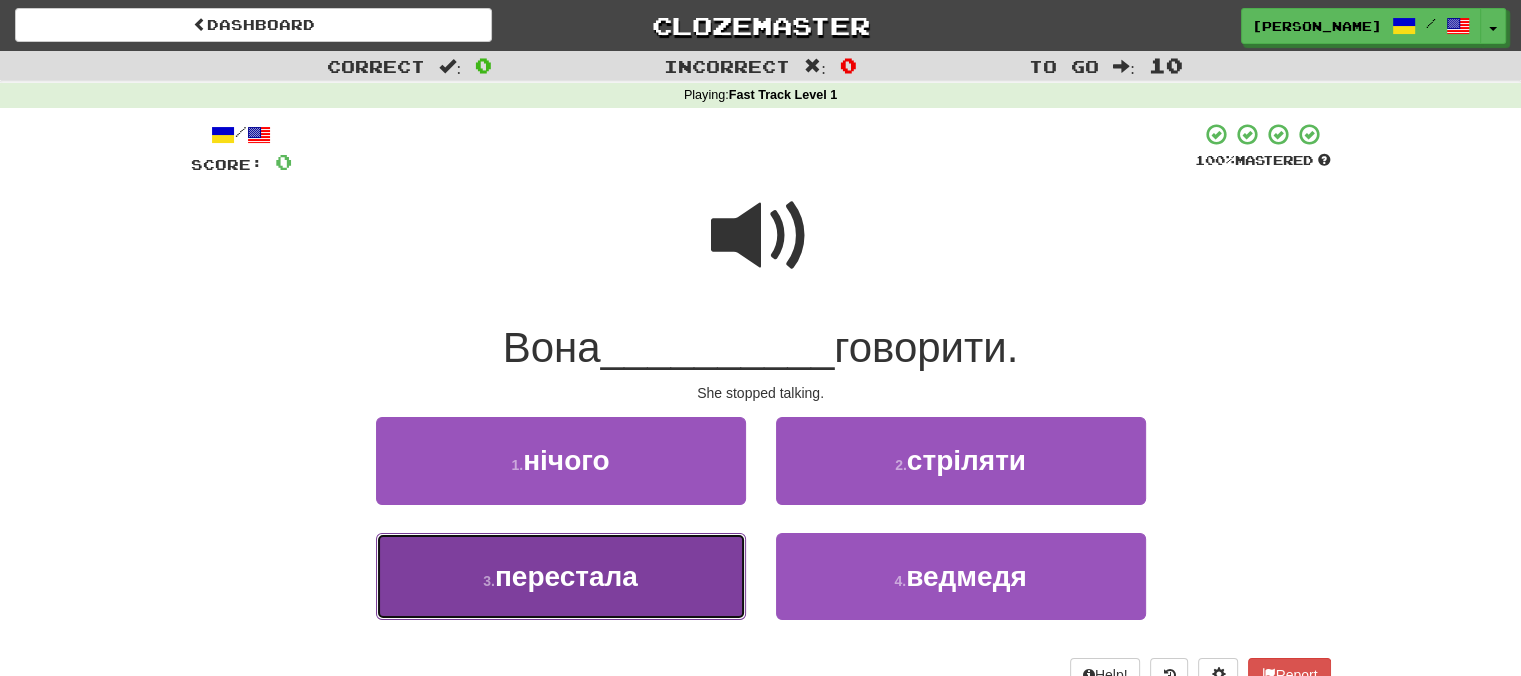 click on "3 .  перестала" at bounding box center (561, 576) 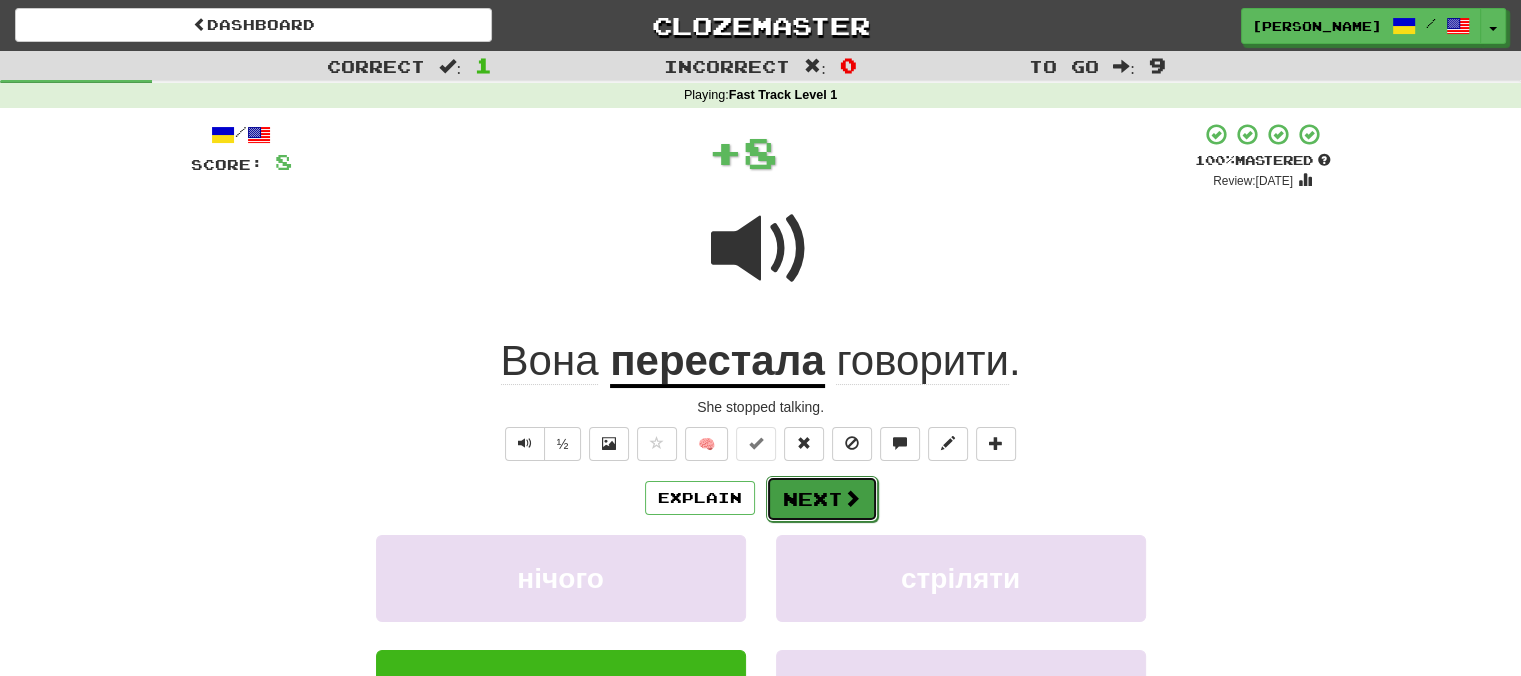 click on "Next" at bounding box center (822, 499) 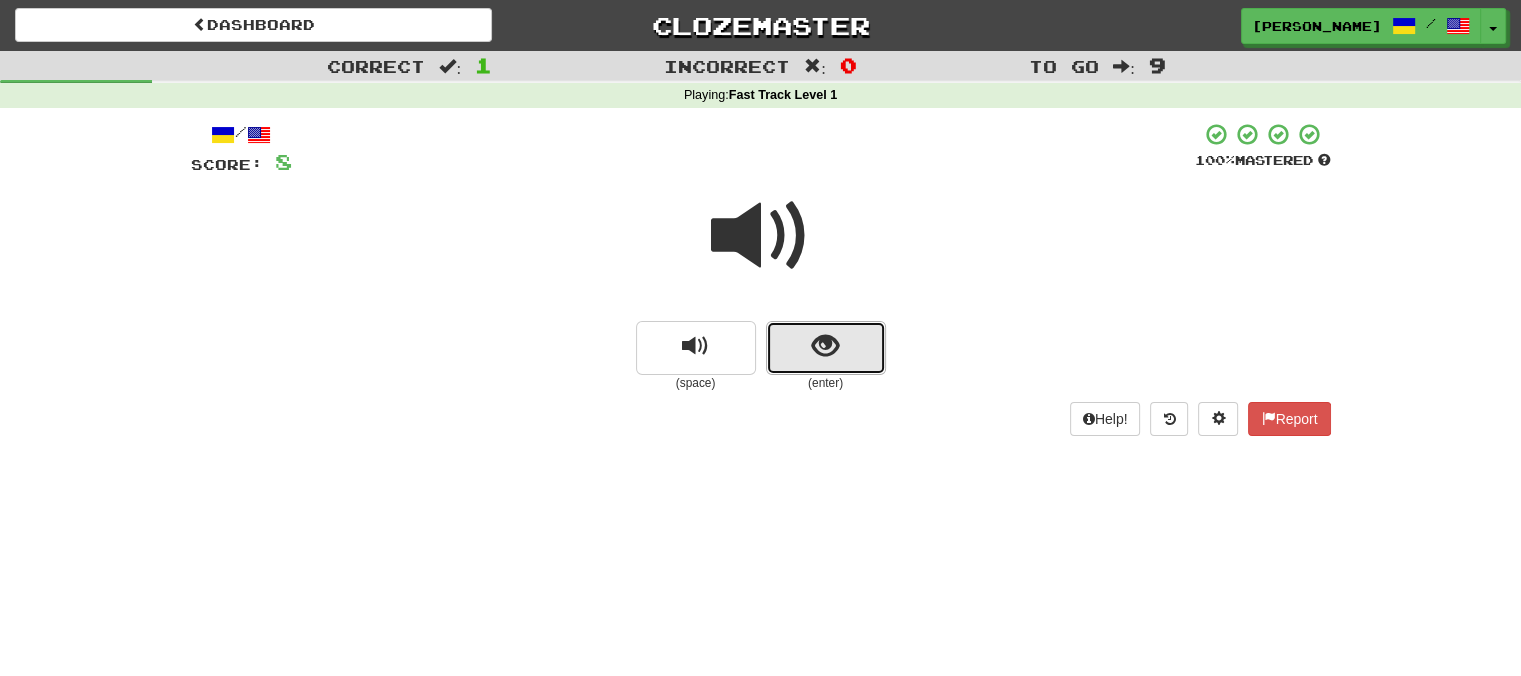 click at bounding box center (825, 346) 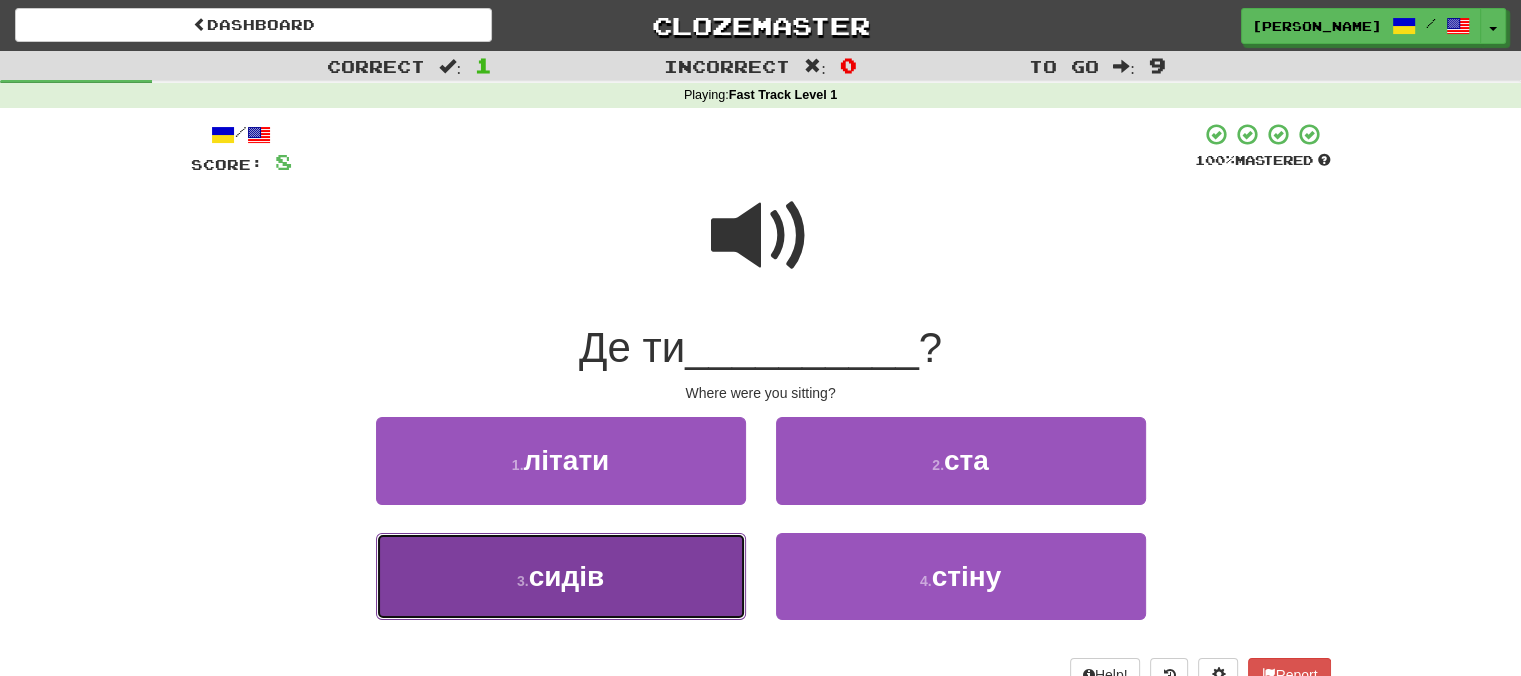 click on "3 .  сидів" at bounding box center (561, 576) 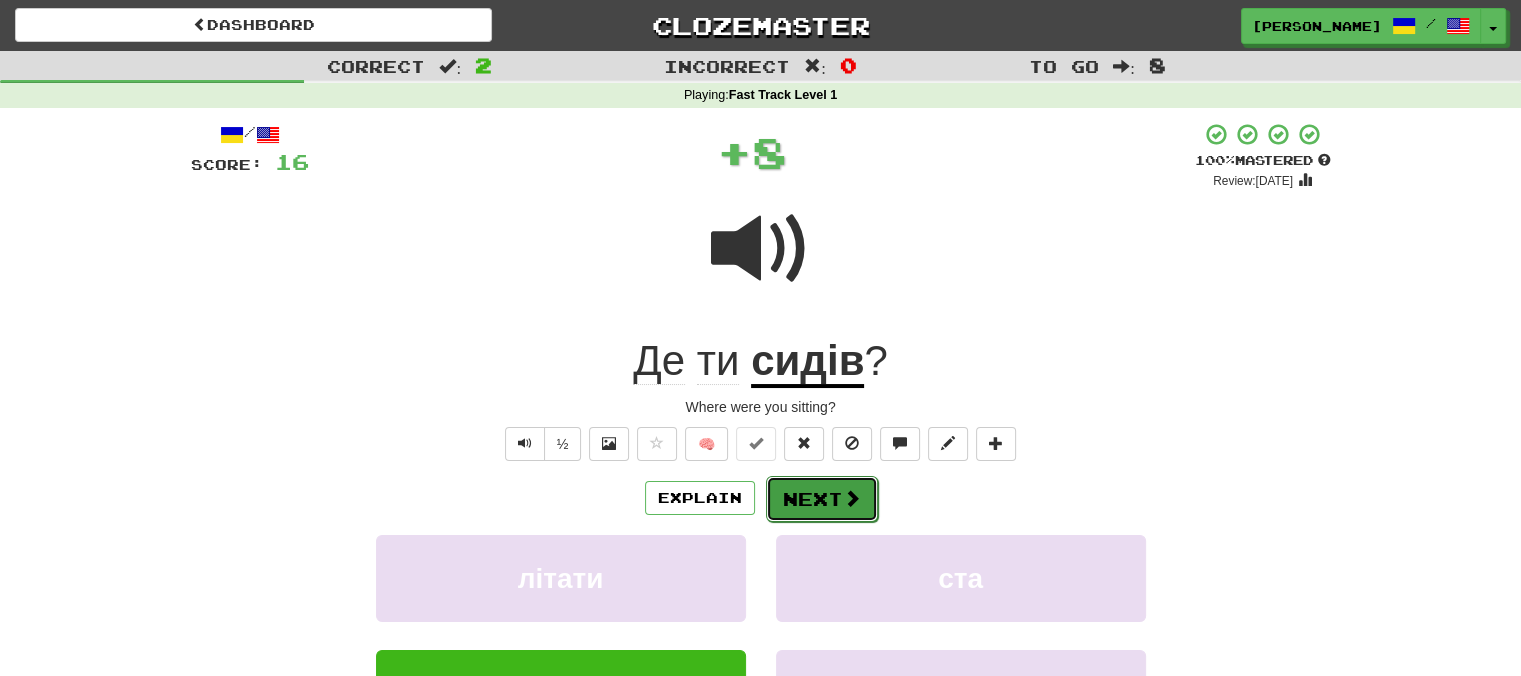 click on "Next" at bounding box center (822, 499) 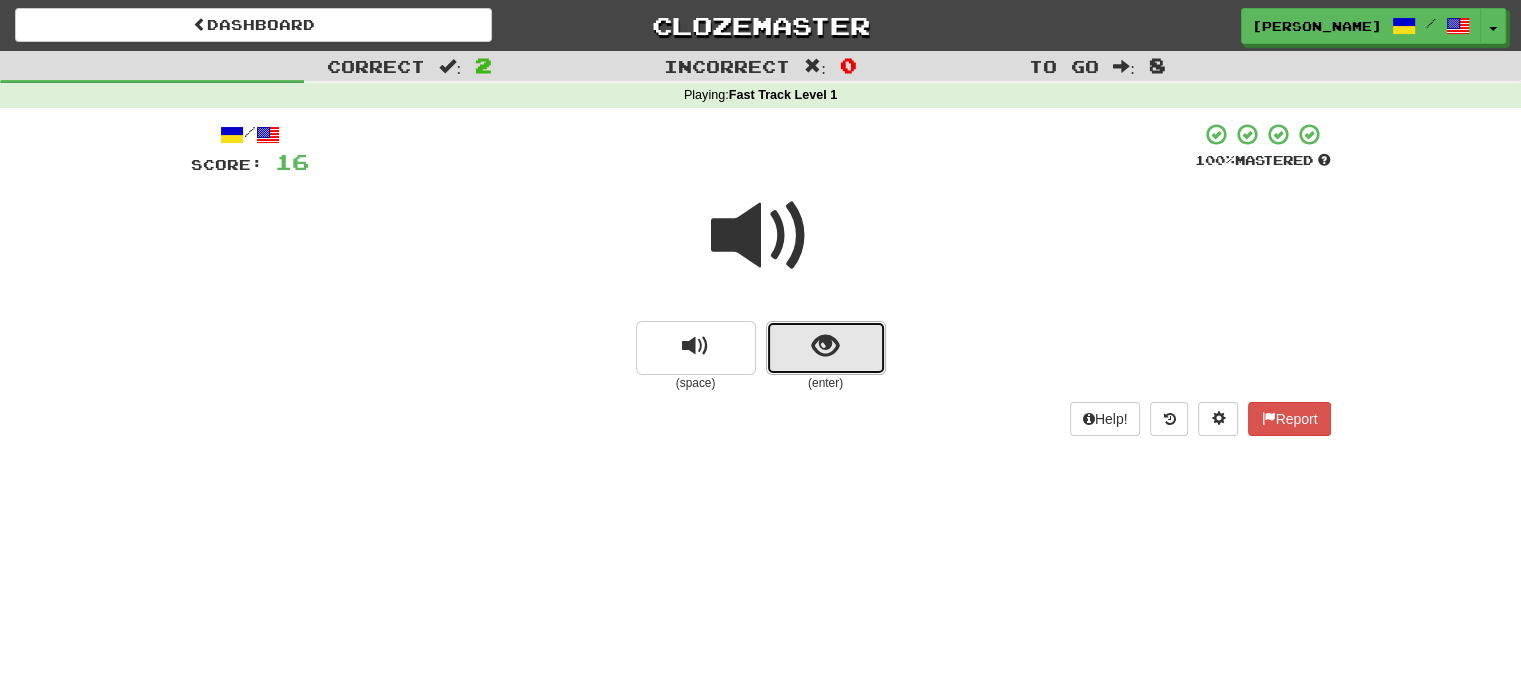 click at bounding box center [826, 348] 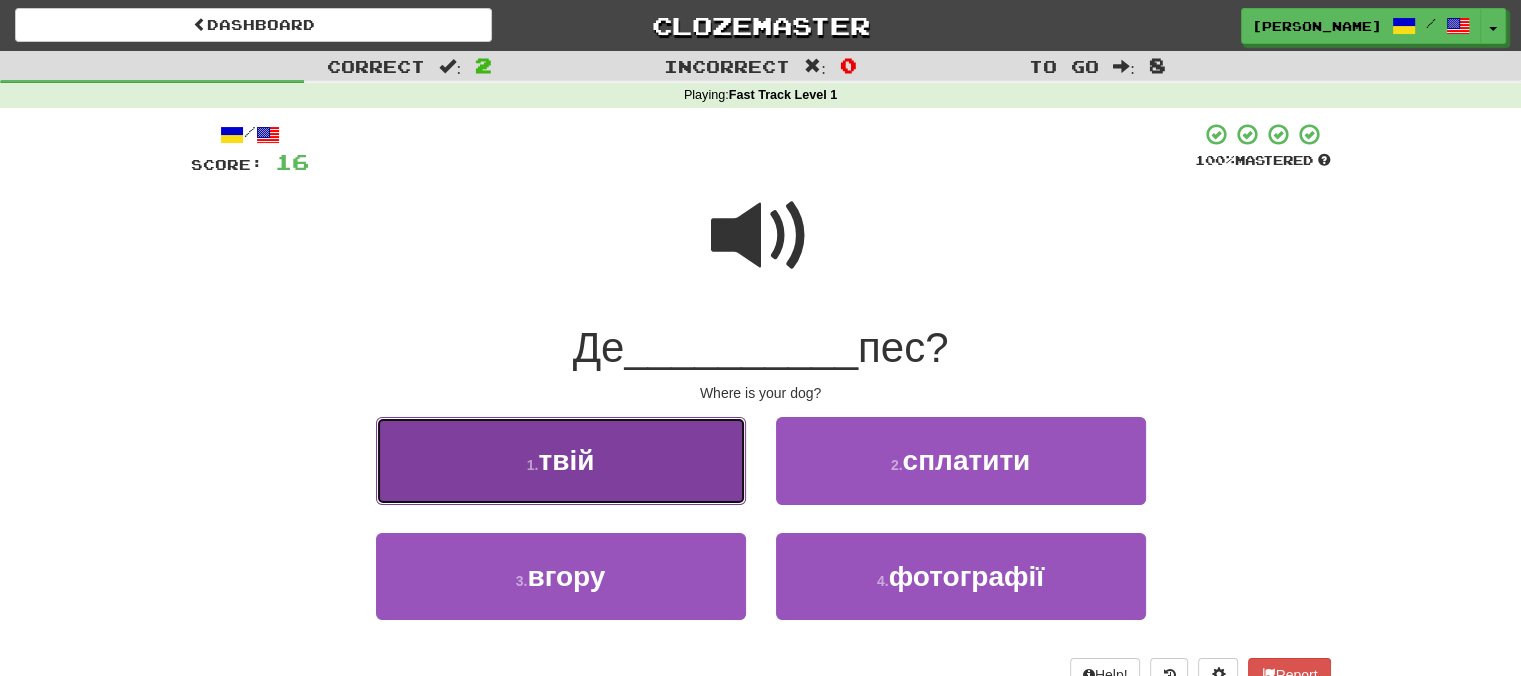 click on "1 .  твій" at bounding box center (561, 460) 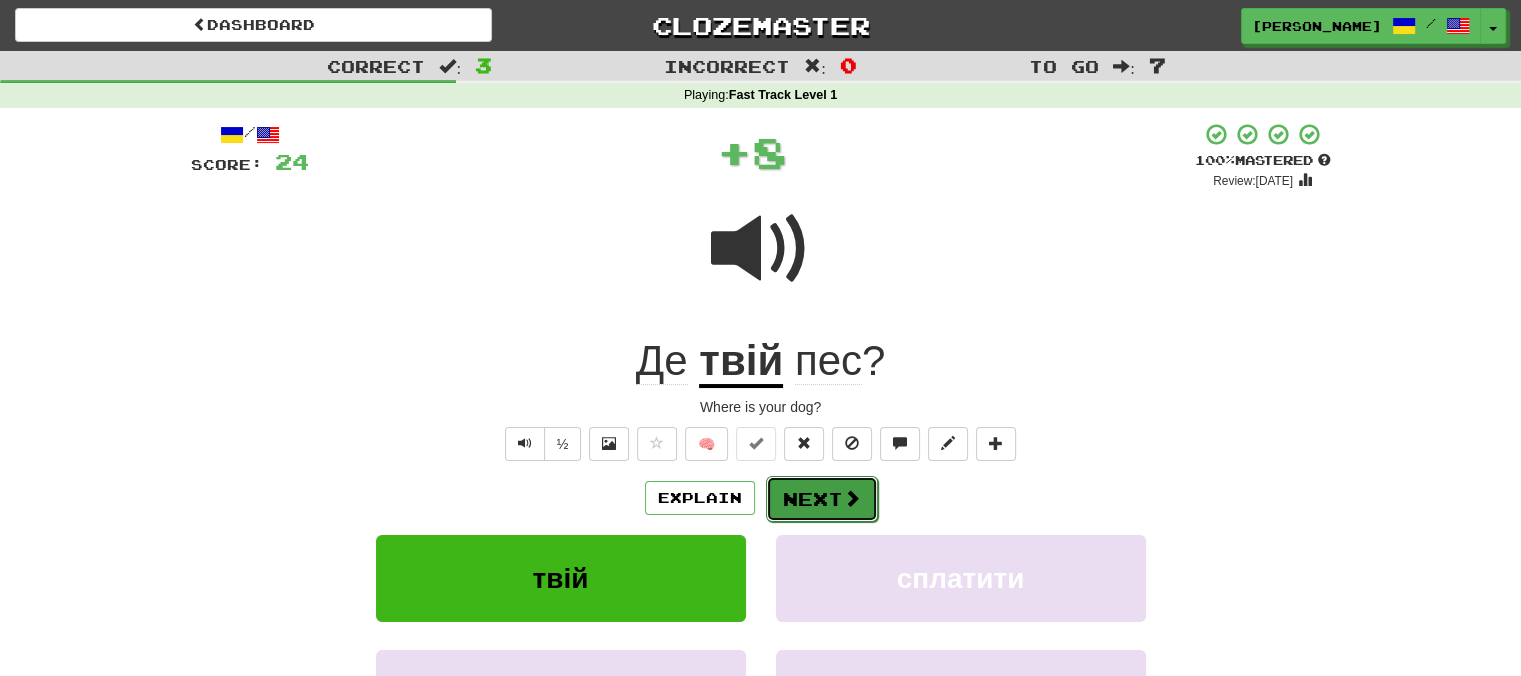 click on "Next" at bounding box center [822, 499] 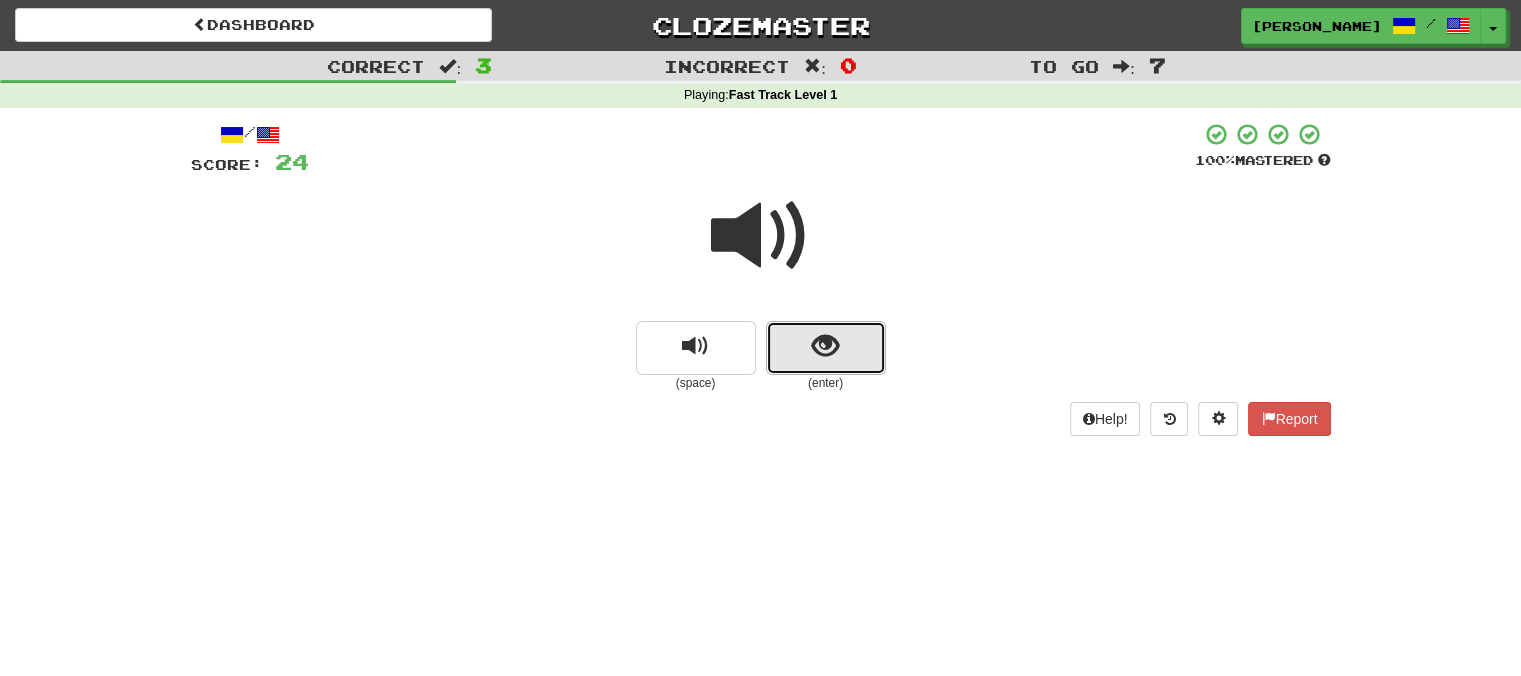 click at bounding box center (825, 346) 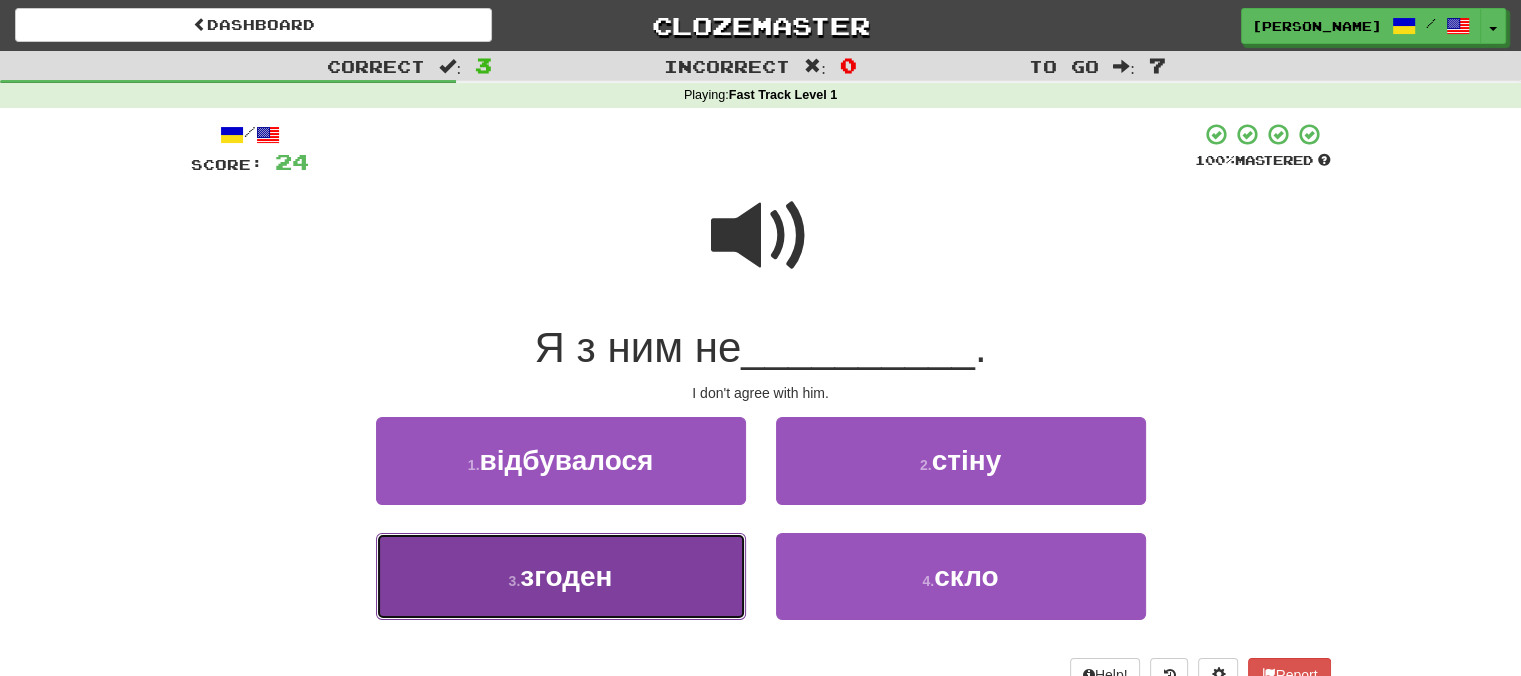 click on "3 .  згоден" at bounding box center [561, 576] 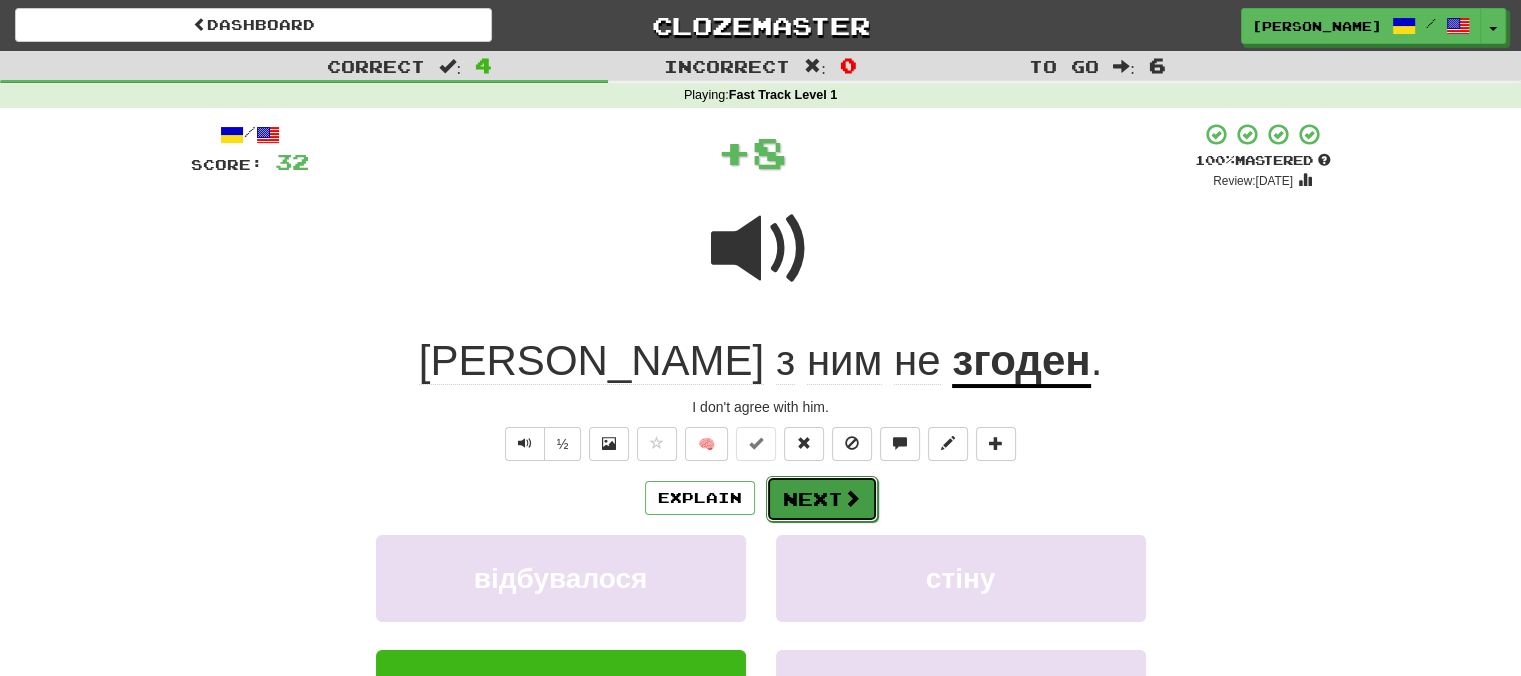 click on "Next" at bounding box center (822, 499) 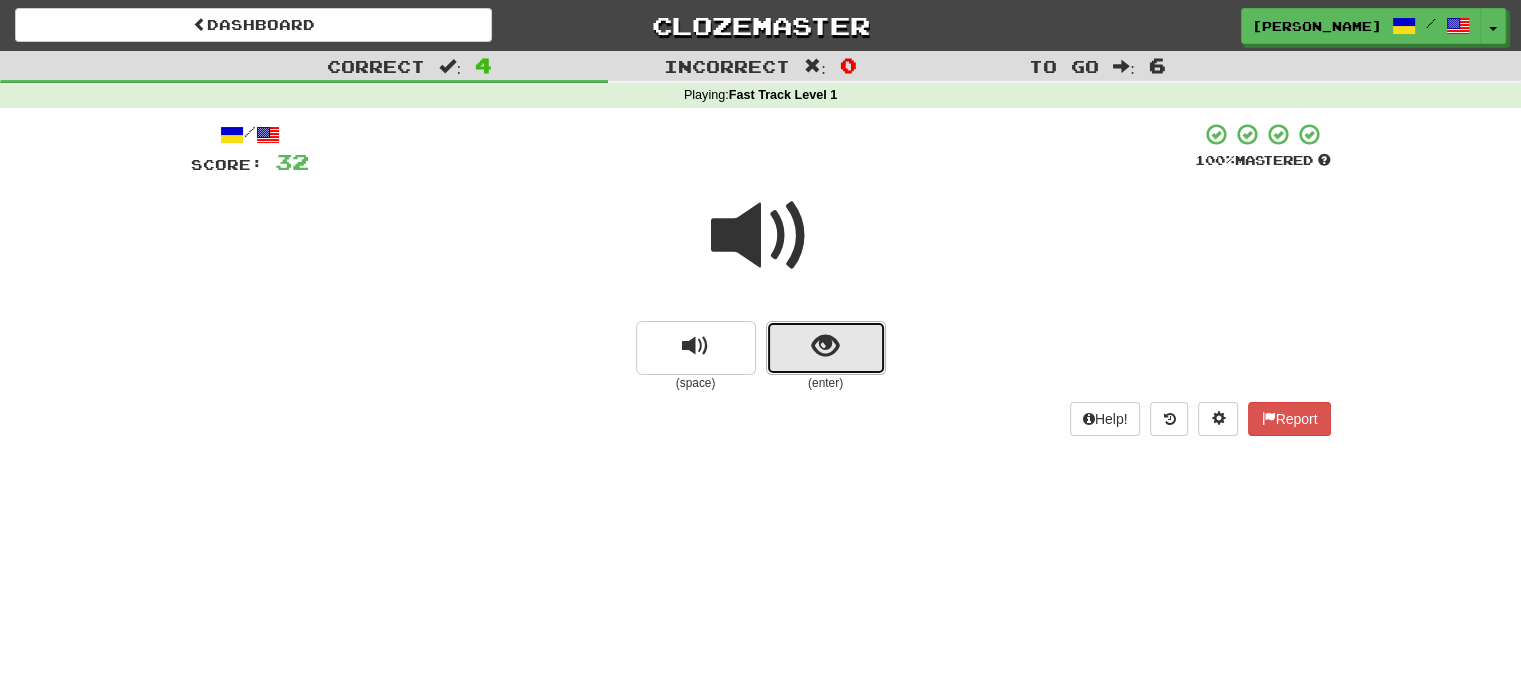 click at bounding box center [826, 348] 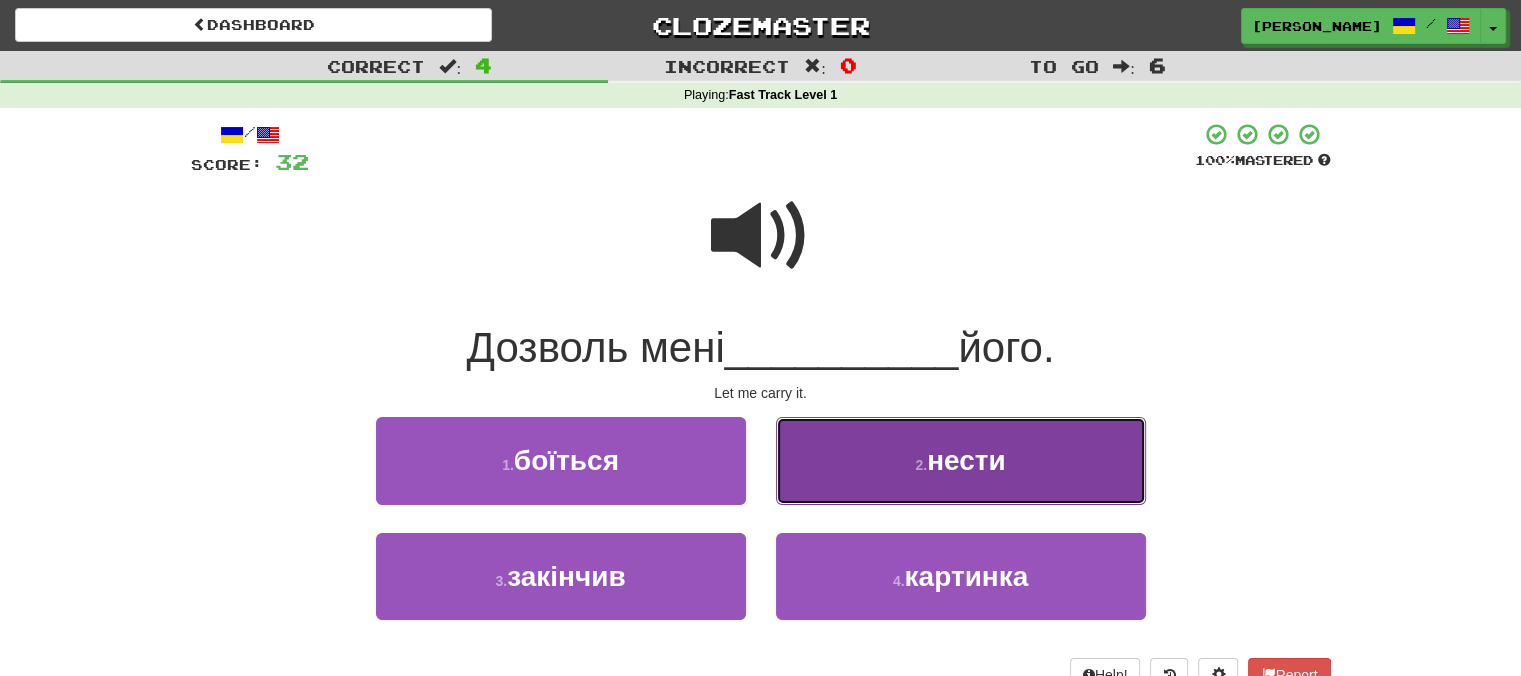 click on "2 .  нести" at bounding box center (961, 460) 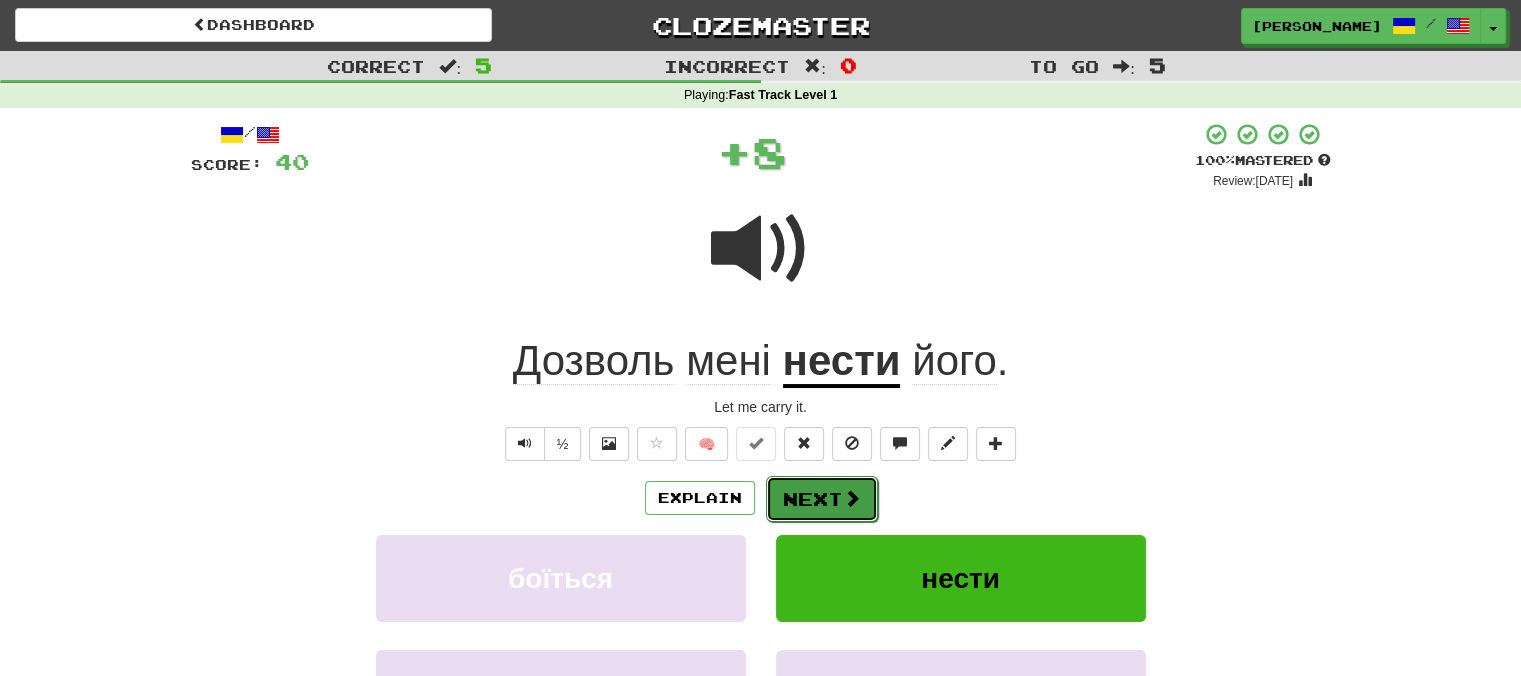 click at bounding box center [852, 498] 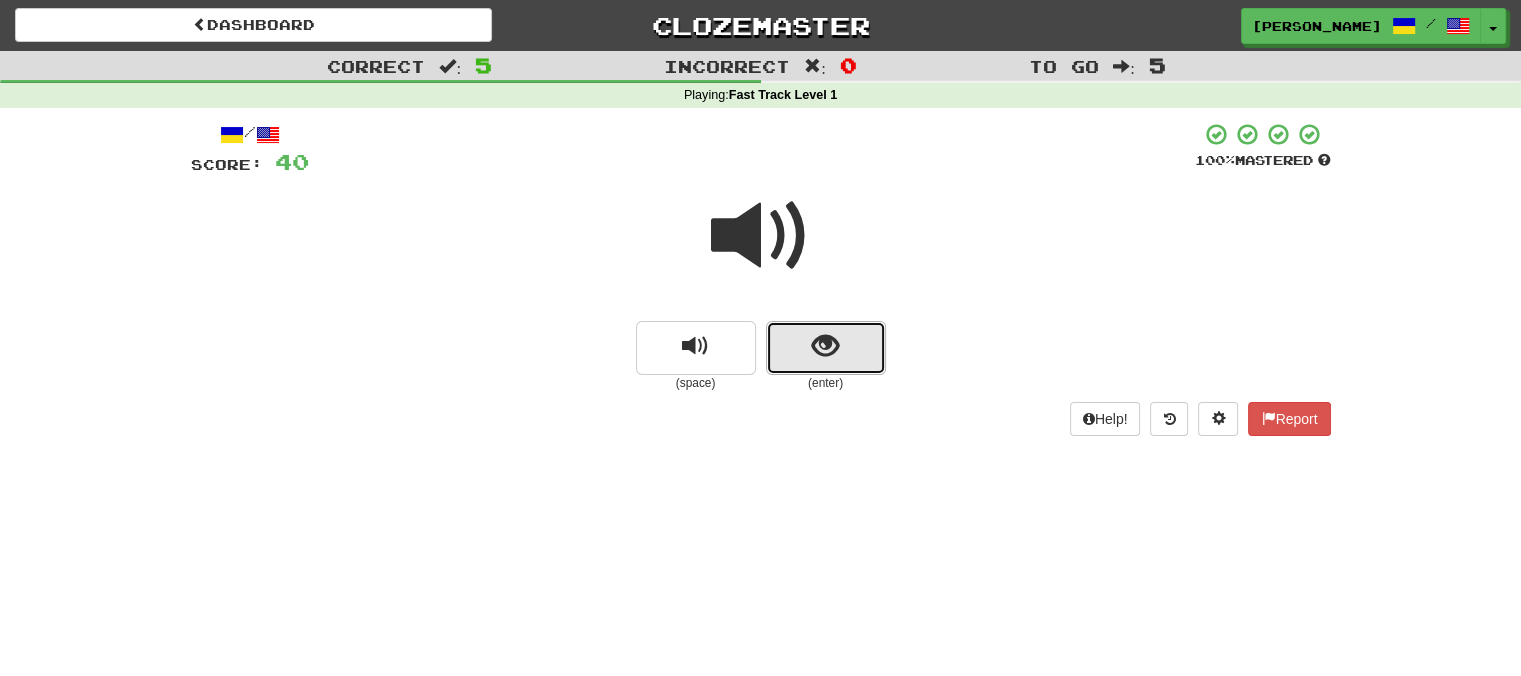 click at bounding box center (825, 346) 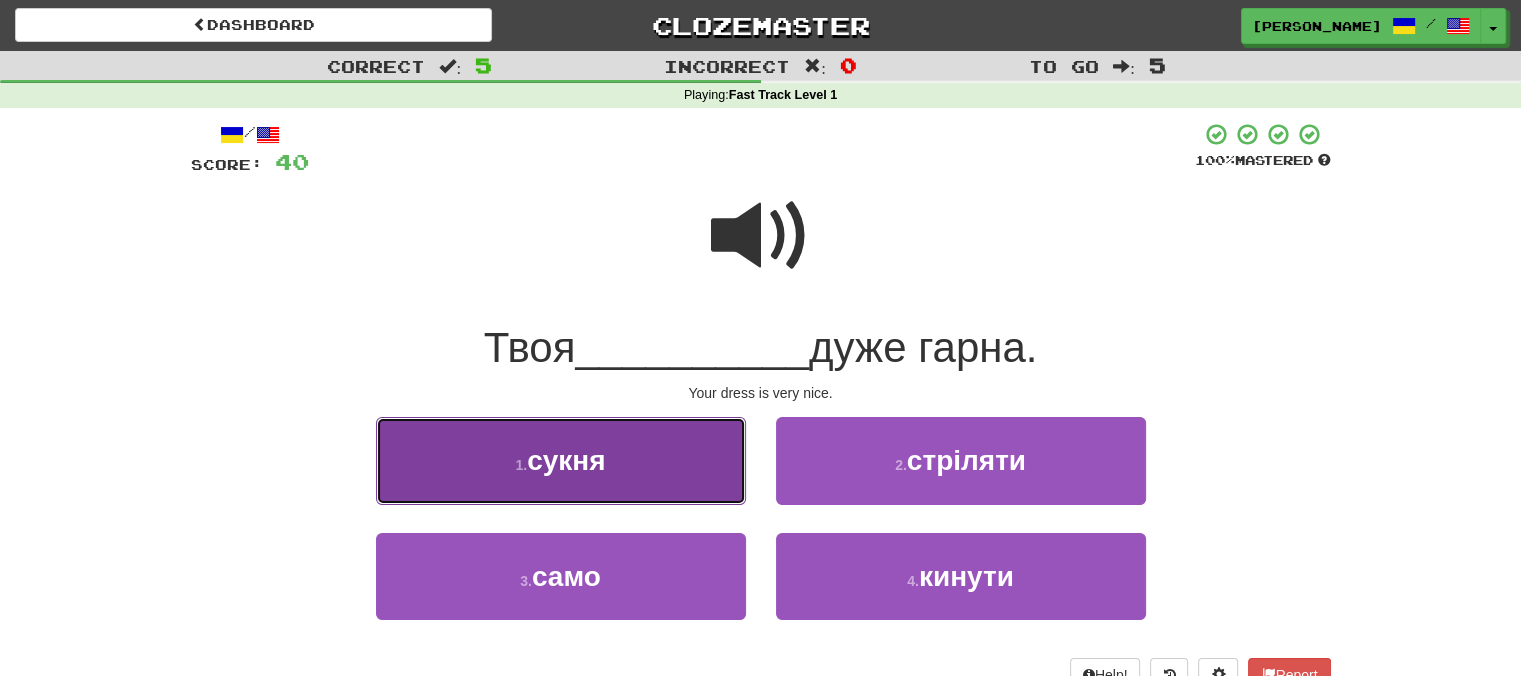 click on "1 .  сукня" at bounding box center [561, 460] 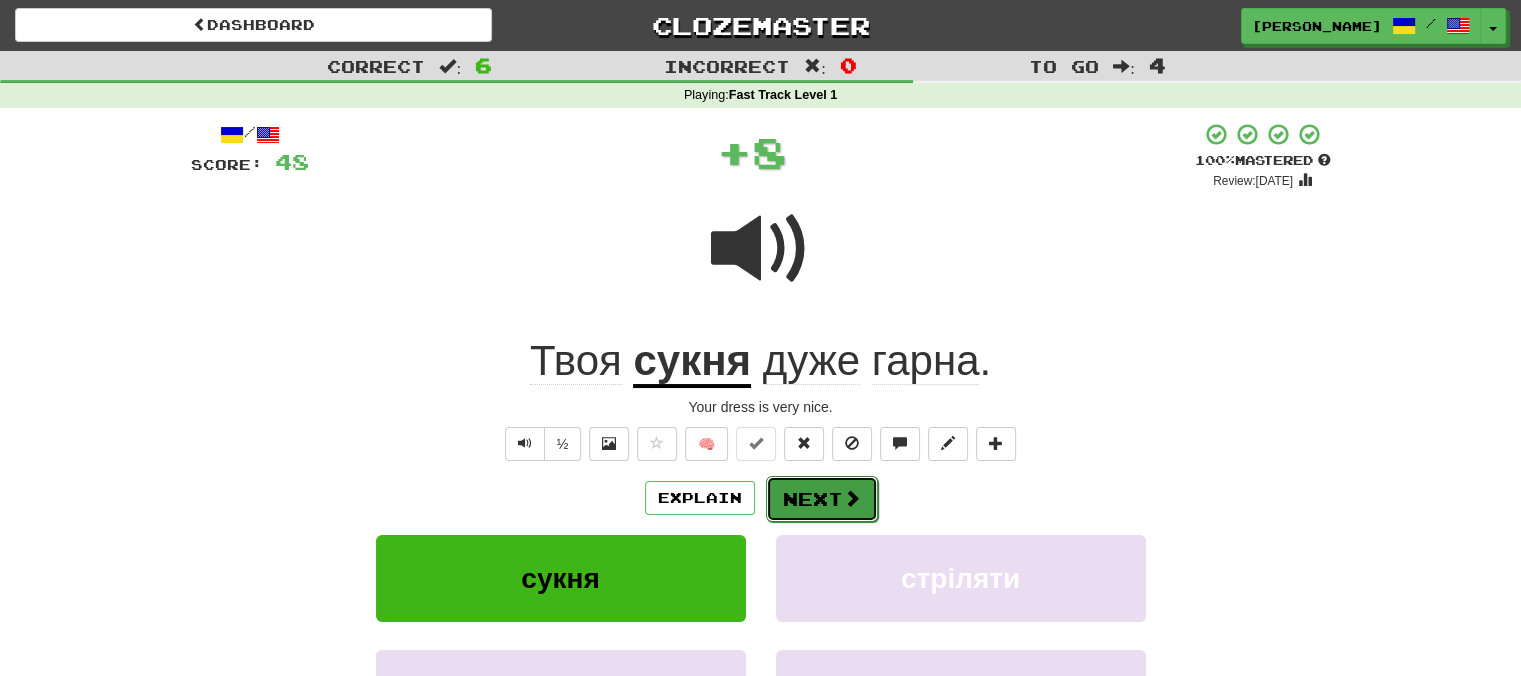 click on "Next" at bounding box center (822, 499) 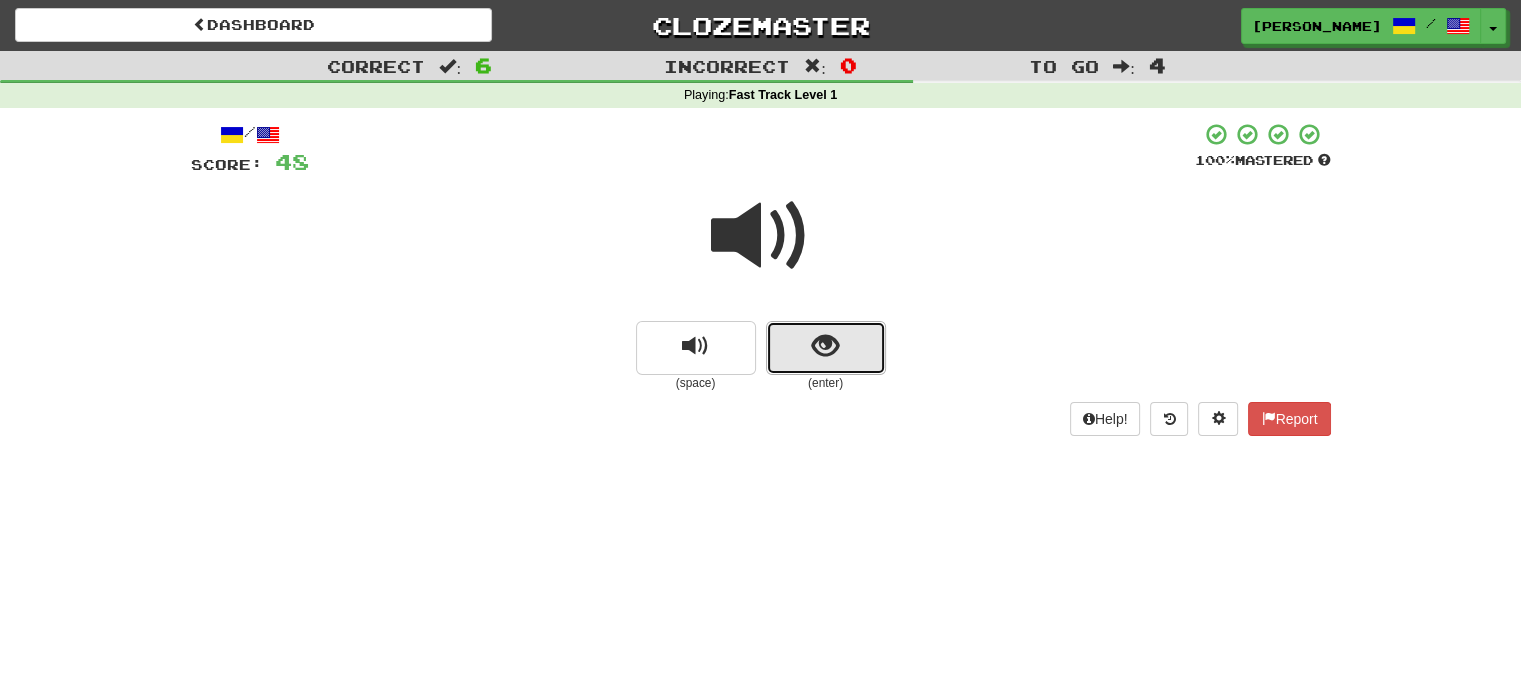 click at bounding box center [826, 348] 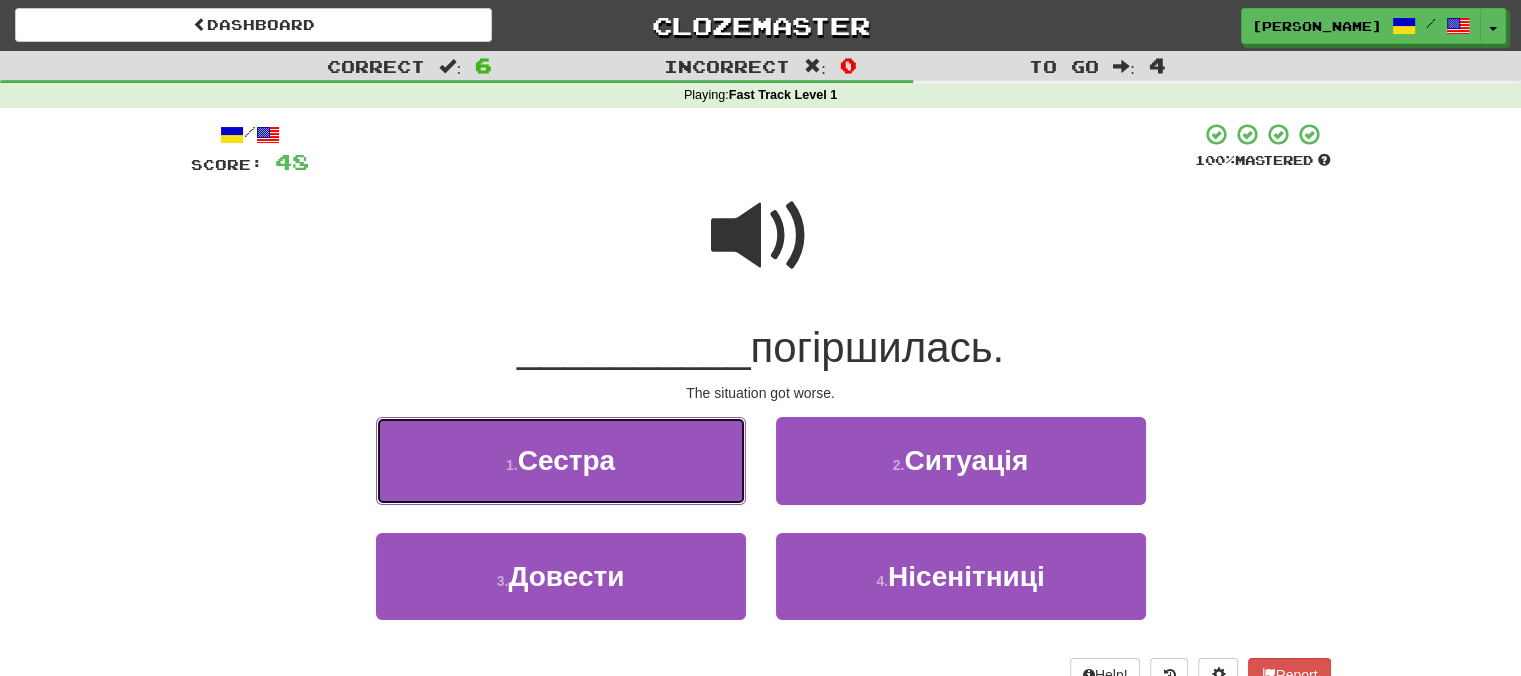 click on "1 .  Сестра" at bounding box center (561, 460) 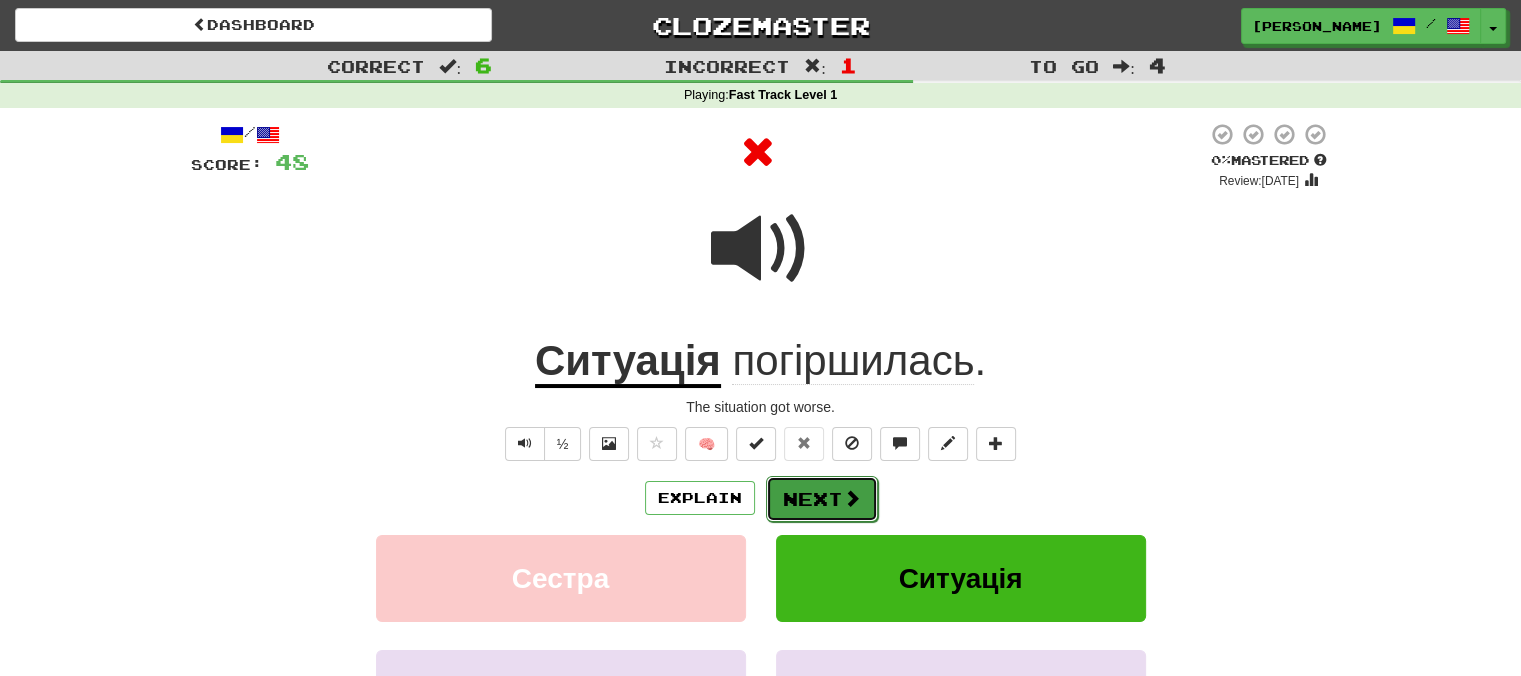 click on "Next" at bounding box center [822, 499] 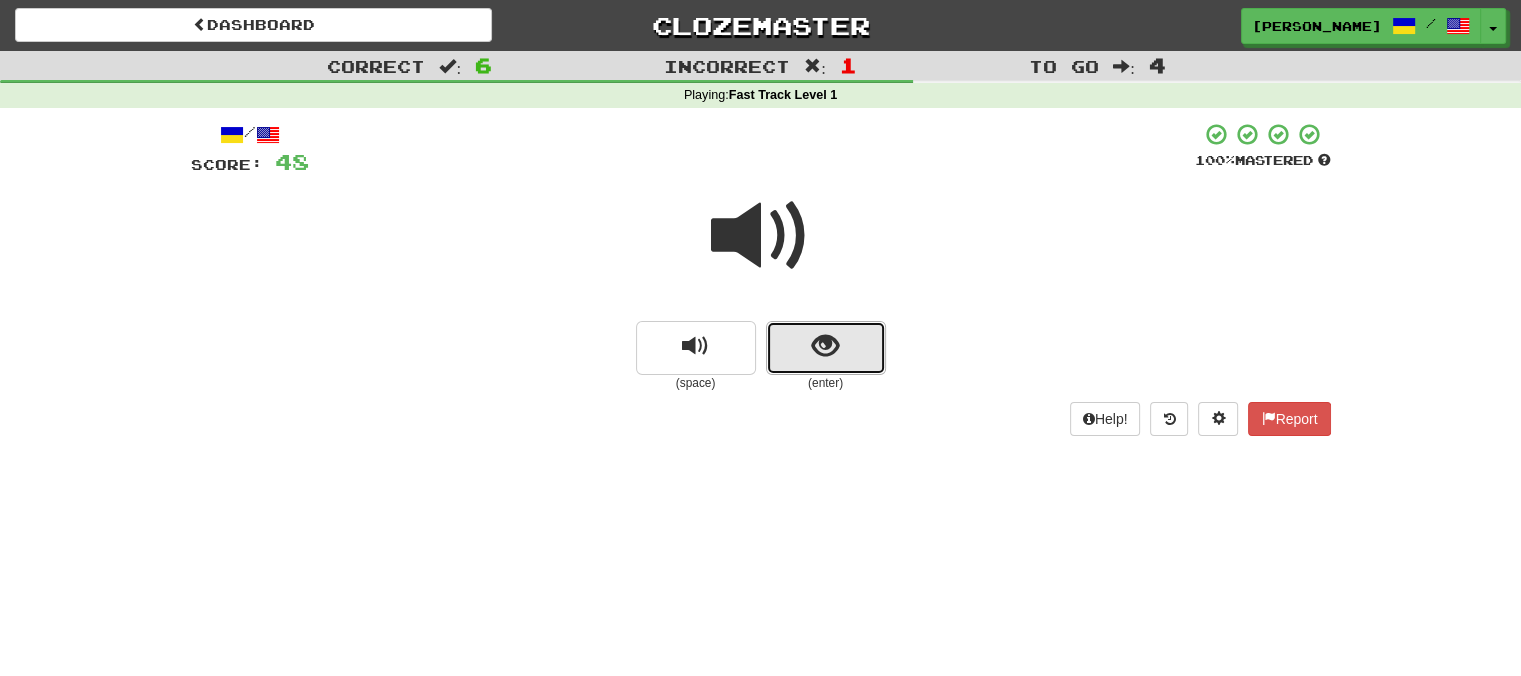 click at bounding box center [825, 346] 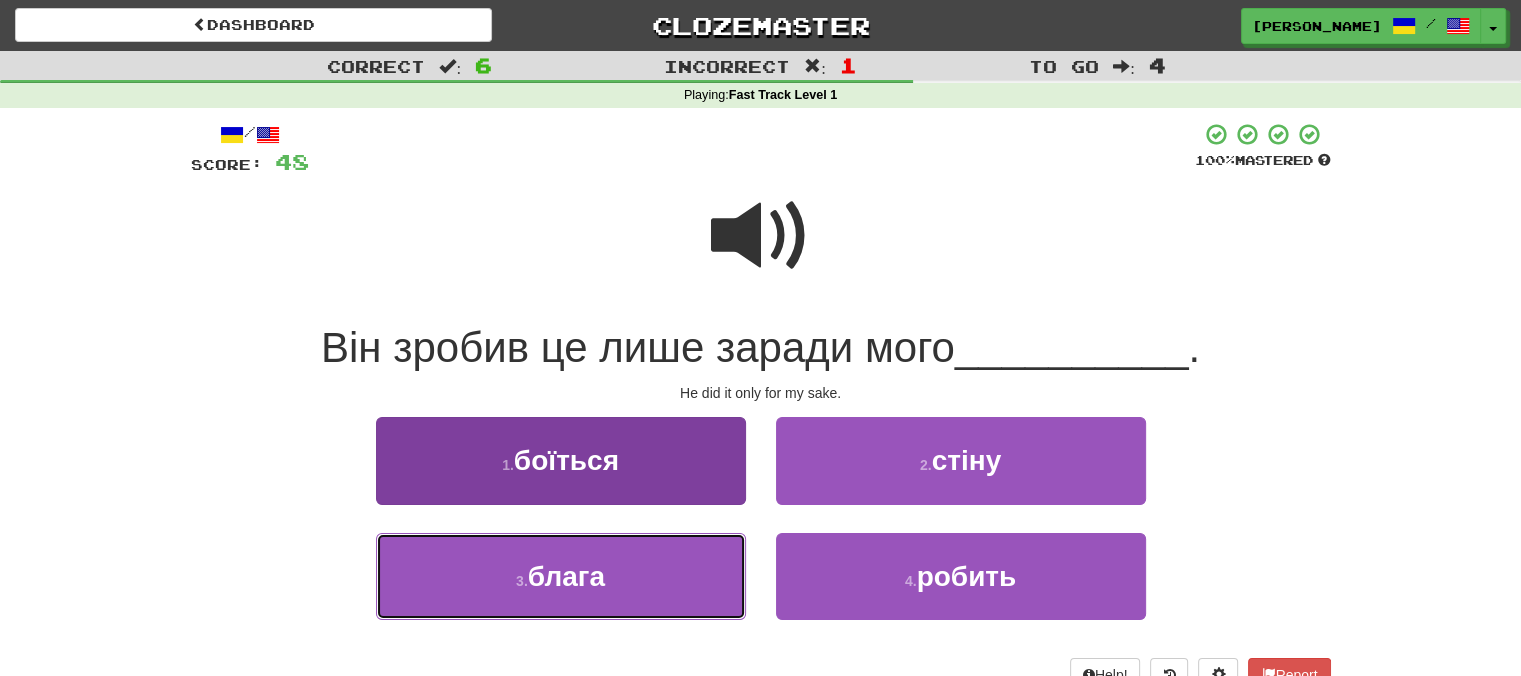 click on "3 .  блага" at bounding box center (561, 576) 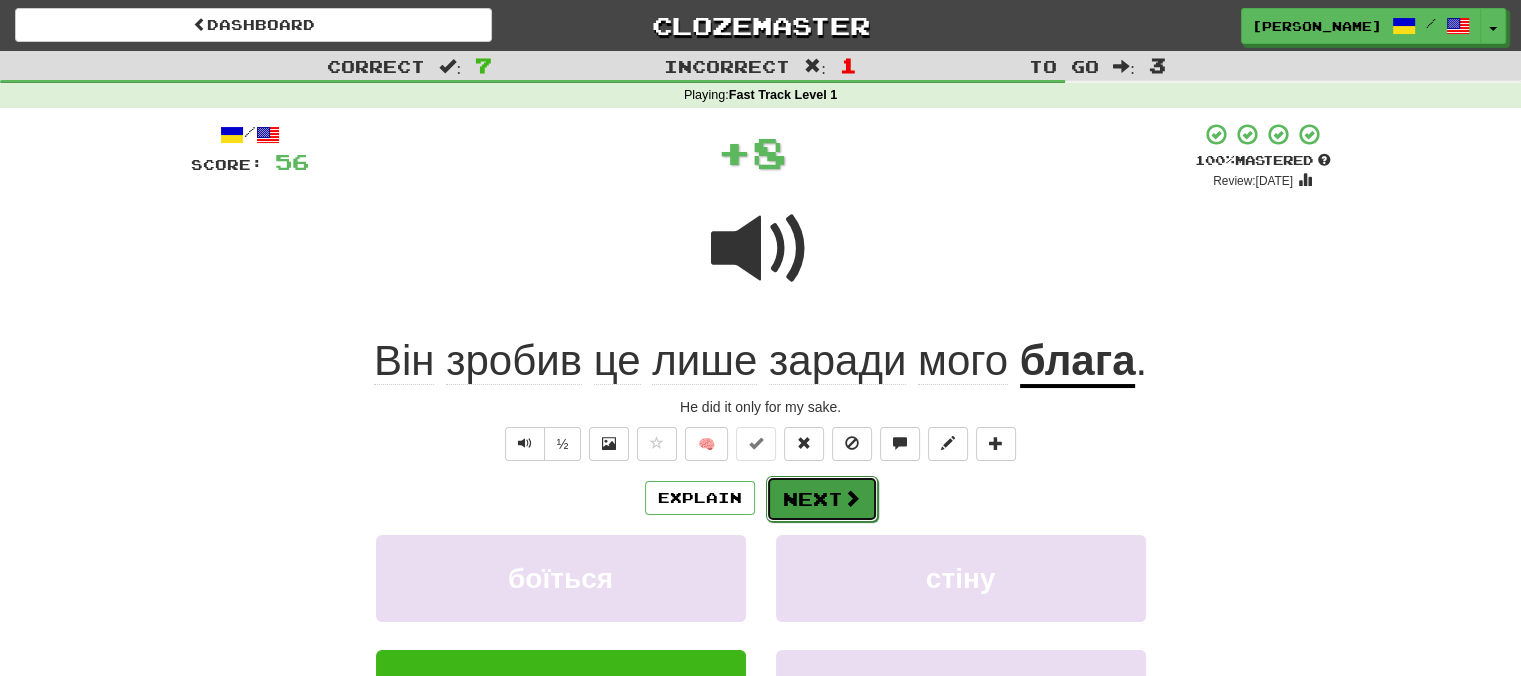 click on "Next" at bounding box center [822, 499] 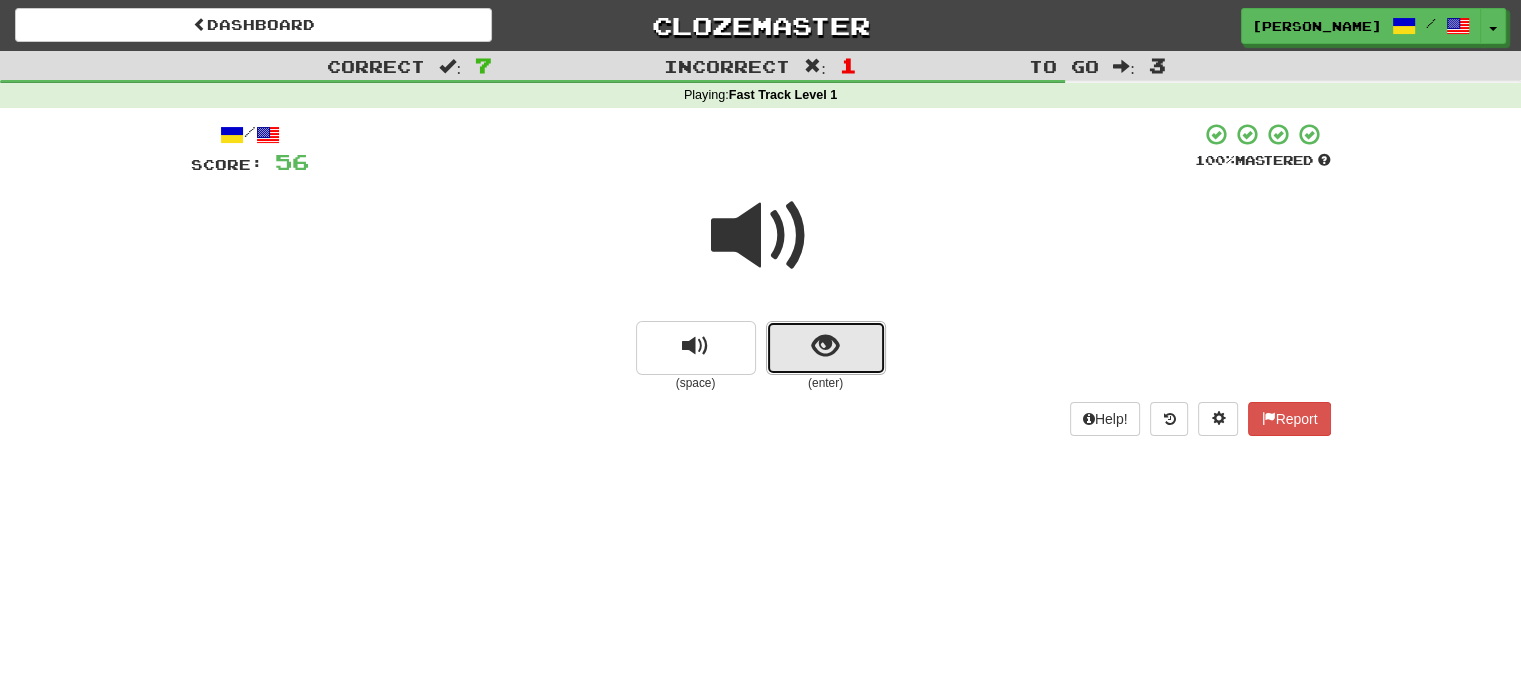 click at bounding box center [825, 346] 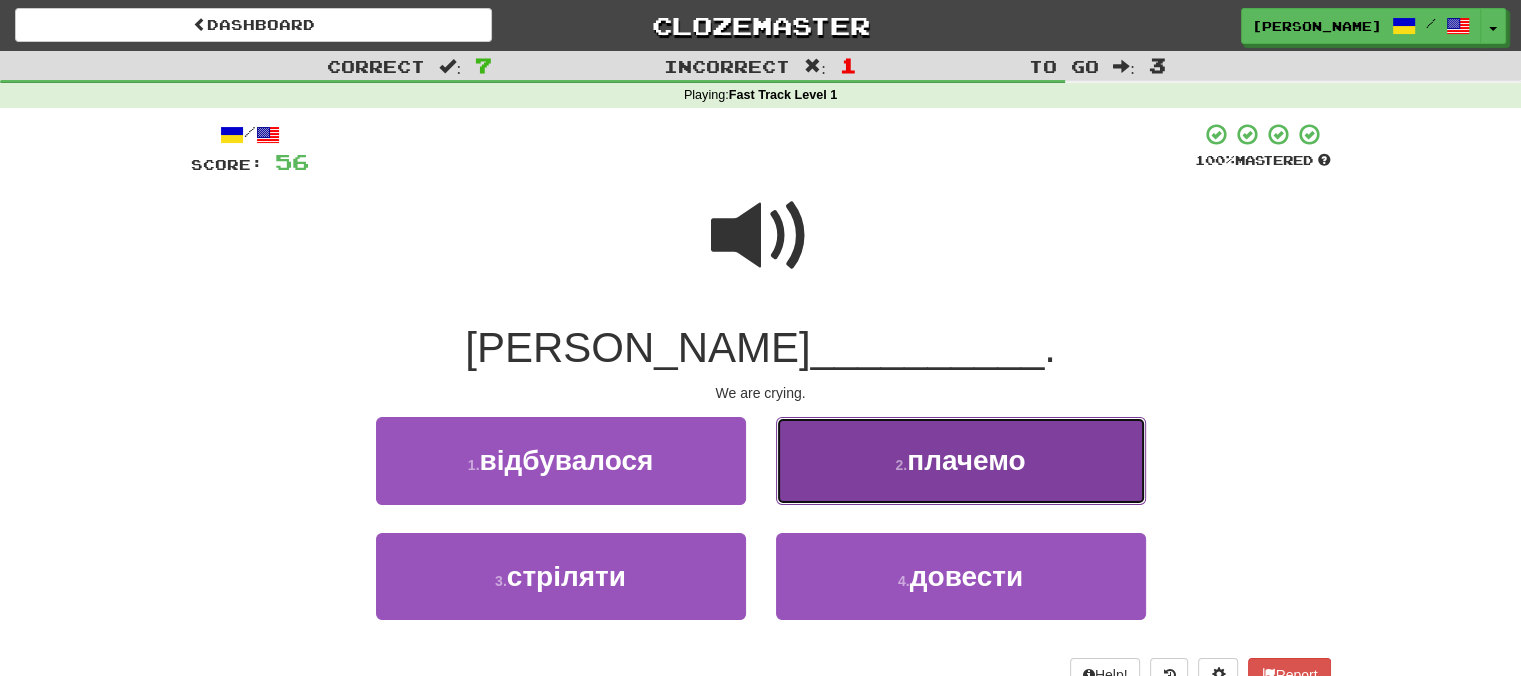 click on "2 .  плачемо" at bounding box center [961, 460] 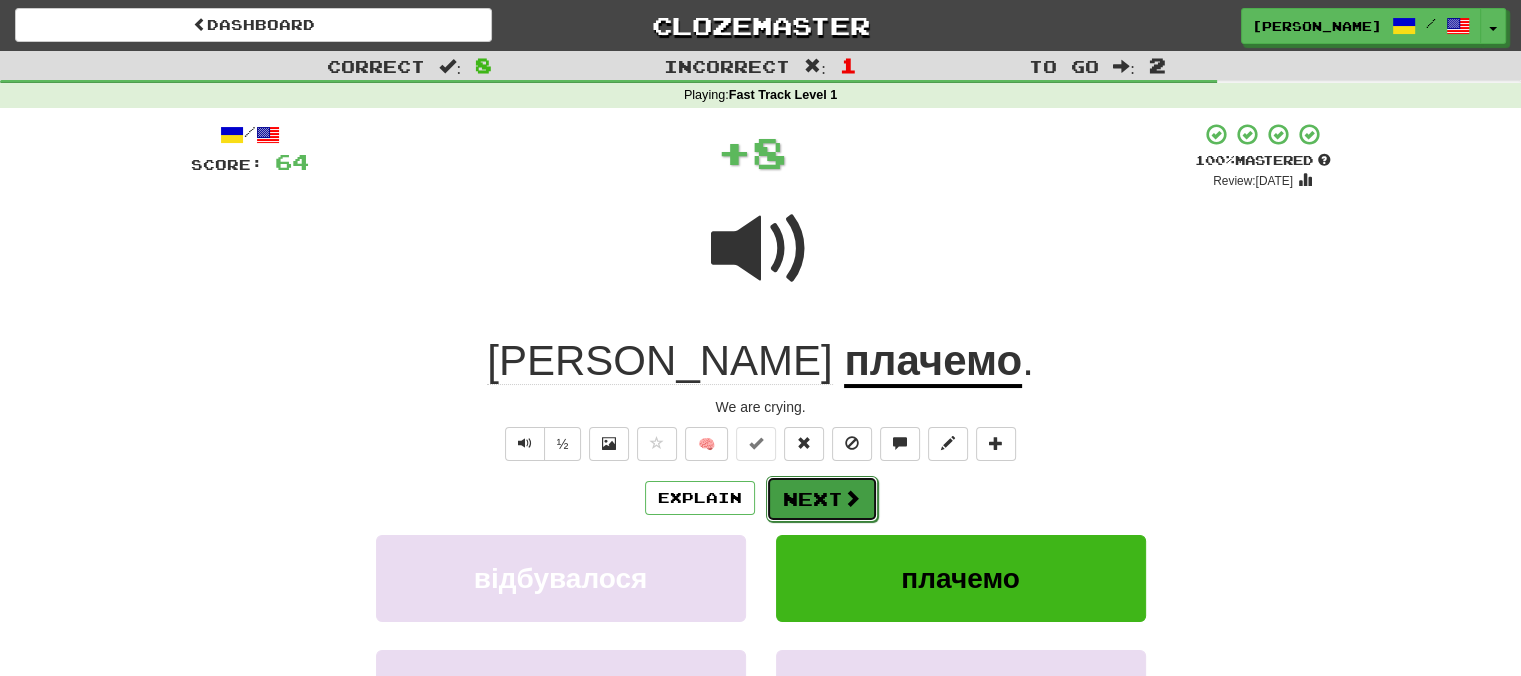 click on "Next" at bounding box center [822, 499] 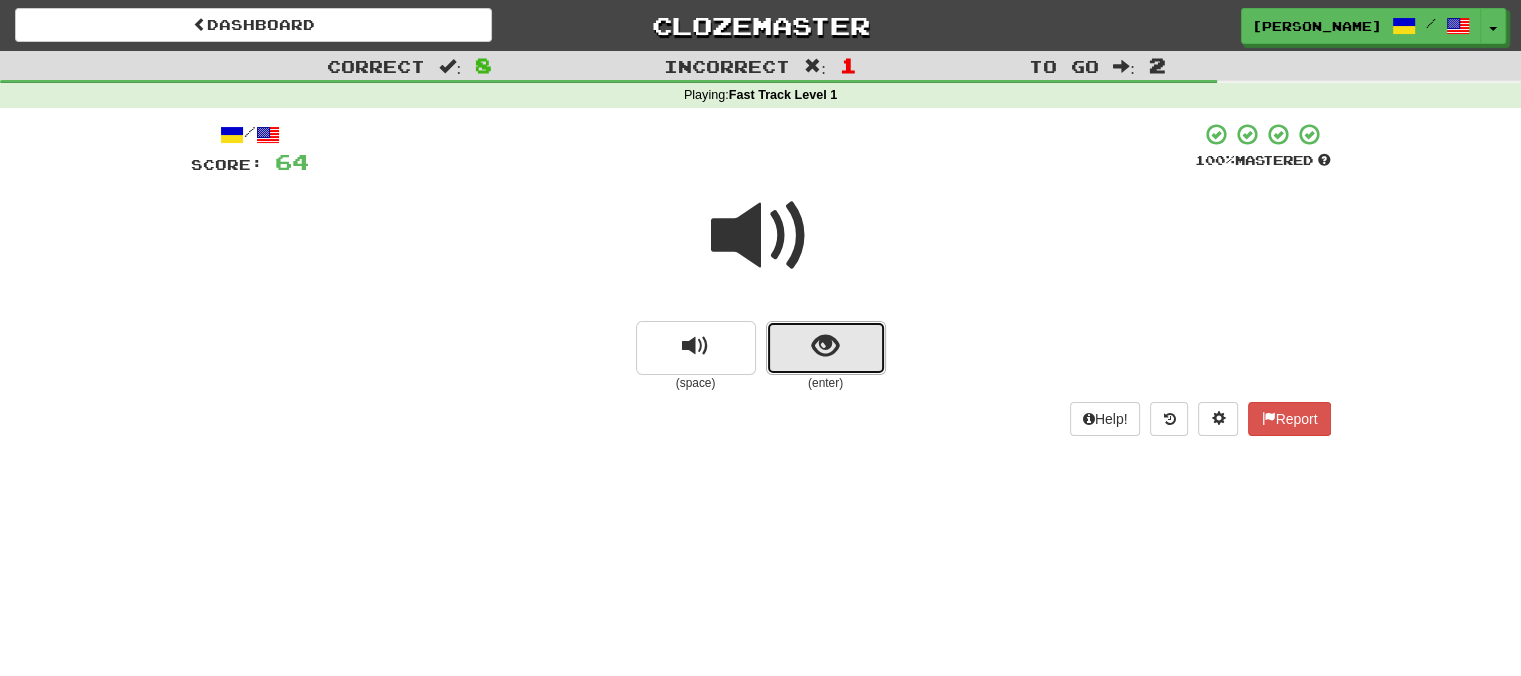 click at bounding box center (825, 346) 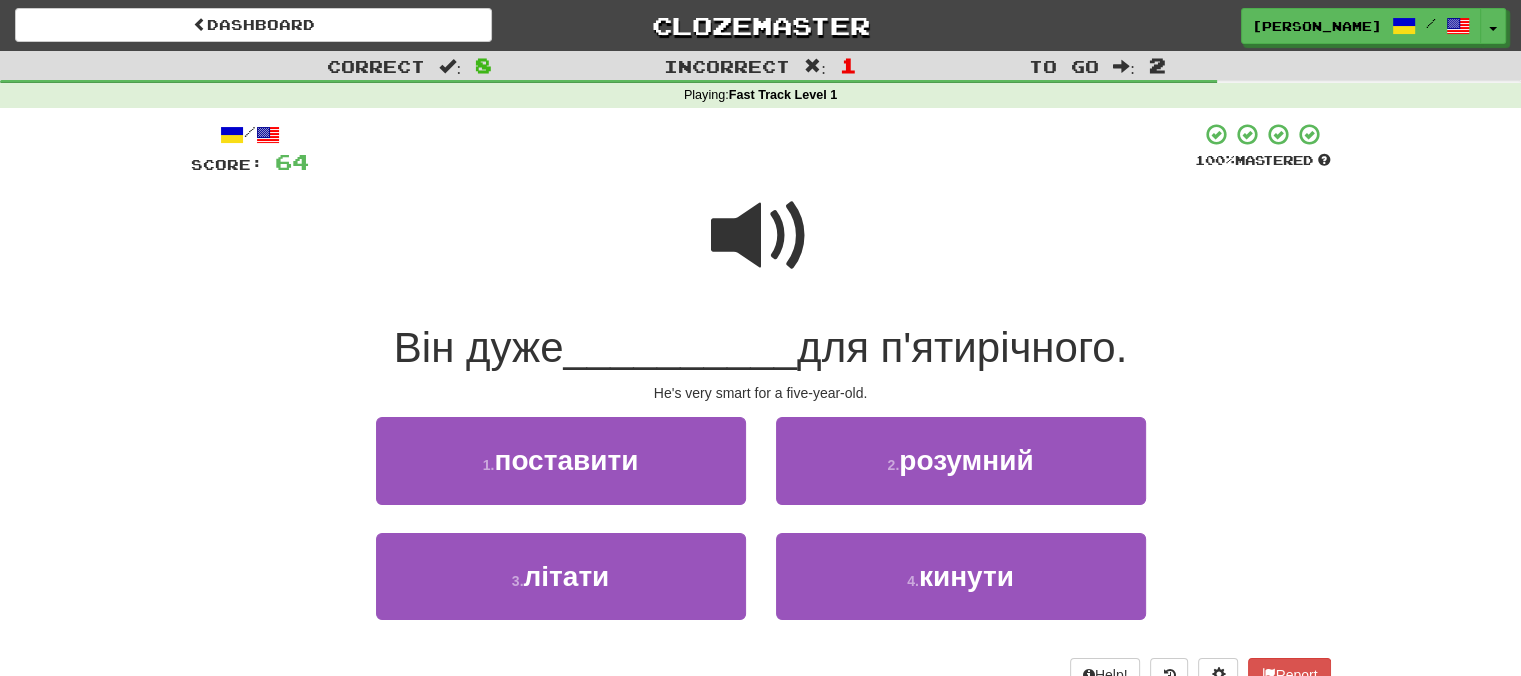 click at bounding box center [761, 236] 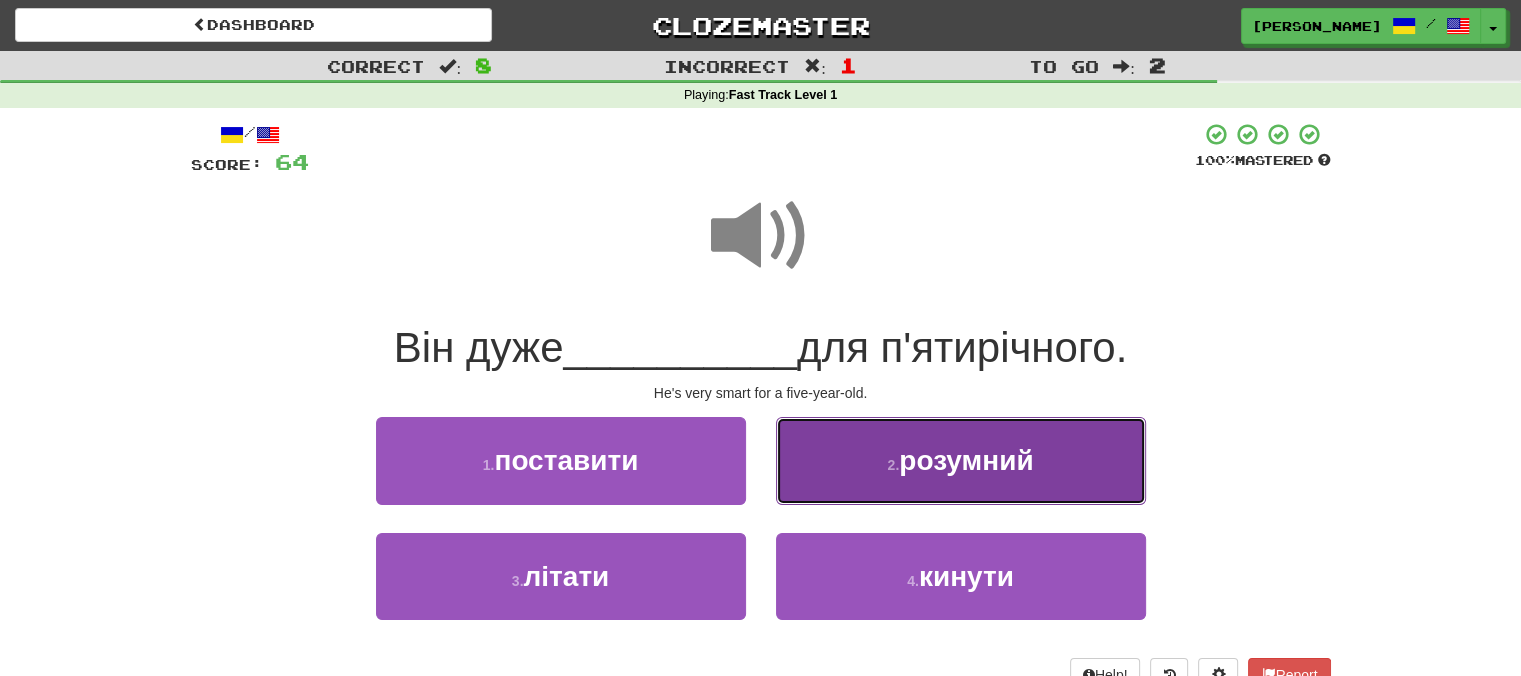 click on "2 .  розумний" at bounding box center [961, 460] 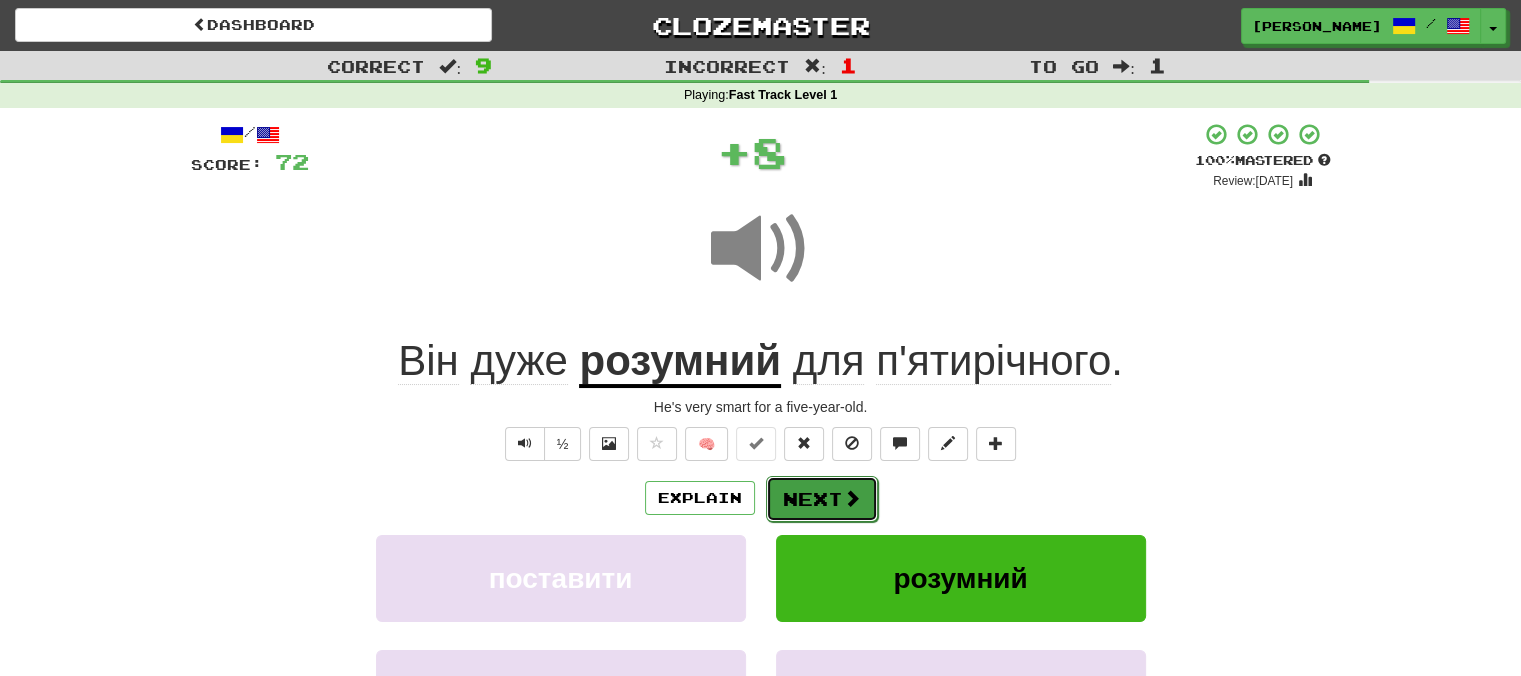 click on "Next" at bounding box center [822, 499] 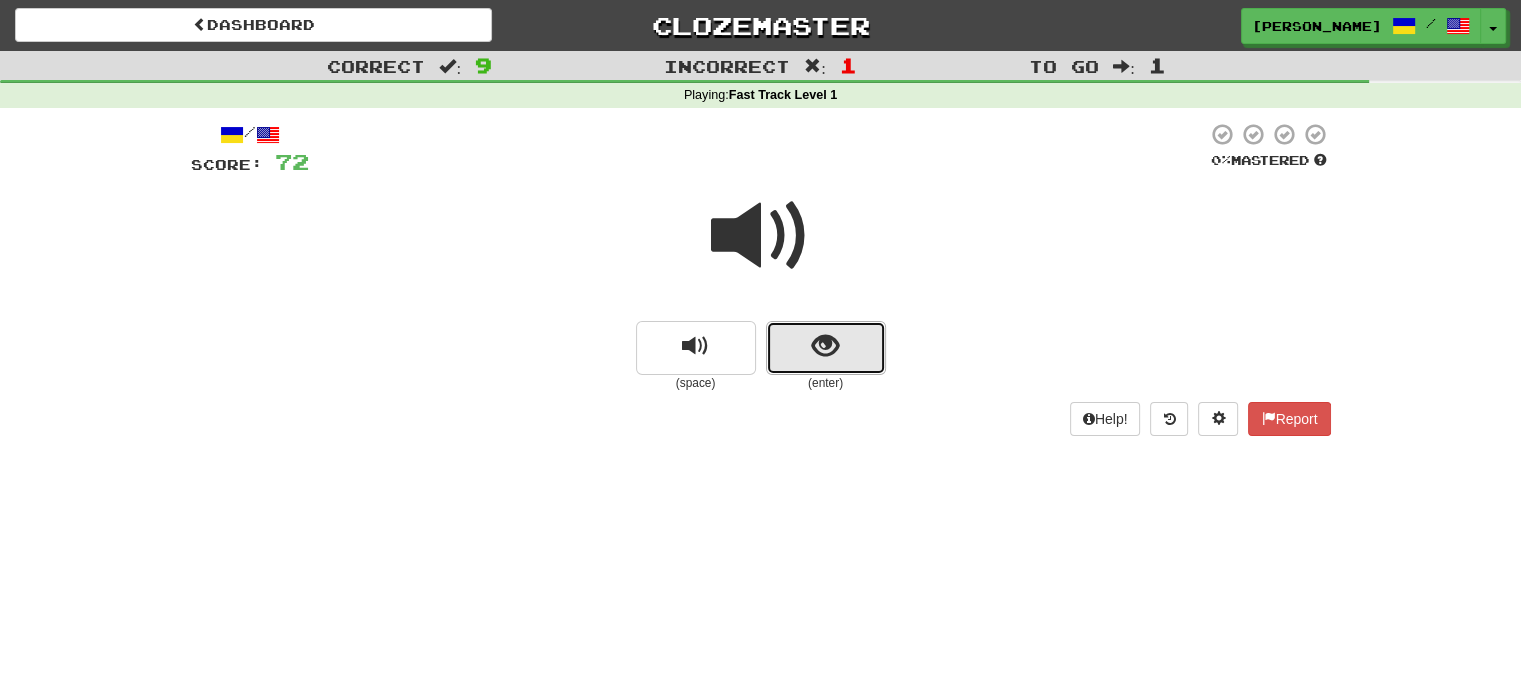 click at bounding box center [825, 346] 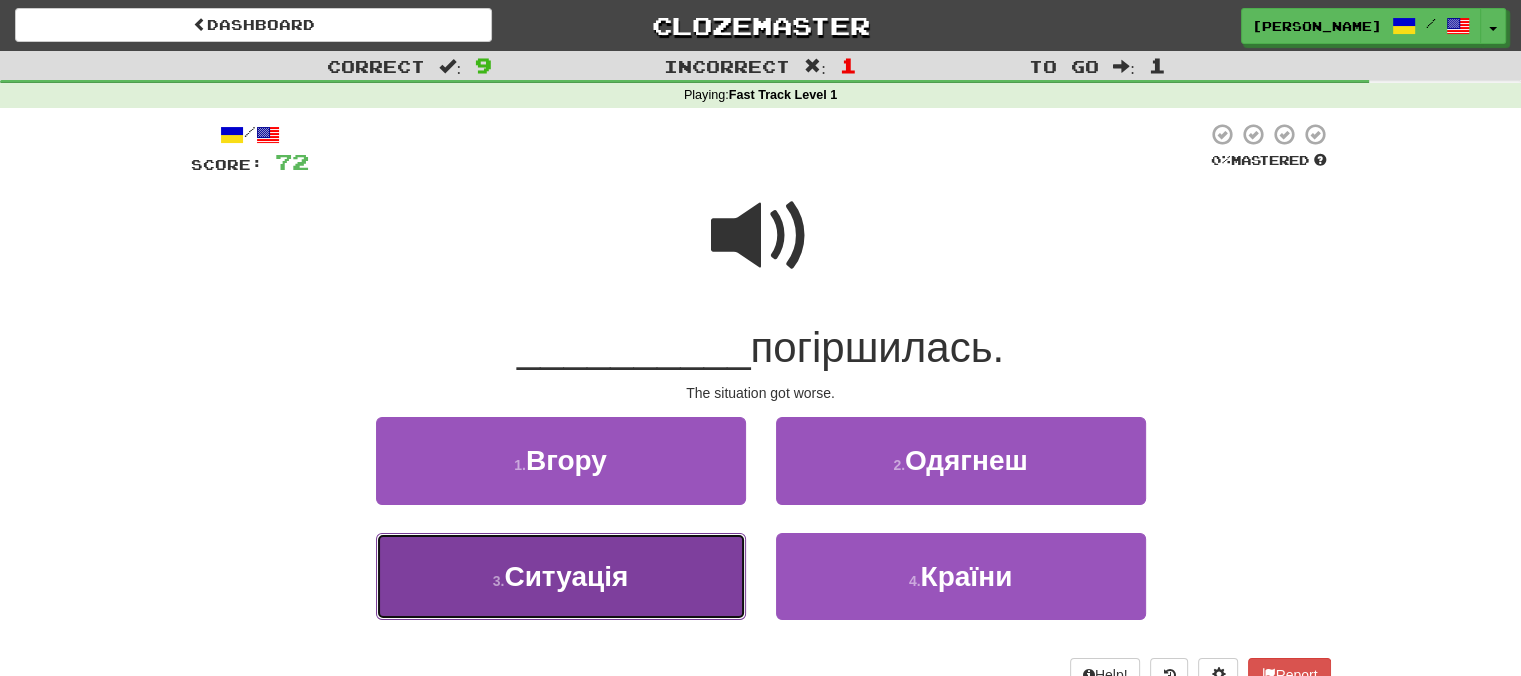 click on "3 .  Ситуація" at bounding box center [561, 576] 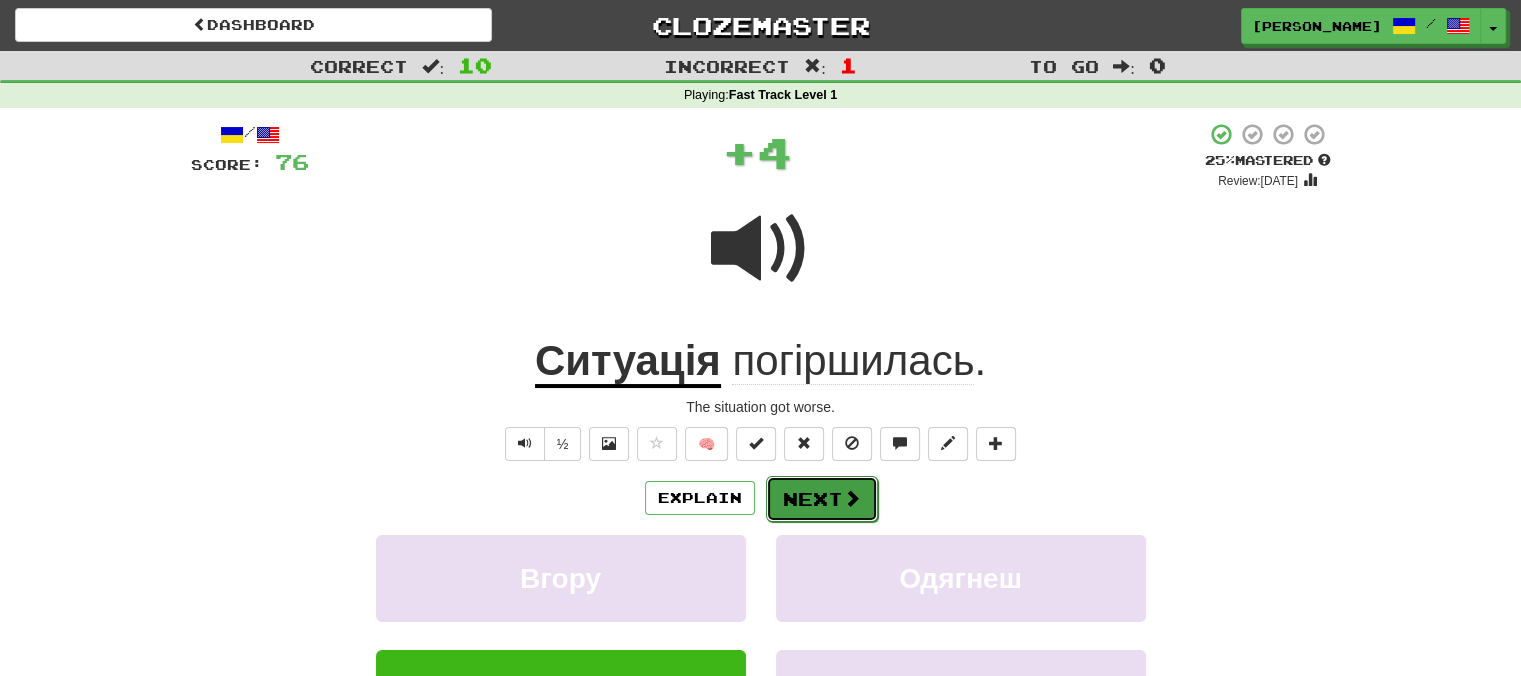 click on "Next" at bounding box center [822, 499] 